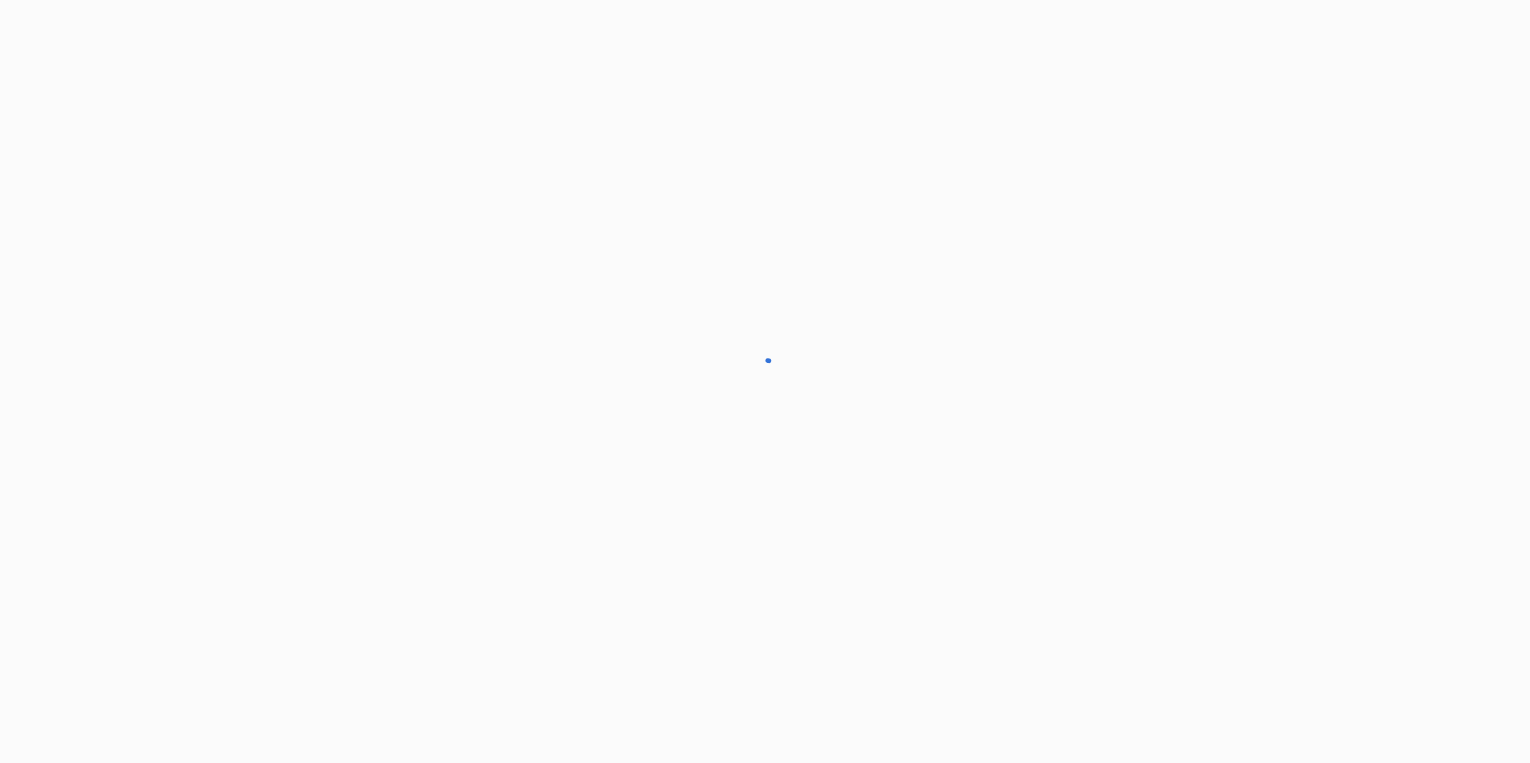 scroll, scrollTop: 0, scrollLeft: 0, axis: both 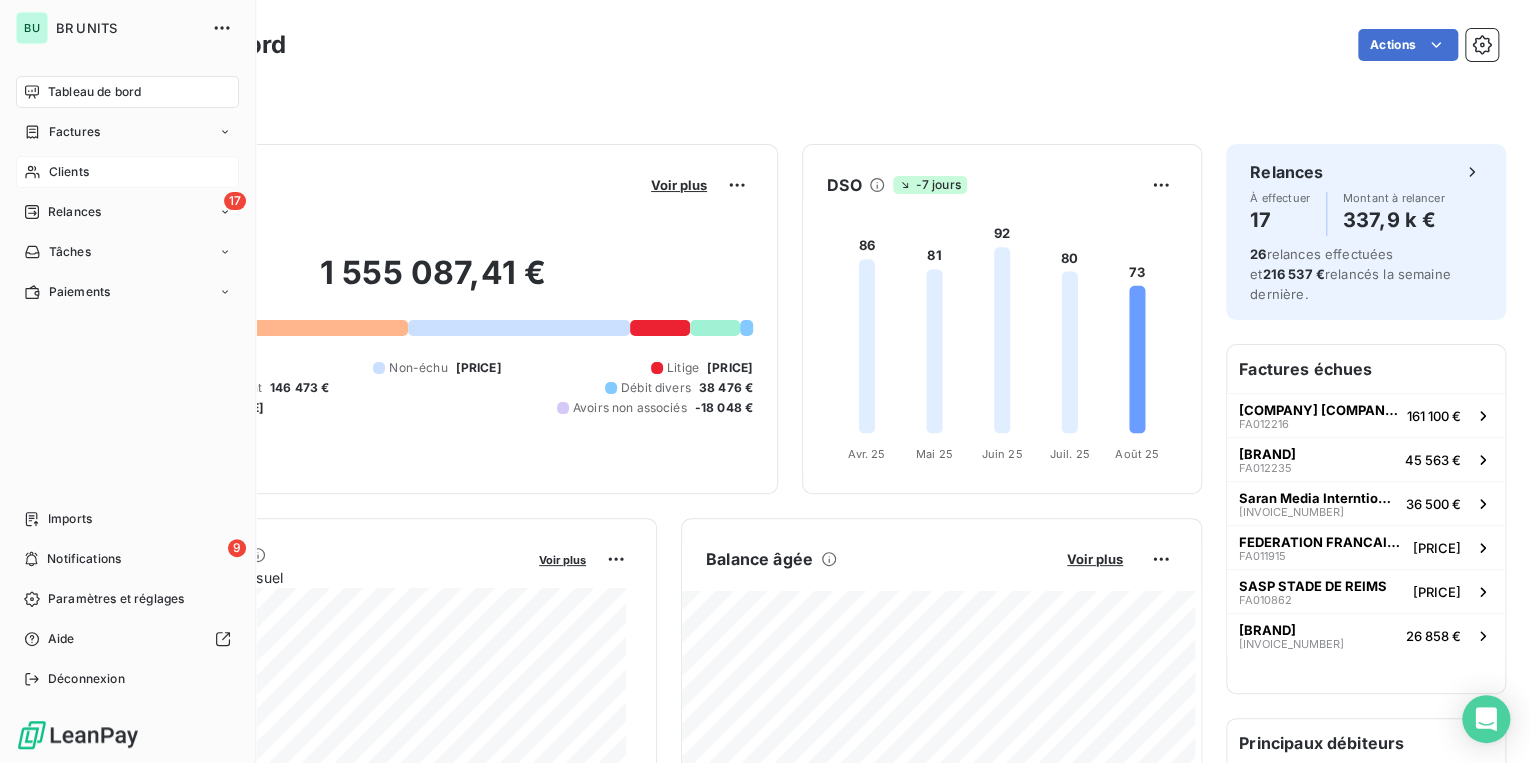 click on "Clients" at bounding box center (69, 172) 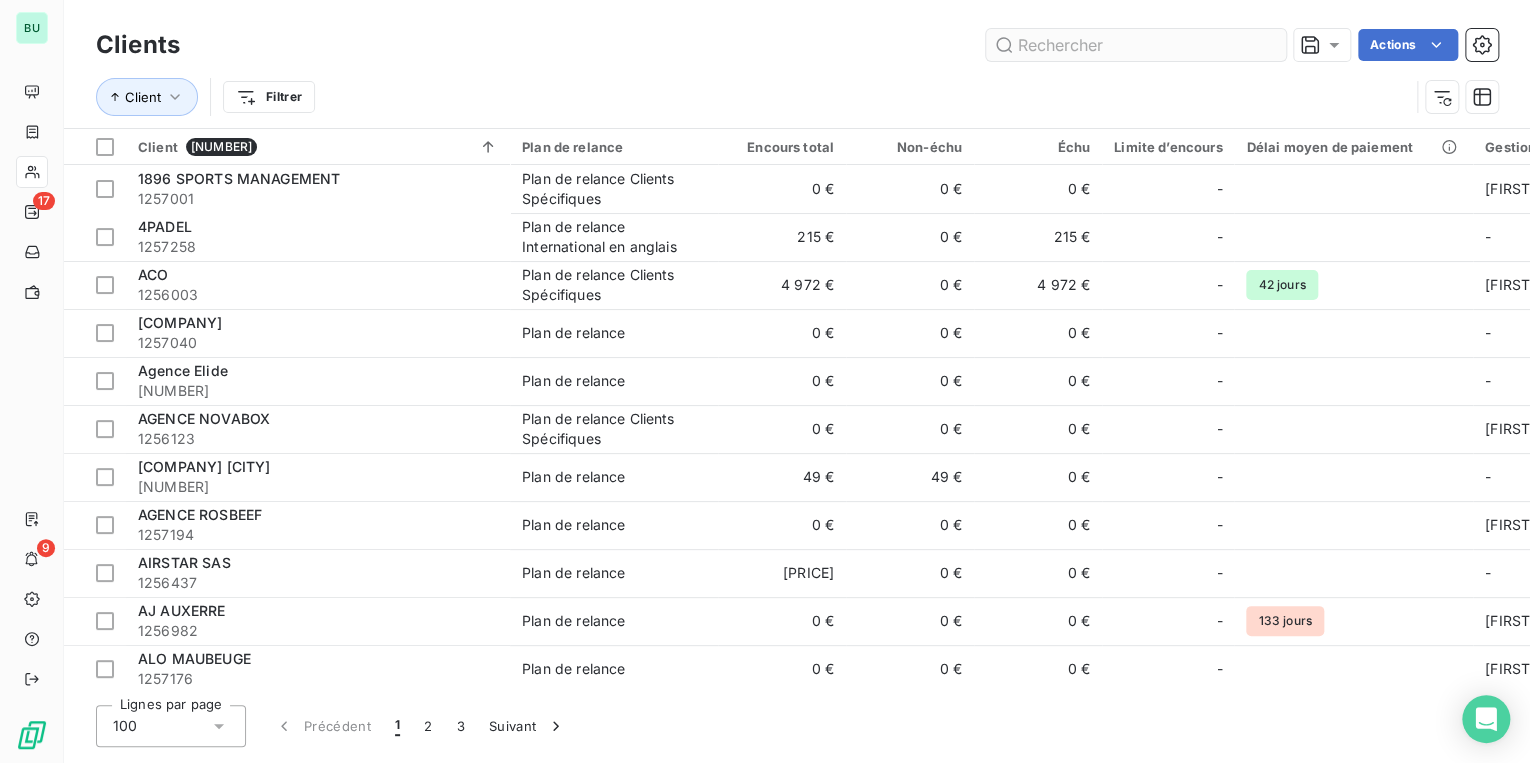 click at bounding box center [1136, 45] 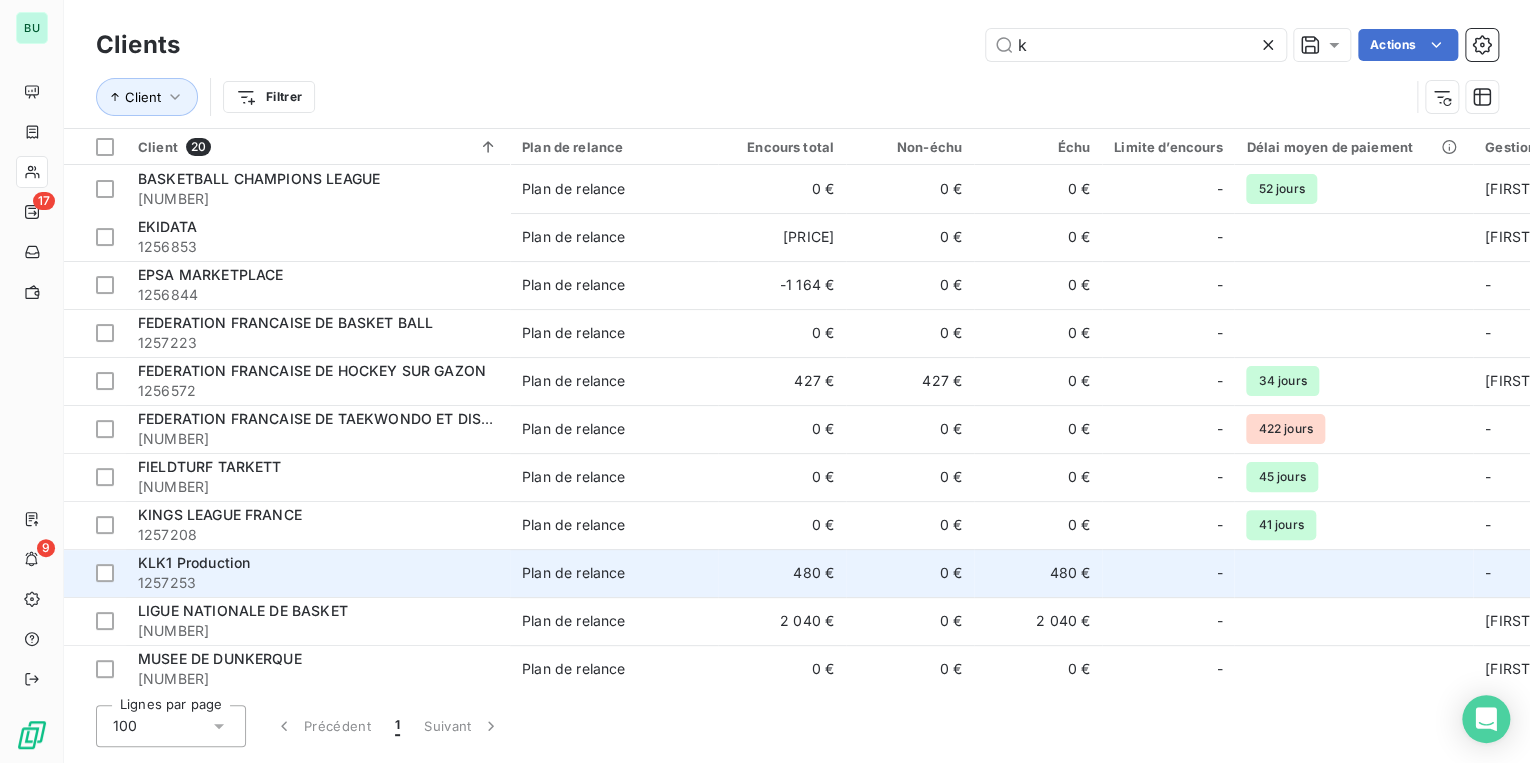 type on "k" 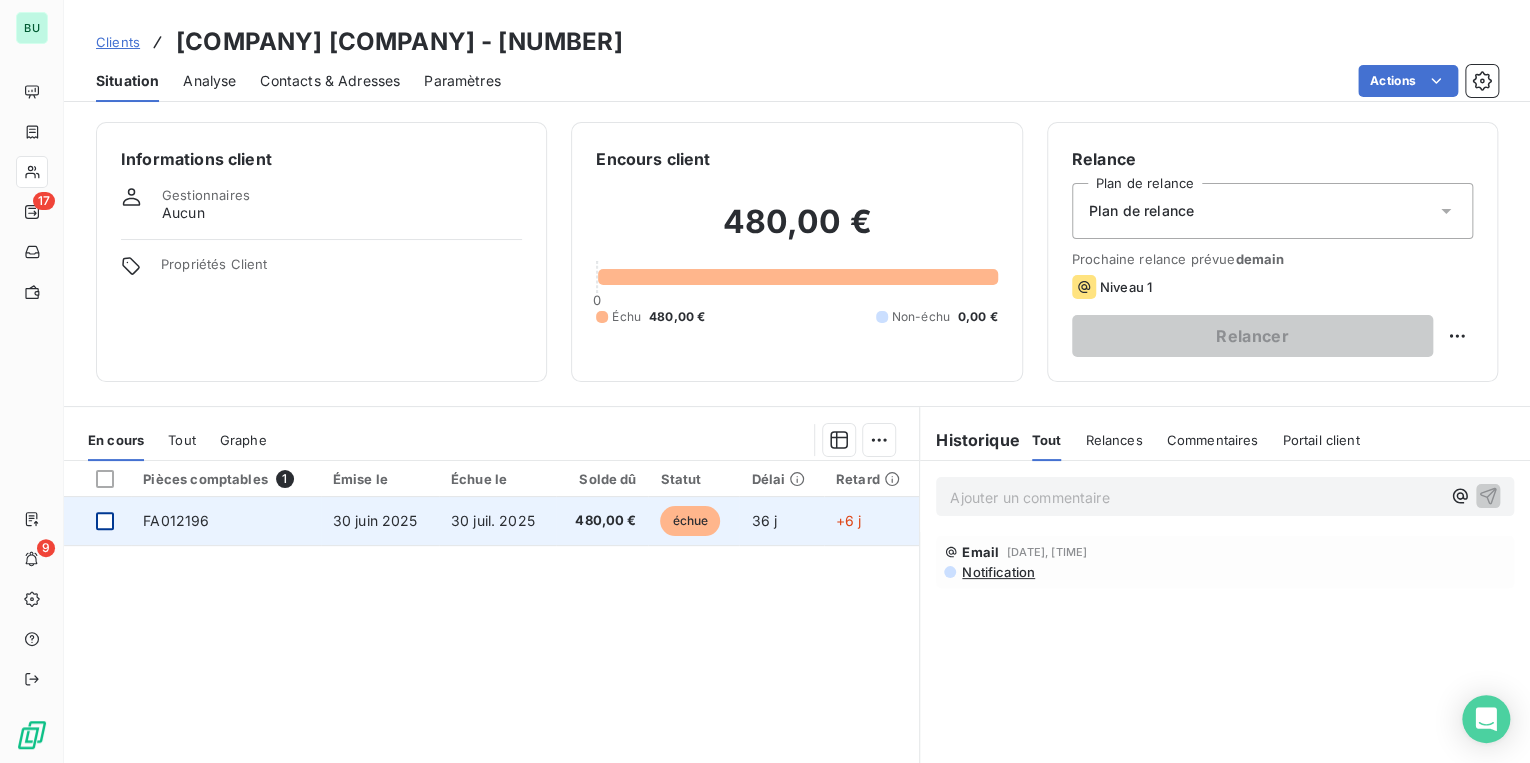 click at bounding box center (105, 521) 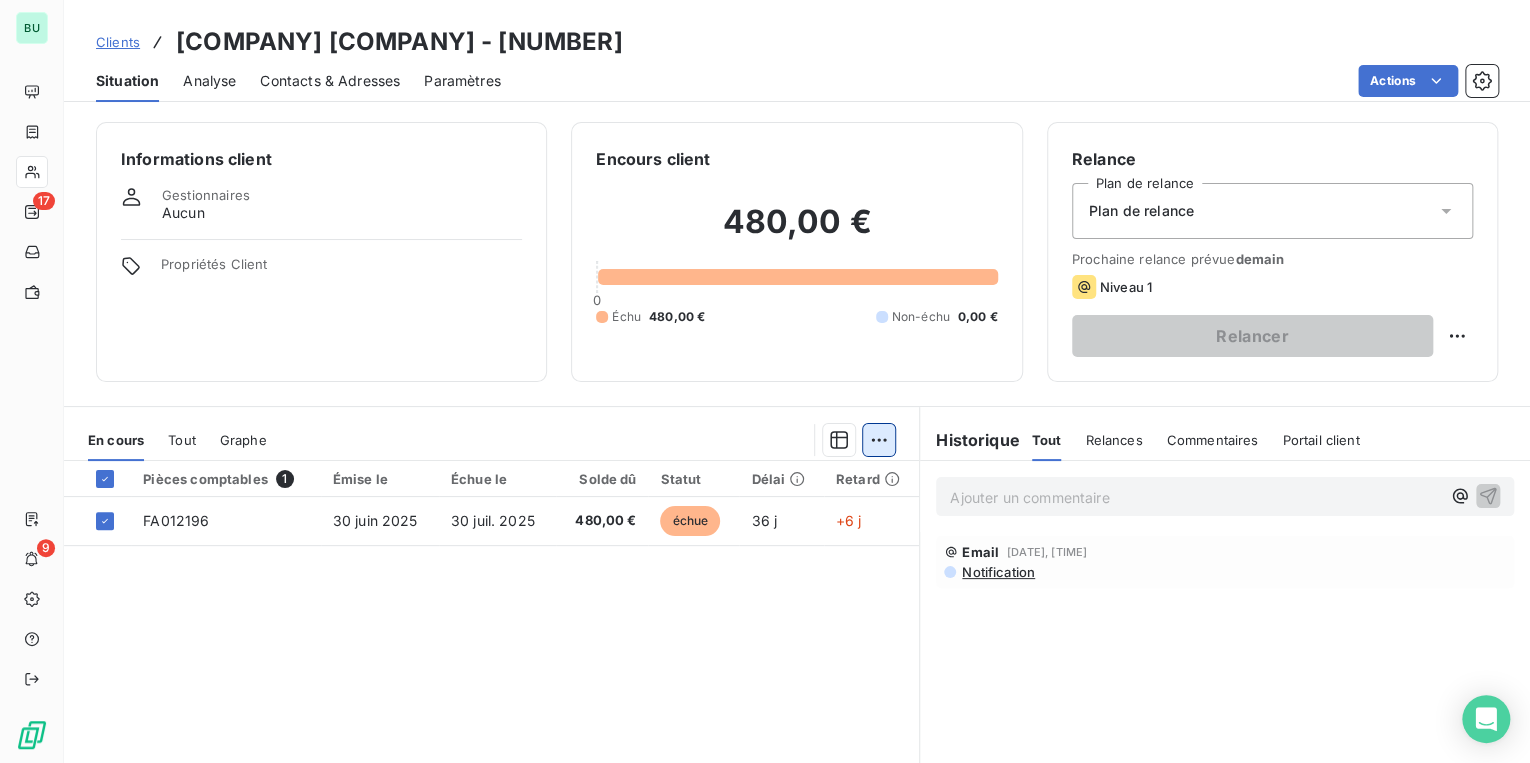 click on "BU 17 9 Clients KLK1 Production  - 1257253 Situation Analyse Contacts & Adresses Paramètres Actions Informations client Gestionnaires Aucun Propriétés Client Encours client   480,00 € 0 Échu 480,00 € Non-échu 0,00 €   Relance Plan de relance Plan de relance Prochaine relance prévue  demain Niveau 1 Relancer En cours Tout Graphe Pièces comptables 1 Émise le Échue le Solde dû Statut Délai   Retard   FA012196 30 juin 2025 30 juil. 2025 480,00 € échue 36 j +6 j Lignes par page 25 Précédent 1 Suivant Historique Tout Relances Commentaires Portail client Tout Relances Commentaires Portail client Ajouter un commentaire ﻿ Email [DATE], [TIME] Notification" at bounding box center [765, 381] 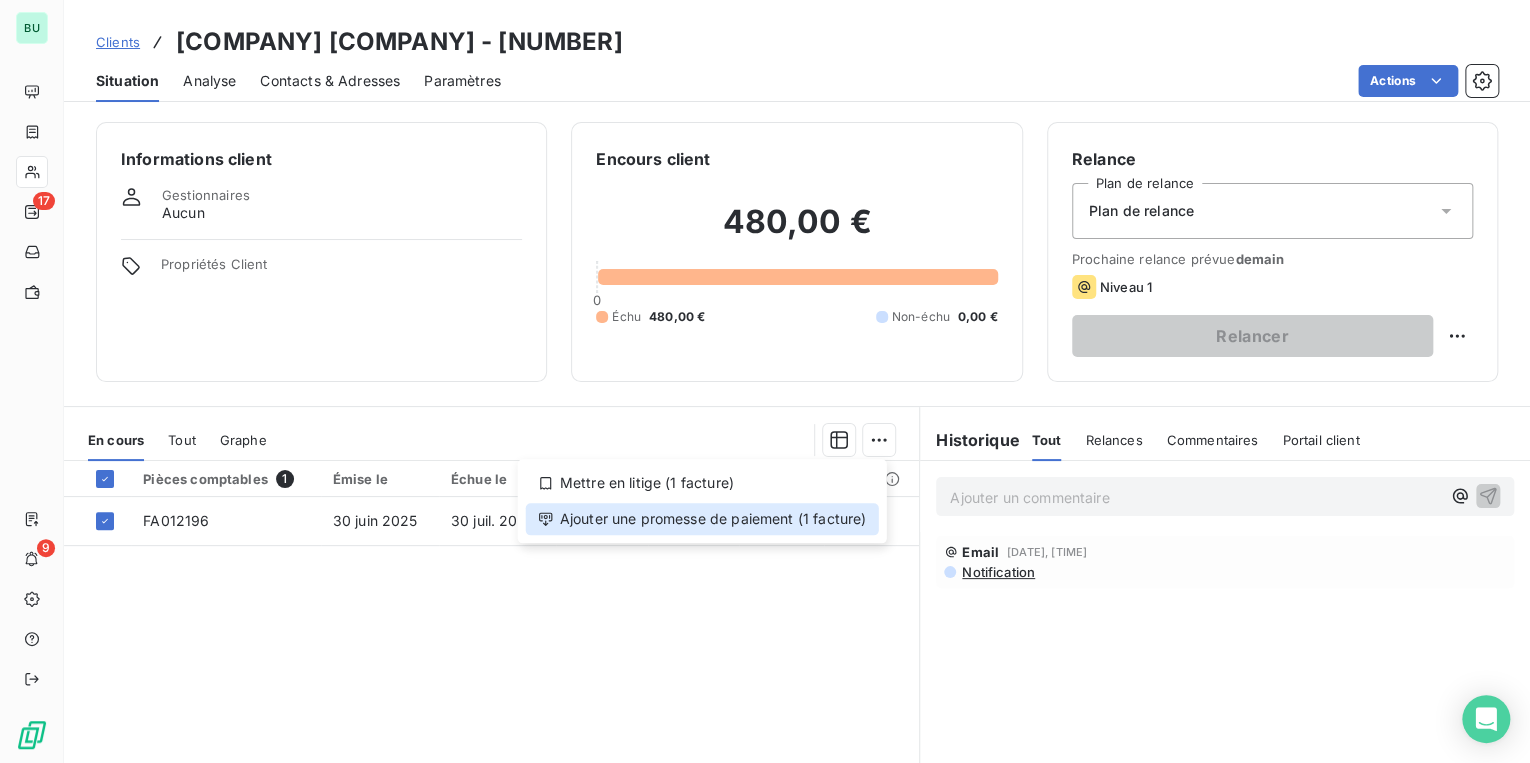 click on "Ajouter une promesse de paiement (1 facture)" at bounding box center (702, 519) 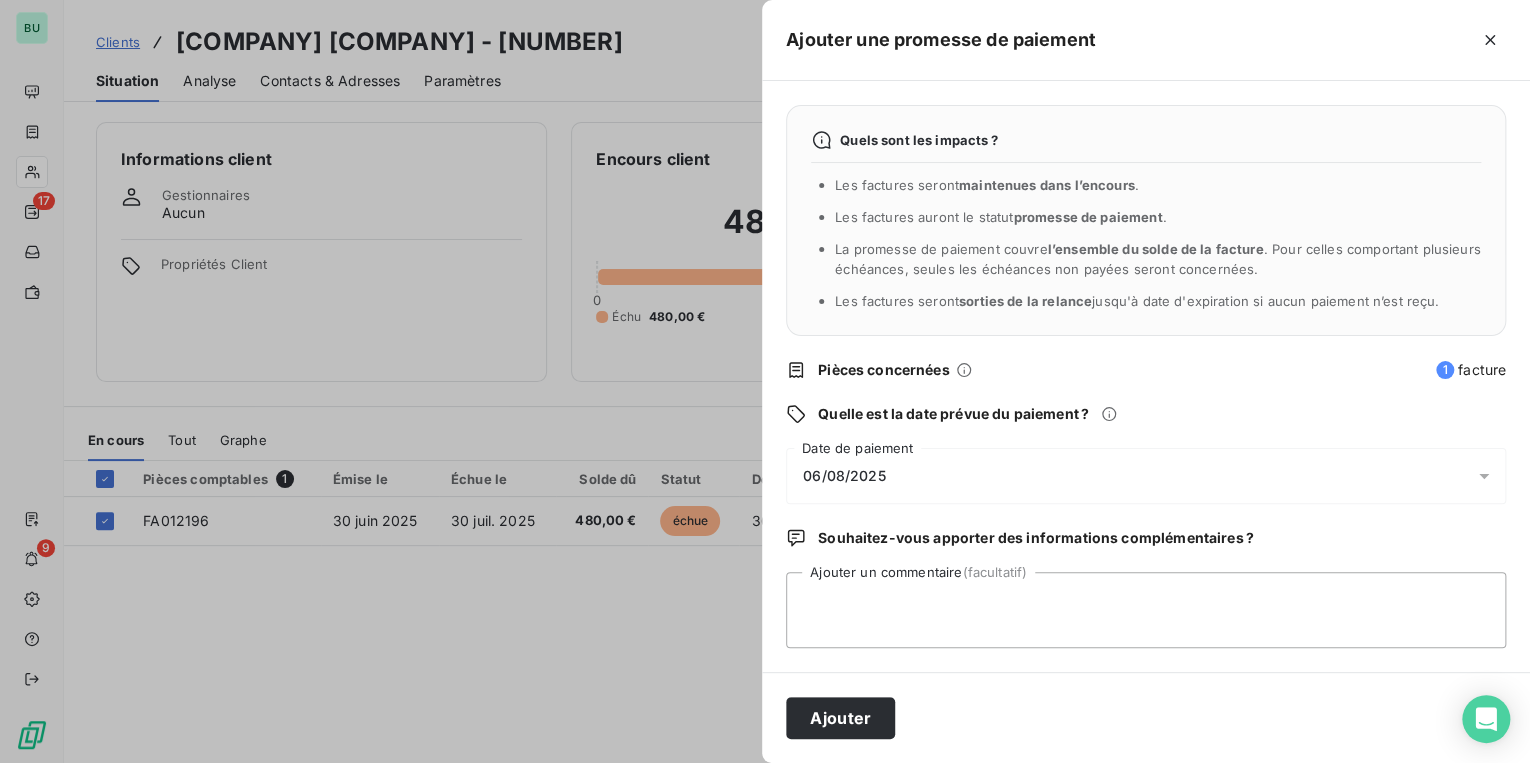click on "06/08/2025" at bounding box center [1146, 476] 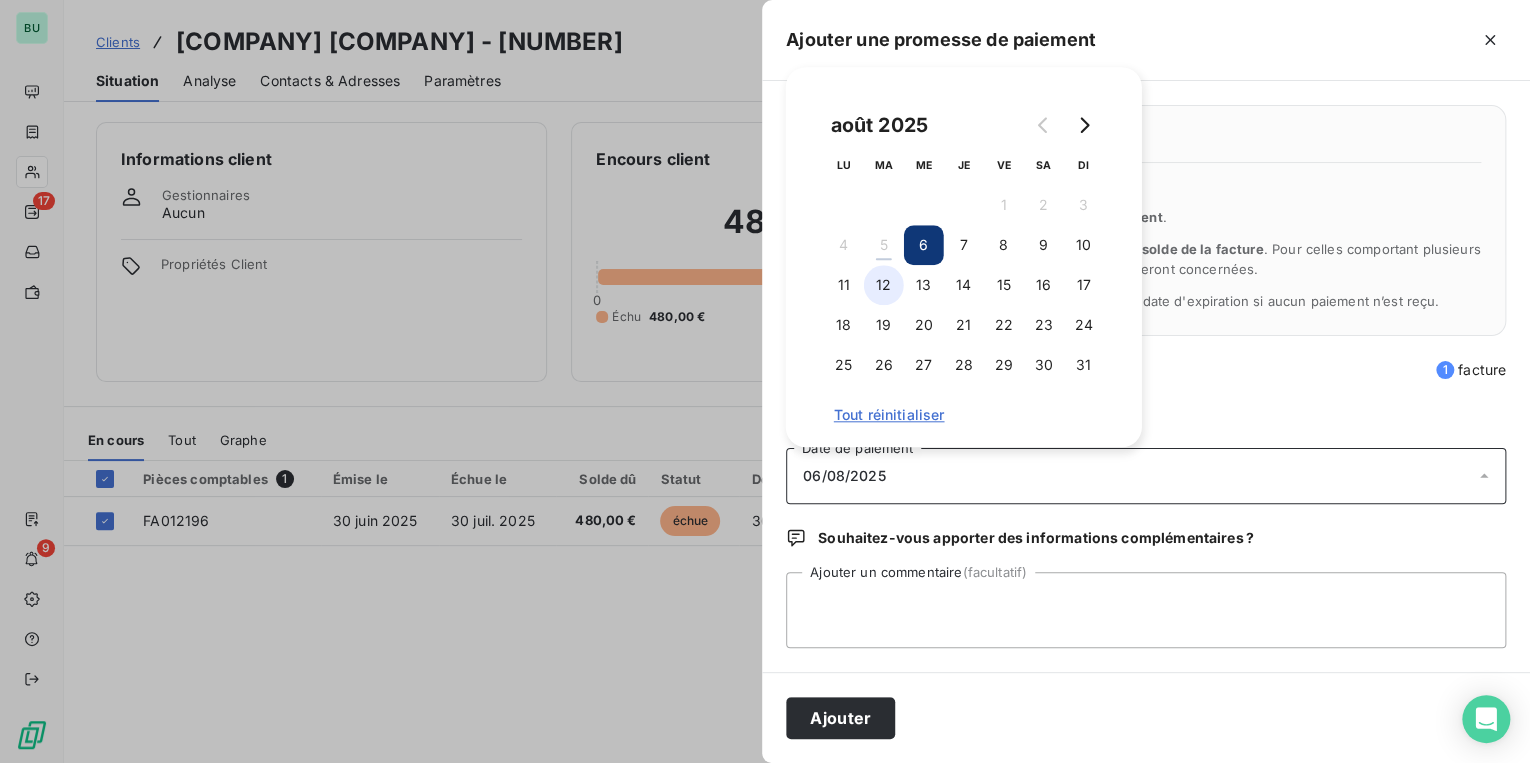 click on "12" at bounding box center [884, 285] 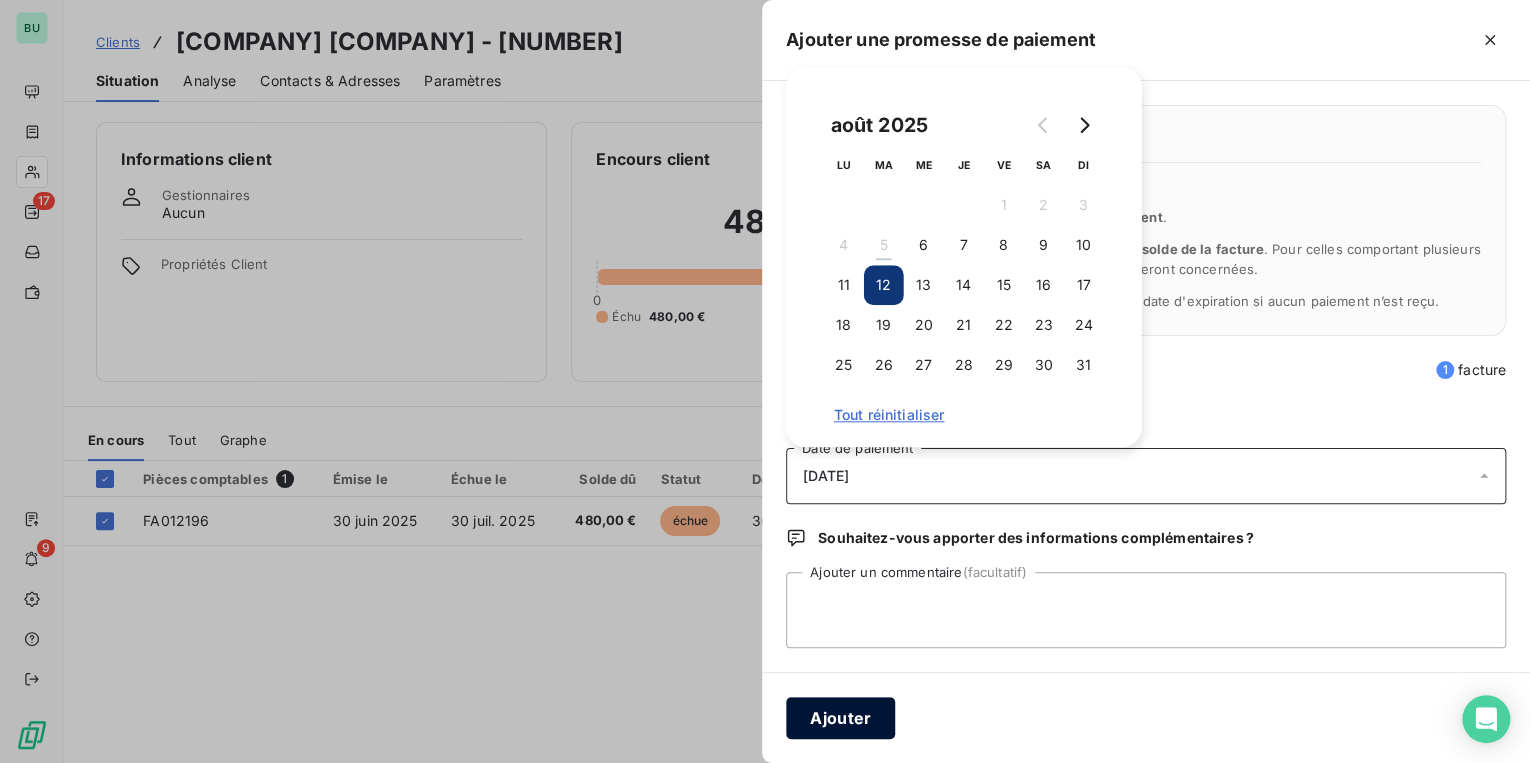 click on "Ajouter" at bounding box center (840, 718) 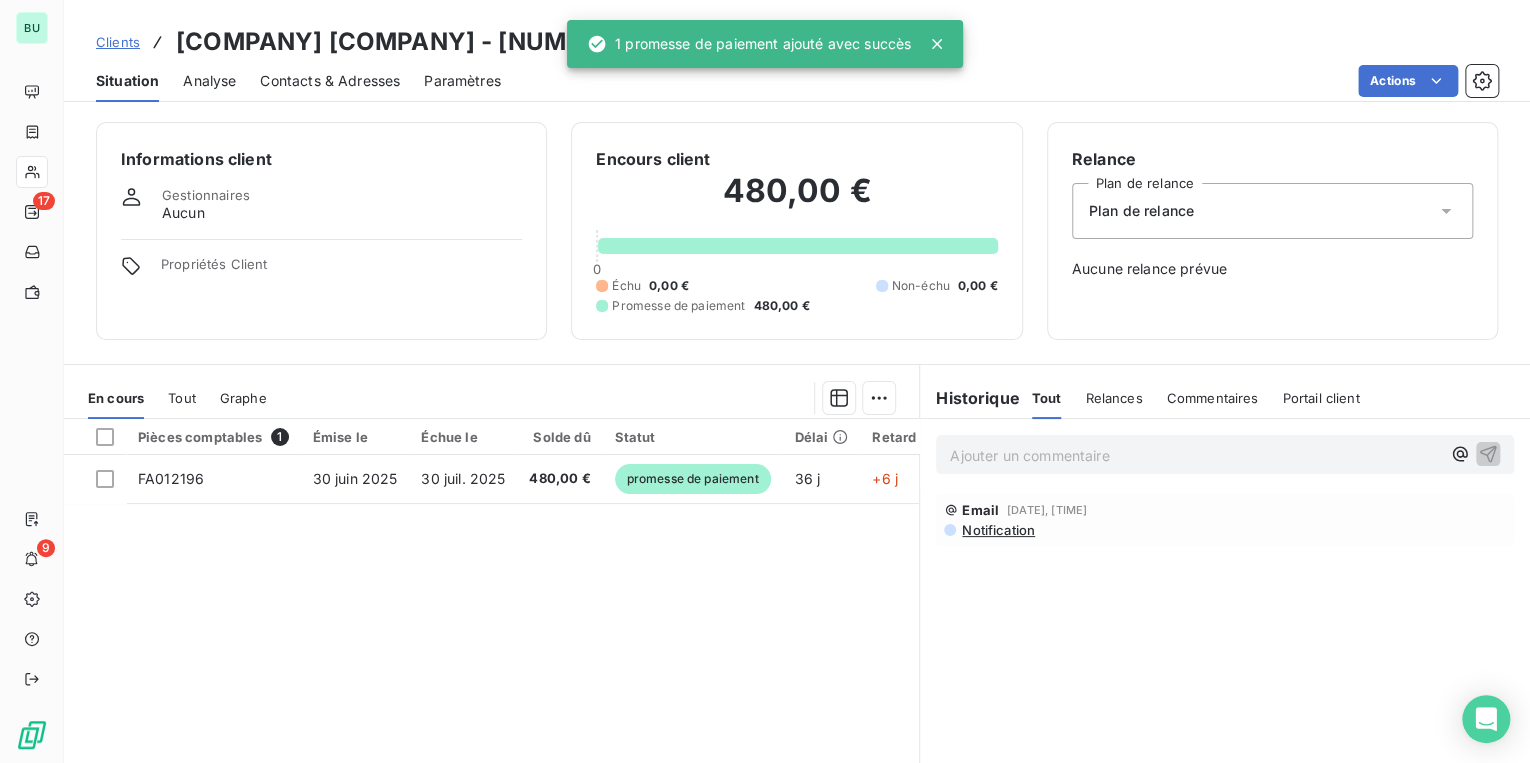 click on "Pièces comptables 1 Émise le Échue le Solde dû Statut Délai   Retard   FA012196 30 juin 2025 30 juil. 2025 480,00 € promesse de paiement 36 j +6 j" at bounding box center [491, 611] 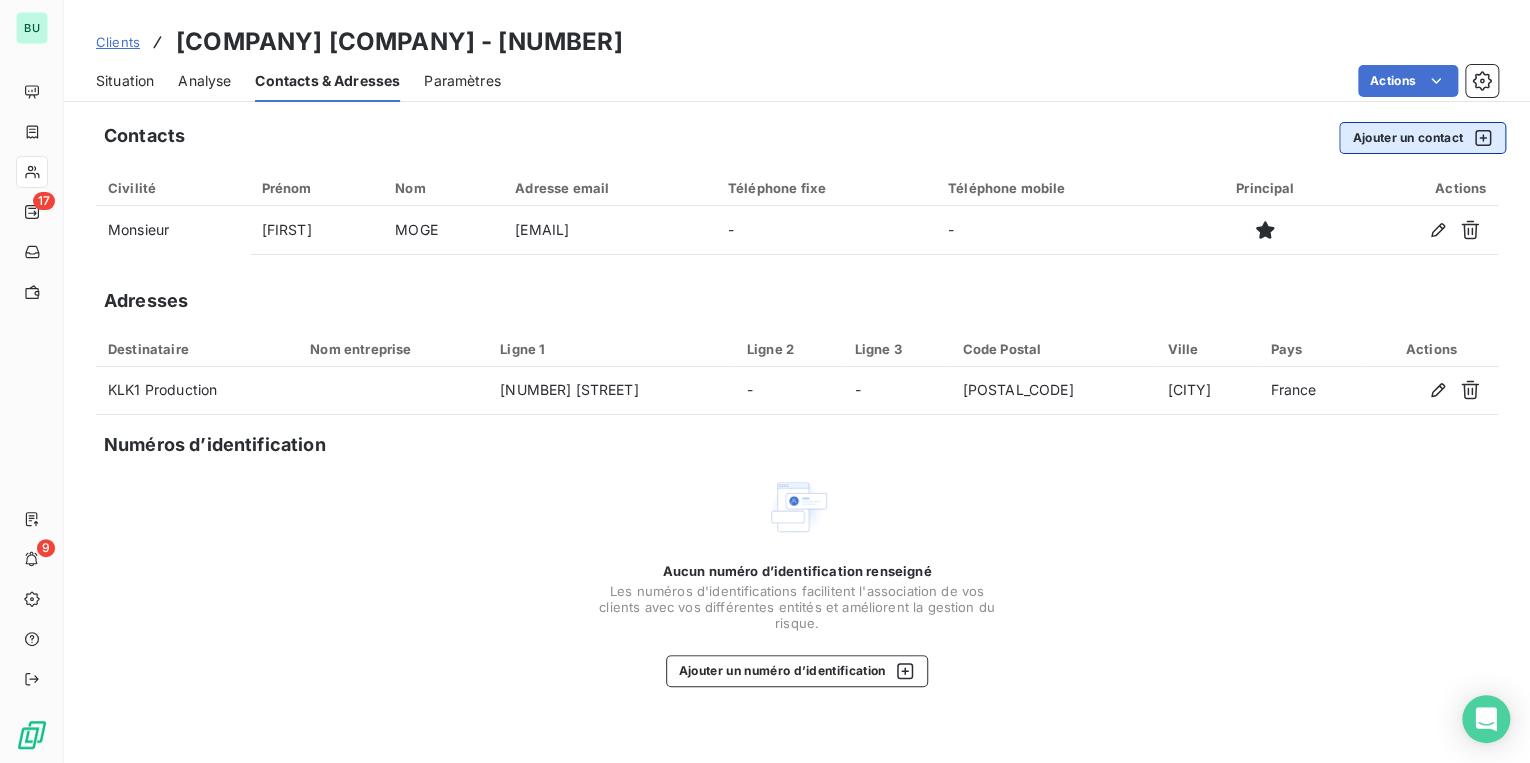 click on "Ajouter un contact" at bounding box center [1422, 138] 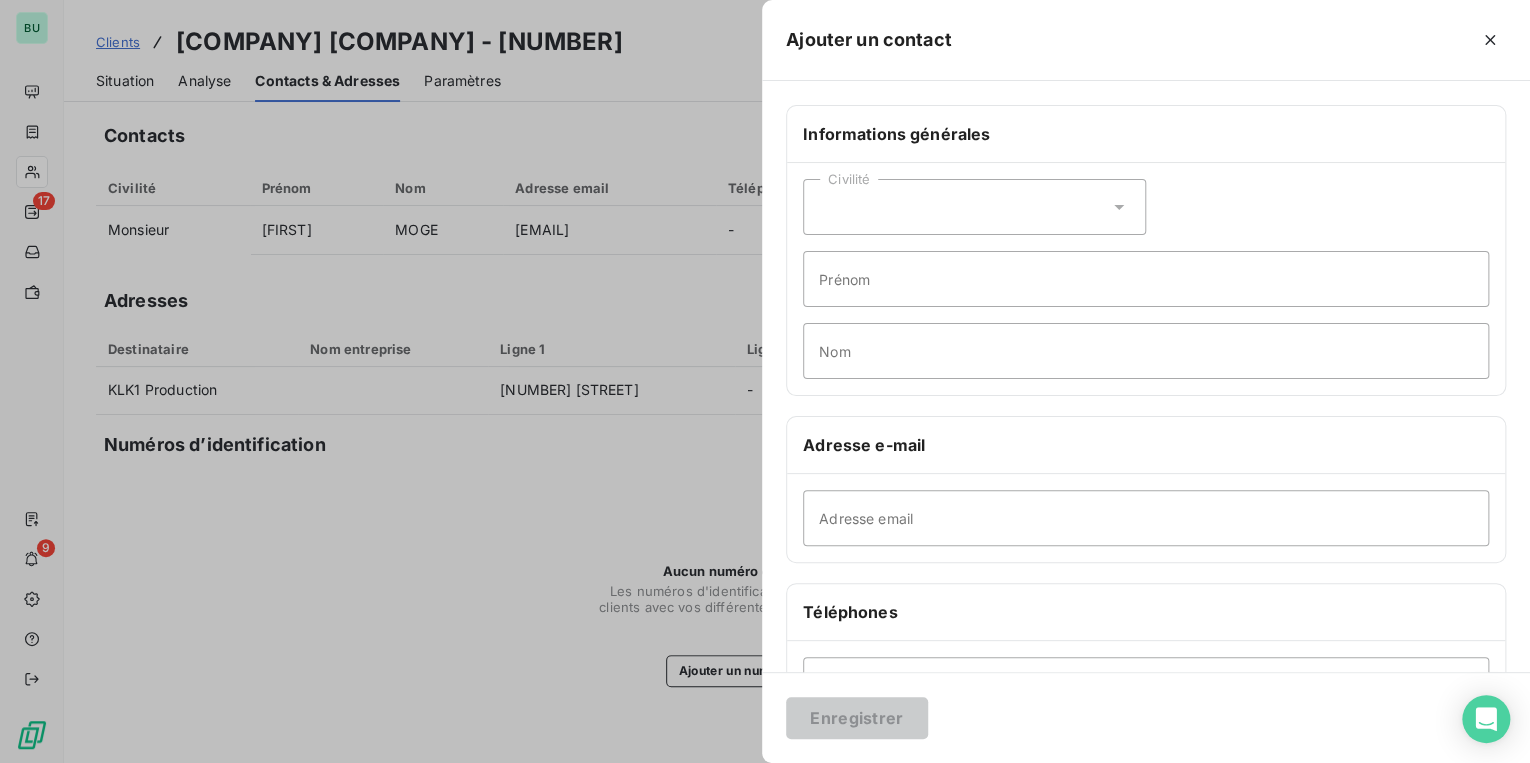 click at bounding box center (765, 381) 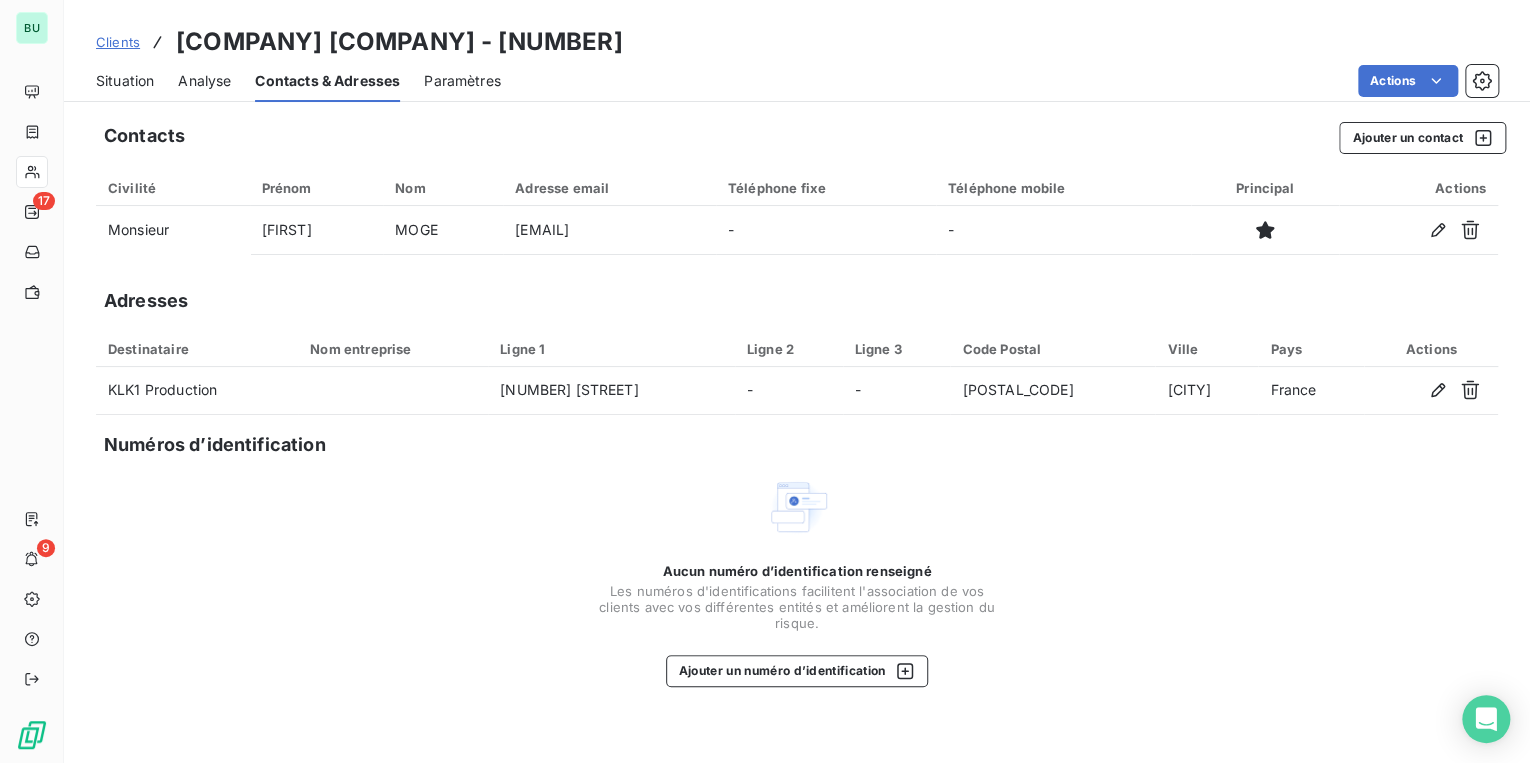 click on "Situation" at bounding box center (125, 81) 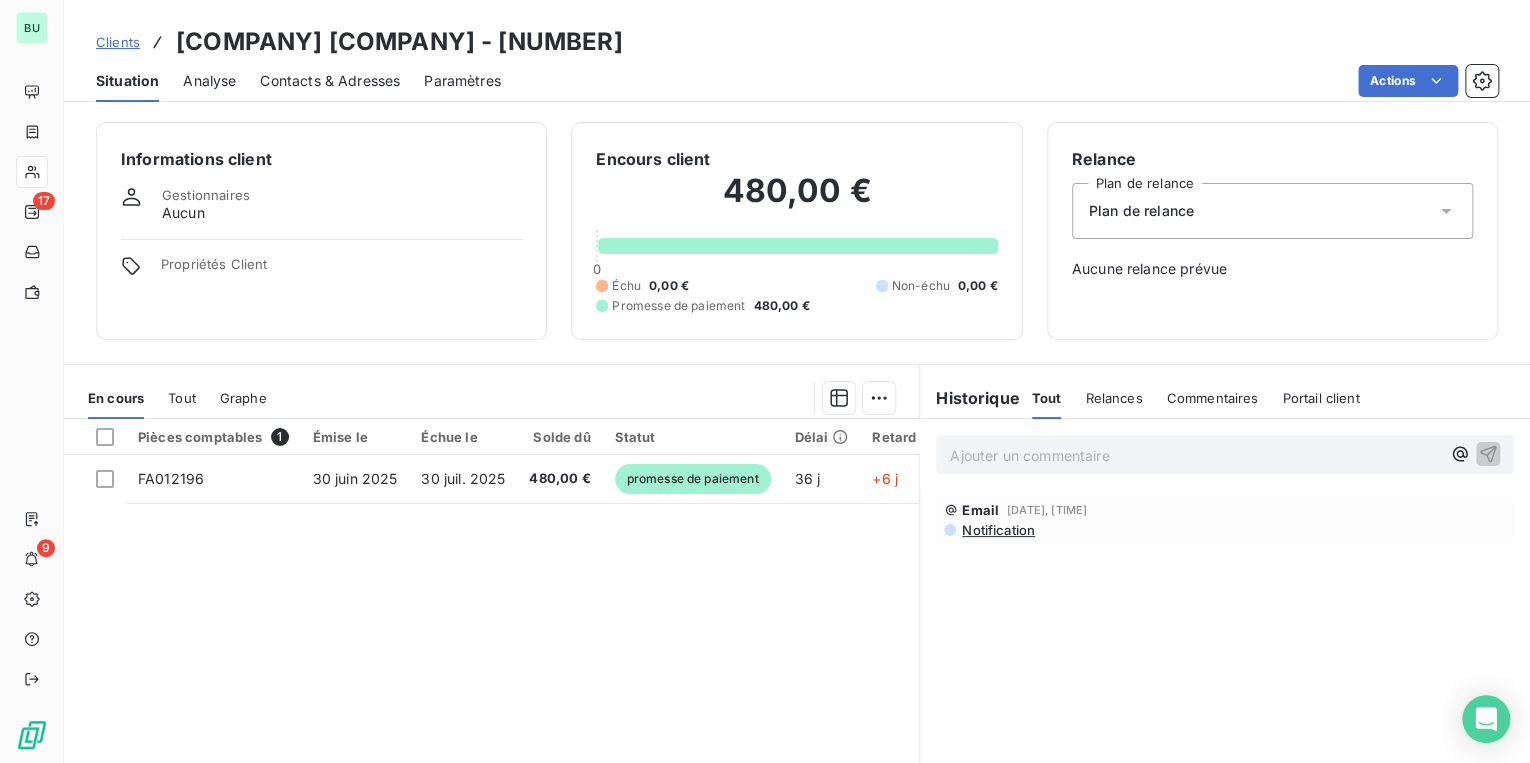 click on "Pièces comptables 1 Émise le Échue le Solde dû Statut Délai   Retard   FA012196 30 juin 2025 30 juil. 2025 480,00 € promesse de paiement 36 j +6 j" at bounding box center (491, 611) 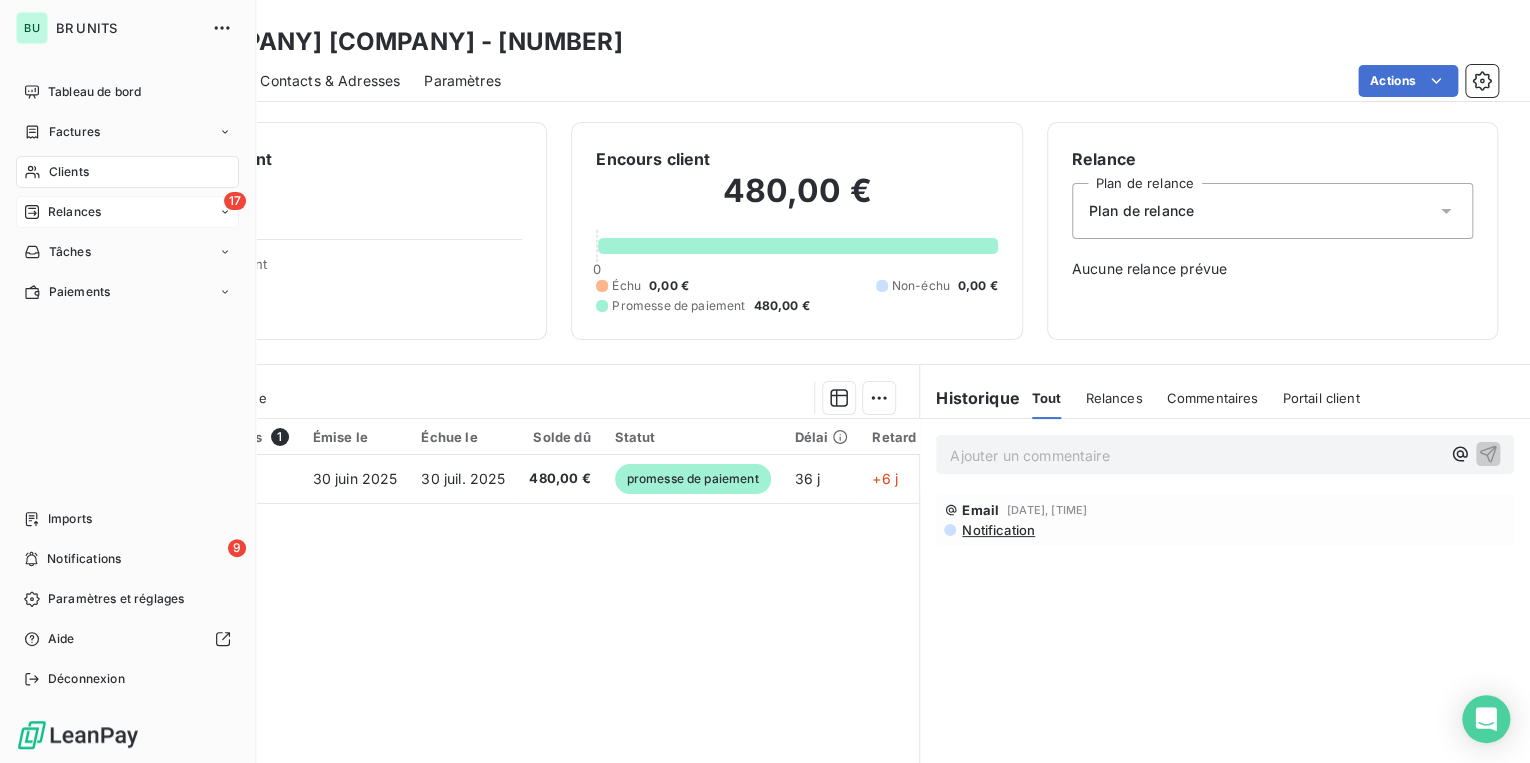click on "Relances" at bounding box center [74, 212] 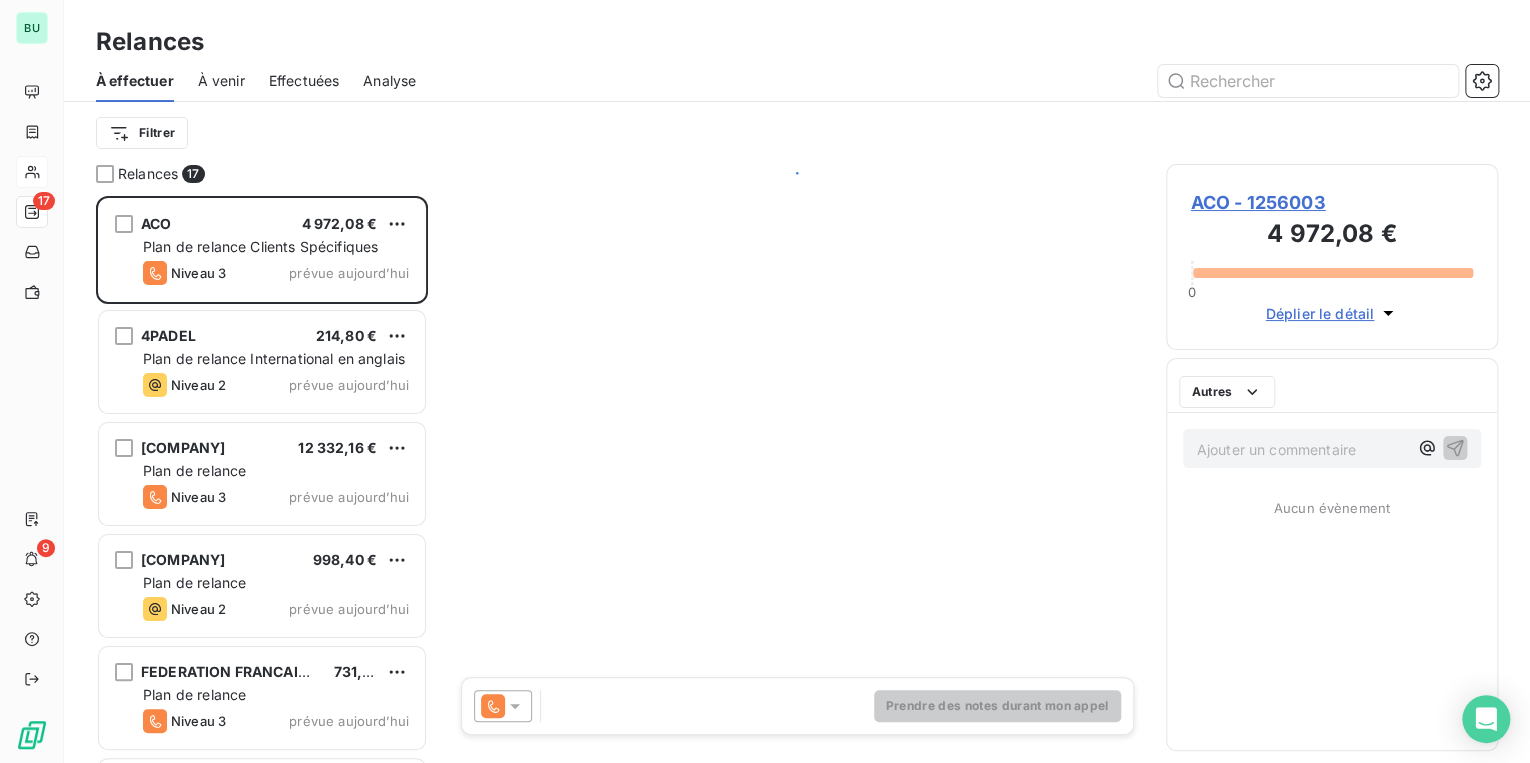 scroll, scrollTop: 12, scrollLeft: 12, axis: both 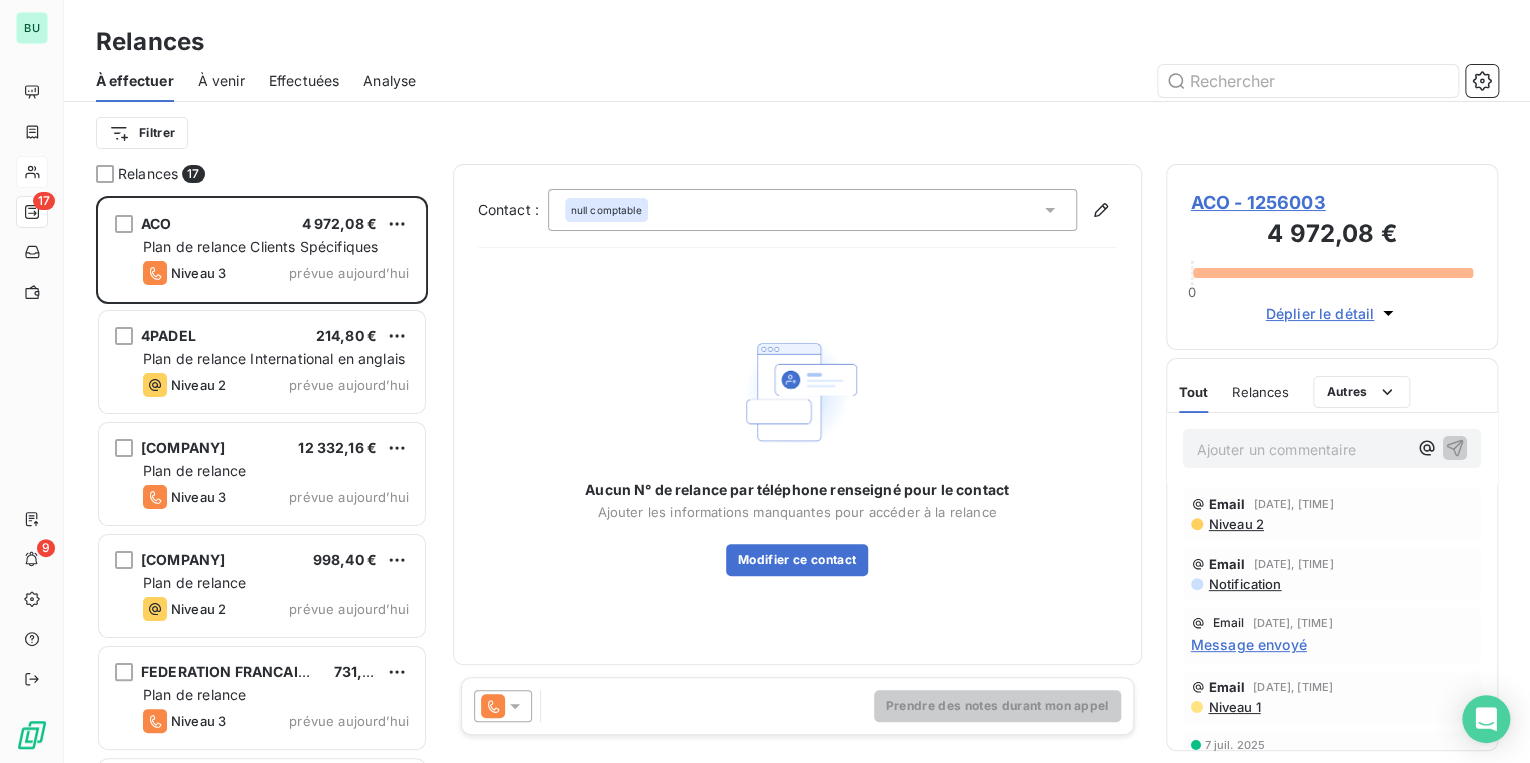 click on "ACO - 1257004 4 972,08 € 0 Déplier le détail" at bounding box center [1332, 257] 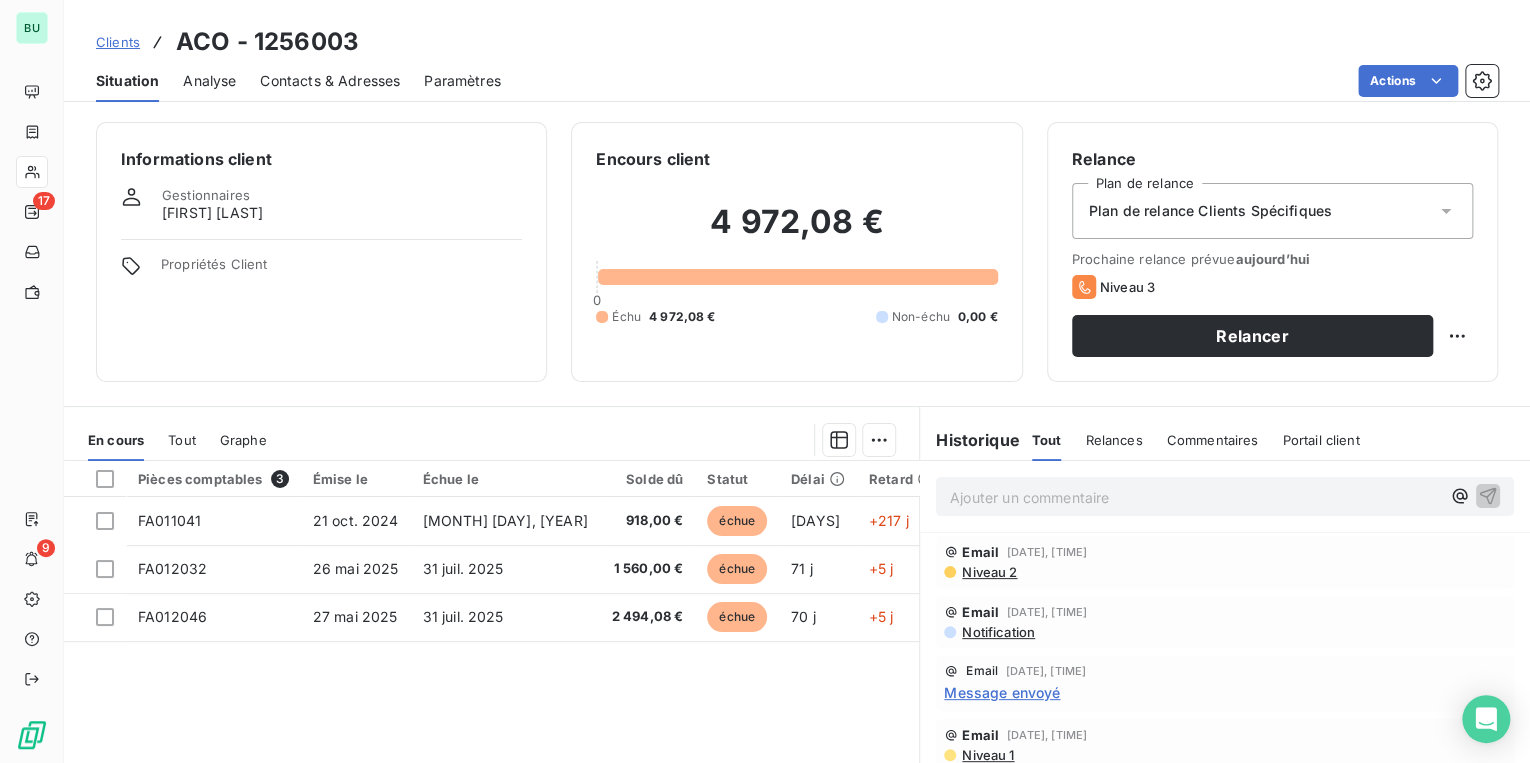 click on "Contacts & Adresses" at bounding box center [330, 81] 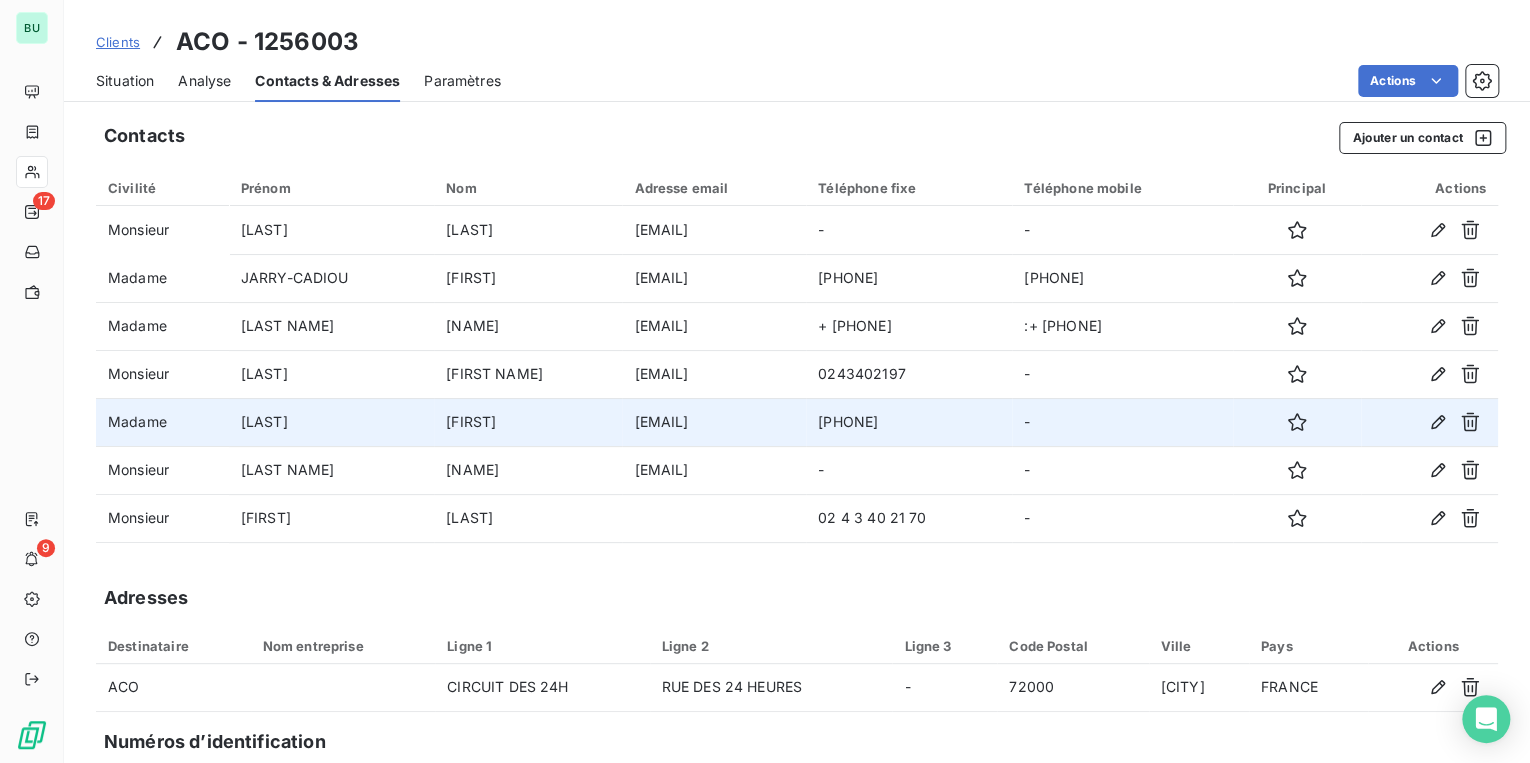 scroll, scrollTop: 86, scrollLeft: 0, axis: vertical 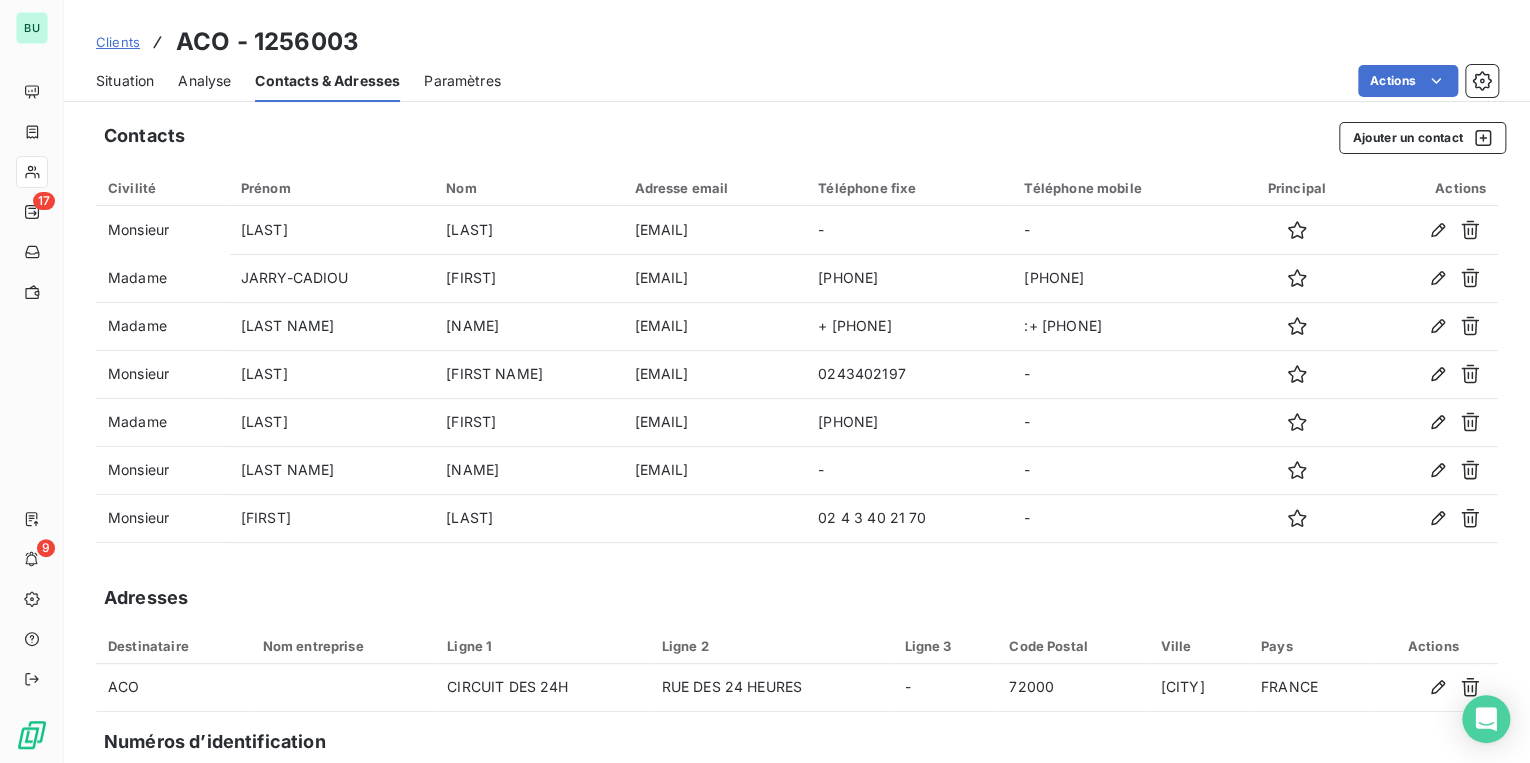 click on "Situation" at bounding box center (125, 81) 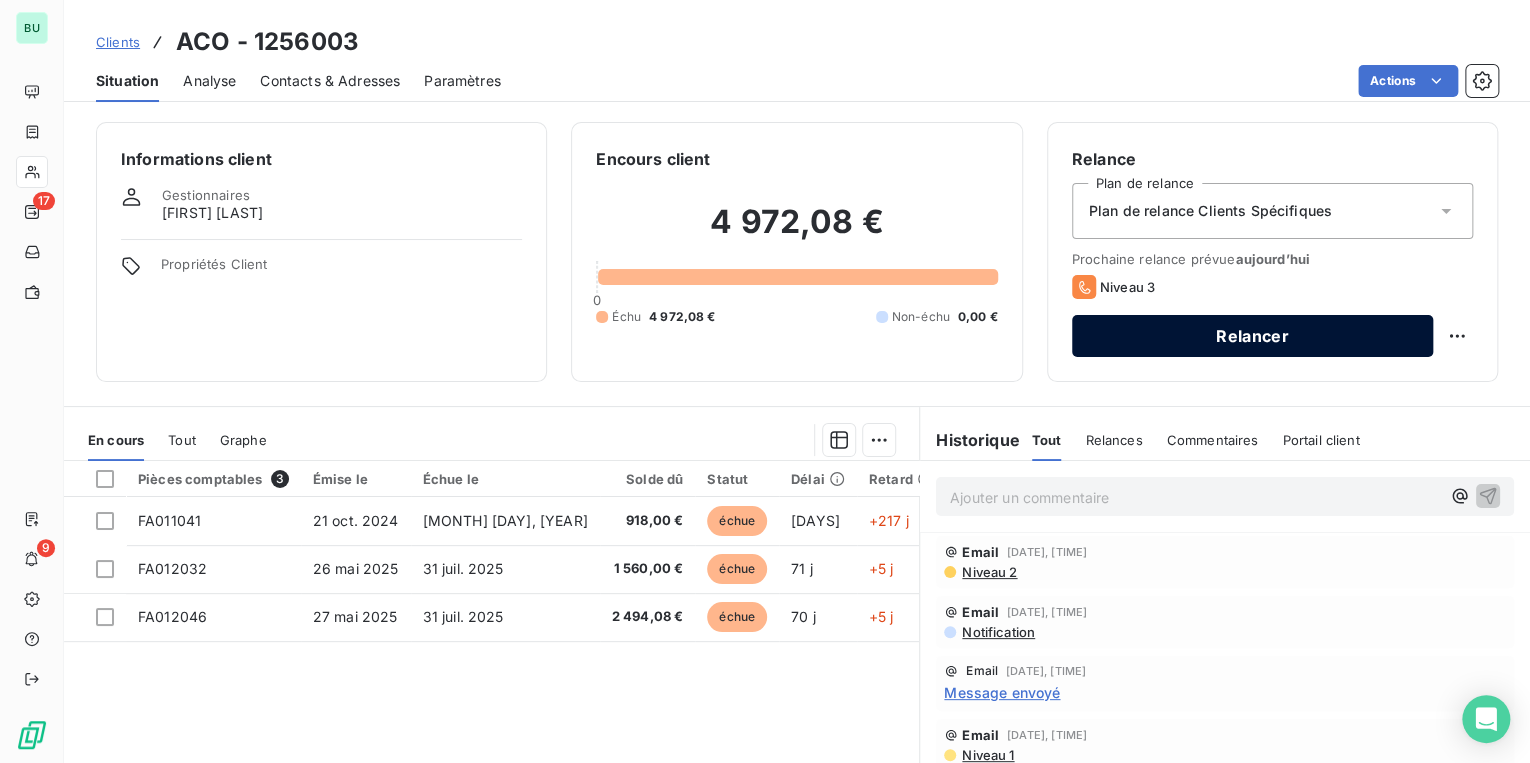 click on "Relancer" at bounding box center [1252, 336] 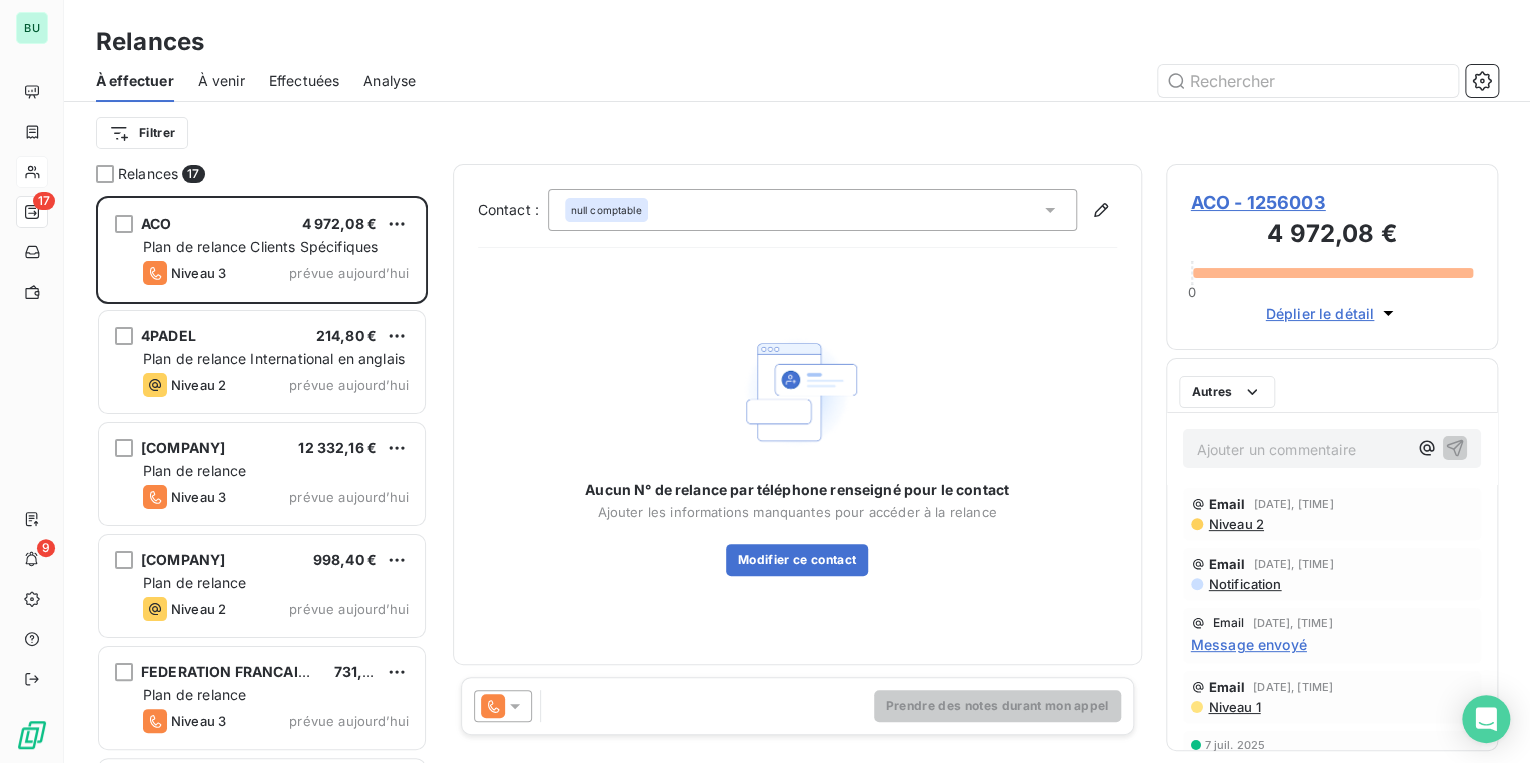 scroll, scrollTop: 12, scrollLeft: 12, axis: both 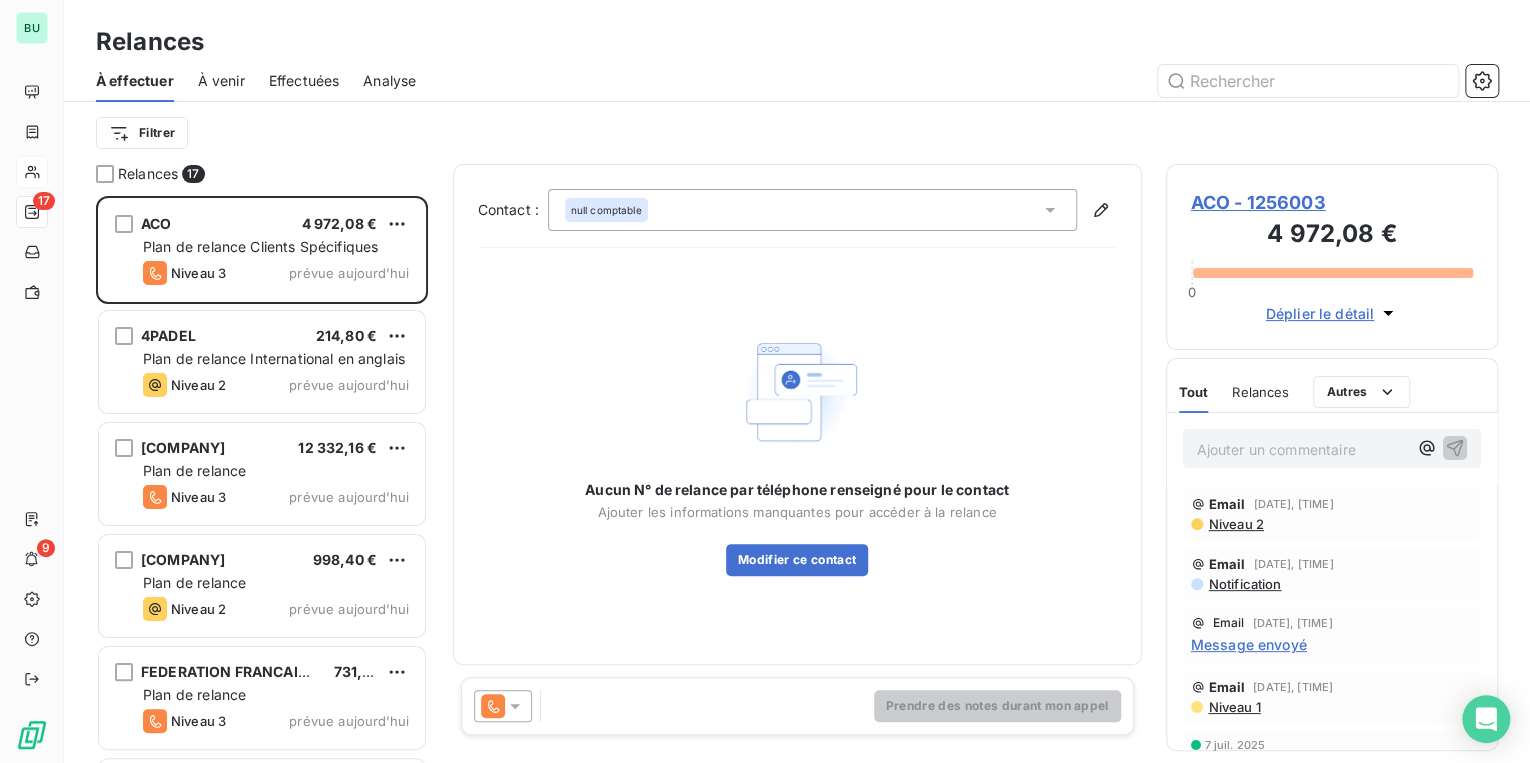 click 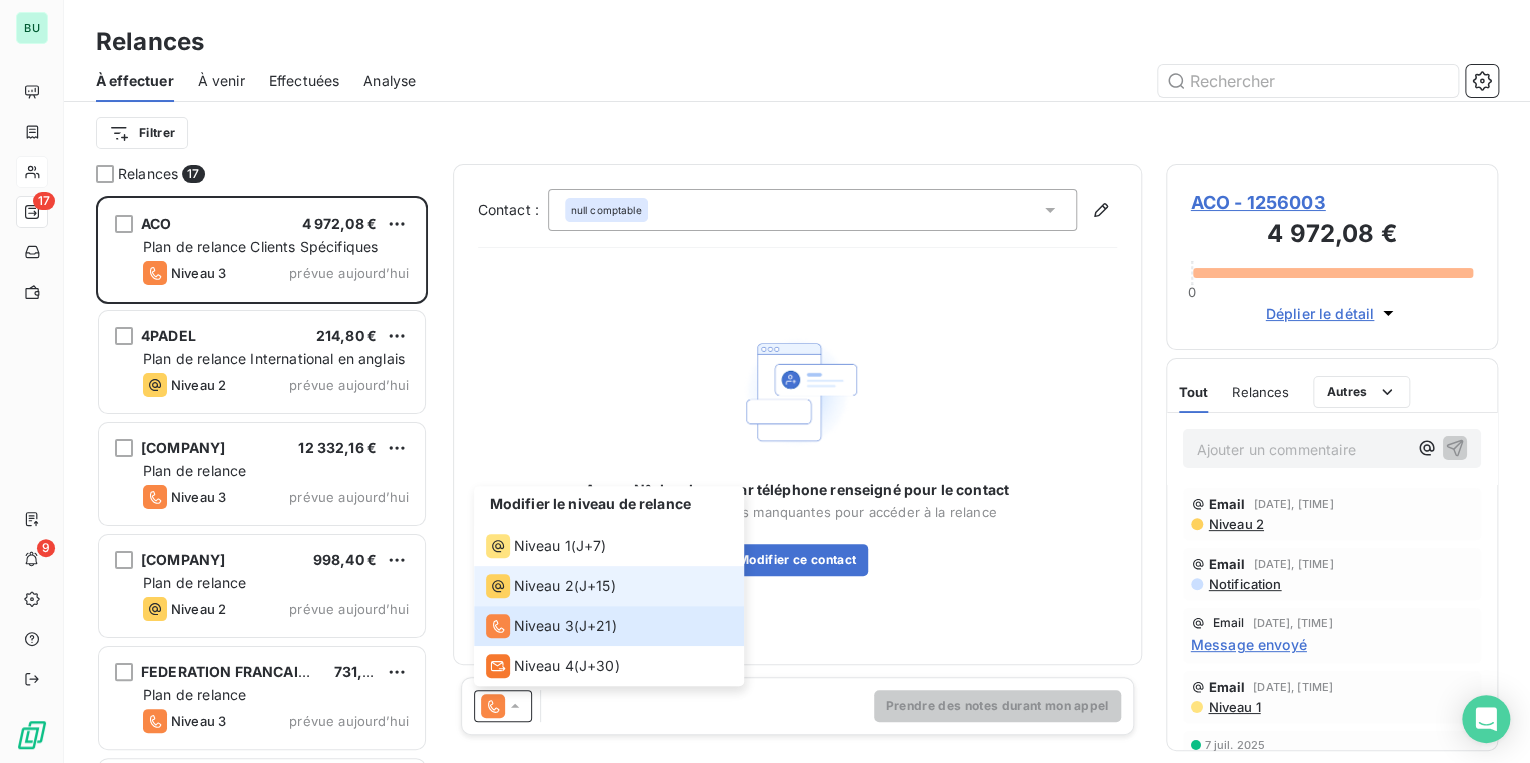 click on "Niveau 2" at bounding box center [544, 586] 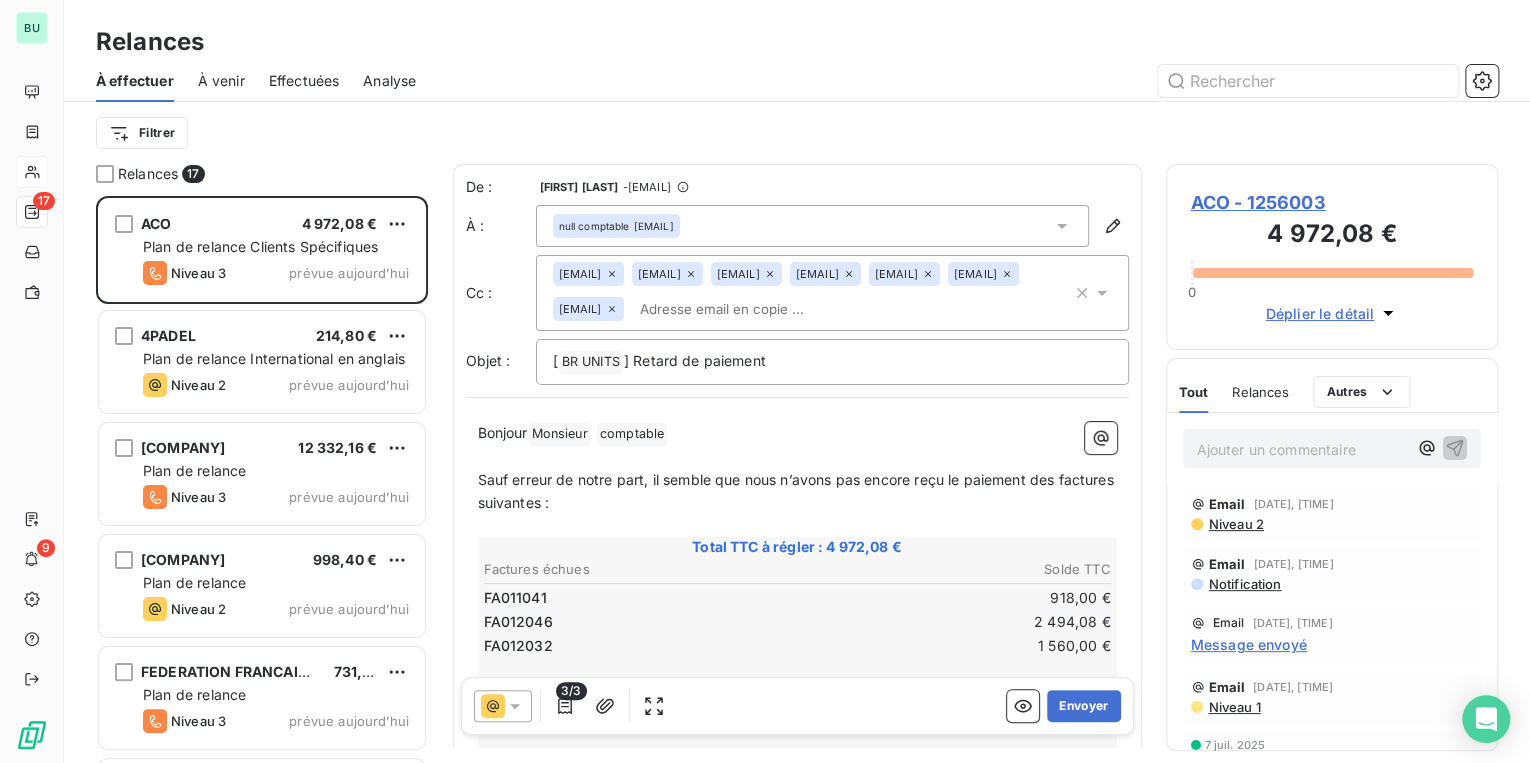 click on "Bonjour  Monsieur ﻿   comptable ﻿ ﻿" at bounding box center [797, 434] 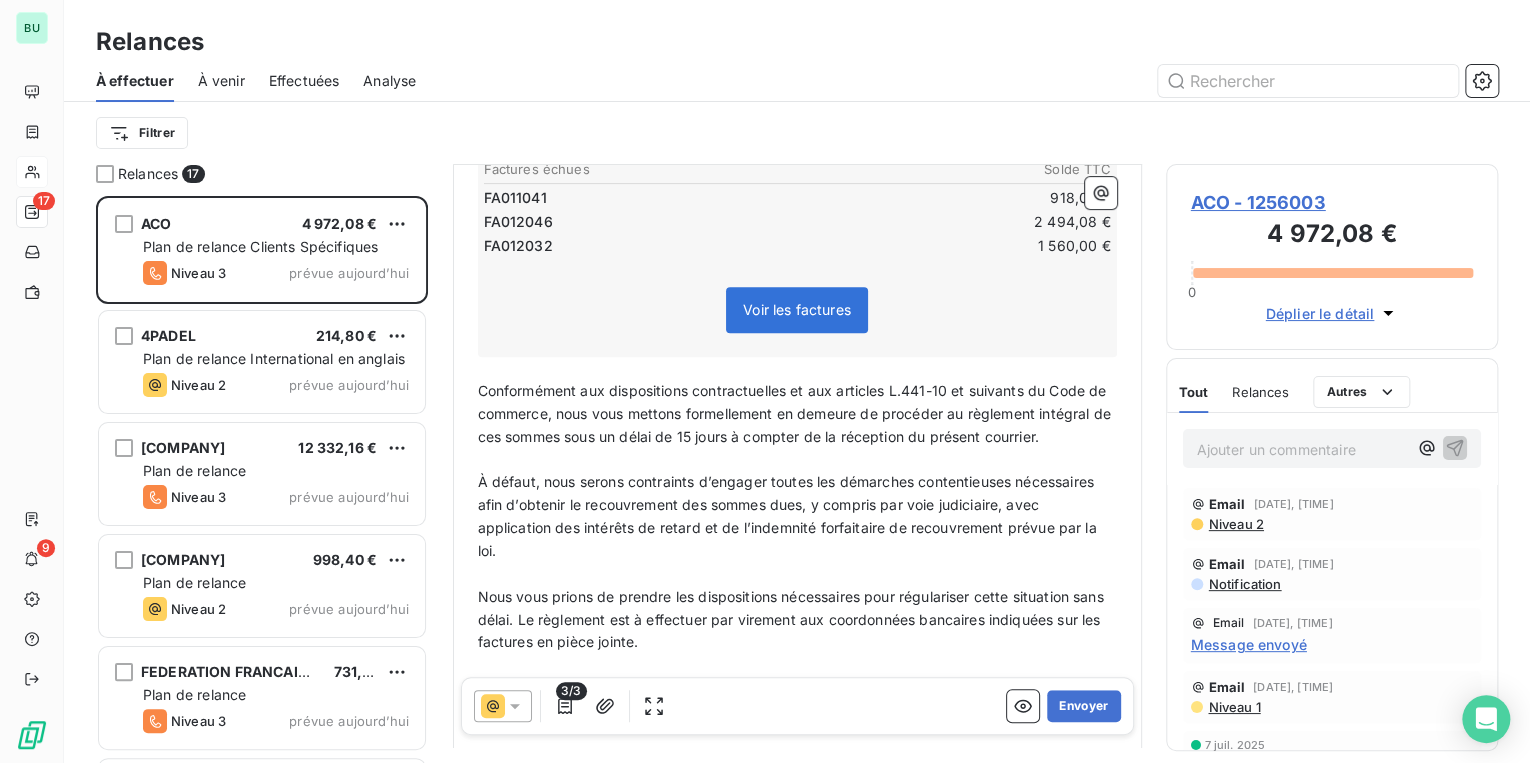 scroll, scrollTop: 400, scrollLeft: 0, axis: vertical 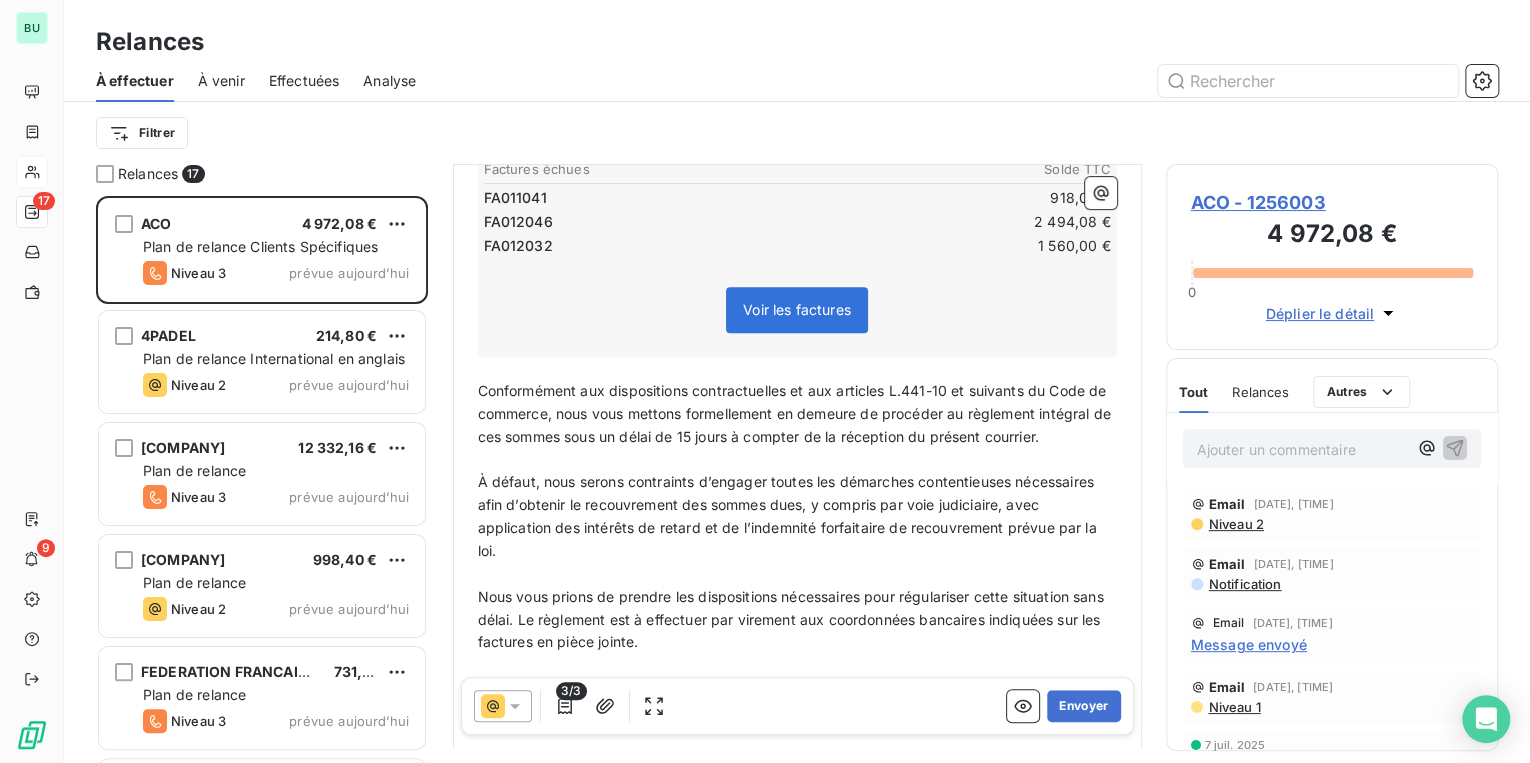 click on "Conformément aux dispositions contractuelles et aux articles L.441-10 et suivants du Code de commerce, nous vous mettons formellement en demeure de procéder au règlement intégral de ces sommes sous un délai de 15 jours à compter de la réception du présent courrier." at bounding box center [797, 414] 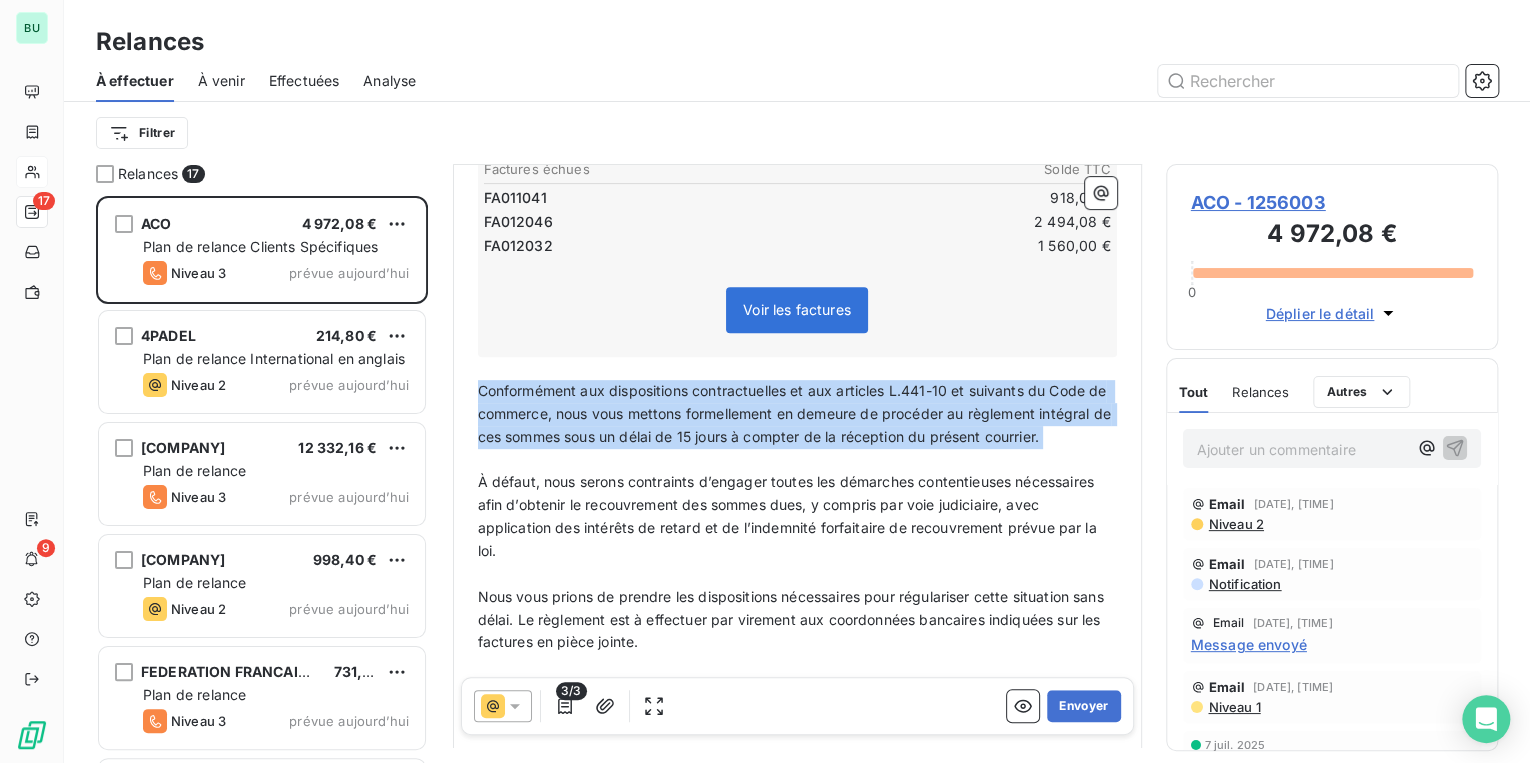 drag, startPoint x: 476, startPoint y: 416, endPoint x: 561, endPoint y: 504, distance: 122.34786 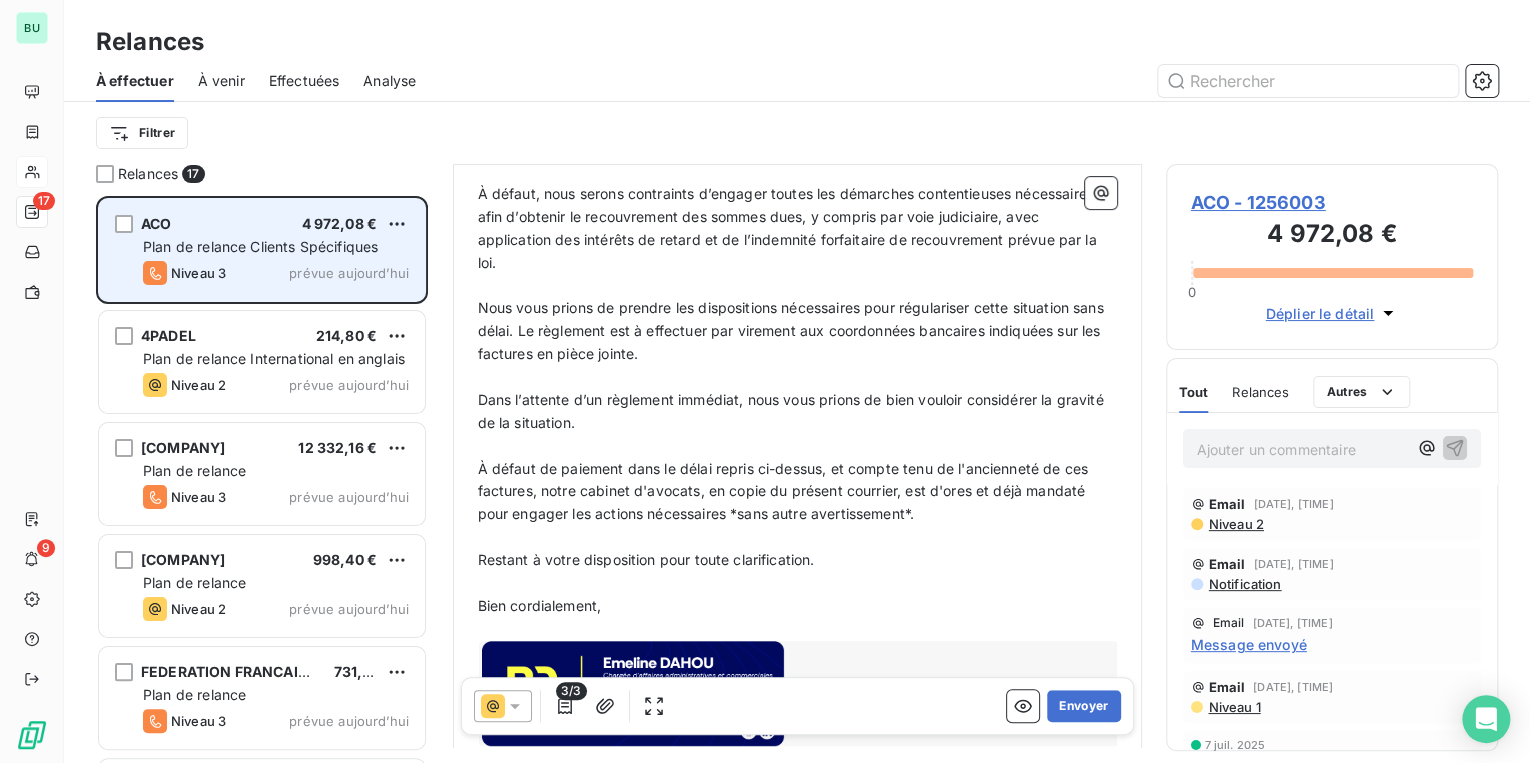 click on "ACO [PRICE] Plan de relance Clients Spécifiques Niveau 3 prévue aujourd’hui" at bounding box center (262, 250) 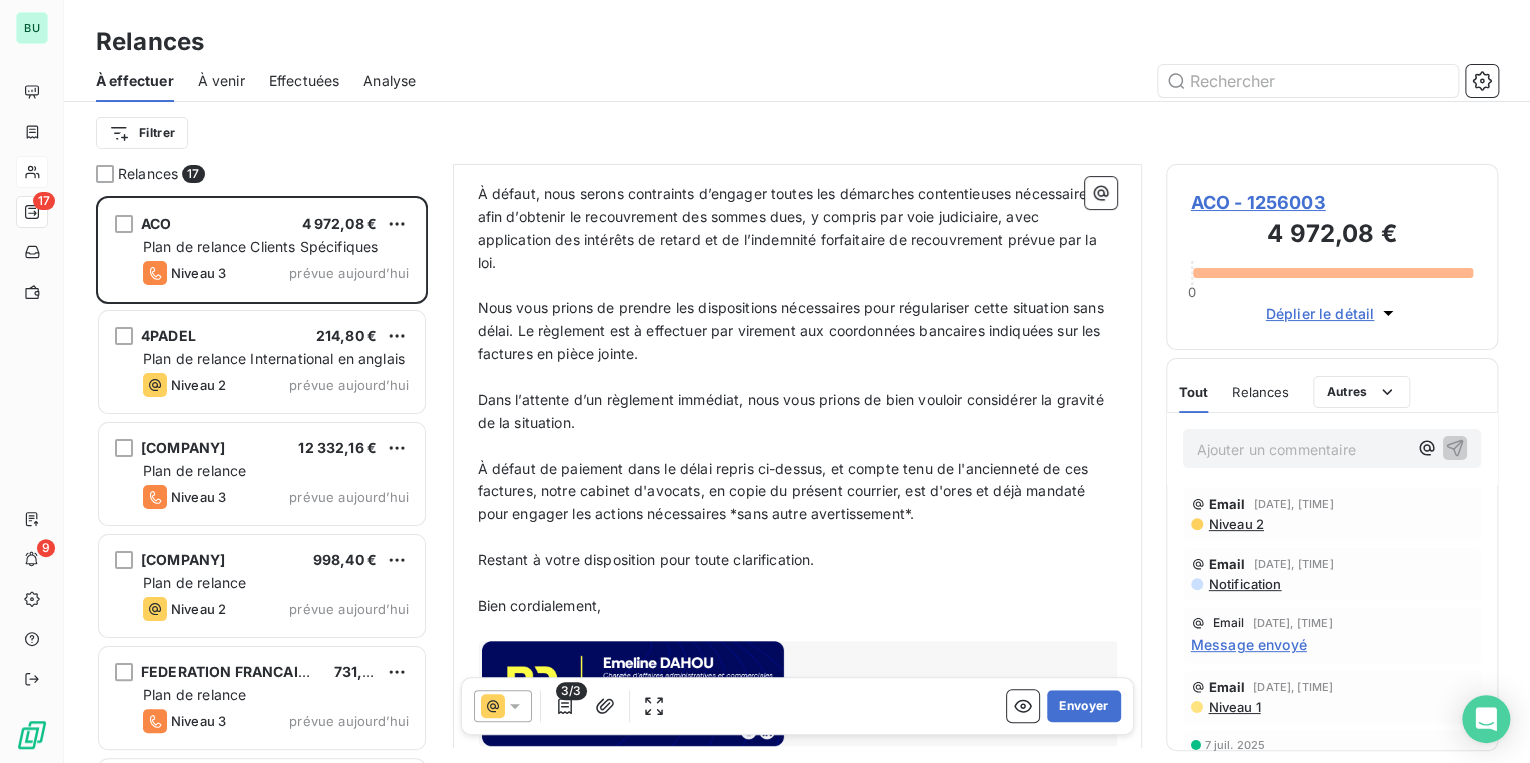 click on "ACO - 1256003" at bounding box center (1332, 202) 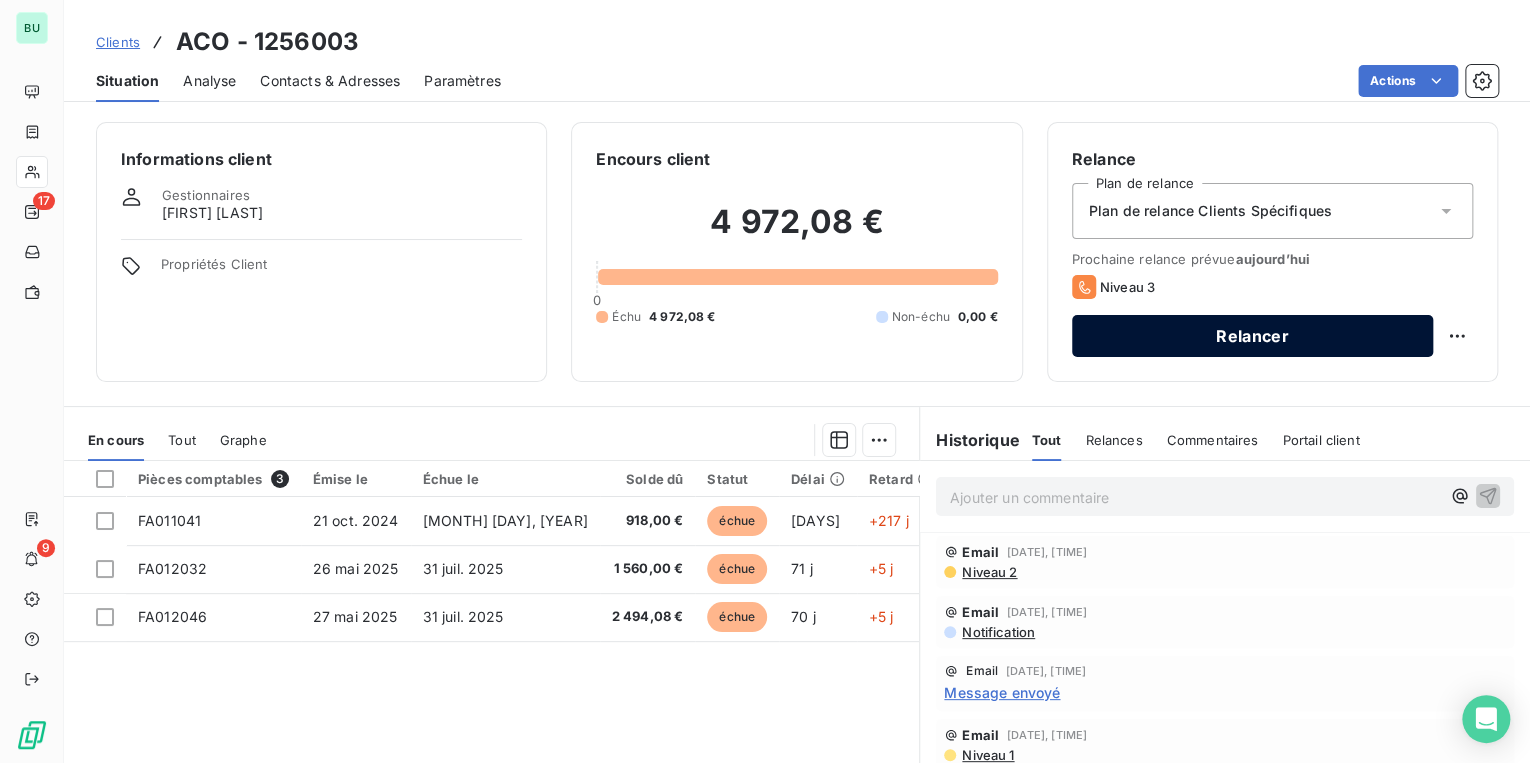 click on "Relancer" at bounding box center [1252, 336] 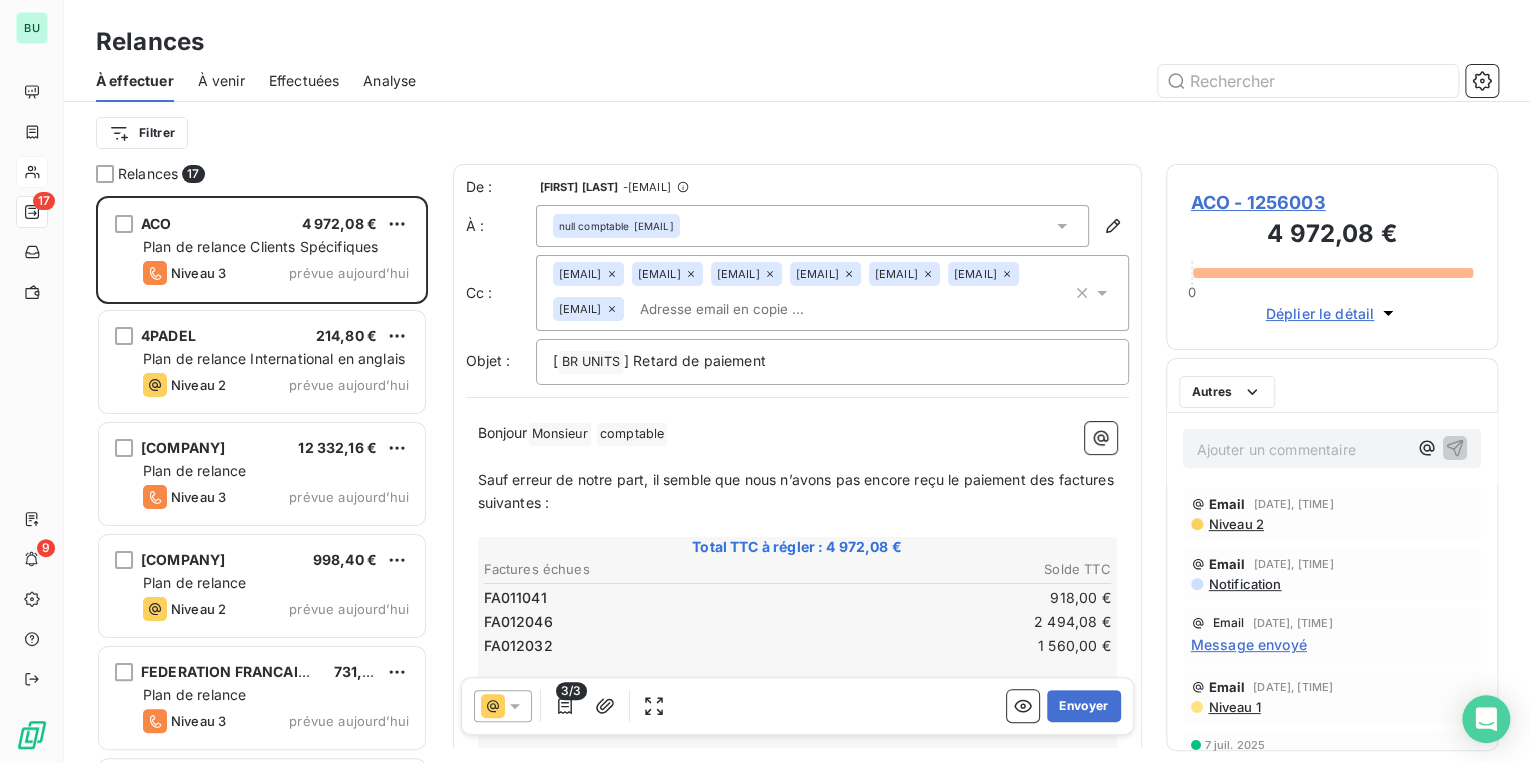 scroll, scrollTop: 12, scrollLeft: 12, axis: both 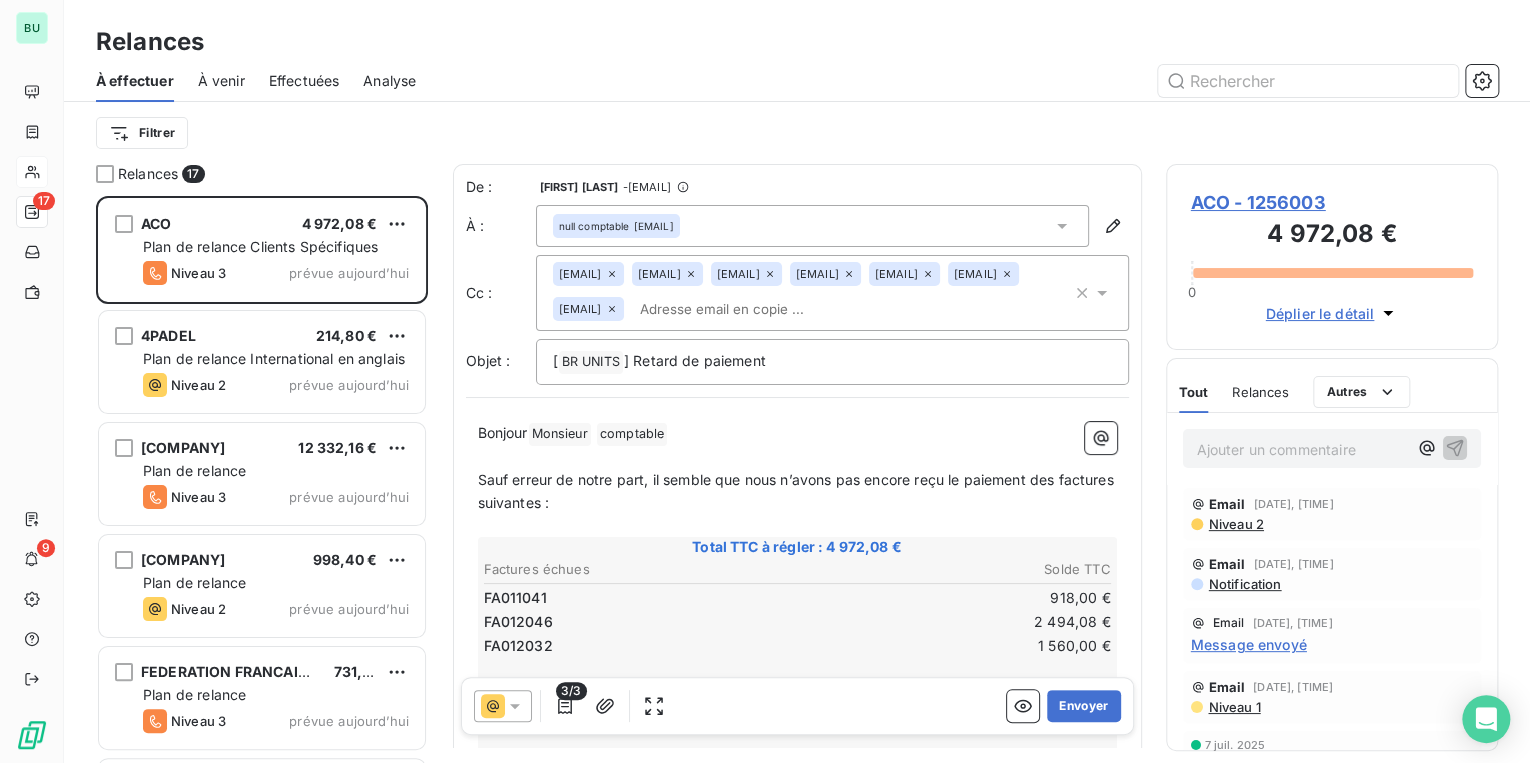 click 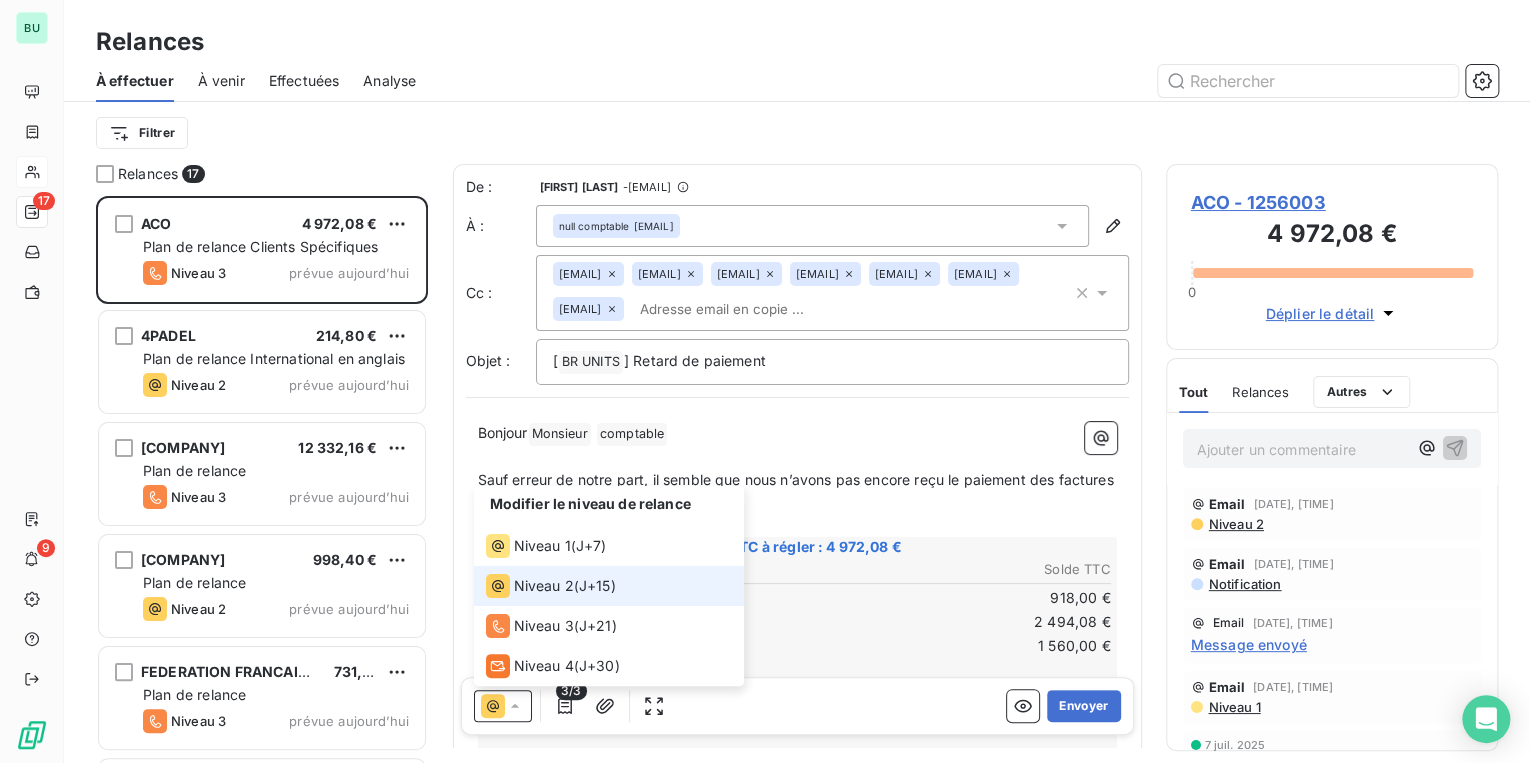 click on "Niveau 2" at bounding box center (544, 586) 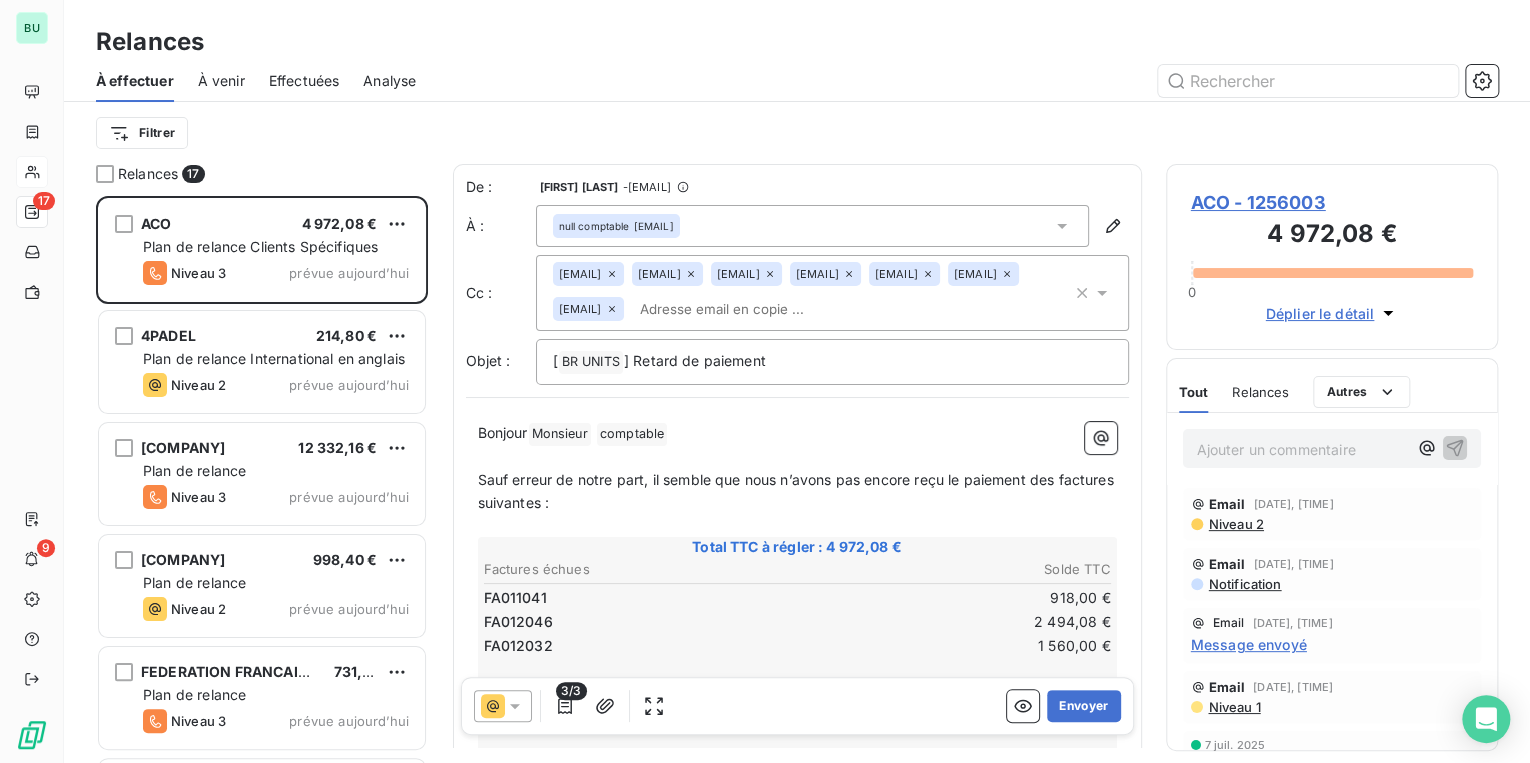 click 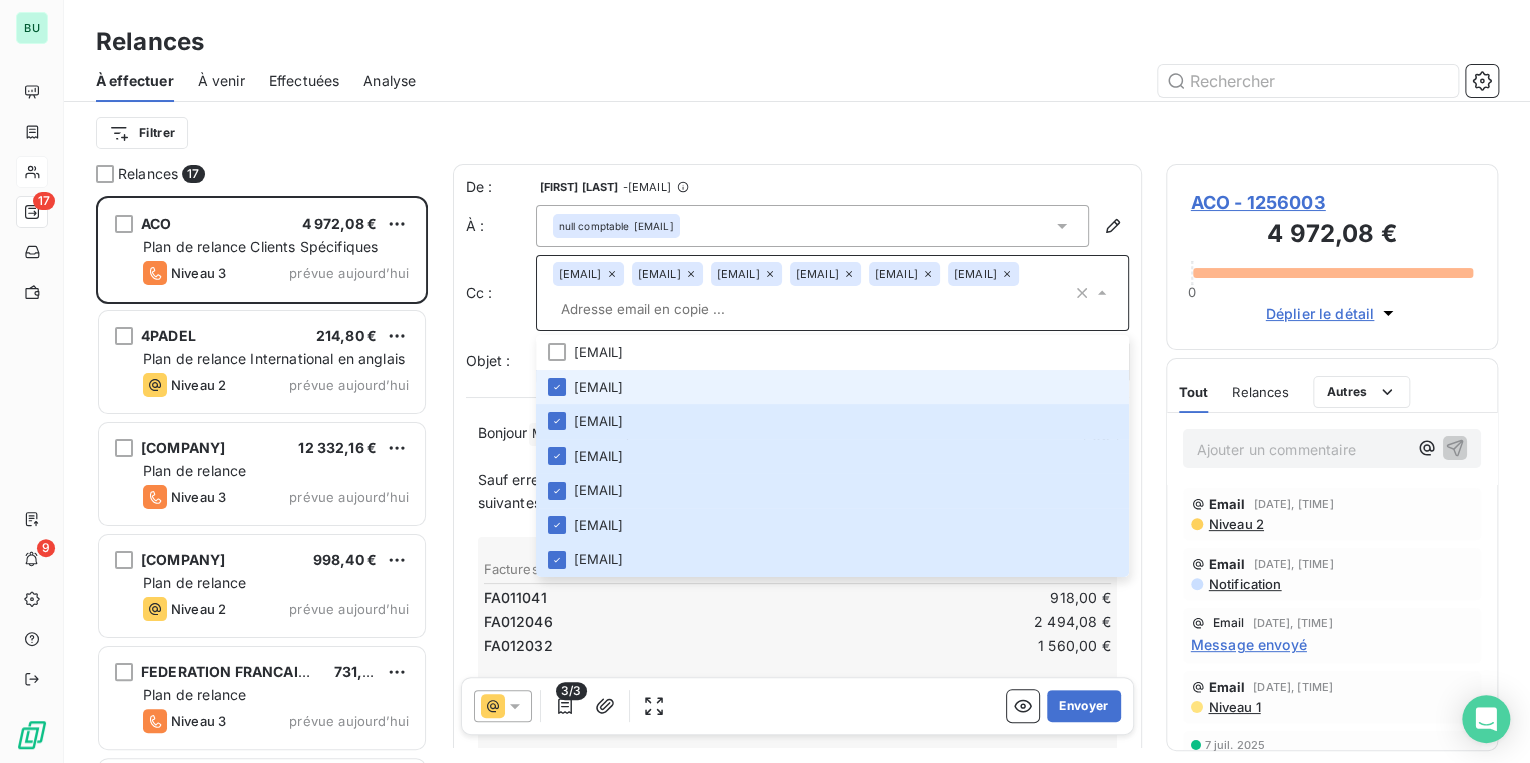 click 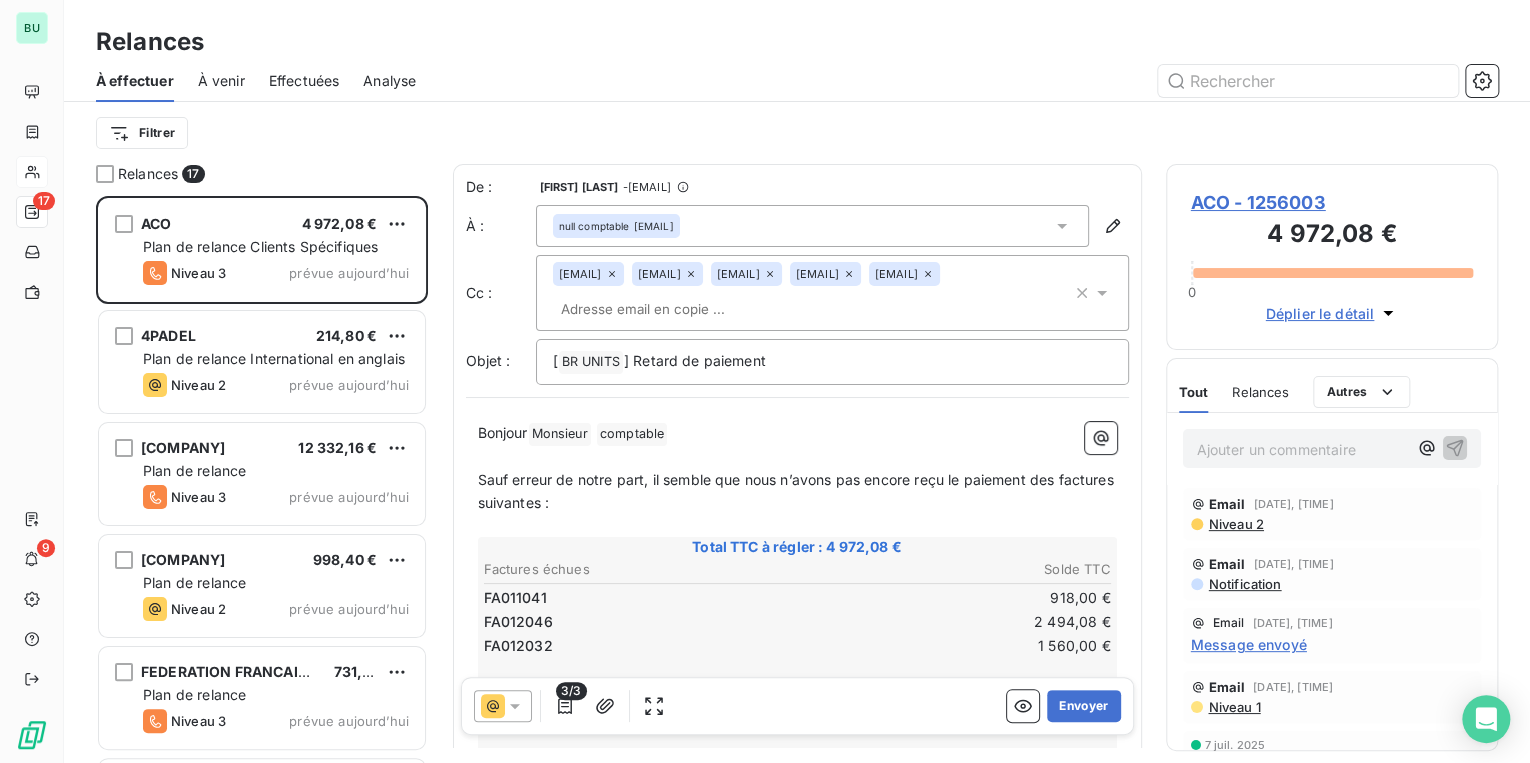 click 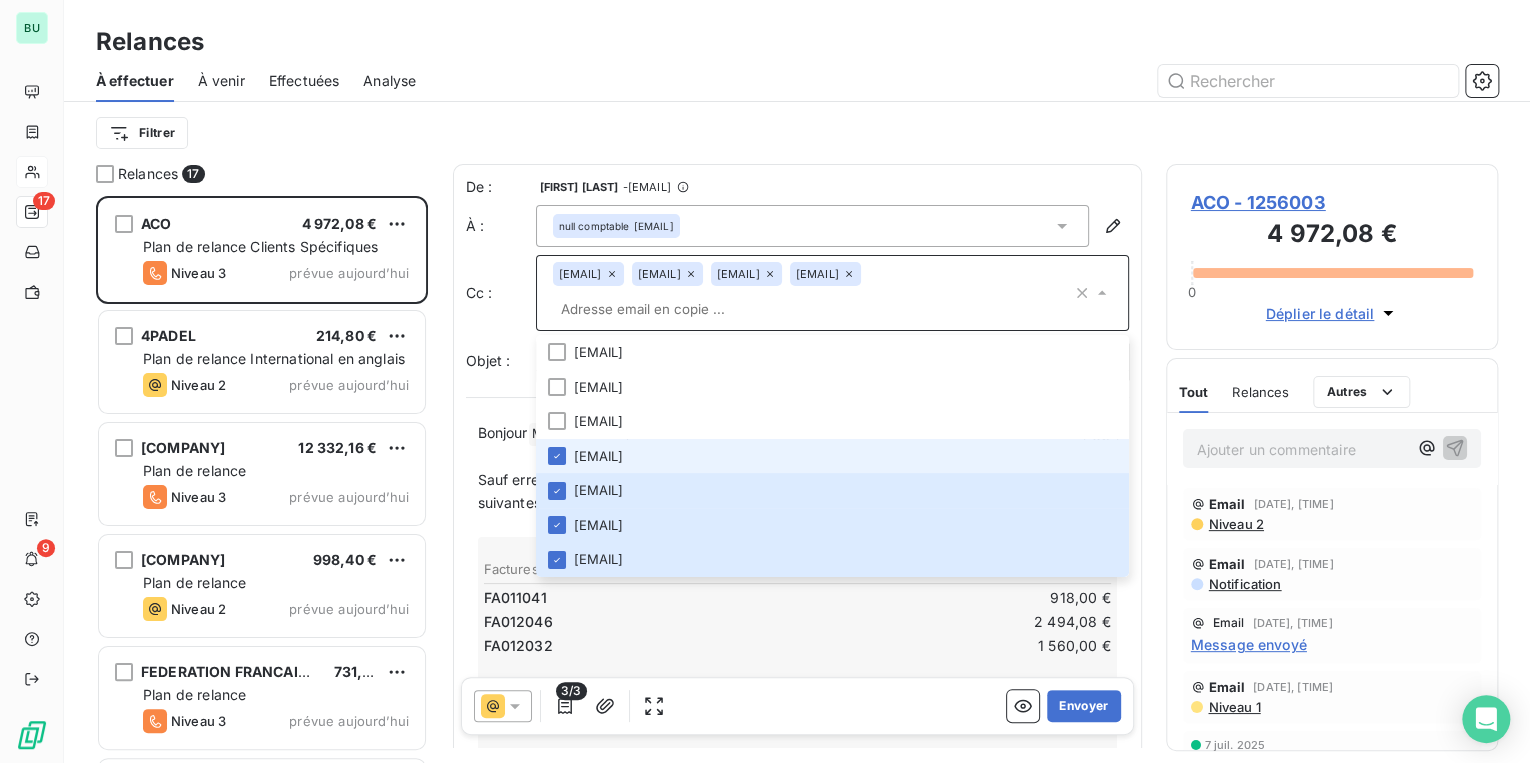 click 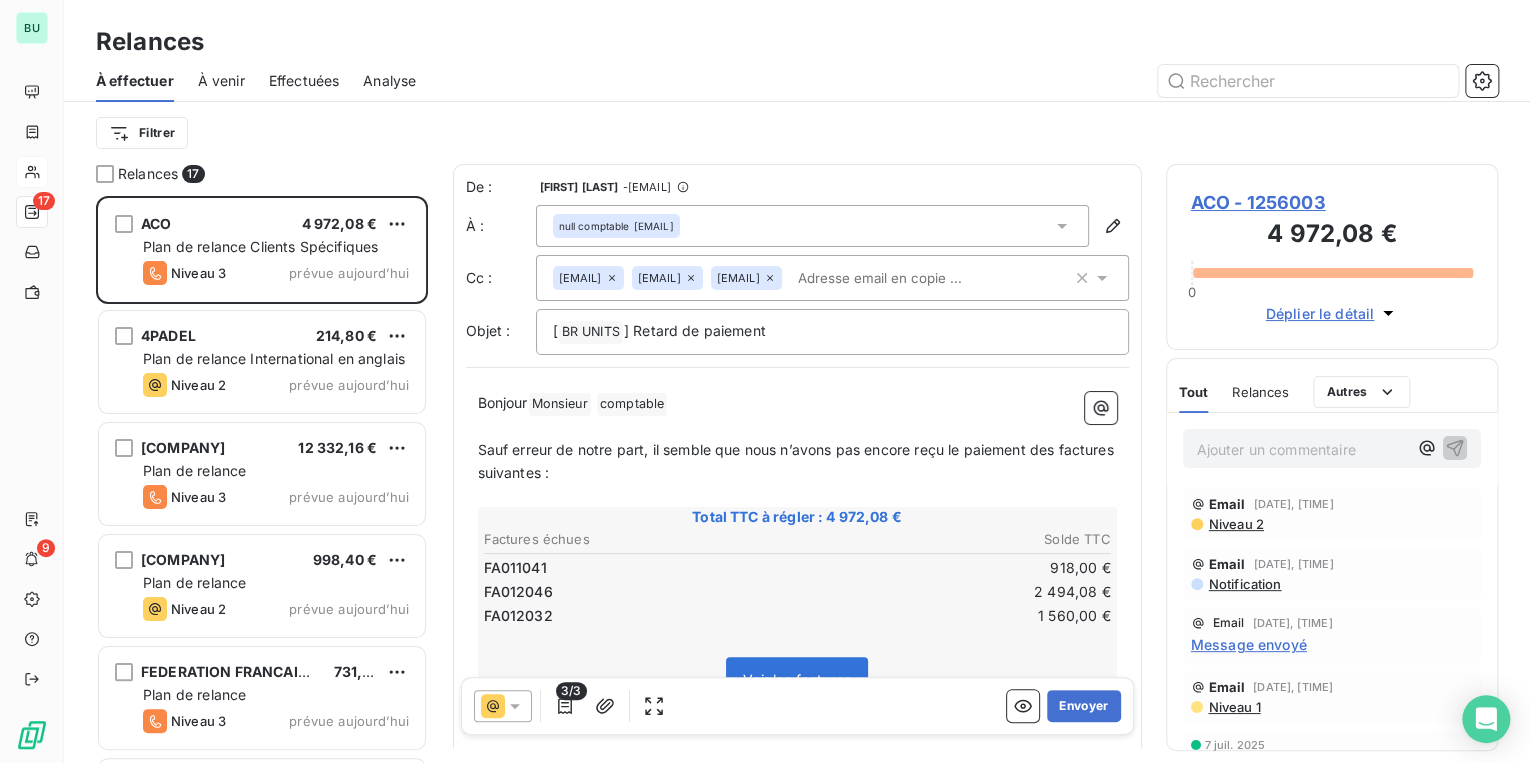 click 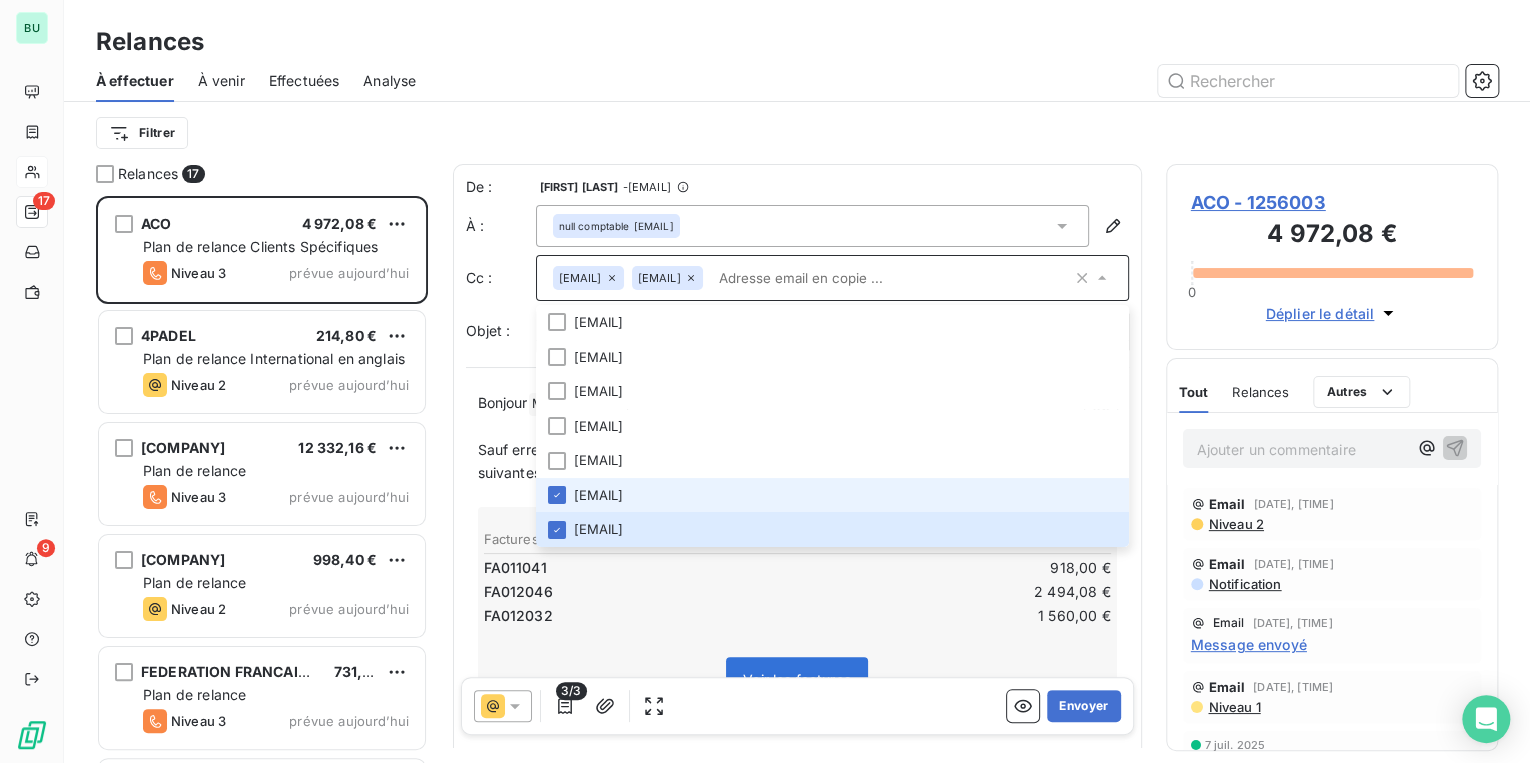 click 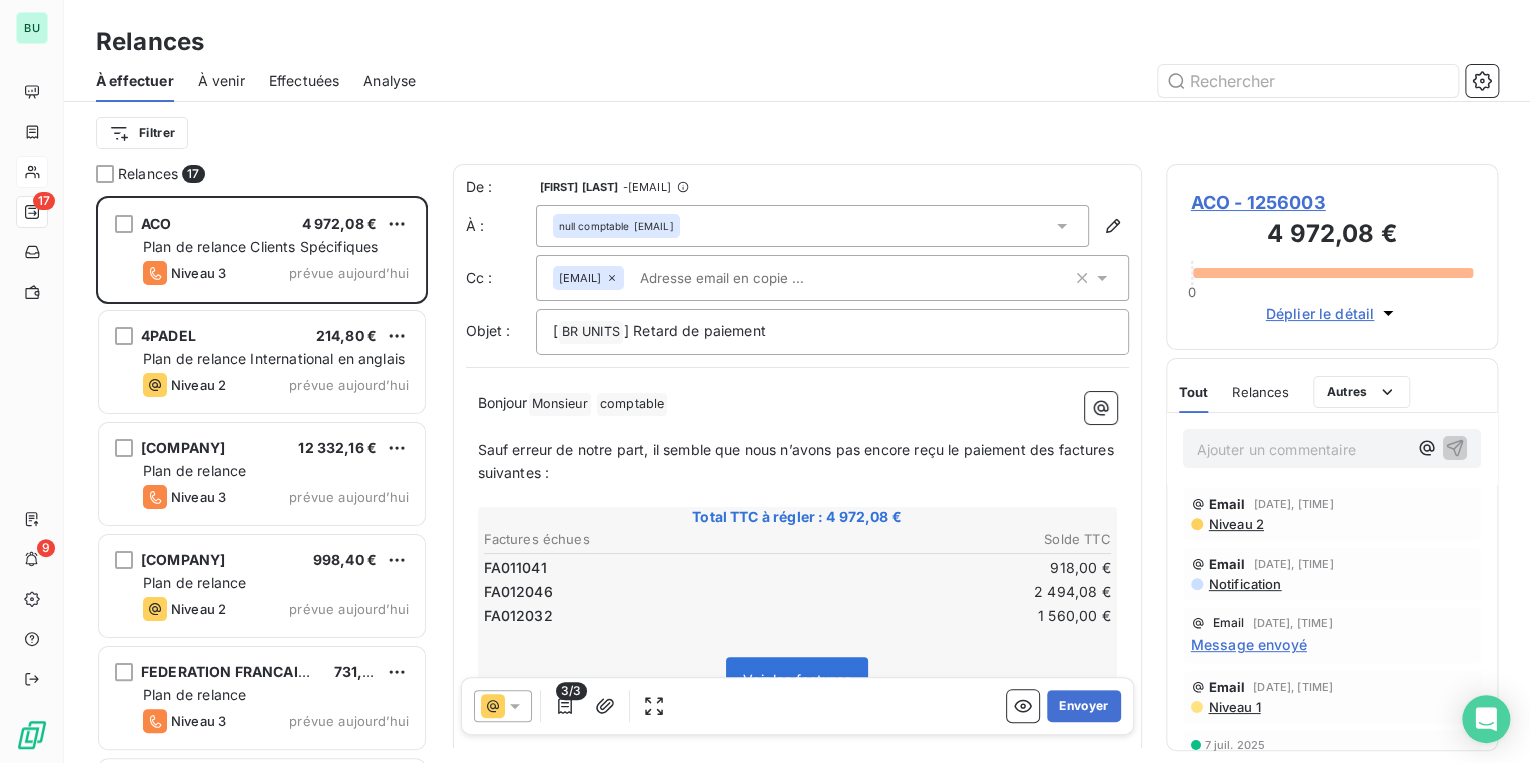 click 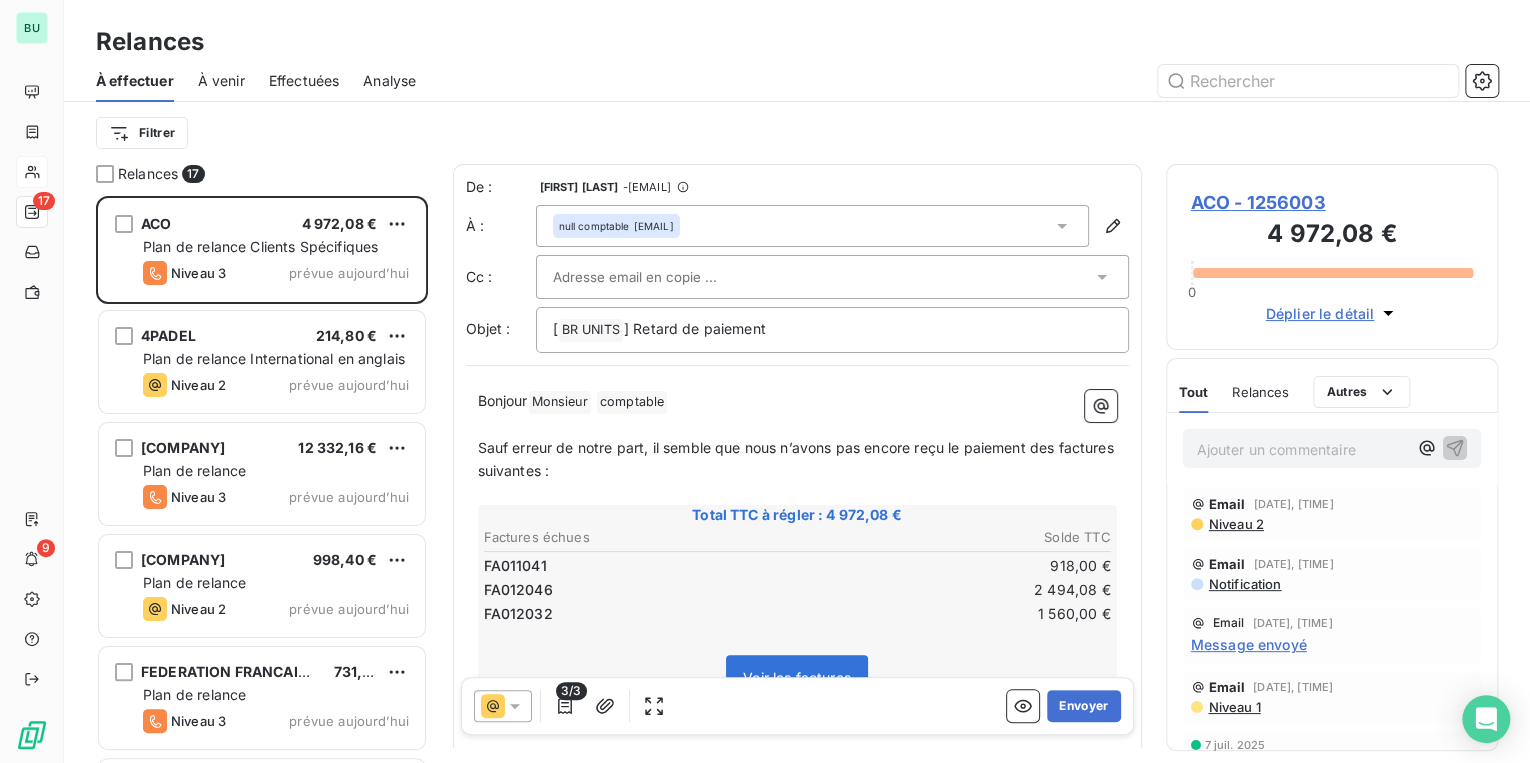 click on "Filtrer" at bounding box center [797, 133] 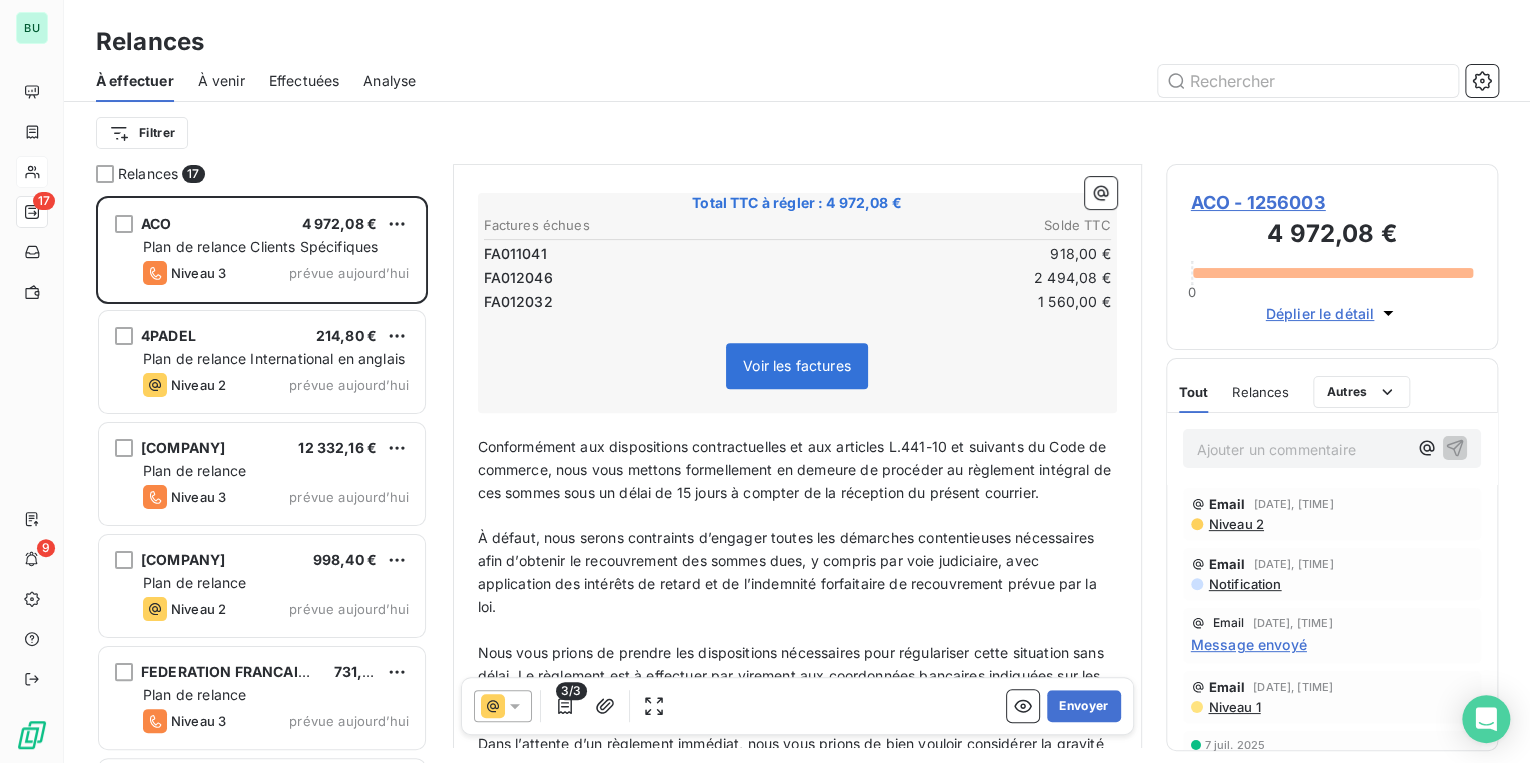 scroll, scrollTop: 320, scrollLeft: 0, axis: vertical 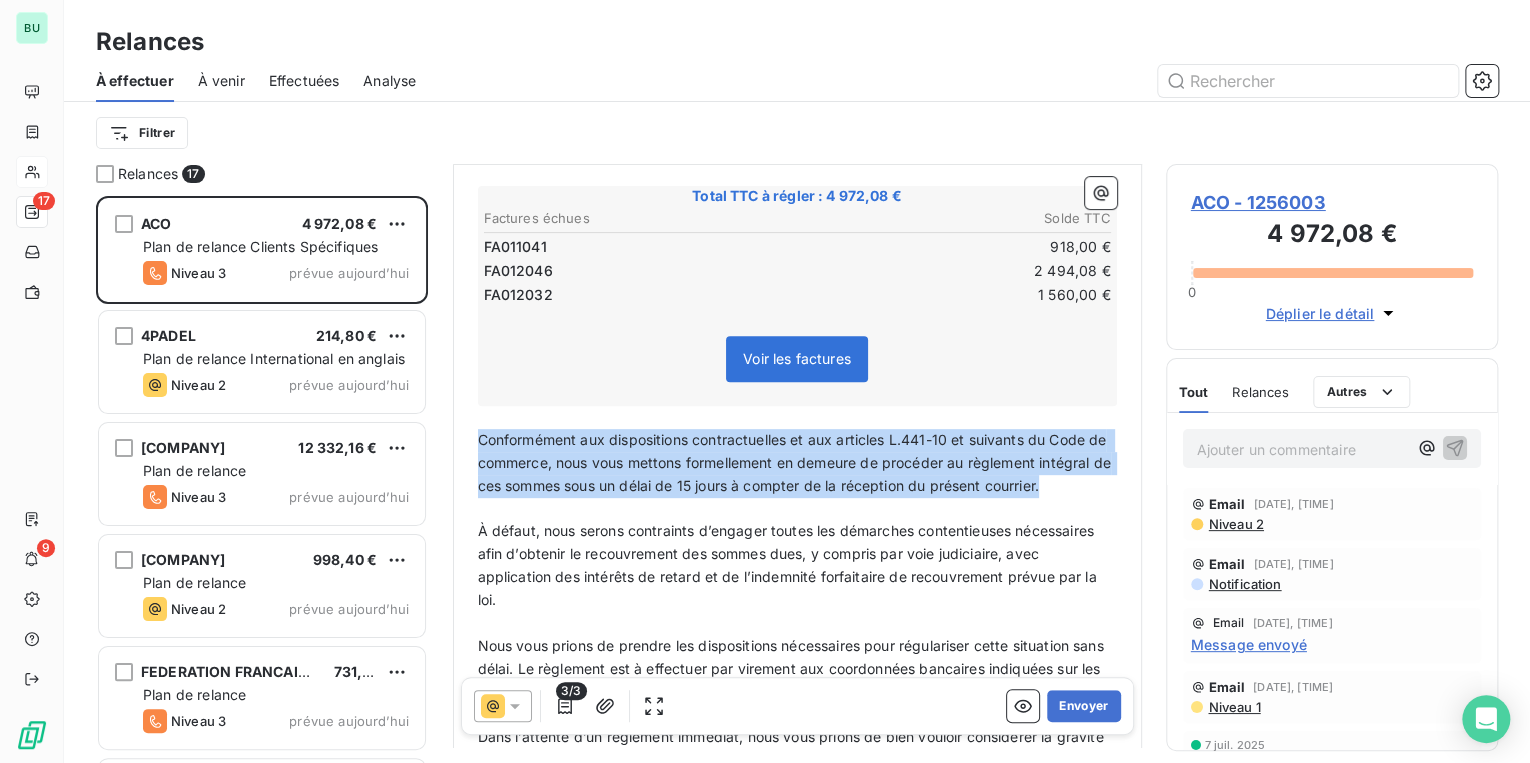 drag, startPoint x: 478, startPoint y: 436, endPoint x: 559, endPoint y: 504, distance: 105.75916 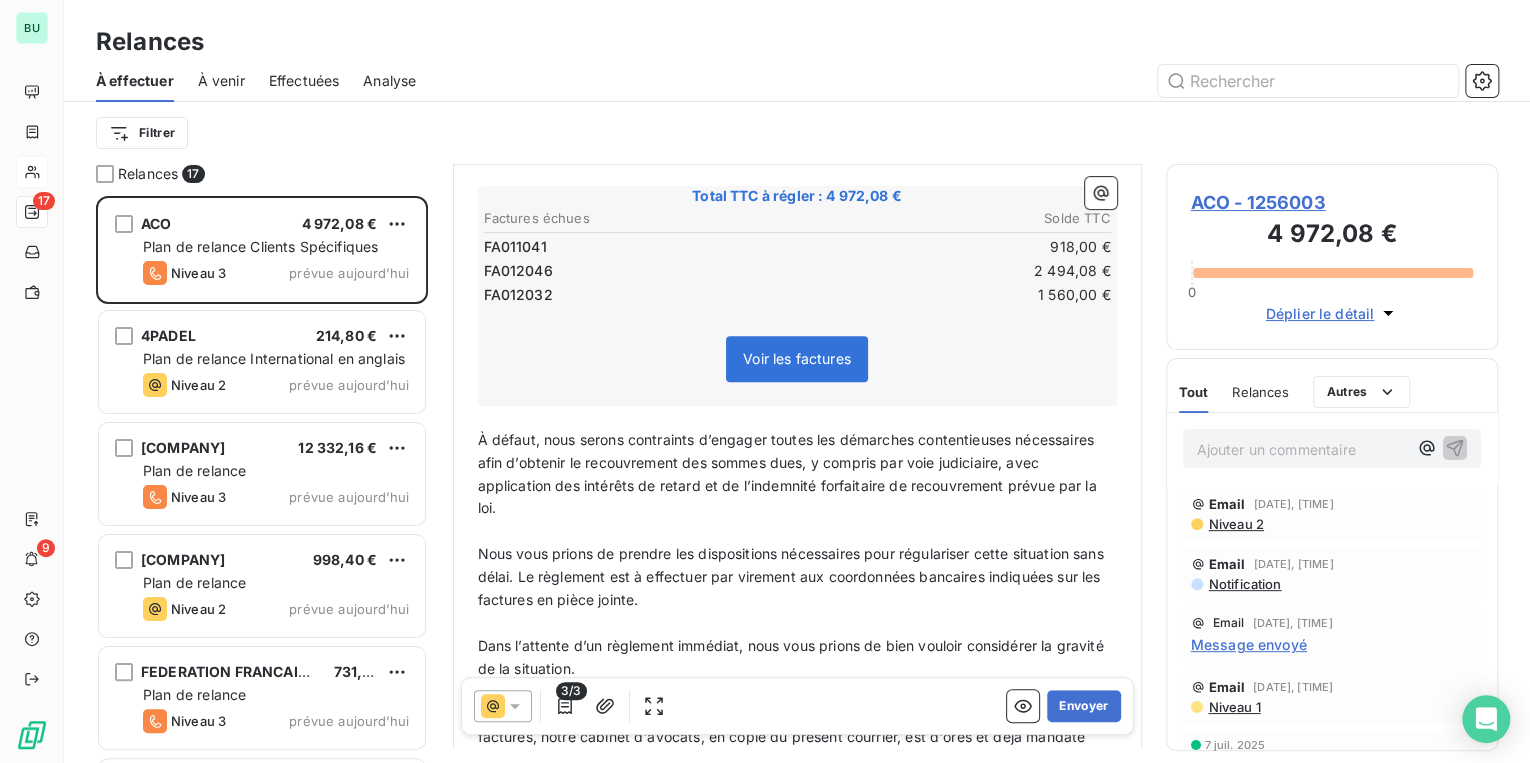 click on "À défaut, nous serons contraints d’engager toutes les démarches contentieuses nécessaires afin d’obtenir le recouvrement des sommes dues, y compris par voie judiciaire, avec application des intérêts de retard et de l’indemnité forfaitaire de recouvrement prévue par la loi." at bounding box center (789, 474) 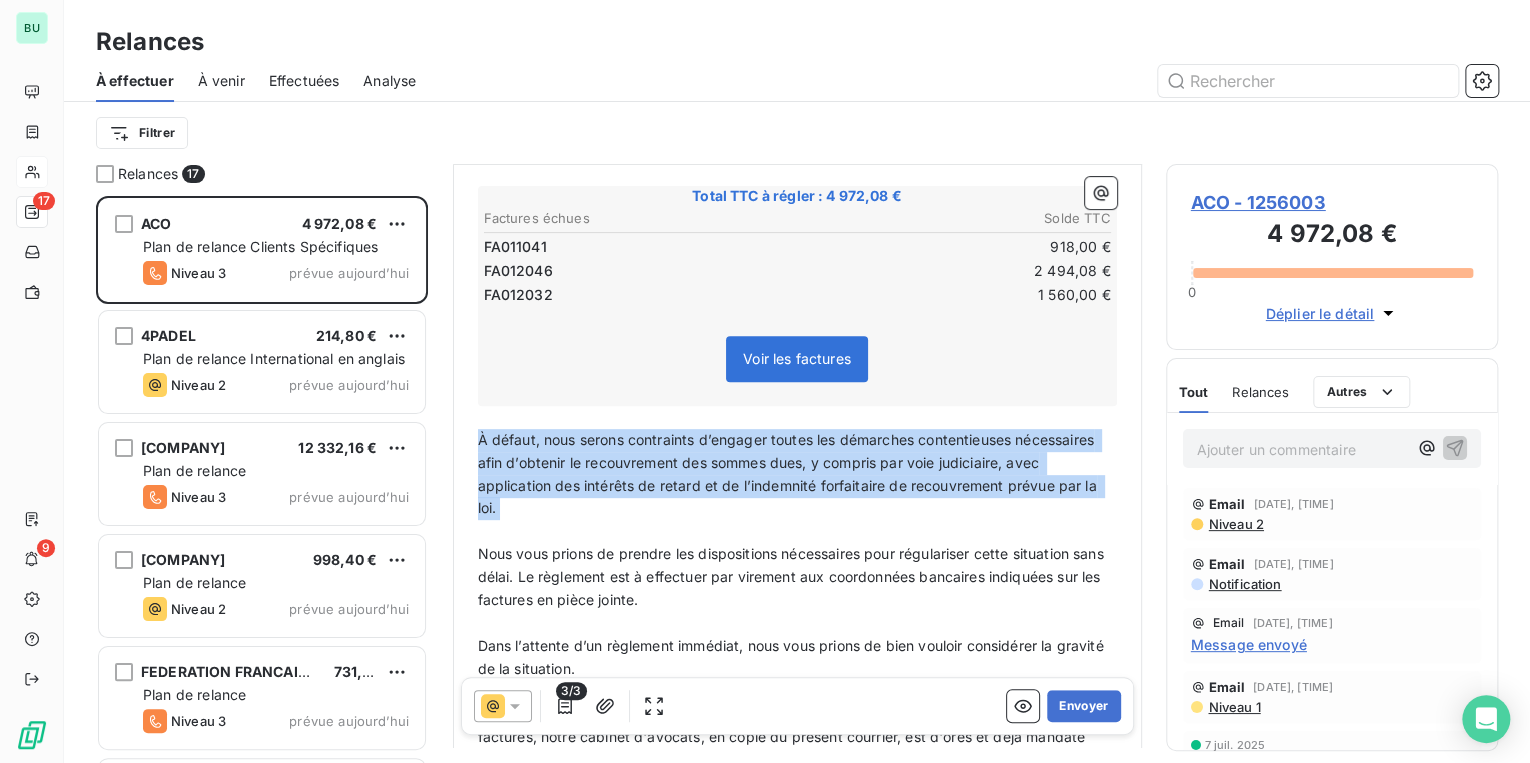 drag, startPoint x: 480, startPoint y: 435, endPoint x: 516, endPoint y: 516, distance: 88.63972 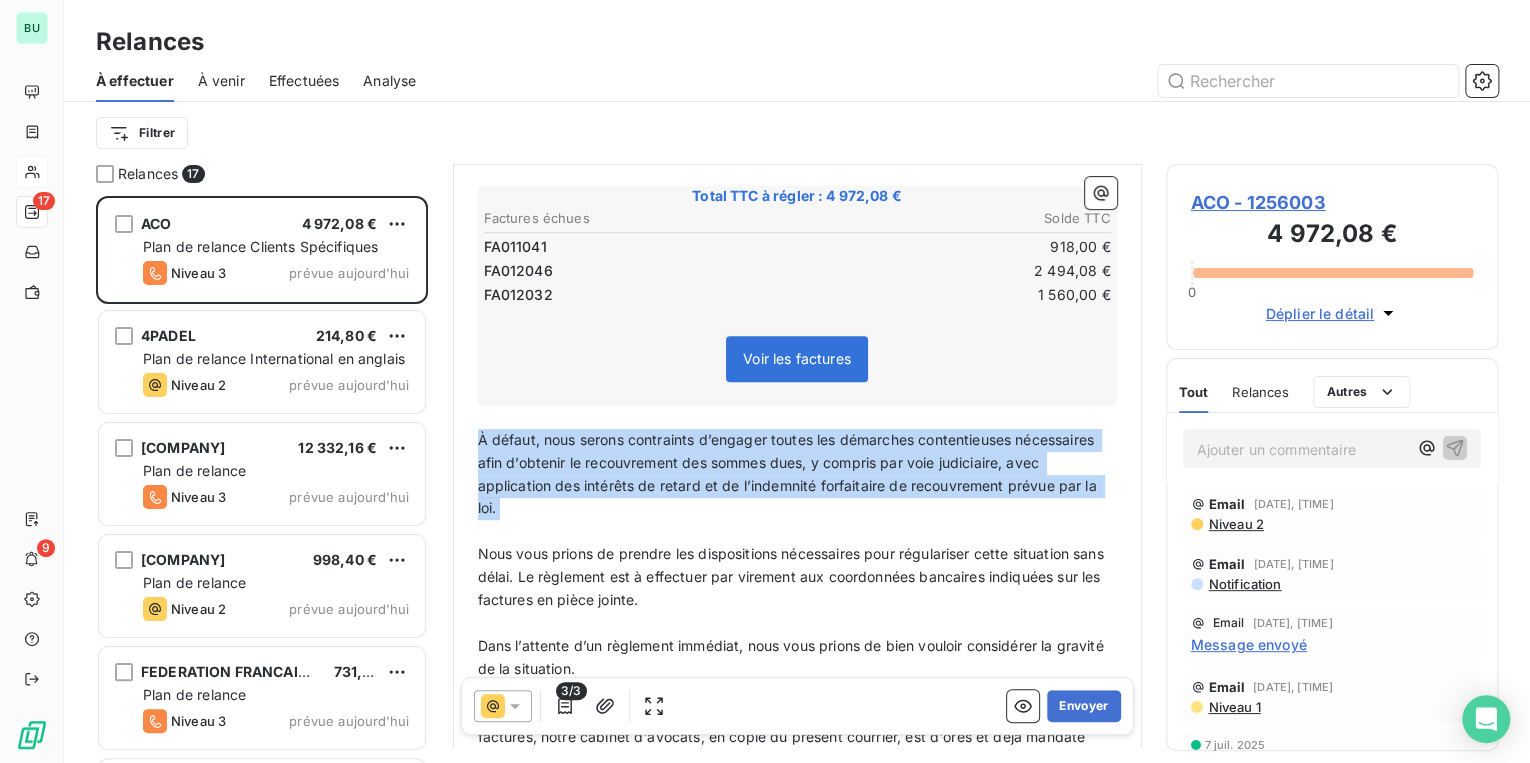 click on "Bonjour  Monsieur ﻿   comptable ﻿ ﻿ ﻿ Sauf erreur de notre part, il semble que nous n’avons pas encore reçu le paiement des factures suivantes : ﻿ Total TTC à régler :   [PRICE] Factures échues Solde TTC FA[INVOICE_NUMBER] [PRICE] FA[INVOICE_NUMBER] [PRICE] FA[INVOICE_NUMBER] [PRICE] Voir   les factures ﻿ ﻿ À défaut, nous serons contraints d’engager toutes les démarches contentieuses nécessaires afin d’obtenir le recouvrement des sommes dues, y compris par voie judiciaire, avec application des intérêts de retard et de l’indemnité forfaitaire de recouvrement prévue par la loi. ﻿ Nous vous prions de prendre les dispositions nécessaires pour régulariser cette situation sans délai. Le règlement est à effectuer par virement aux coordonnées bancaires indiquées sur les factures en pièce jointe. ﻿ Dans l’attente d’un règlement immédiat, nous vous prions de bien vouloir considérer la gravité de la situation. ﻿ ﻿ ﻿ Bien cordialement, ﻿ ﻿" at bounding box center [797, 534] 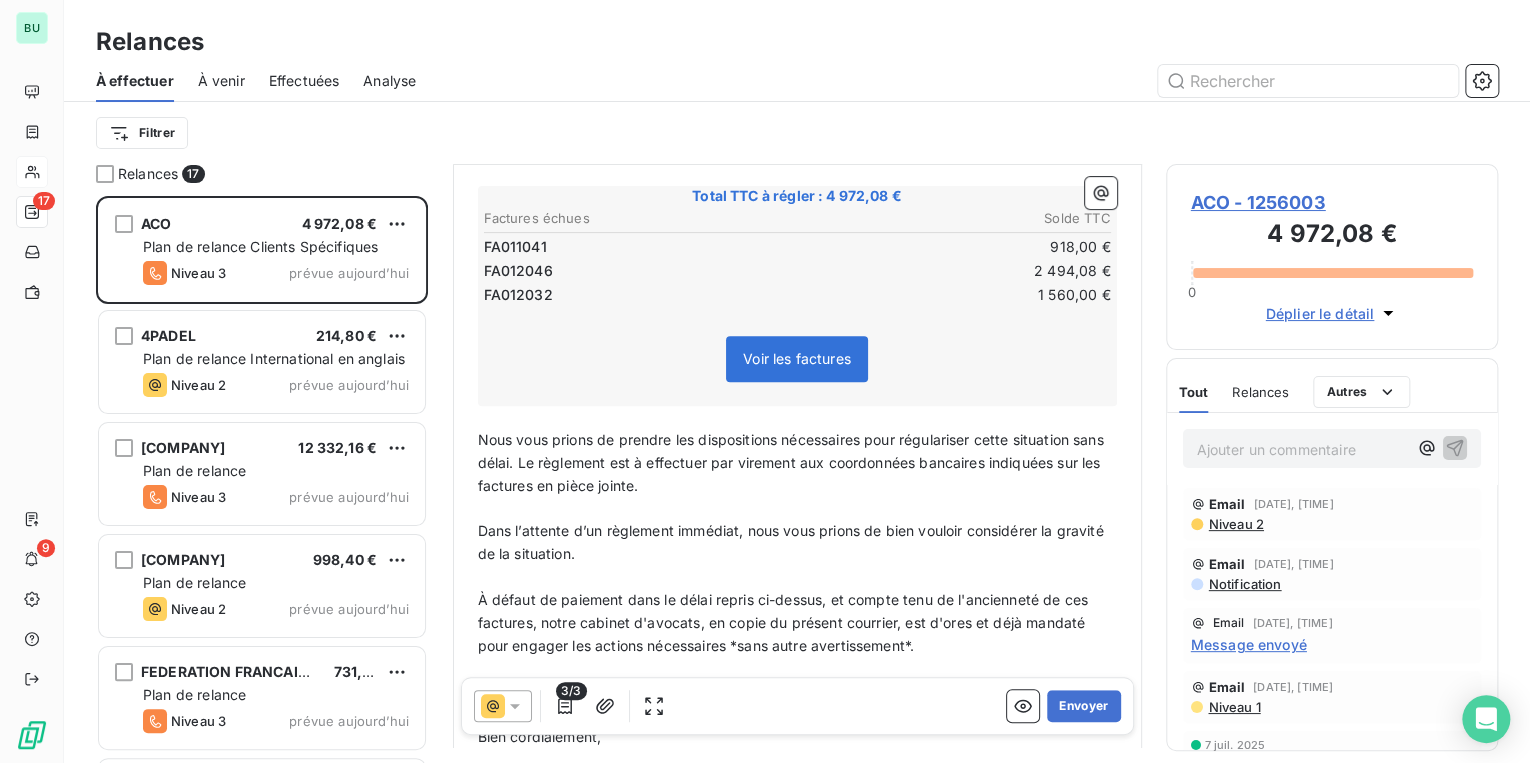 click on "﻿" at bounding box center [797, 508] 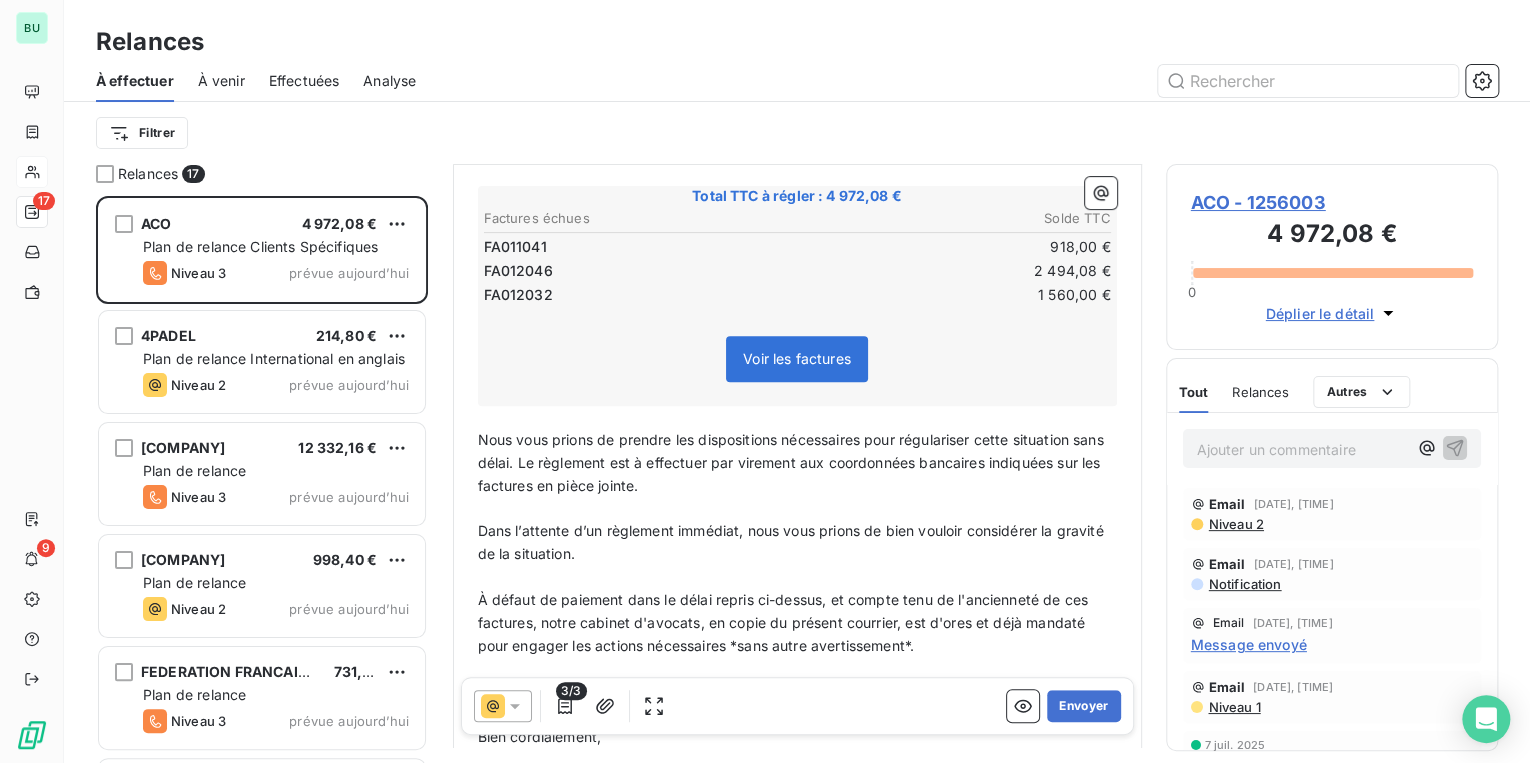 click on "Nous vous prions de prendre les dispositions nécessaires pour régulariser cette situation sans délai. Le règlement est à effectuer par virement aux coordonnées bancaires indiquées sur les factures en pièce jointe." at bounding box center (797, 463) 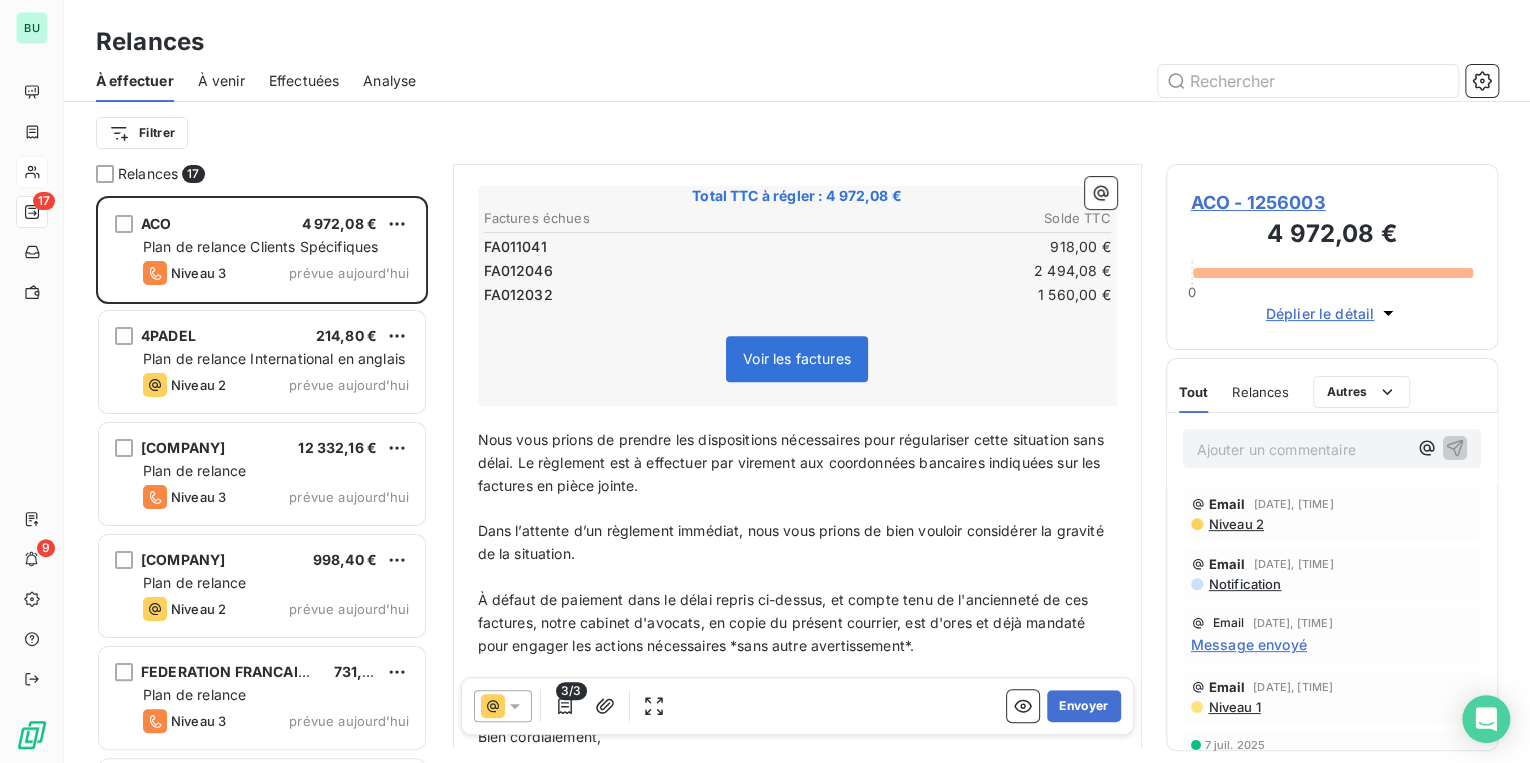 click on "Nous vous prions de prendre les dispositions nécessaires pour régulariser cette situation sans délai. Le règlement est à effectuer par virement aux coordonnées bancaires indiquées sur les factures en pièce jointe." at bounding box center [793, 462] 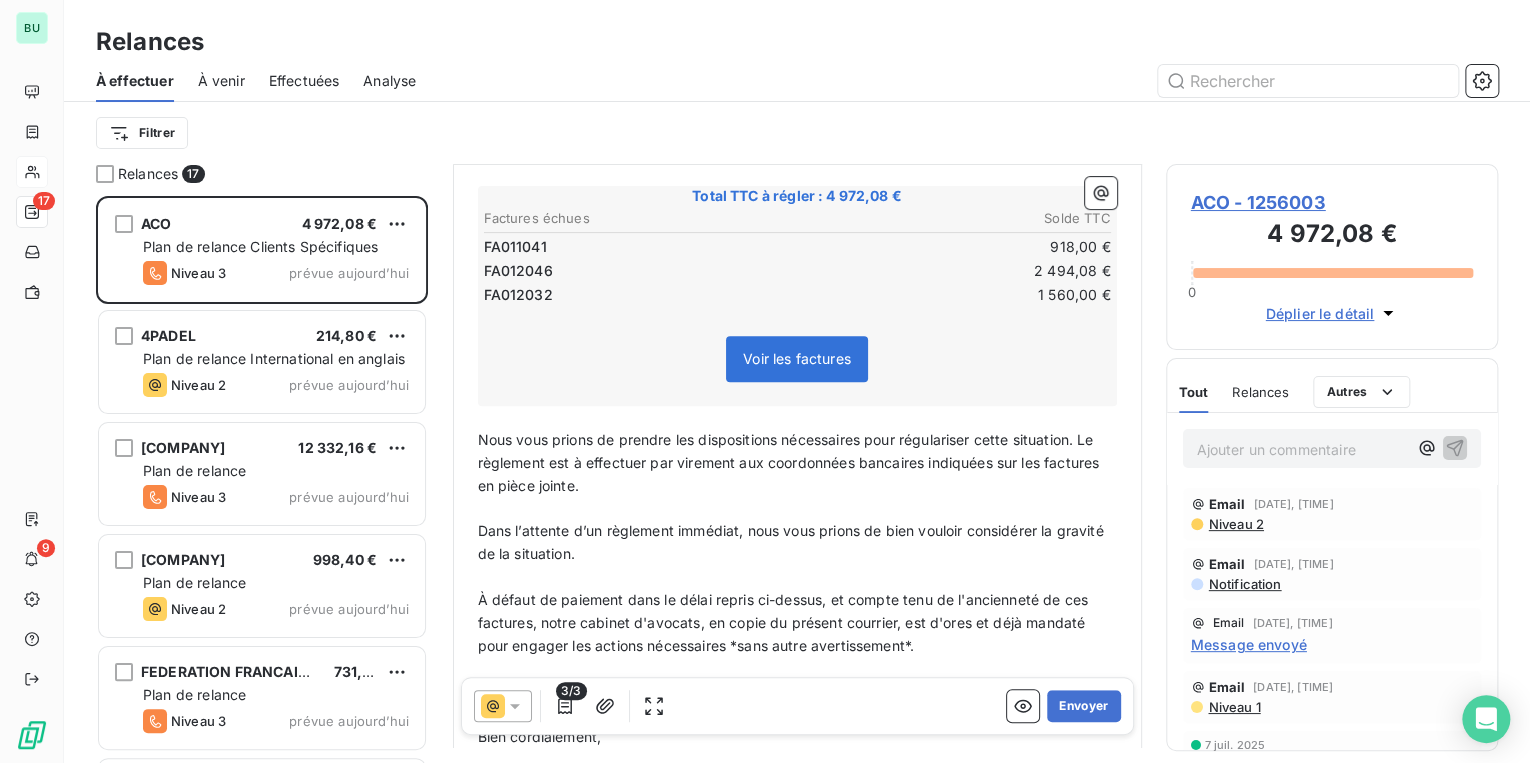 click on "﻿" at bounding box center [797, 508] 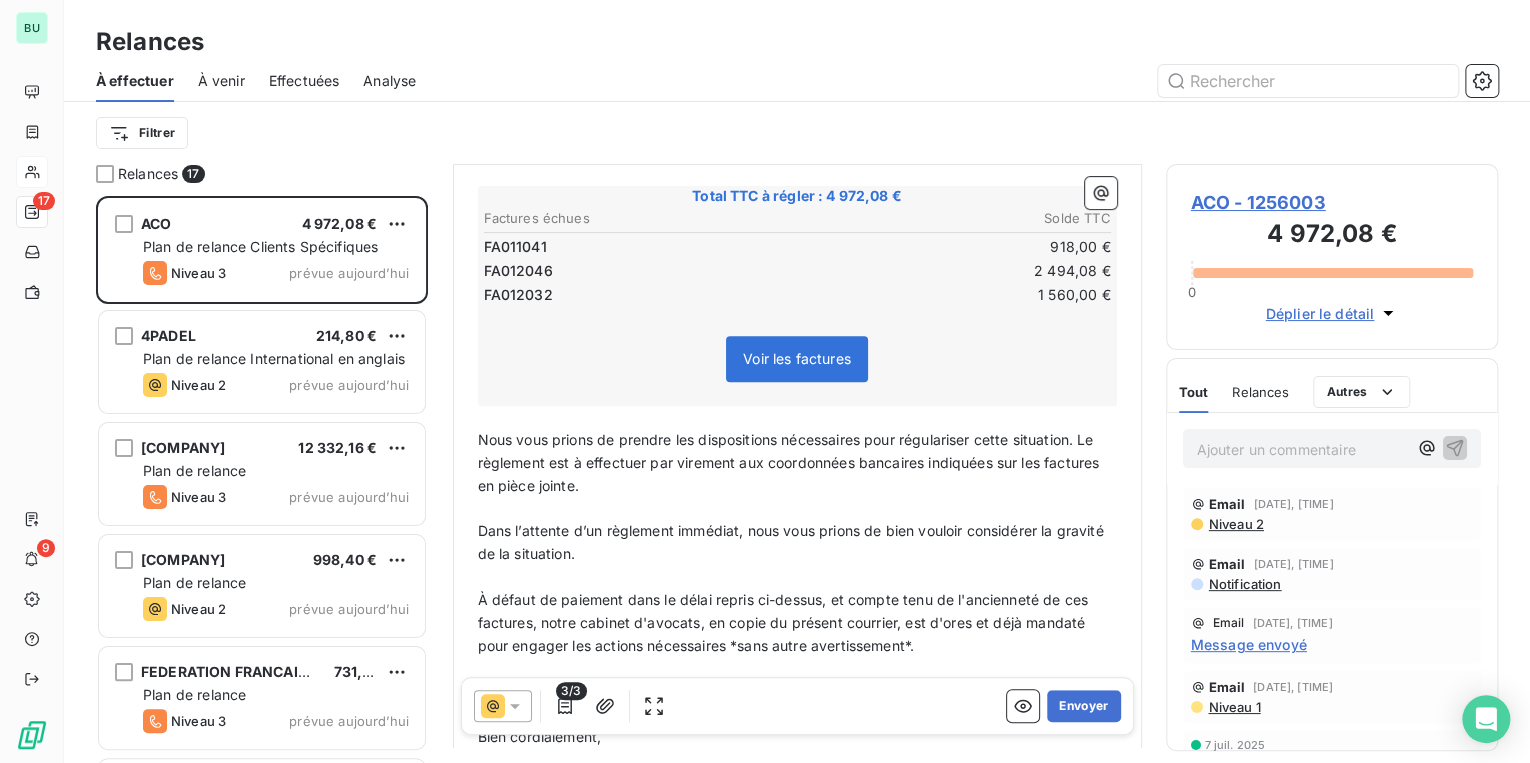 click on "Nous vous prions de prendre les dispositions nécessaires pour régulariser cette situation. Le règlement est à effectuer par virement aux coordonnées bancaires indiquées sur les factures en pièce jointe." at bounding box center (797, 463) 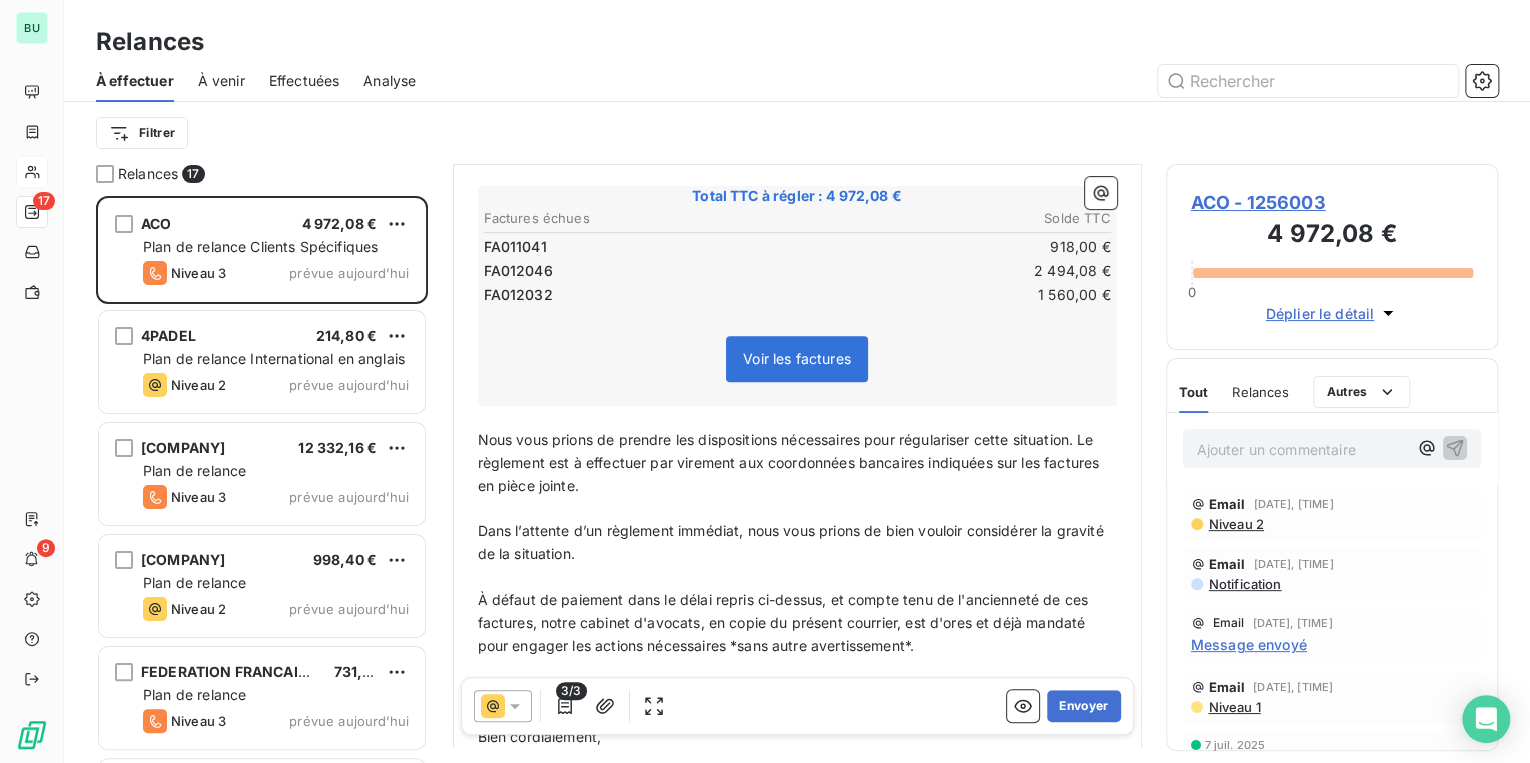 scroll, scrollTop: 400, scrollLeft: 0, axis: vertical 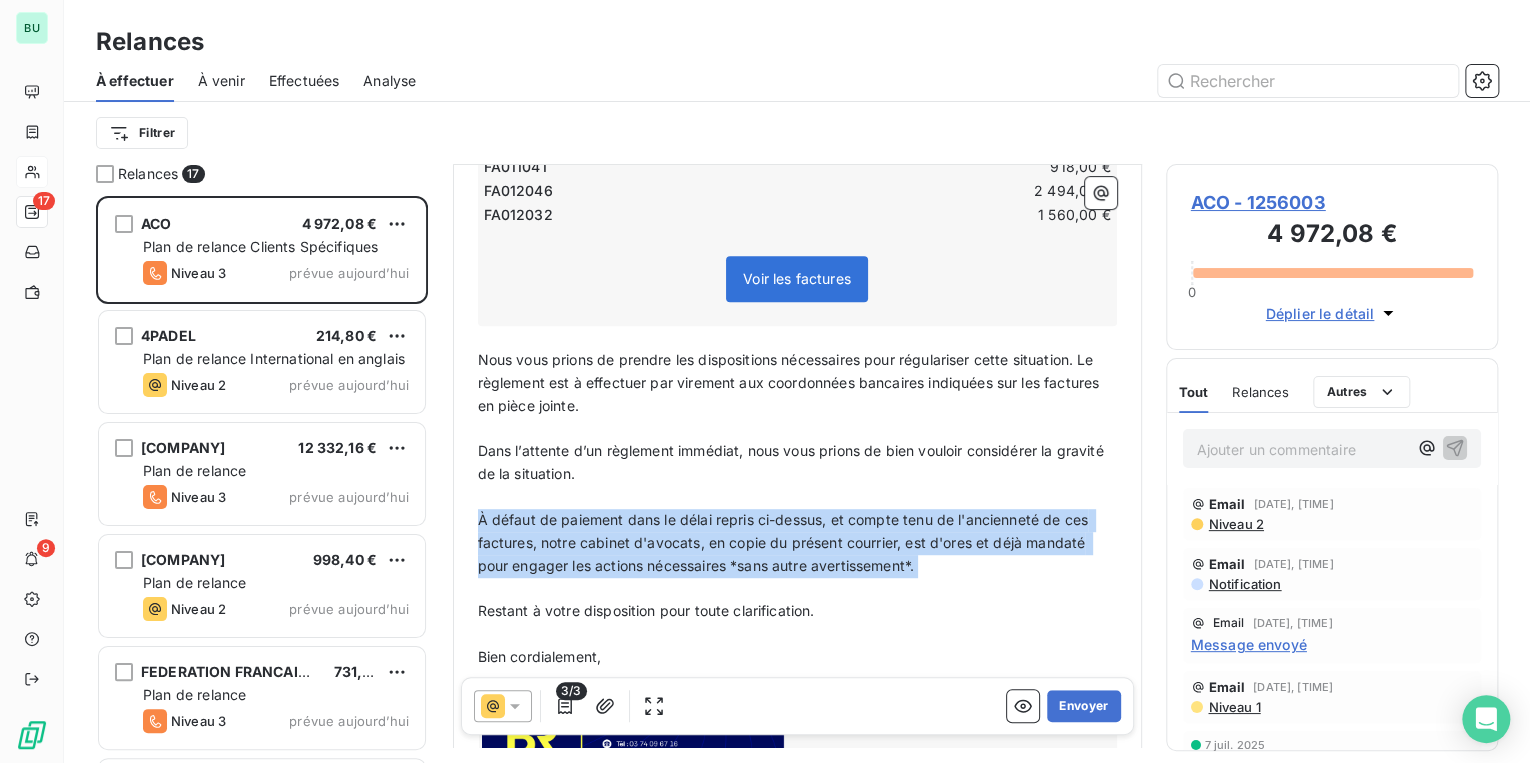 drag, startPoint x: 476, startPoint y: 512, endPoint x: 827, endPoint y: 583, distance: 358.10892 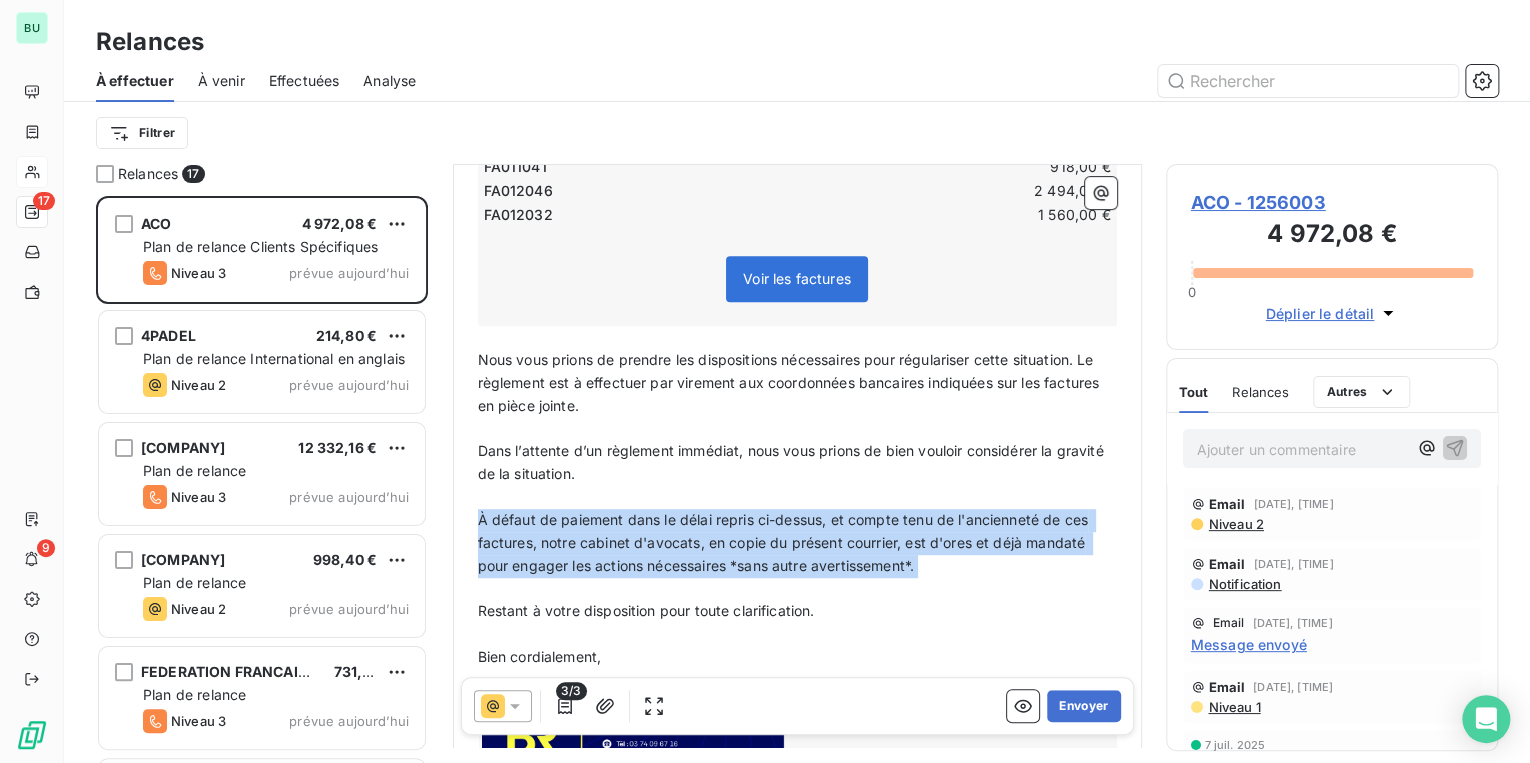 click on "Bonjour Monsieur ﻿ comptable ﻿ ﻿ ﻿ Sauf erreur de notre part, il semble que nous n’avons pas encore reçu le paiement des factures suivantes : ﻿ Total TTC à régler :   [AMOUNT] € Factures échues Solde TTC [INVOICE_ID] [AMOUNT] € [INVOICE_ID] [AMOUNT] € Voir les factures ﻿ ﻿ Nous vous prions de prendre les dispositions nécessaires pour régulariser cette situation. Le règlement est à effectuer par virement aux coordonnées bancaires indiquées sur les factures en pièce jointe. ﻿ Dans l’attente d’un règlement immédiat, nous vous prions de bien vouloir considérer la gravité de la situation. ﻿ À défaut de paiement dans le délai repris ci-dessus, et compte tenu de l'ancienneté de ces factures, notre cabinet d'avocats, en copie du présent courrier, est d'ores et déjà mandaté pour engager les actions nécessaires *sans autre avertissement*. ﻿ Restant à votre disposition pour toute clarification. ﻿ Bien cordialement, ﻿ ﻿" at bounding box center [797, 397] 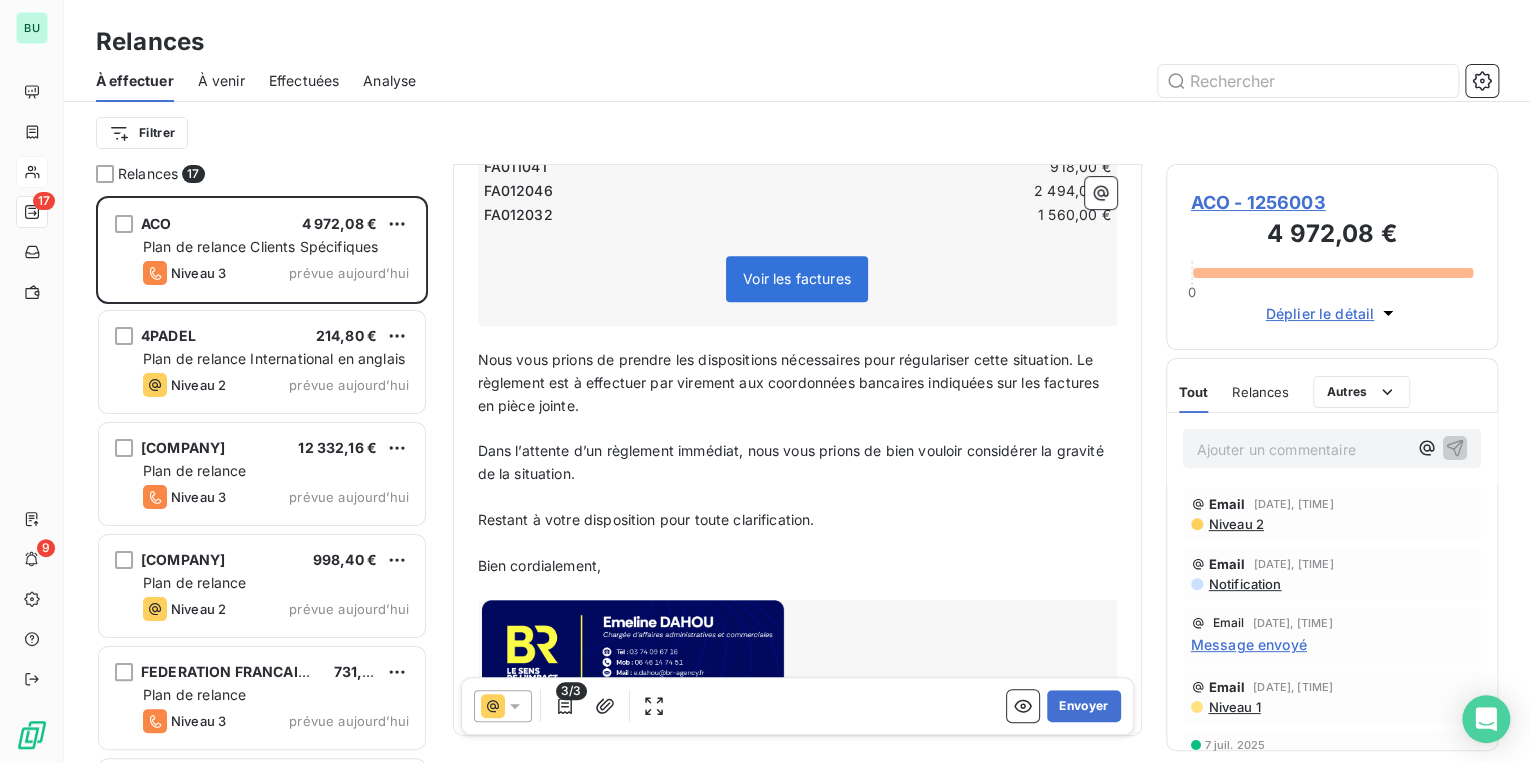 click on "Restant à votre disposition pour toute clarification." at bounding box center [797, 520] 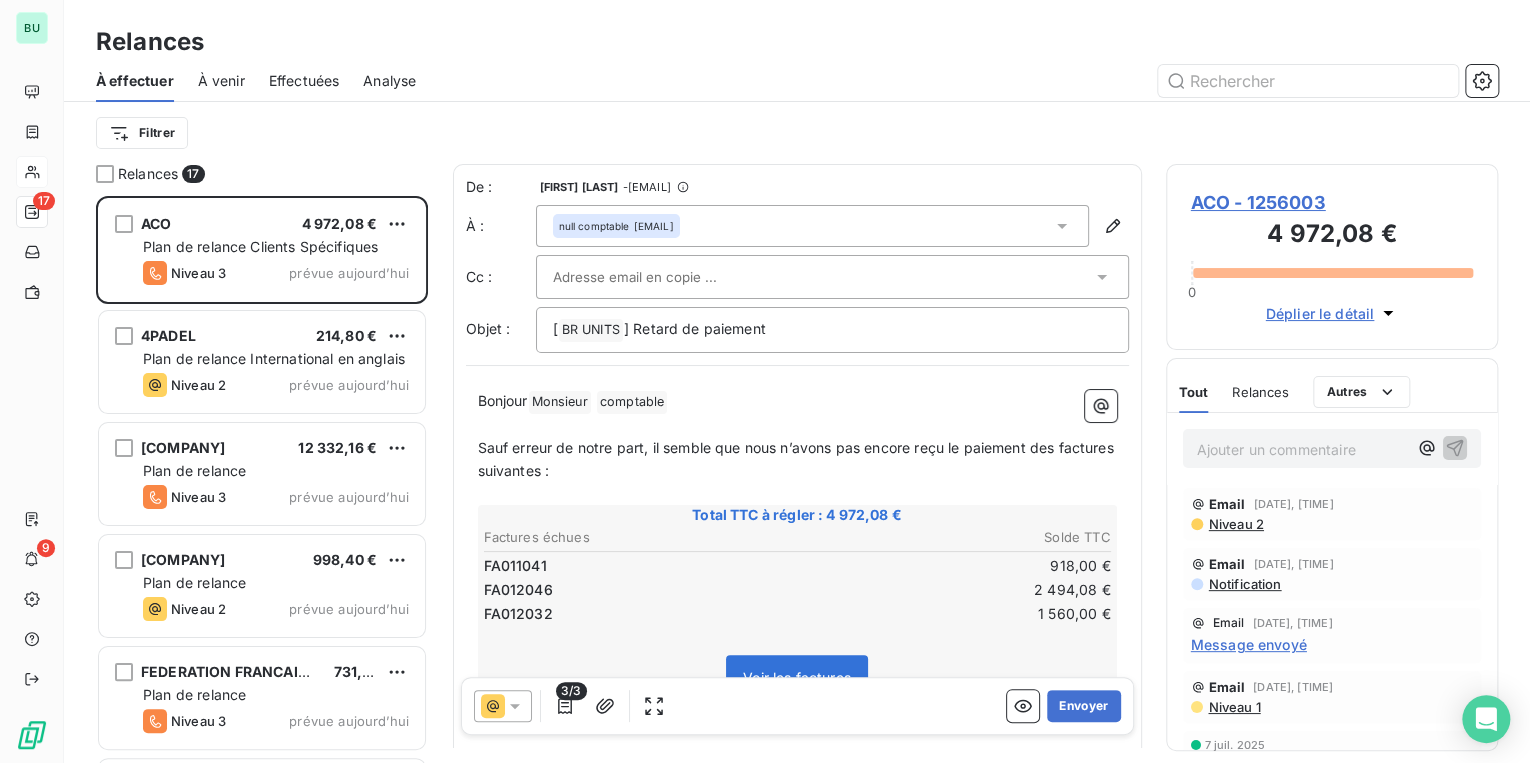 scroll, scrollTop: 0, scrollLeft: 0, axis: both 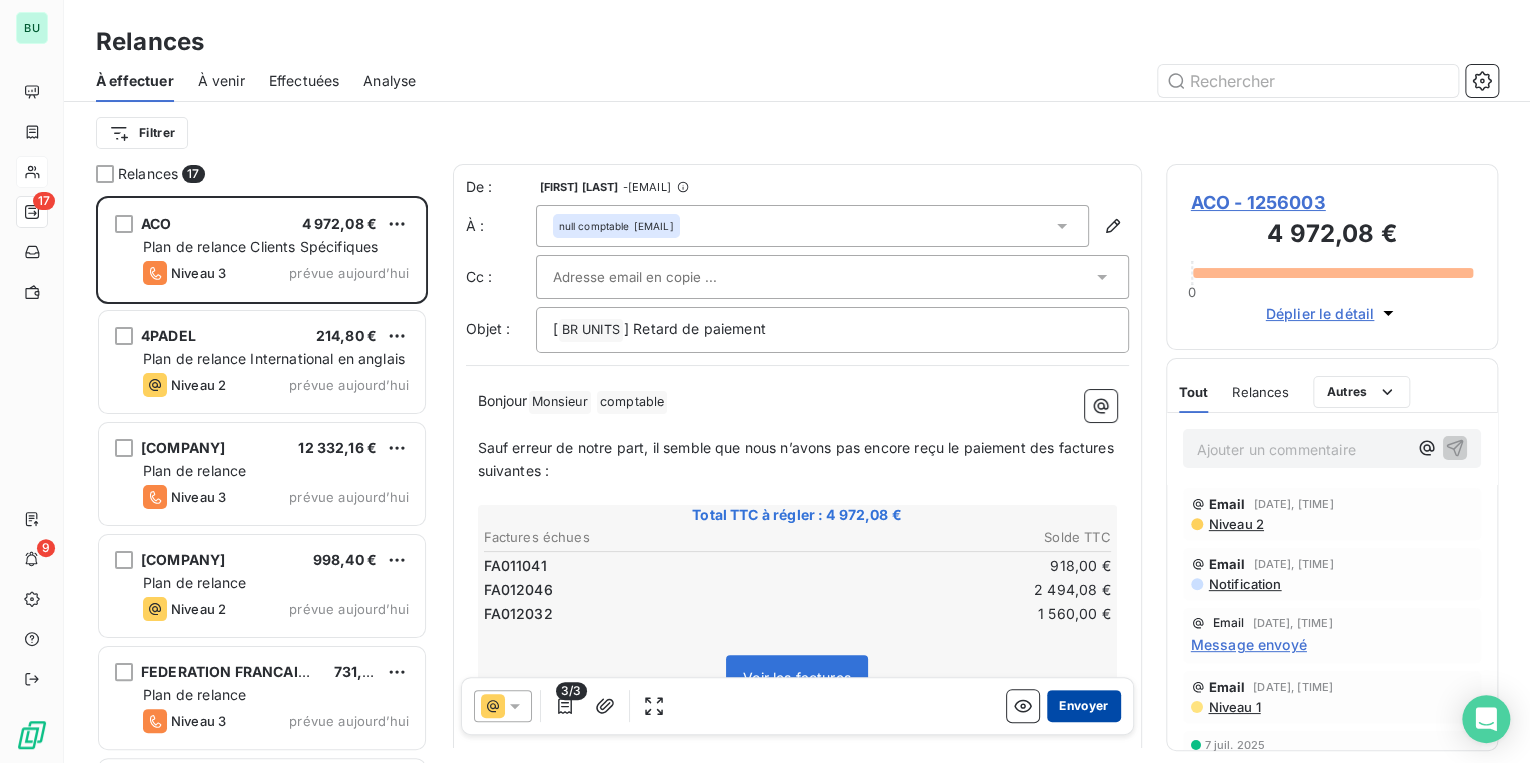 click on "Envoyer" at bounding box center (1083, 706) 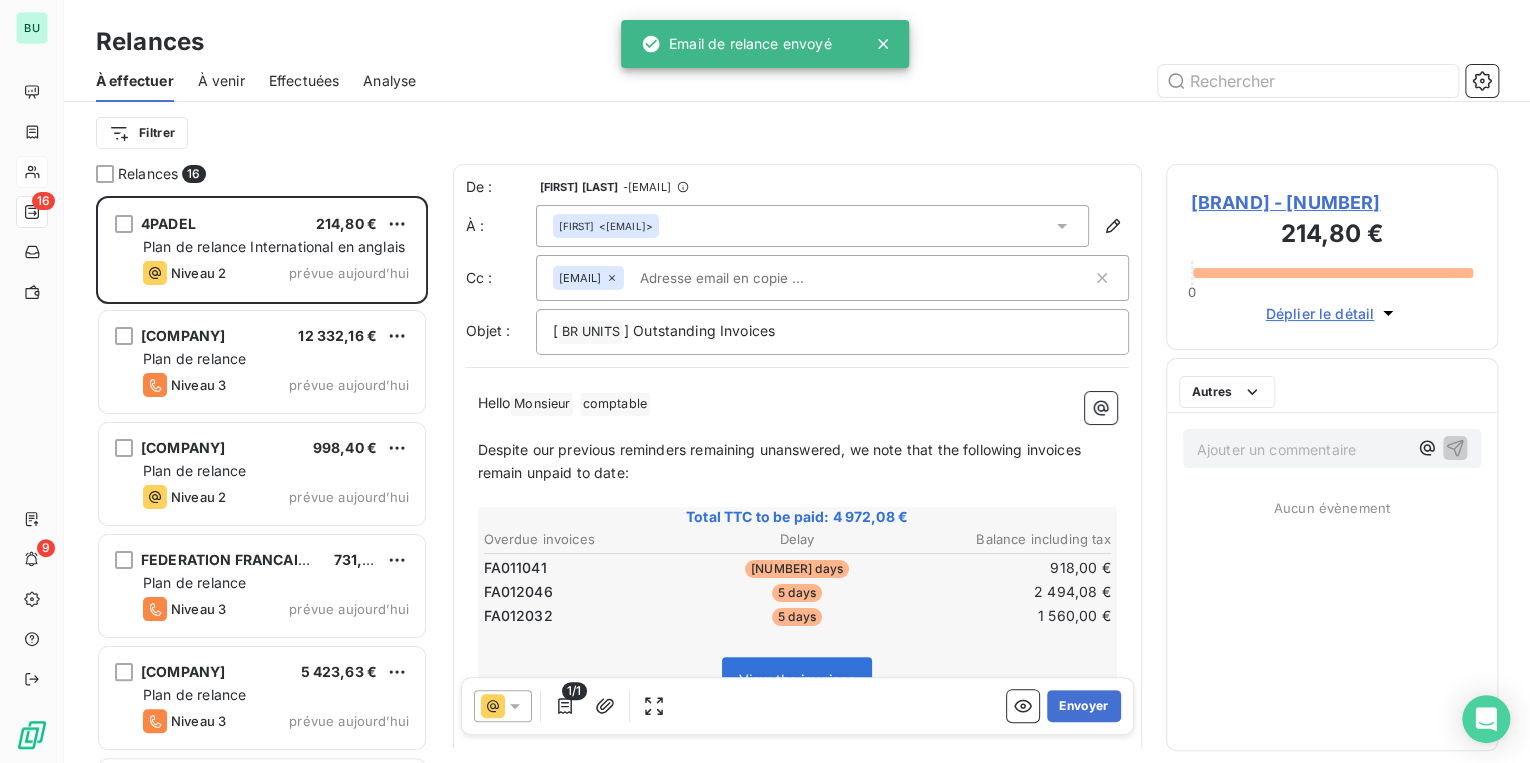 scroll, scrollTop: 12, scrollLeft: 12, axis: both 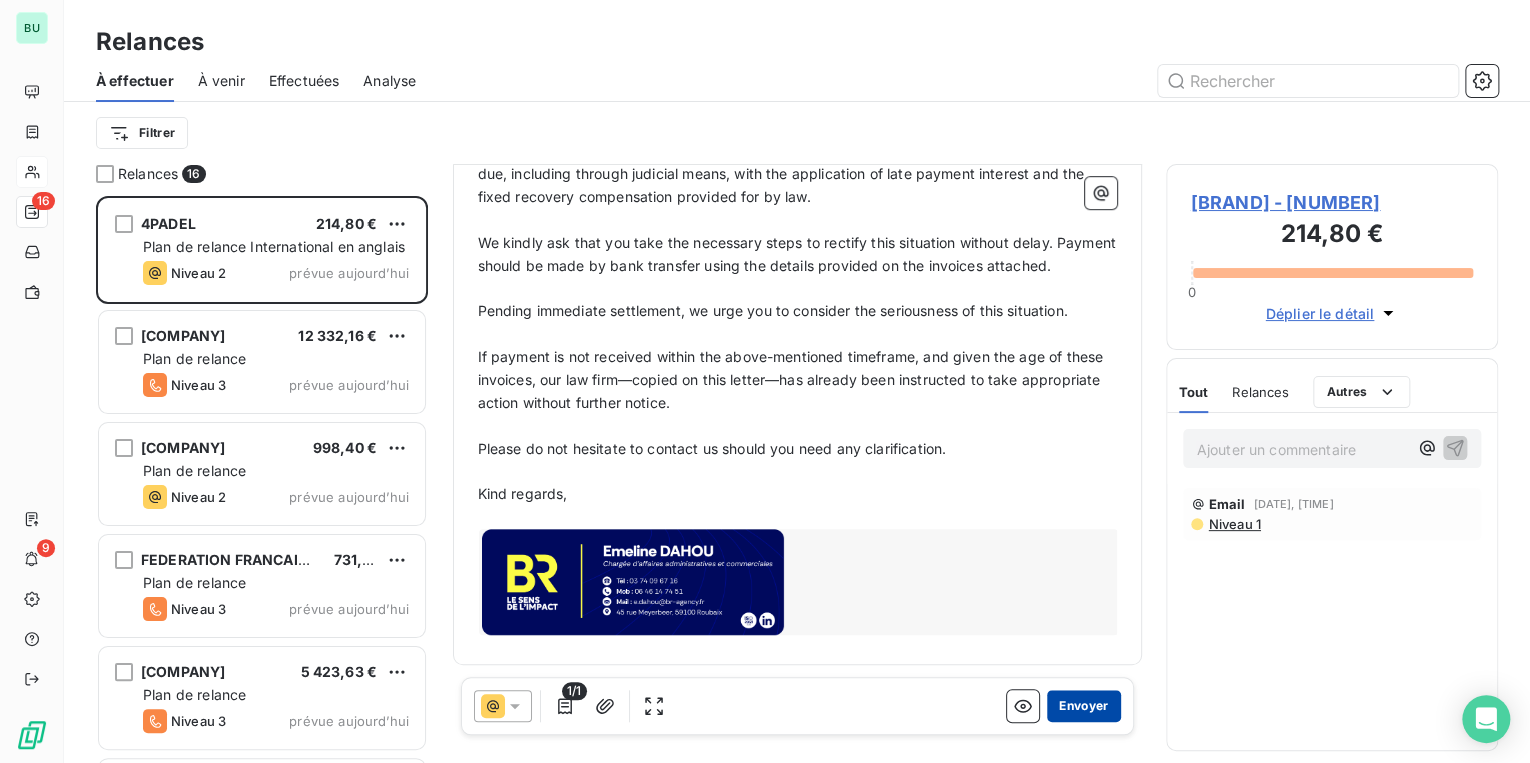 click on "Envoyer" at bounding box center [1083, 706] 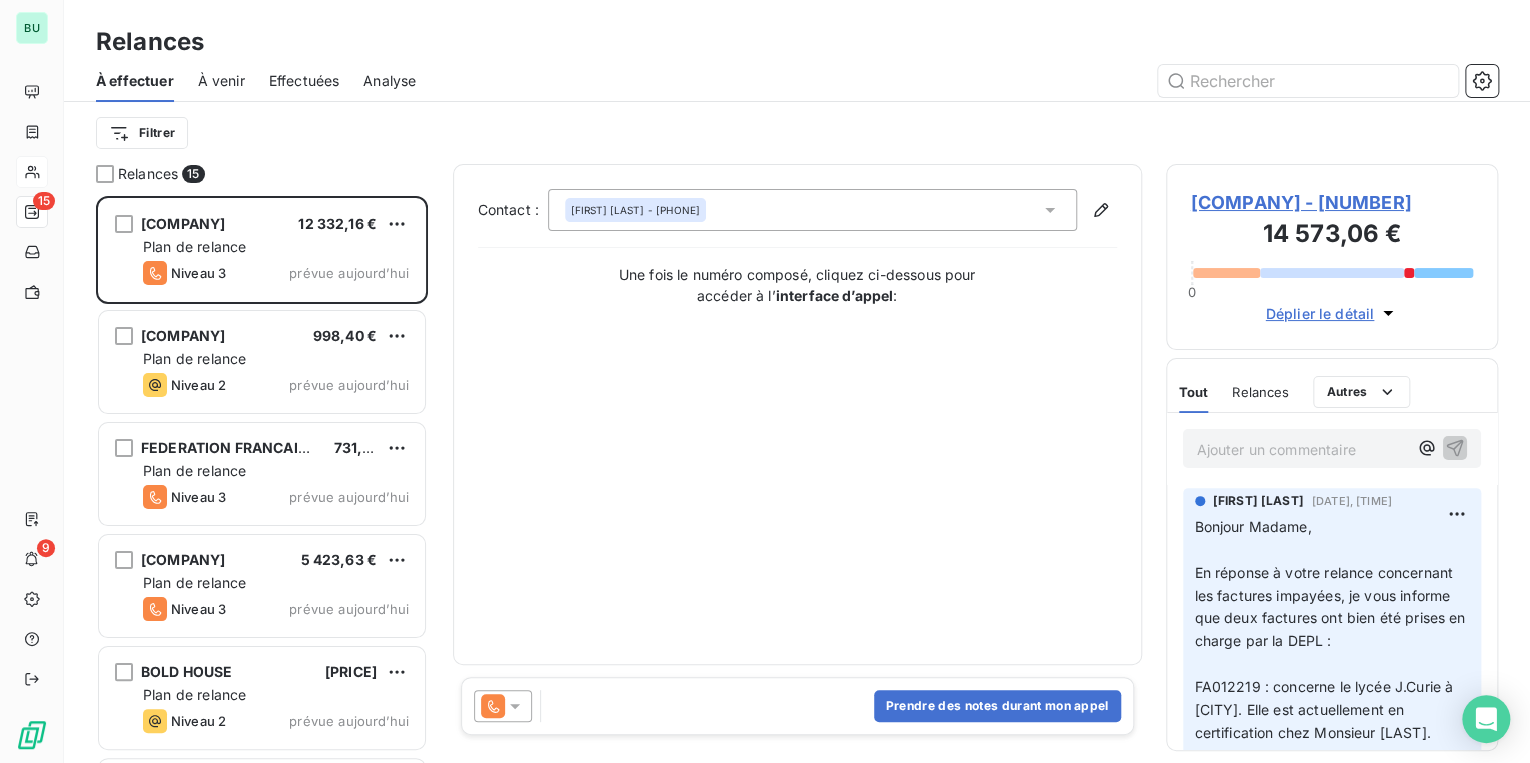 click on "[COMPANY] - [NUMBER]" at bounding box center (1332, 202) 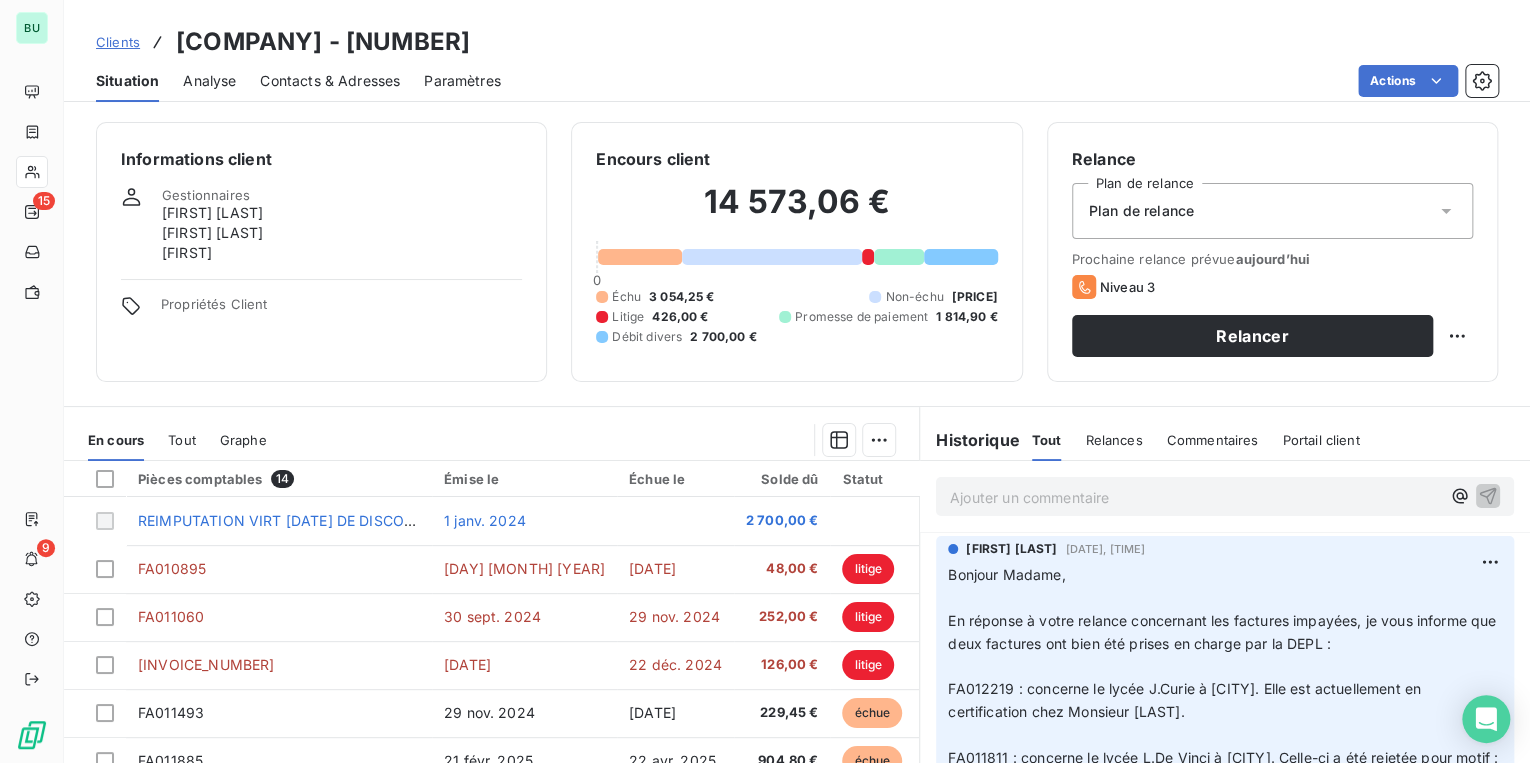 scroll, scrollTop: 142, scrollLeft: 0, axis: vertical 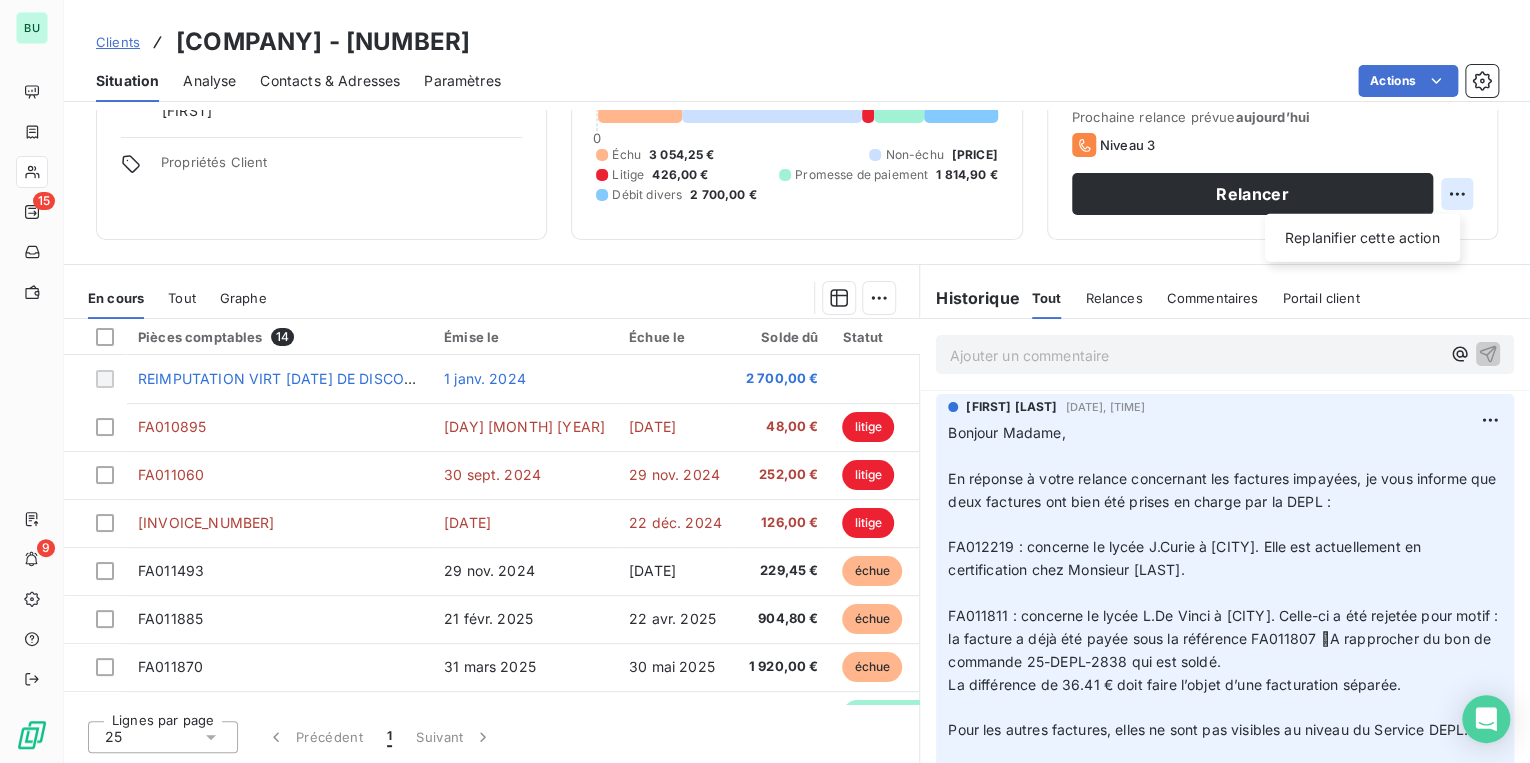 click on "BU 15 9 Clients REGION HAUTS-DE-FRANCE - [NUMBER] Situation Analyse Contacts & Adresses Paramètres Actions Informations client Gestionnaires [FIRST] [LAST] ROXANE ARRIVE Propriétés Client Encours client   [PRICE] 0 Échu [PRICE] Non-échu [PRICE]   Litige [PRICE] Promesse de paiement [PRICE] Débit divers [PRICE] Relance Plan de relance Plan de relance Prochaine relance prévue  aujourd’hui Niveau 3 Relancer Replanifier cette action En cours Tout Graphe Pièces comptables 14 Émise le Échue le Solde dû Statut Délai   Retard   REIMPUTATION VIRT [DATE] DE DISCOVERY POUR [INVOICE_NUMBER] HAUT DE FRANCE [DATE] [PRICE] [DAYS] FA[INVOICE_NUMBER] [DATE] [DATE] [PRICE] litige [DAYS] +[DAYS] FA[INVOICE_NUMBER] [DATE] [DATE] [PRICE] litige [DAYS] +[DAYS] FA[INVOICE_NUMBER] [DATE] [DATE] [PRICE] litige [DAYS] +[DAYS] FA[INVOICE_NUMBER] [DATE] [DATE] [PRICE] échue [DAYS] +[DAYS] FA[INVOICE_NUMBER] [DATE] échue" at bounding box center (765, 381) 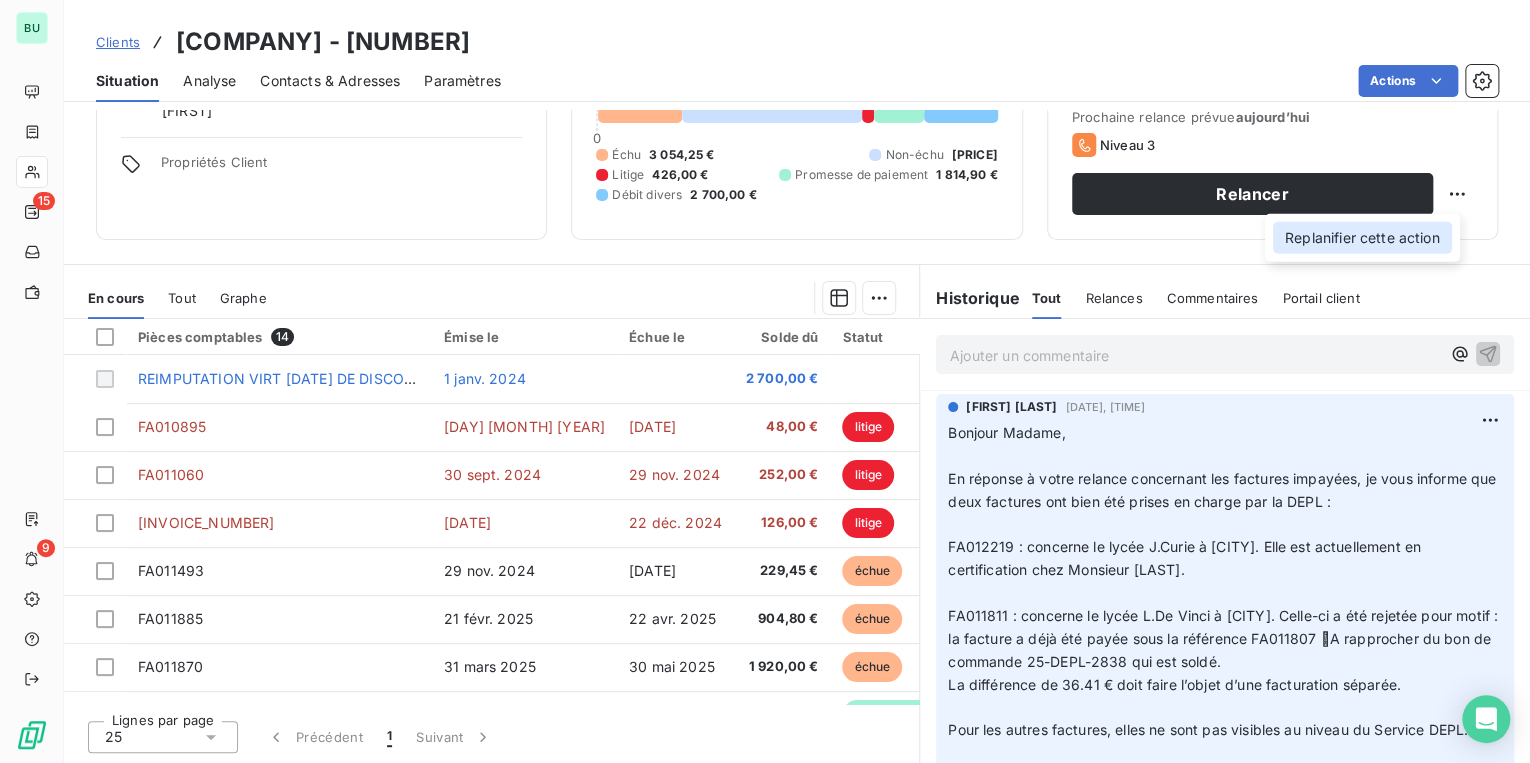 click on "Replanifier cette action" at bounding box center [1362, 238] 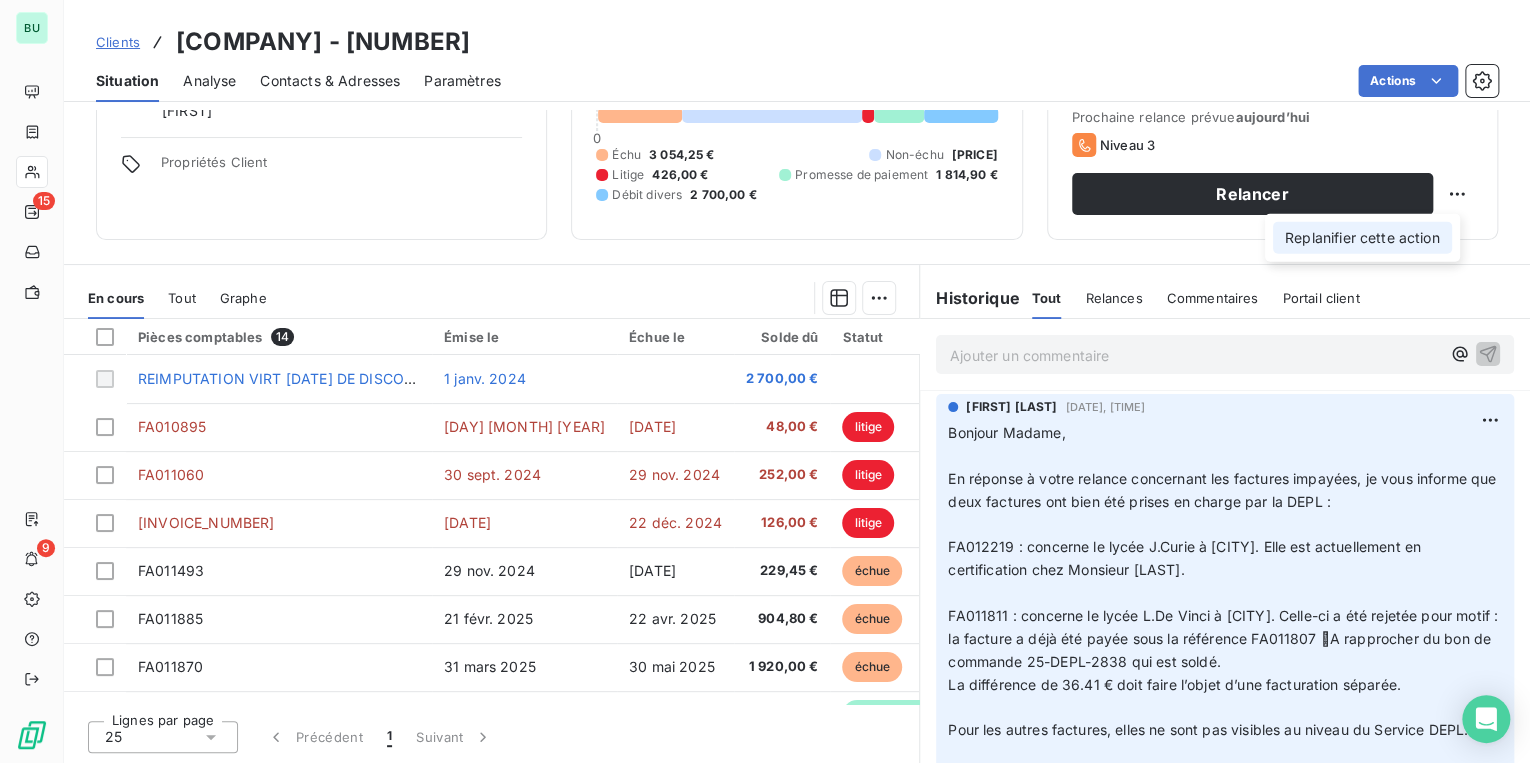 select on "7" 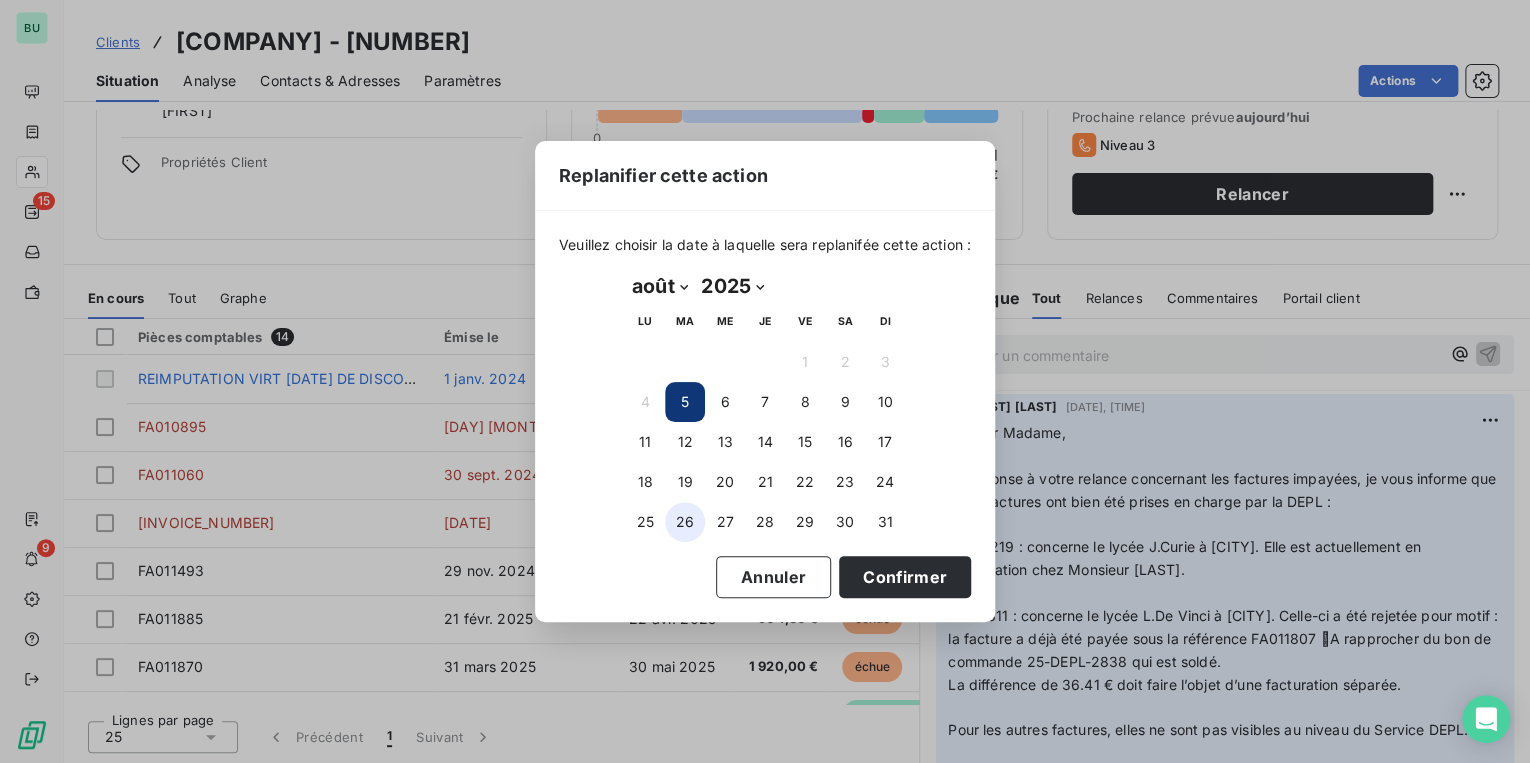 click on "26" at bounding box center [685, 522] 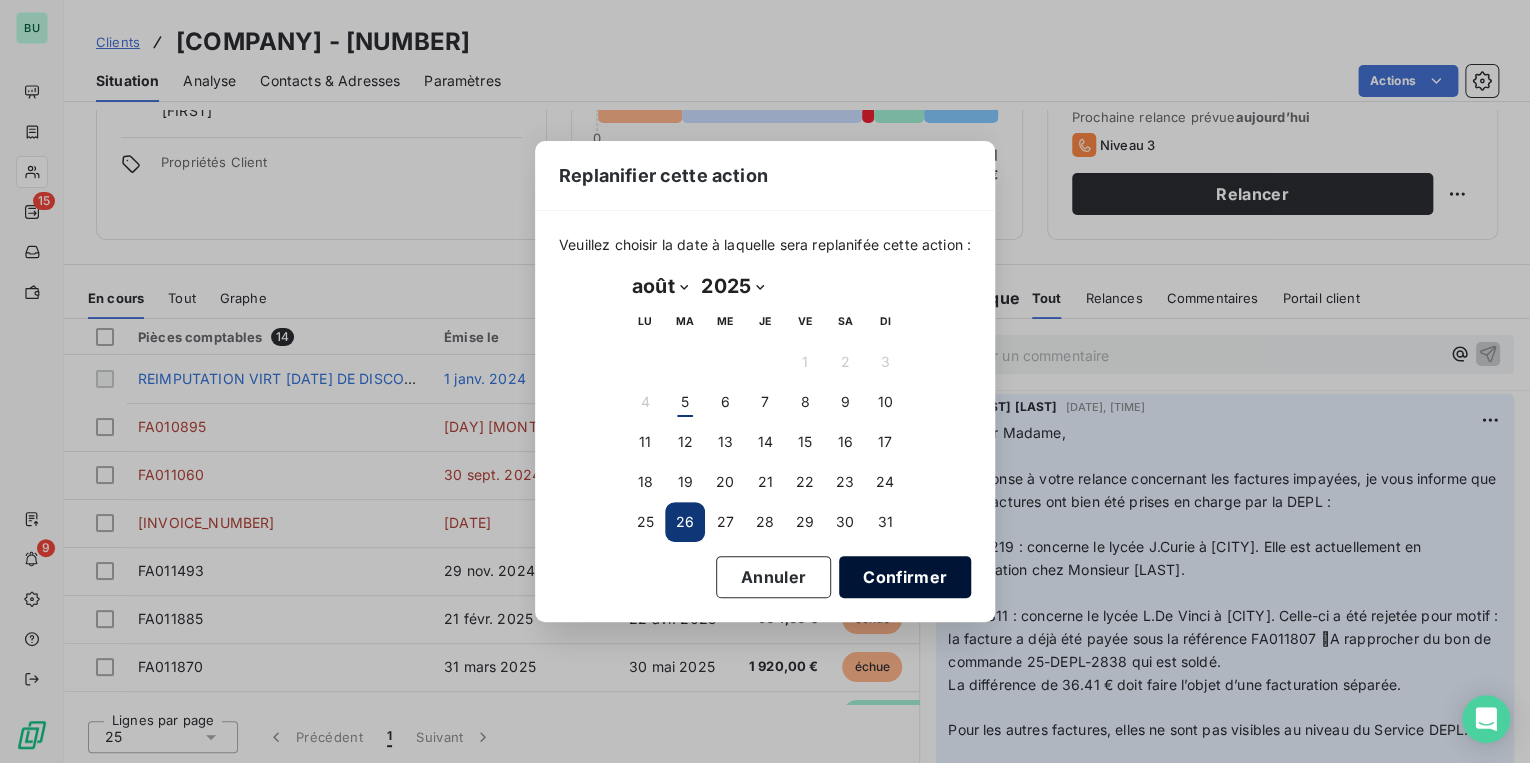 click on "Confirmer" at bounding box center [905, 577] 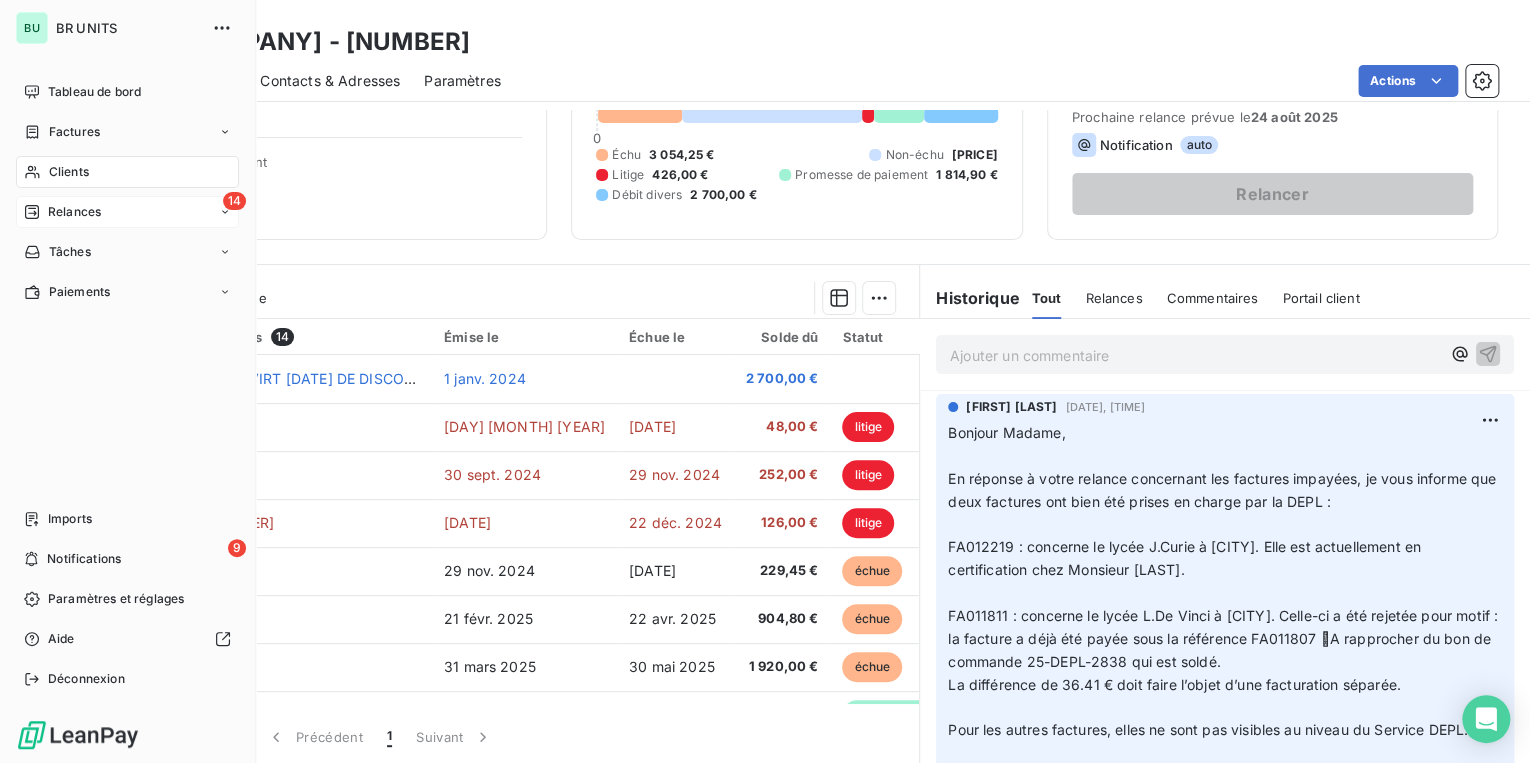 click on "14 Relances" at bounding box center (127, 212) 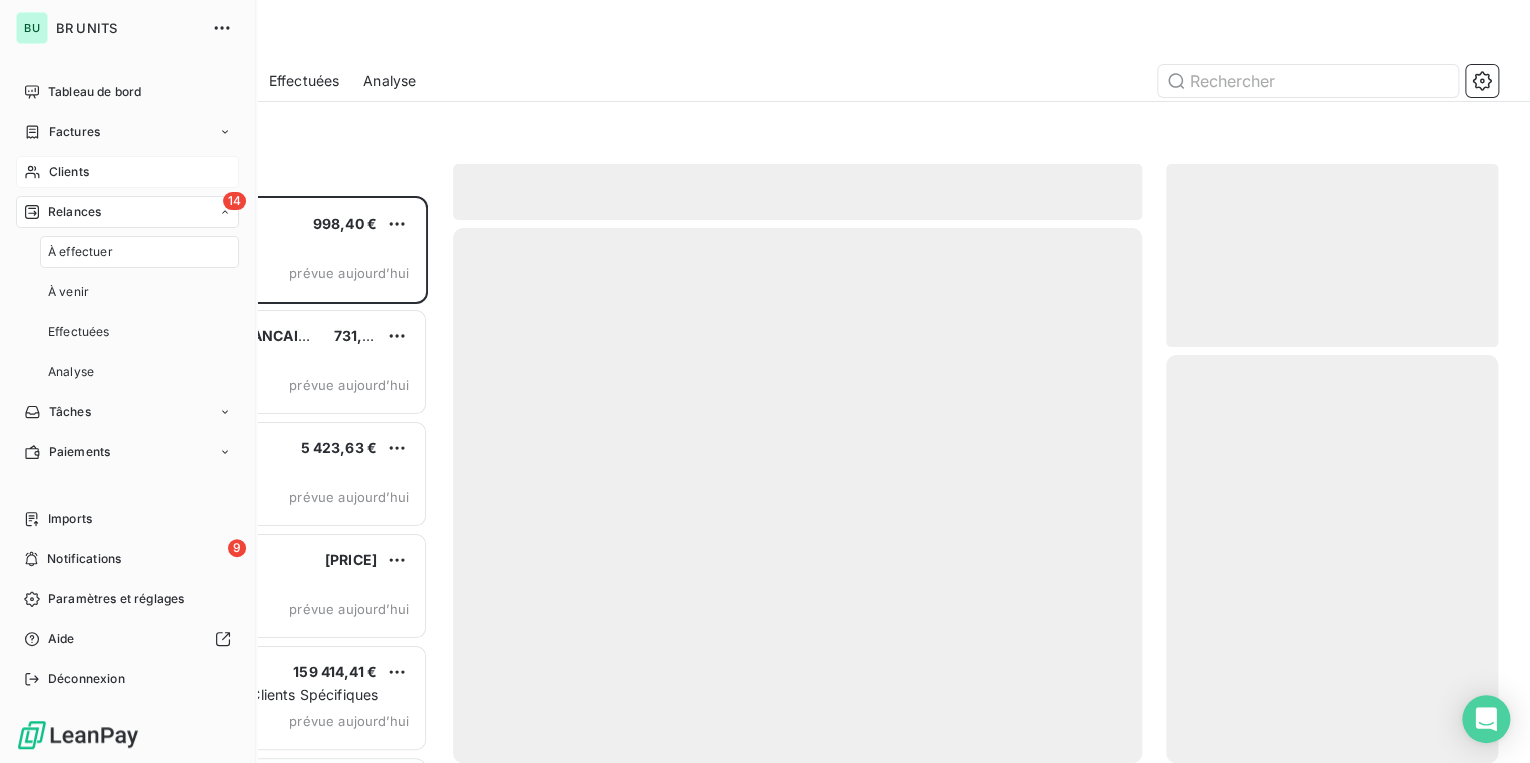 scroll, scrollTop: 12, scrollLeft: 12, axis: both 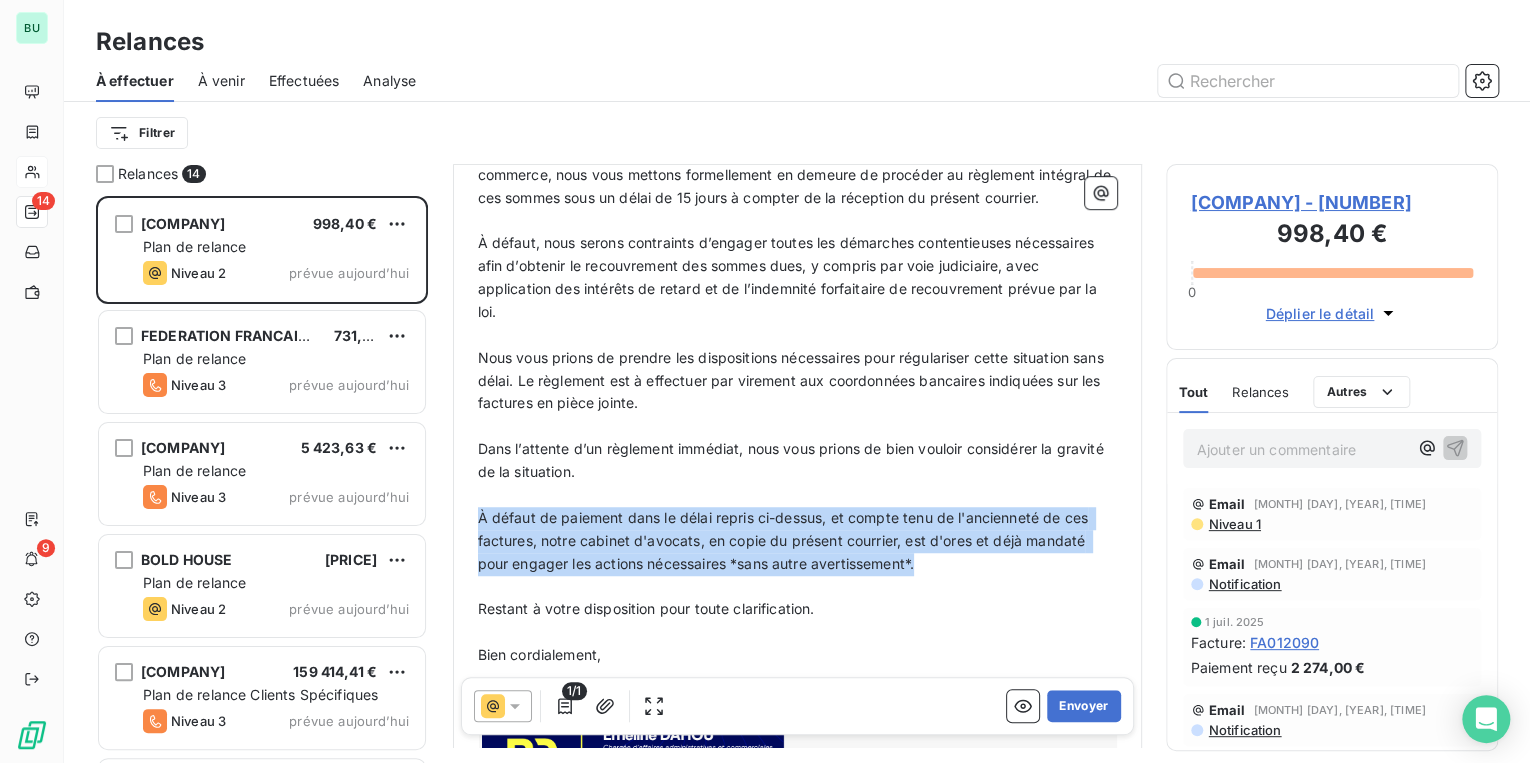drag, startPoint x: 476, startPoint y: 533, endPoint x: 928, endPoint y: 576, distance: 454.04074 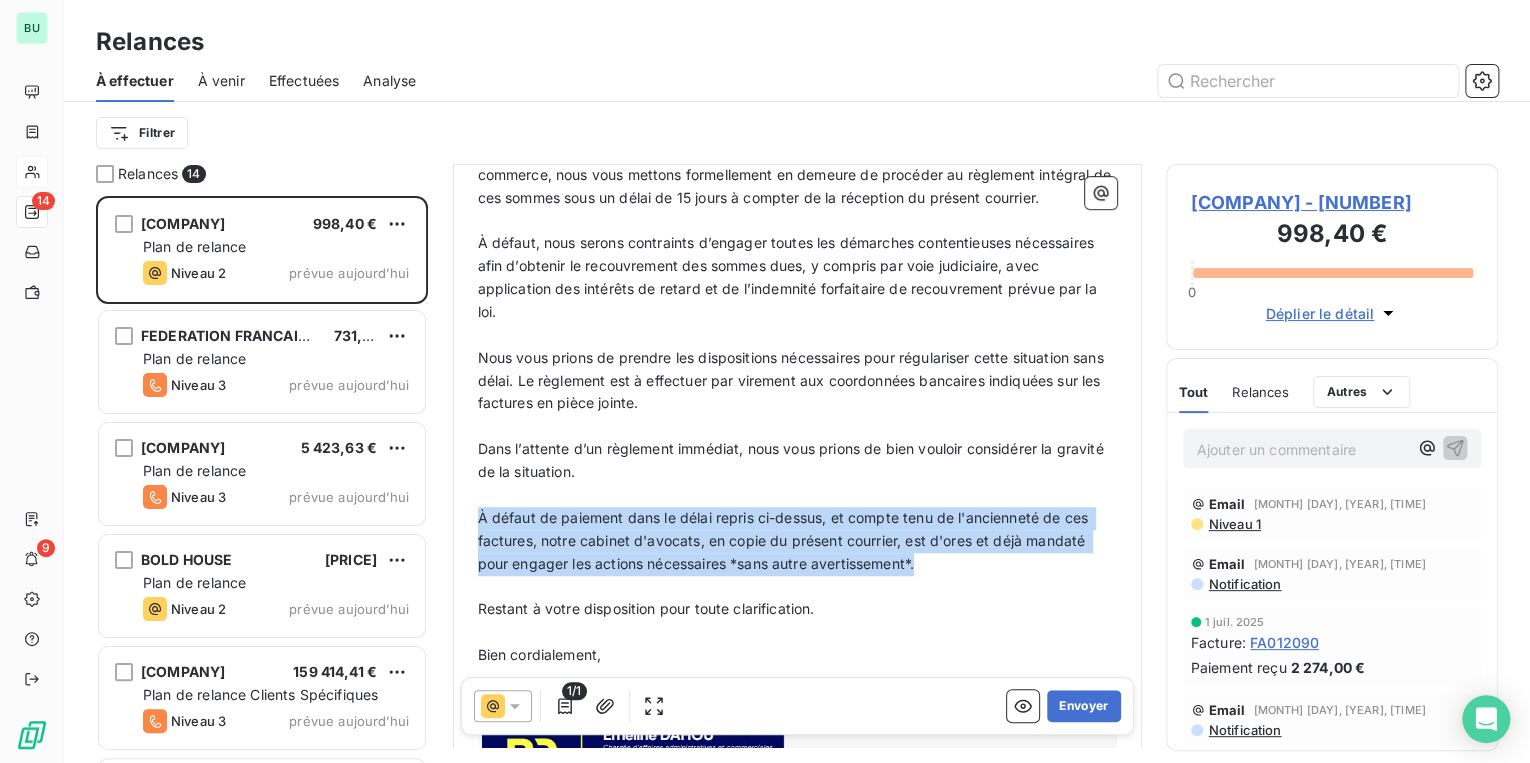 click on "À défaut de paiement dans le délai repris ci-dessus, et compte tenu de l'ancienneté de ces factures, notre cabinet d'avocats, en copie du présent courrier, est d'ores et déjà mandaté pour engager les actions nécessaires *sans autre avertissement*." at bounding box center [797, 541] 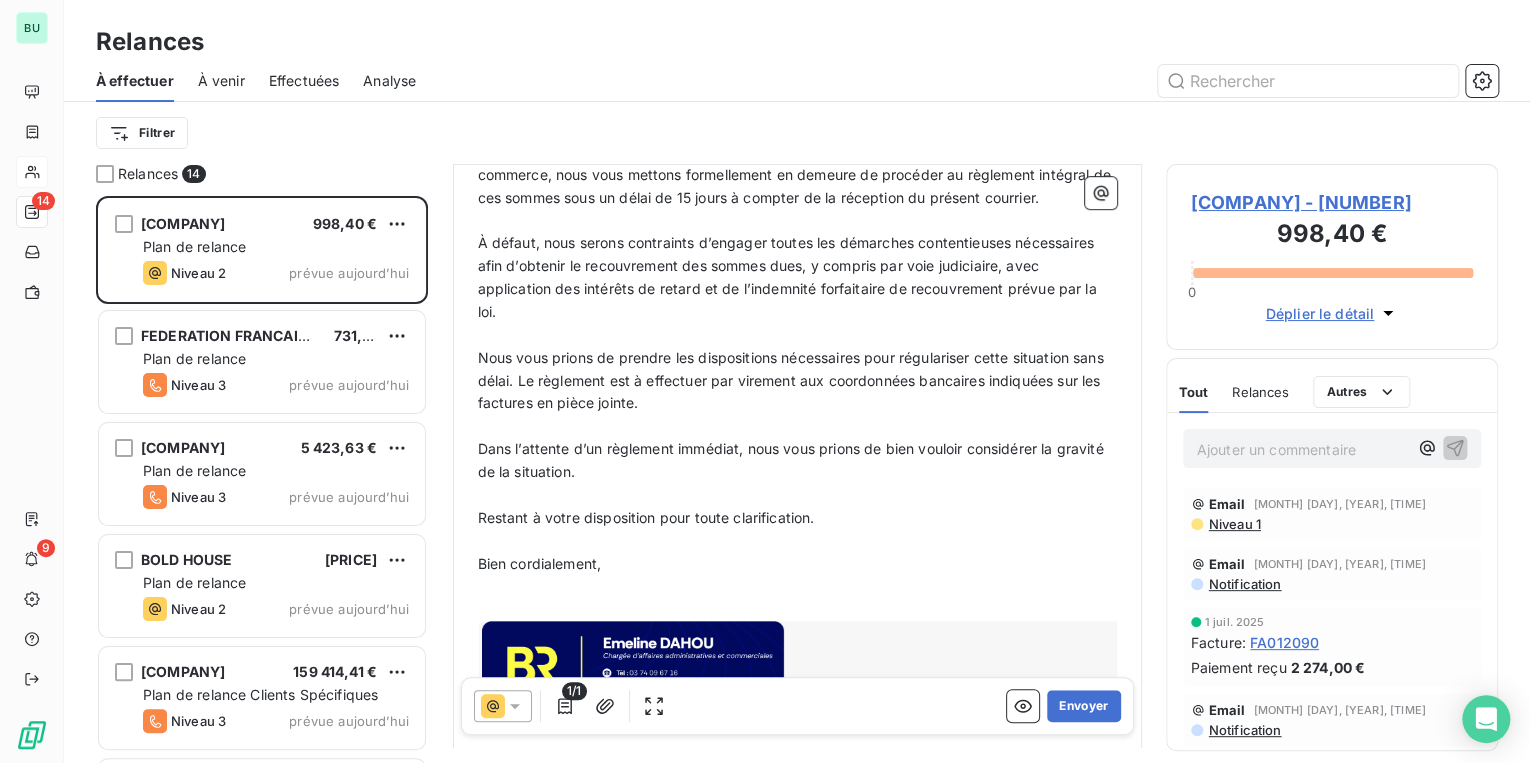 click on "Dans l’attente d’un règlement immédiat, nous vous prions de bien vouloir considérer la gravité de la situation." at bounding box center [797, 461] 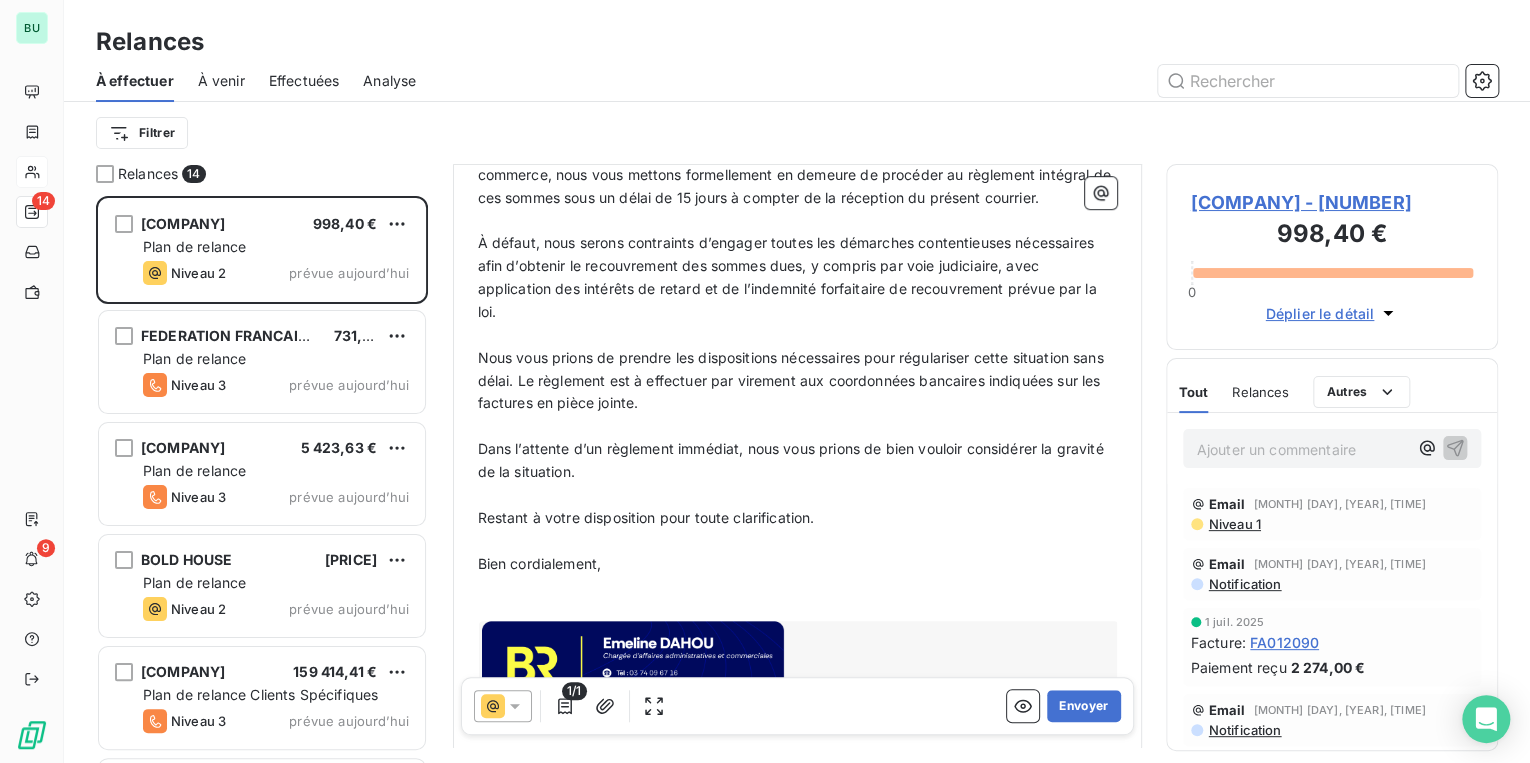 scroll, scrollTop: 480, scrollLeft: 0, axis: vertical 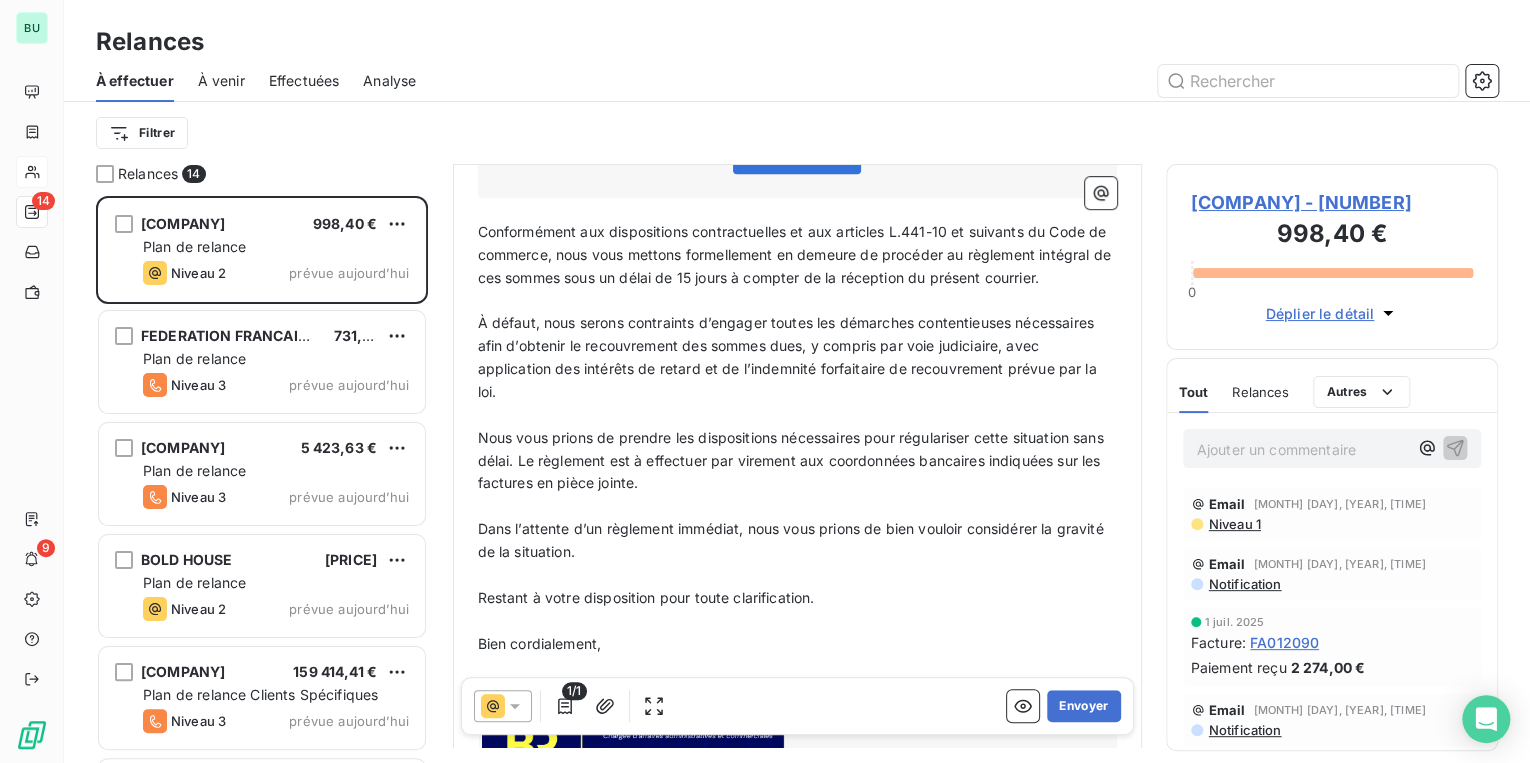 click on "Nous vous prions de prendre les dispositions nécessaires pour régulariser cette situation sans délai. Le règlement est à effectuer par virement aux coordonnées bancaires indiquées sur les factures en pièce jointe." at bounding box center [793, 460] 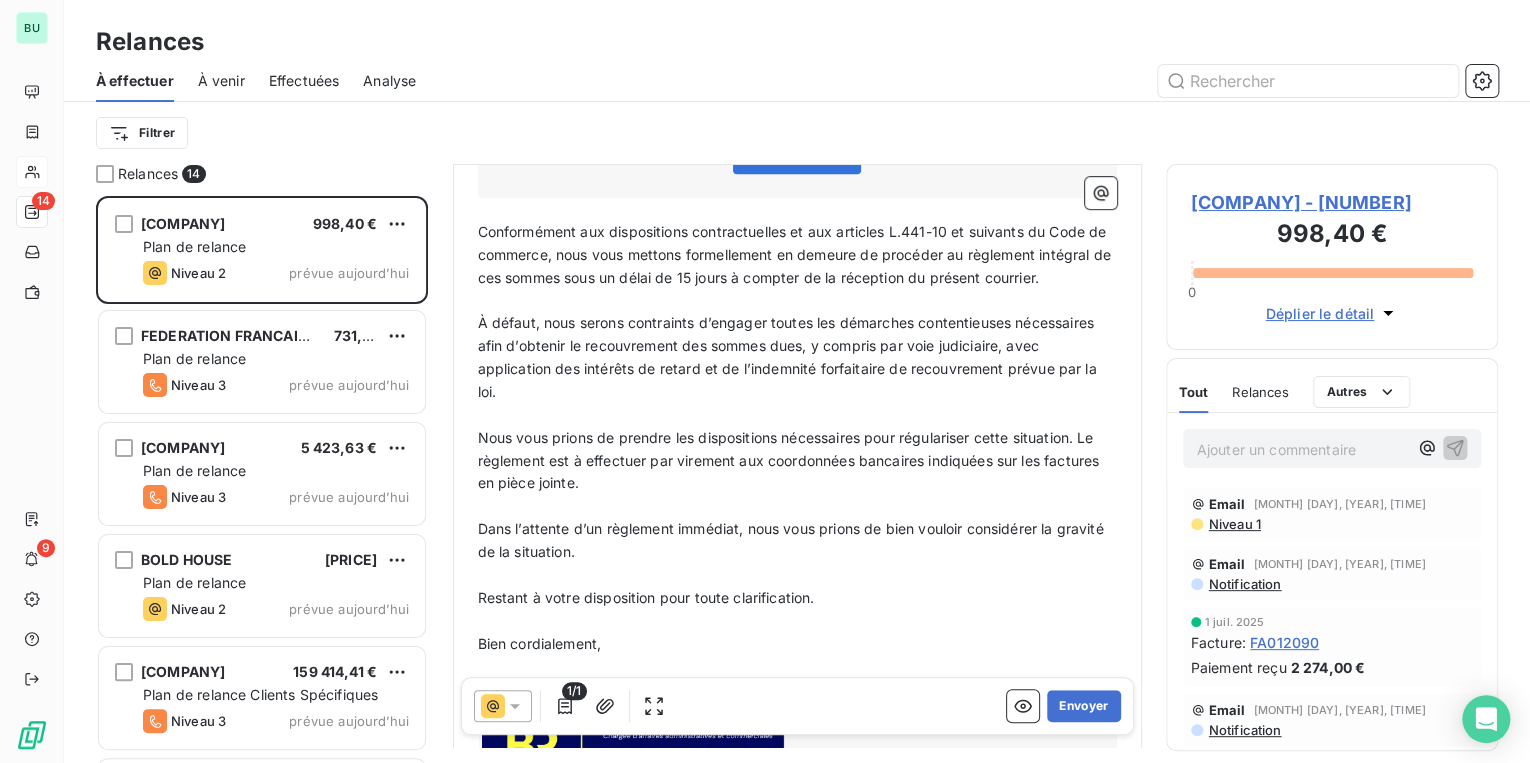 click on "﻿" at bounding box center (797, 506) 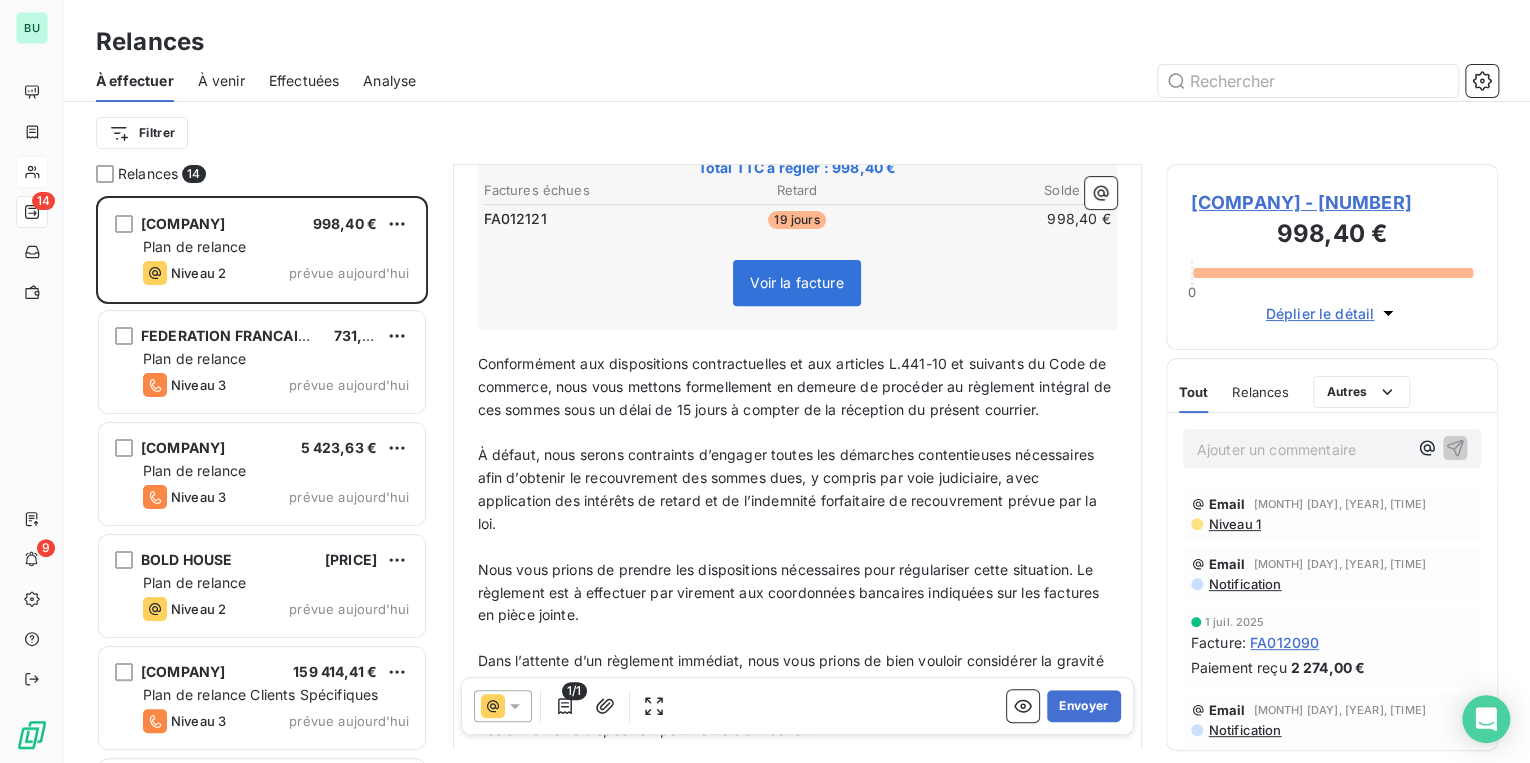 scroll, scrollTop: 320, scrollLeft: 0, axis: vertical 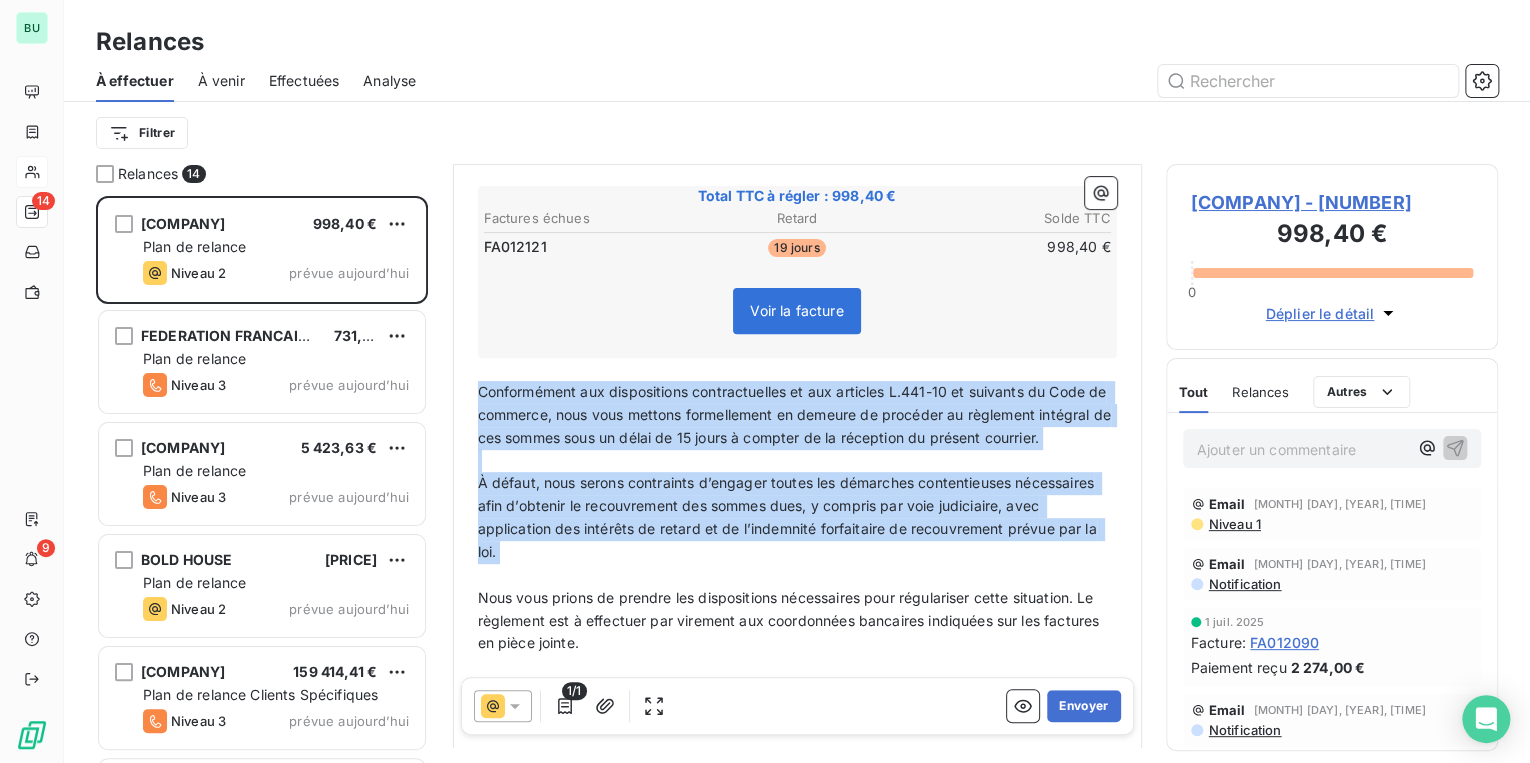 drag, startPoint x: 480, startPoint y: 385, endPoint x: 576, endPoint y: 592, distance: 228.17757 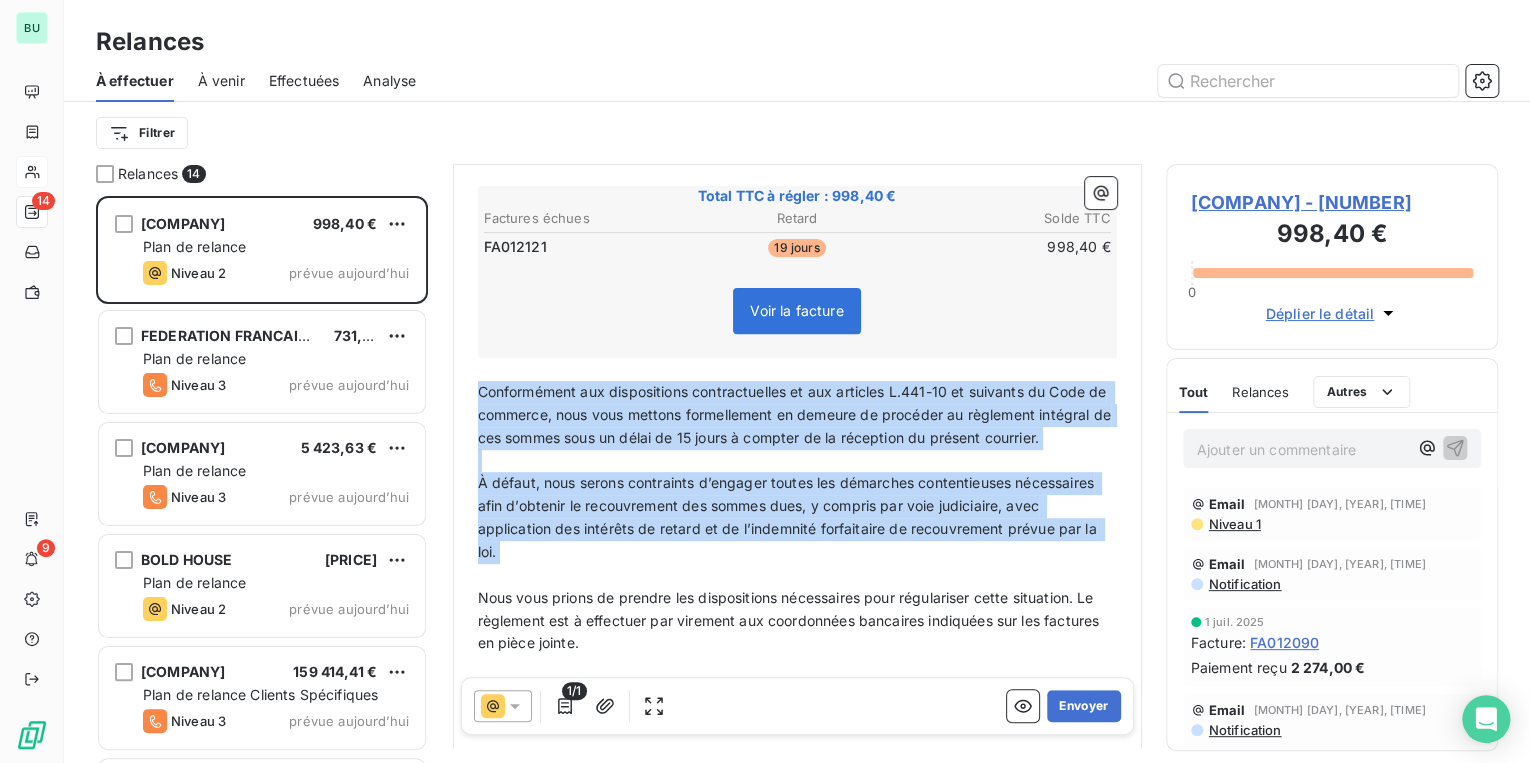click on "Bonjour Monsieur ﻿ Eric [LAST] ﻿ ﻿ ﻿ Malgré nos précédentes relances restées sans réponse, nous constatons que les factures suivantes demeurent impayées à ce jour : ﻿ Total TTC à régler :   [PRICE] Factures échues Retard Solde TTC FA012121 19 jours   [PRICE] Voir   la facture ﻿ ﻿ Conformément aux dispositions contractuelles et aux articles L.441-10 et suivants du Code de commerce, nous vous mettons formellement en demeure de procéder au règlement intégral de ces sommes sous un délai de 15 jours à compter de la réception du présent courrier. ﻿ À défaut, nous serons contraints d’engager toutes les démarches contentieuses nécessaires afin d’obtenir le recouvrement des sommes dues, y compris par voie judiciaire, avec application des intérêts de retard et de l’indemnité forfaitaire de recouvrement prévue par la loi. ﻿ ﻿ Dans l’attente d’un règlement immédiat, nous vous prions de bien vouloir considérer la gravité de la situation. ﻿ ﻿ ﻿" at bounding box center (797, 521) 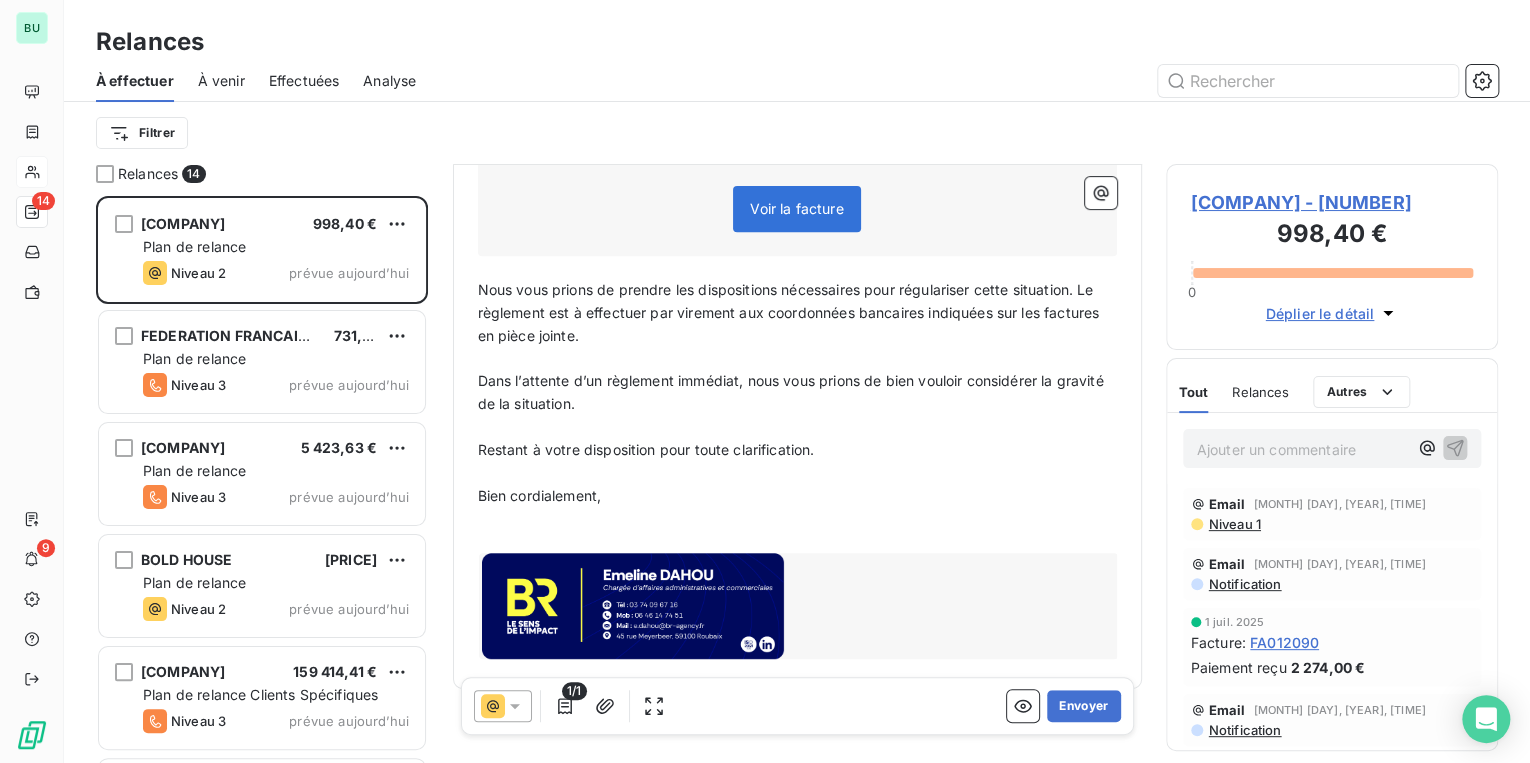 scroll, scrollTop: 442, scrollLeft: 0, axis: vertical 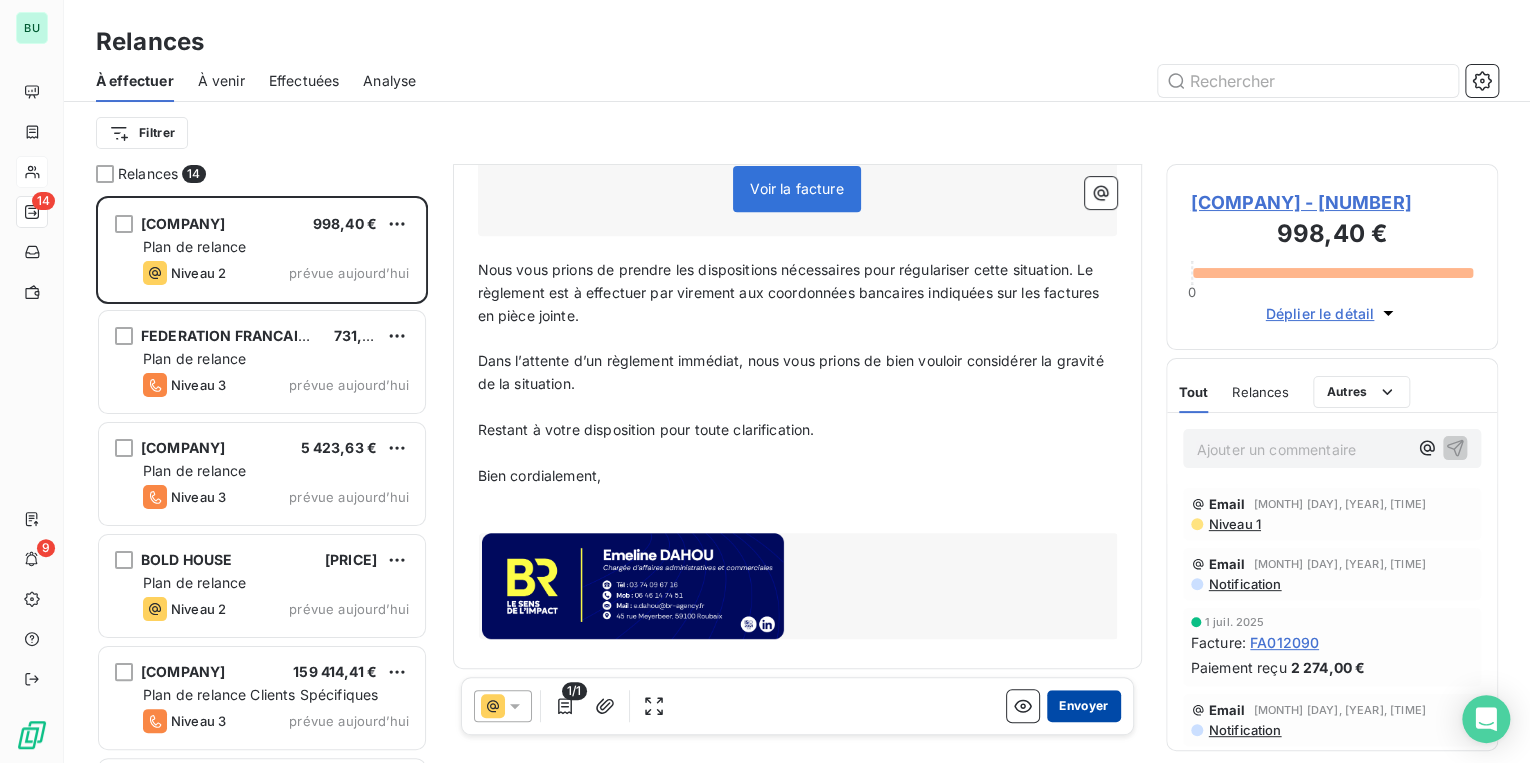 click on "Envoyer" at bounding box center (1083, 706) 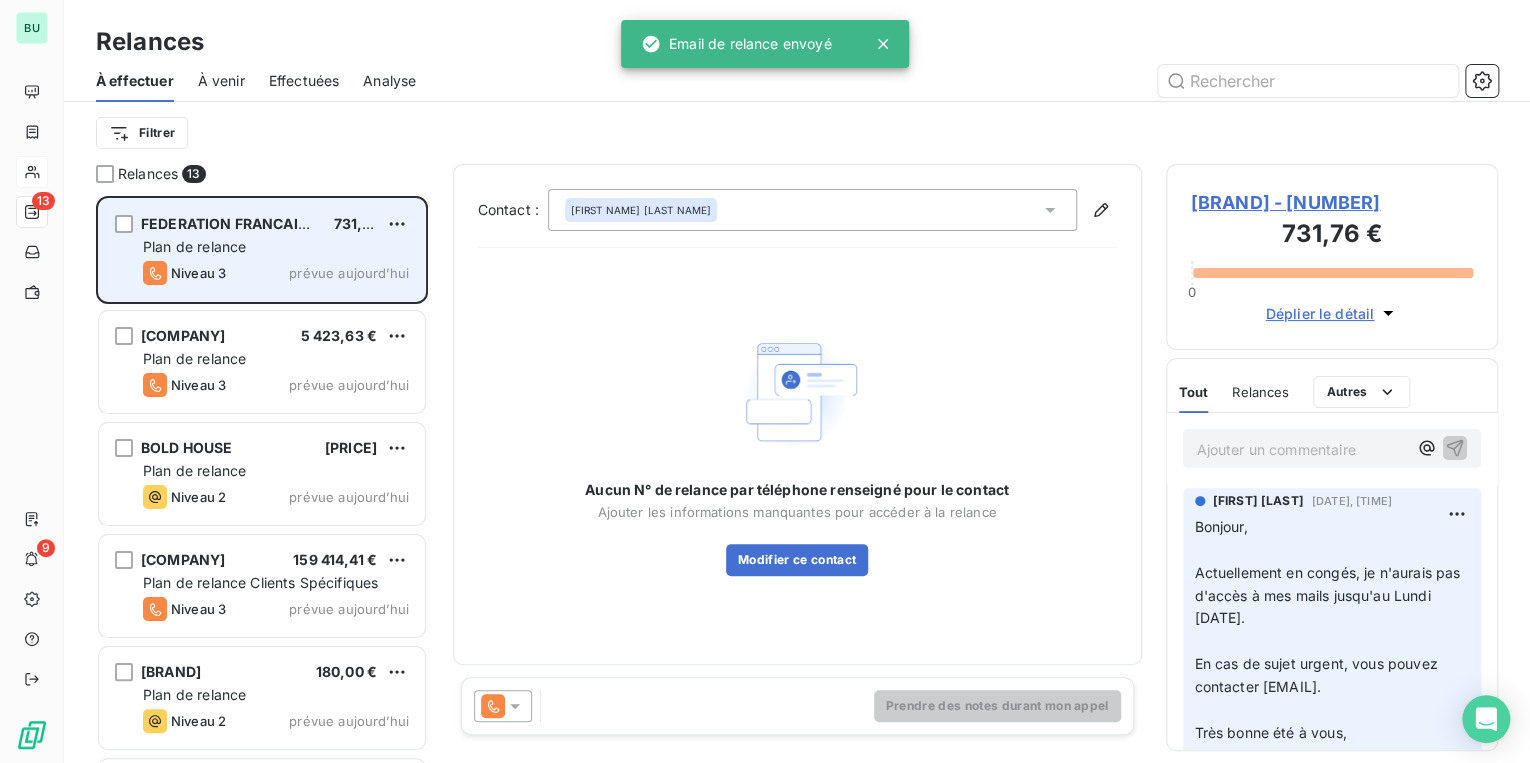 click on "[COMPANY] [PRICE] Plan de relance Niveau 3 prévue aujourd’hui" at bounding box center [262, 250] 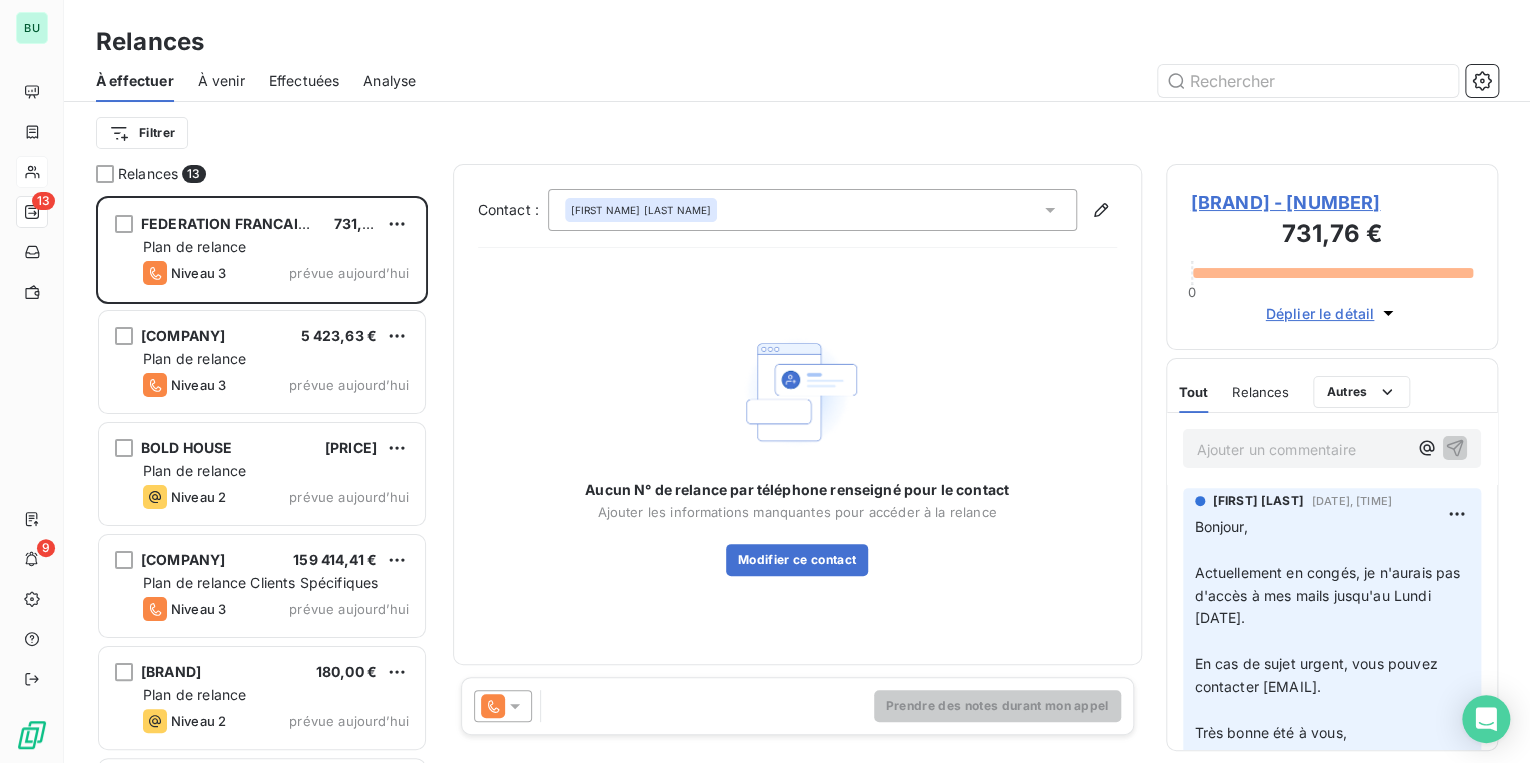 click on "[BRAND] - [NUMBER]" at bounding box center [1332, 202] 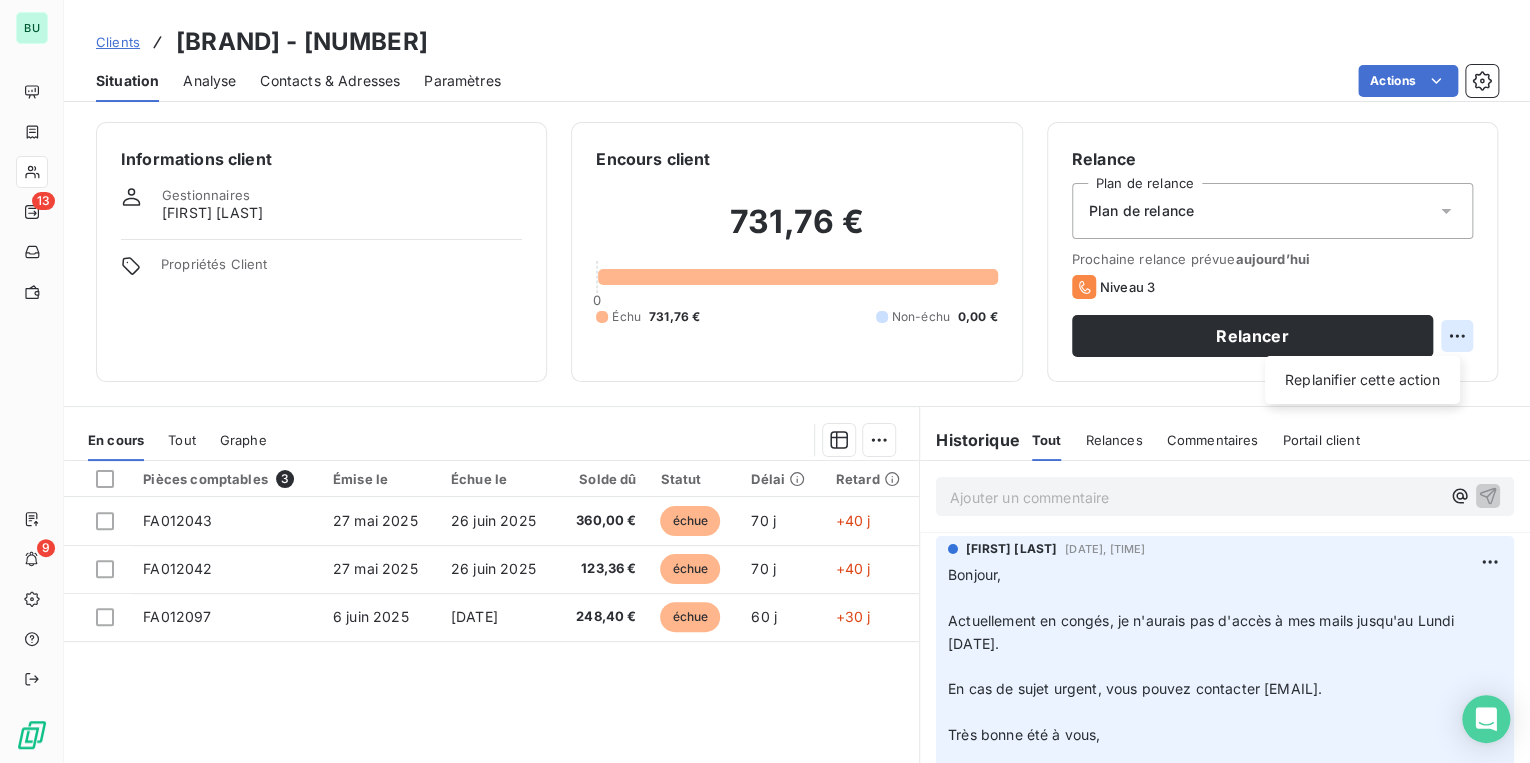 click on "BU 13 9 Clients FEDERATION FRANCAISE DE VOILE - 1256058 Situation Analyse Contacts & Adresses Paramètres Actions Informations client Gestionnaires [FIRST] [LAST] Propriétés Client Encours client   731,76 € 0 Échu 731,76 € Non-échu 0,00 €   Relance Plan de relance Plan de relance Prochaine relance prévue  aujourd’hui Niveau 3 Relancer Replanifier cette action En cours Tout Graphe Pièces comptables 3 Émise le Échue le Solde dû Statut Délai   Retard   FA012043 27 mai 2025 26 juin 2025 360,00 € échue 70 j +40 j FA012042 27 mai 2025 26 juin 2025 123,36 € échue 70 j +40 j FA012097 6 juin 2025 6 juil. 2025 248,40 € échue 60 j +30 j Lignes par page 25 Précédent 1 Suivant Historique Tout Relances Commentaires Portail client Tout Relances Commentaires Portail client Ajouter un commentaire ﻿ [FIRST] [LAST] 29 juil. 2025, 11:44 Bonjour,
﻿
Actuellement en congés, je n'aurais pas d'accès à mes mails jusqu'au Lundi 4 aout.
﻿
﻿ Email" at bounding box center (765, 381) 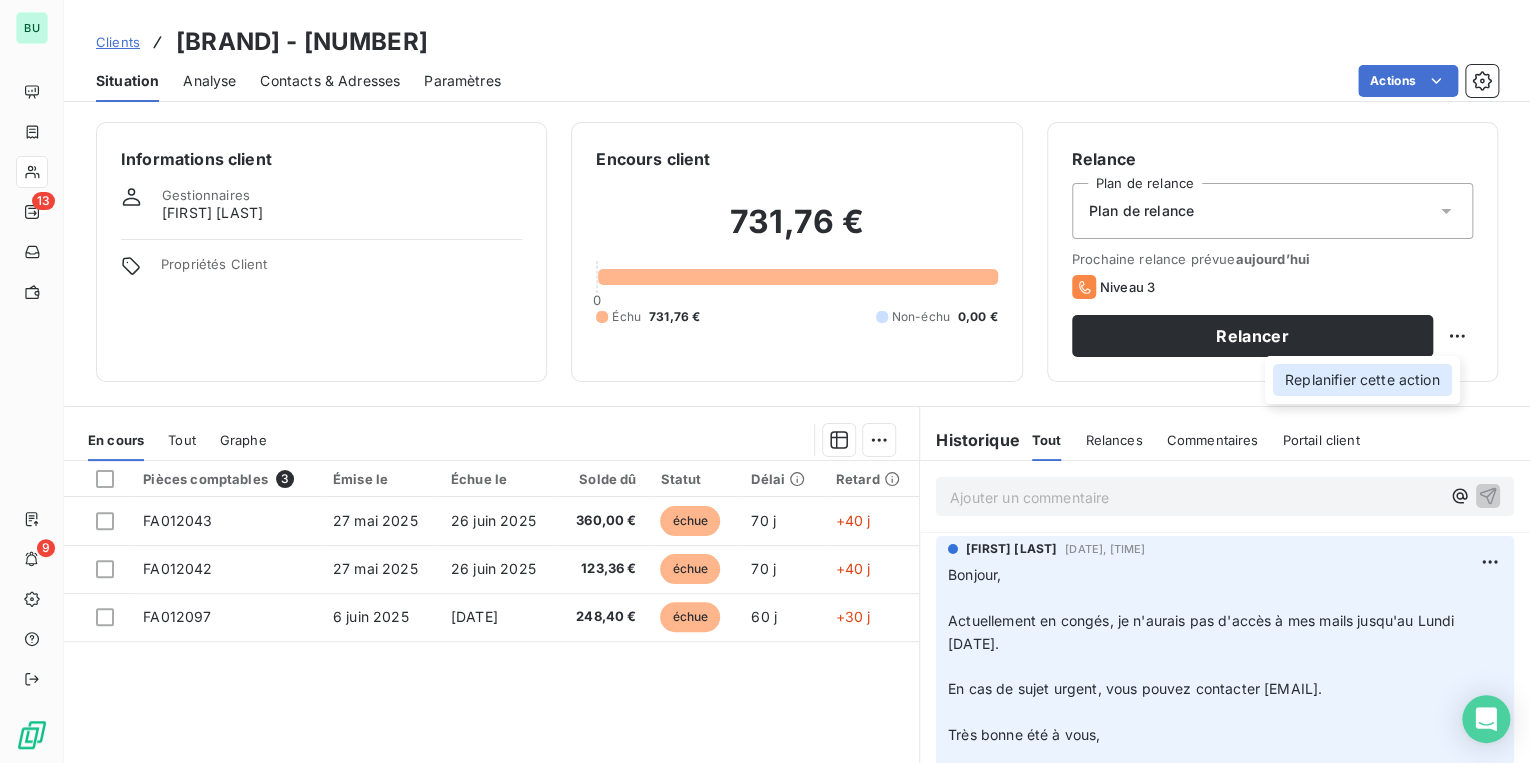 click on "Replanifier cette action" at bounding box center (1362, 380) 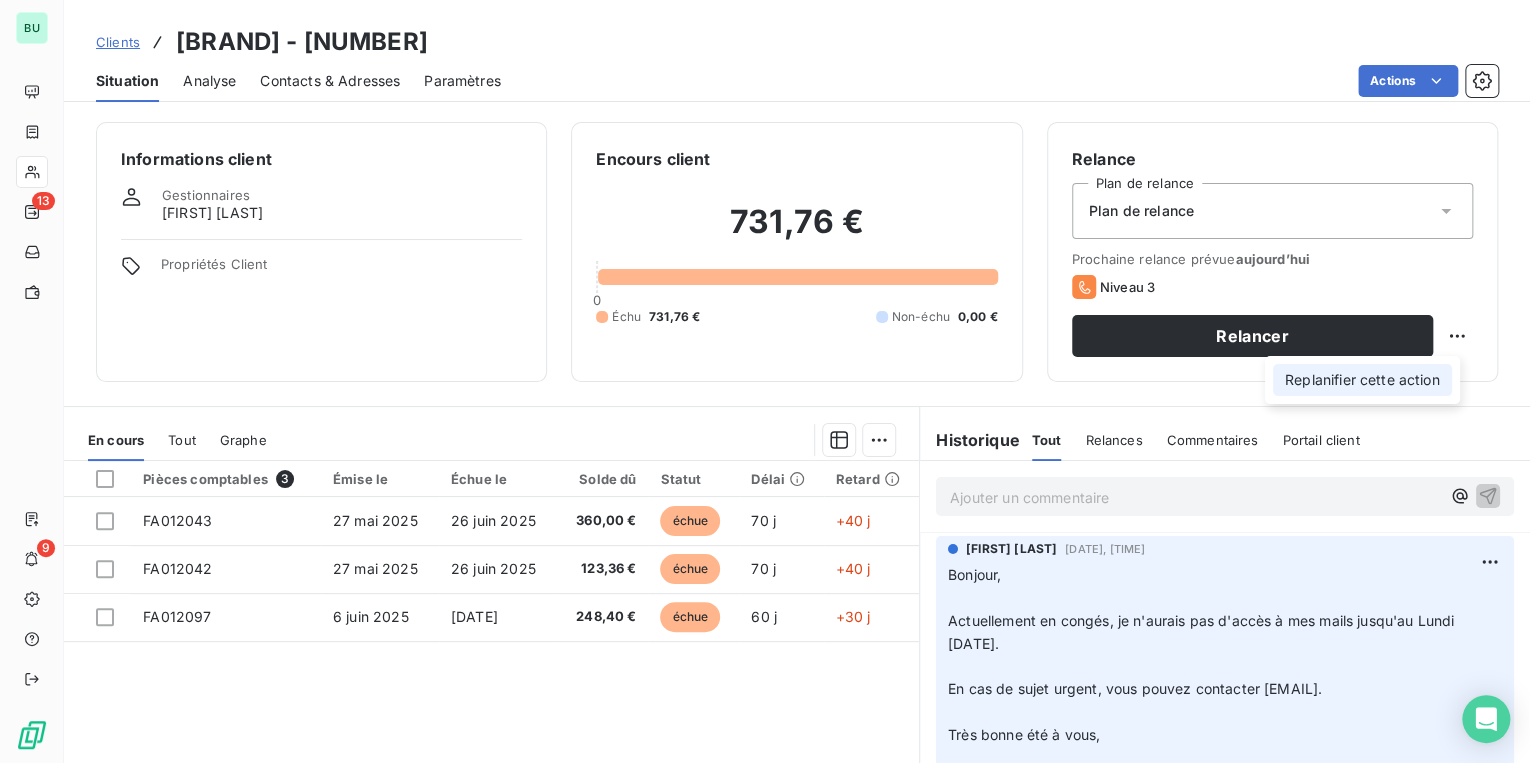 select on "7" 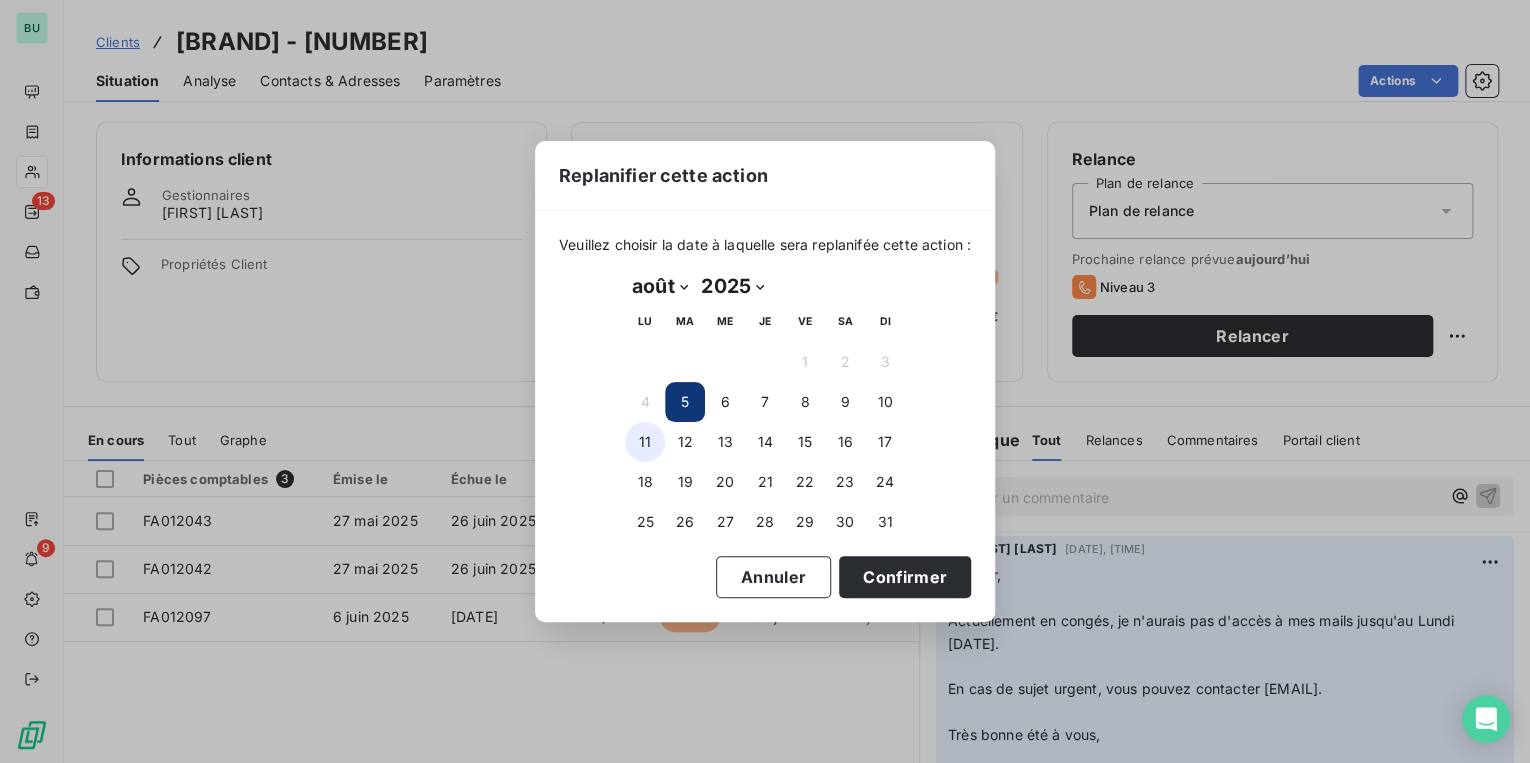 click on "11" at bounding box center (645, 442) 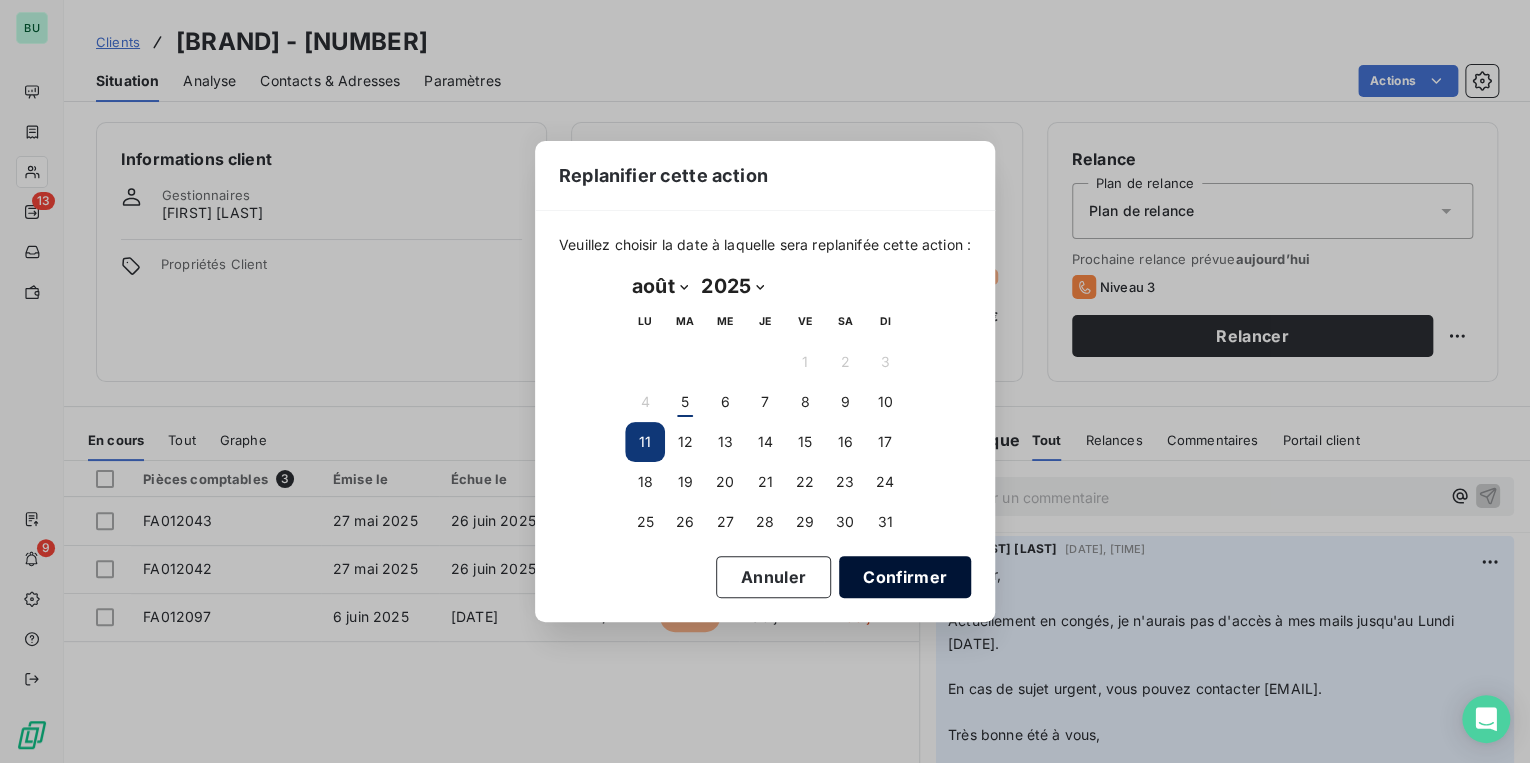 click on "Confirmer" at bounding box center (905, 577) 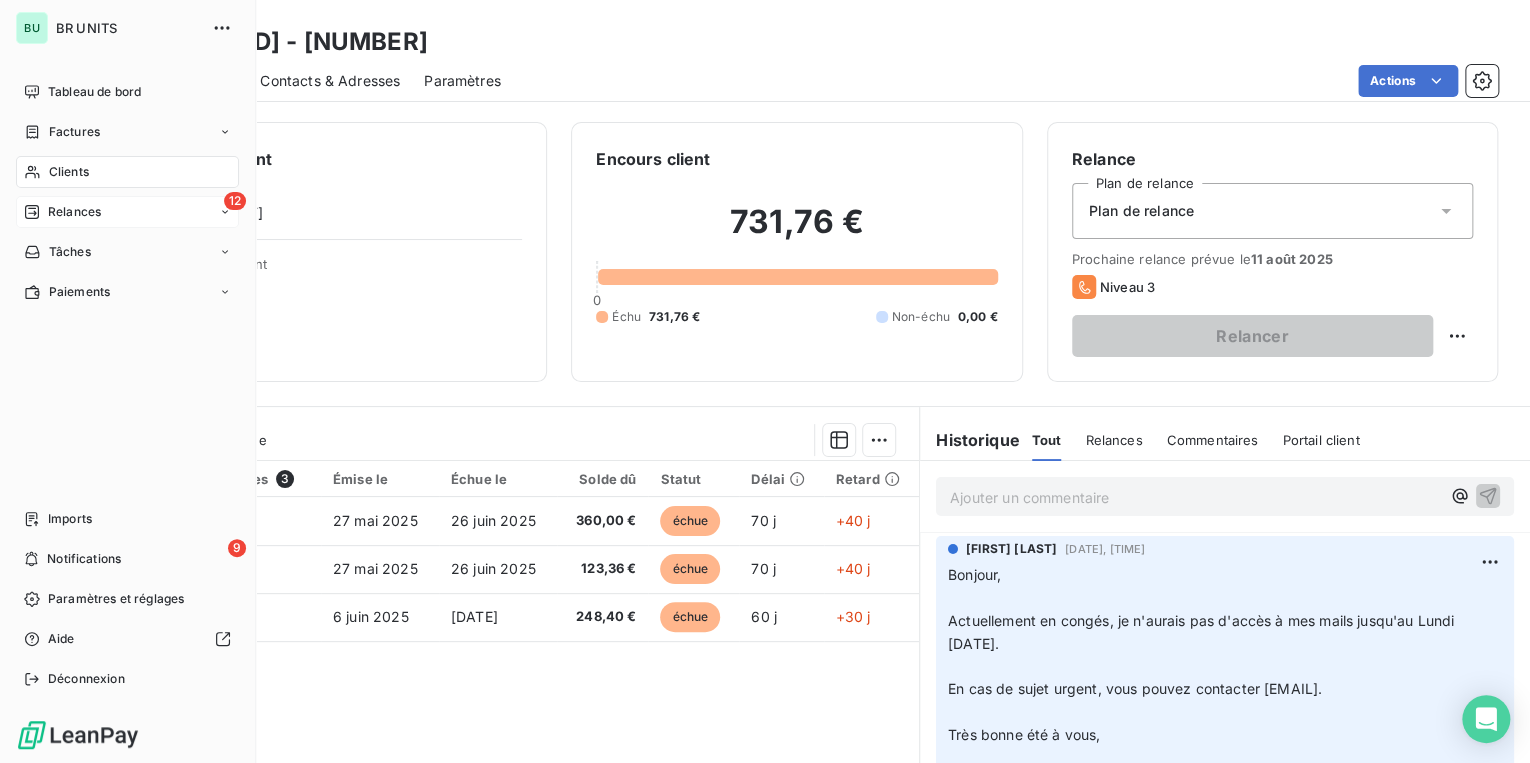 click on "Relances" at bounding box center (74, 212) 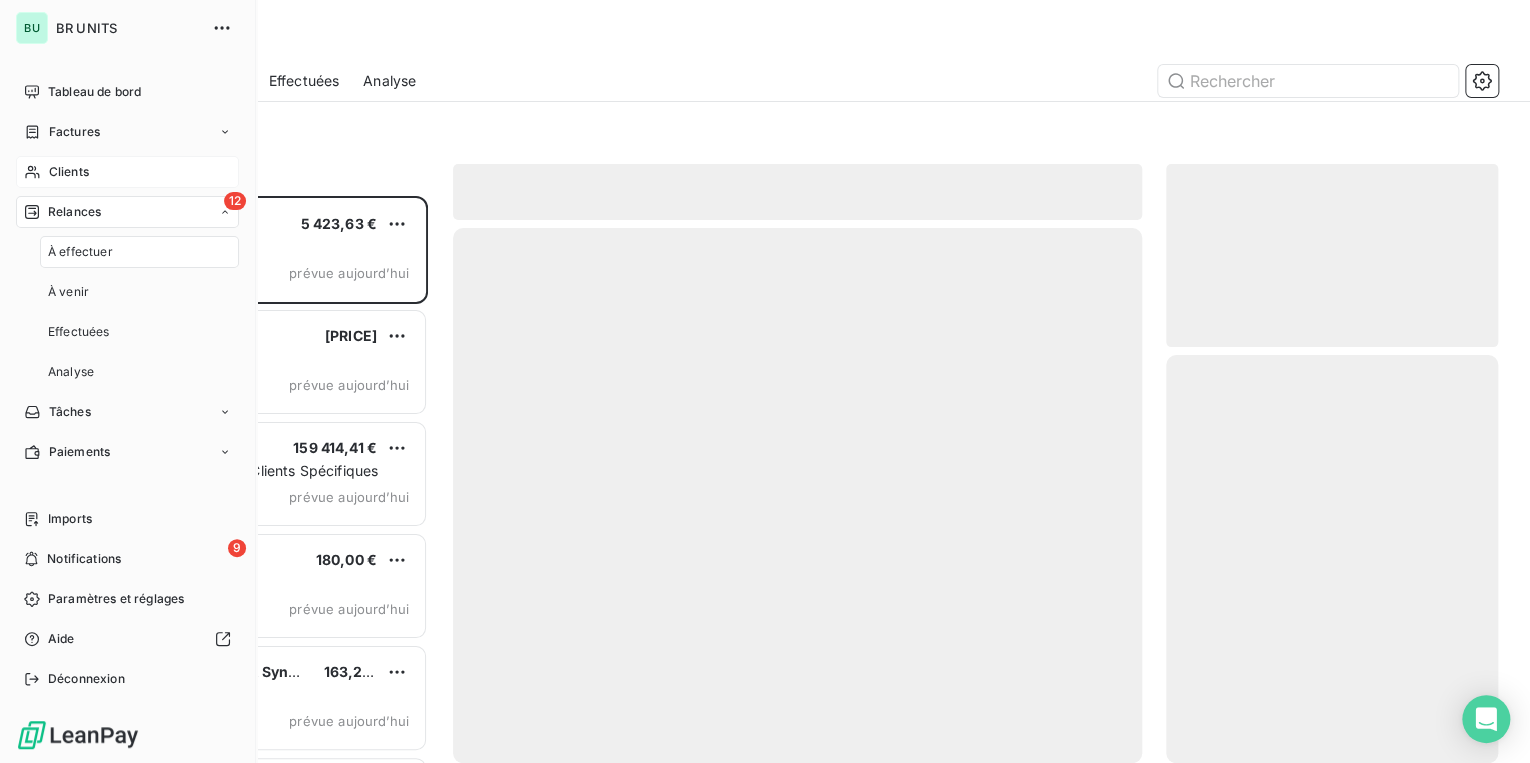scroll, scrollTop: 12, scrollLeft: 12, axis: both 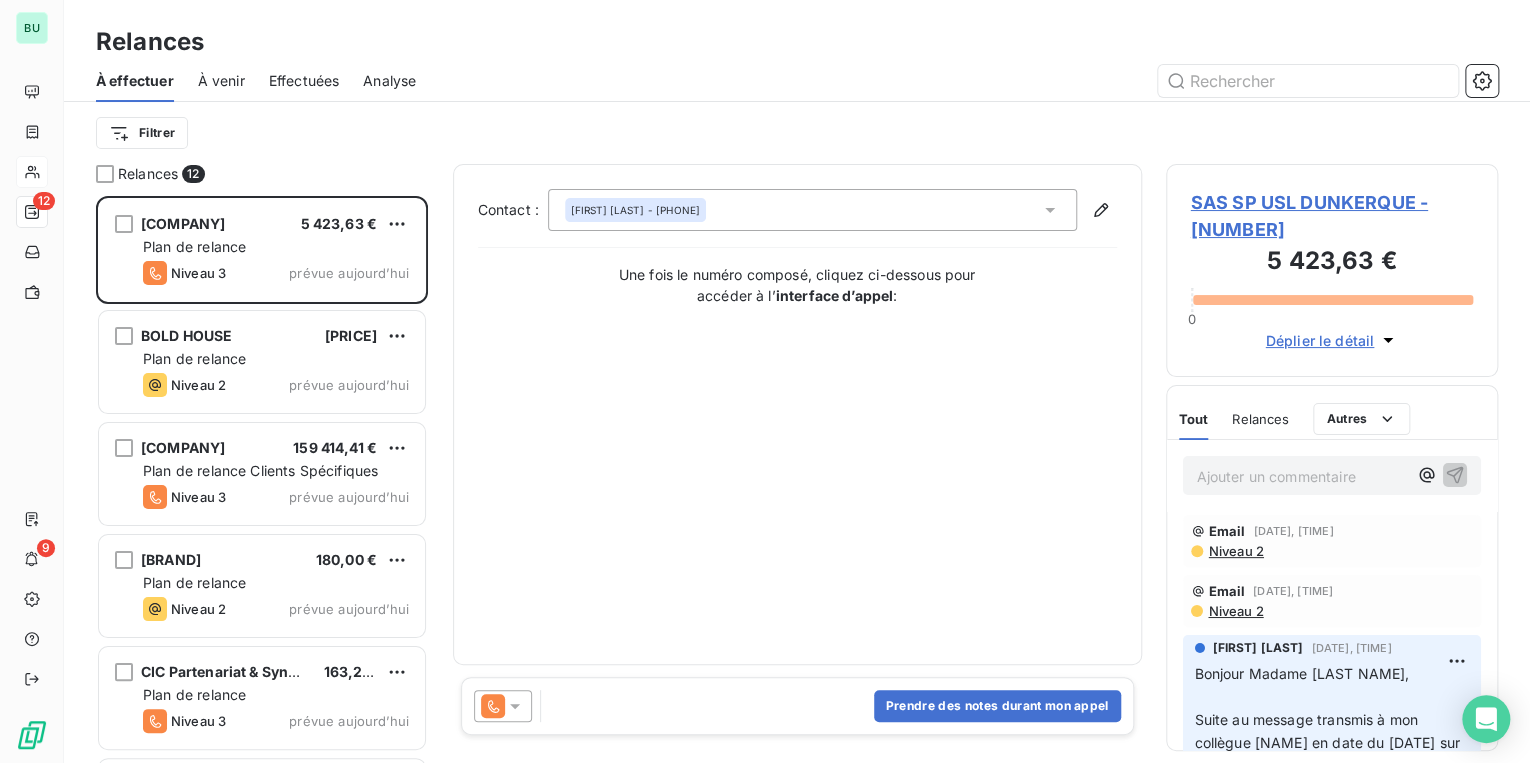 click on "SAS SP USL DUNKERQUE - [NUMBER]" at bounding box center (1332, 216) 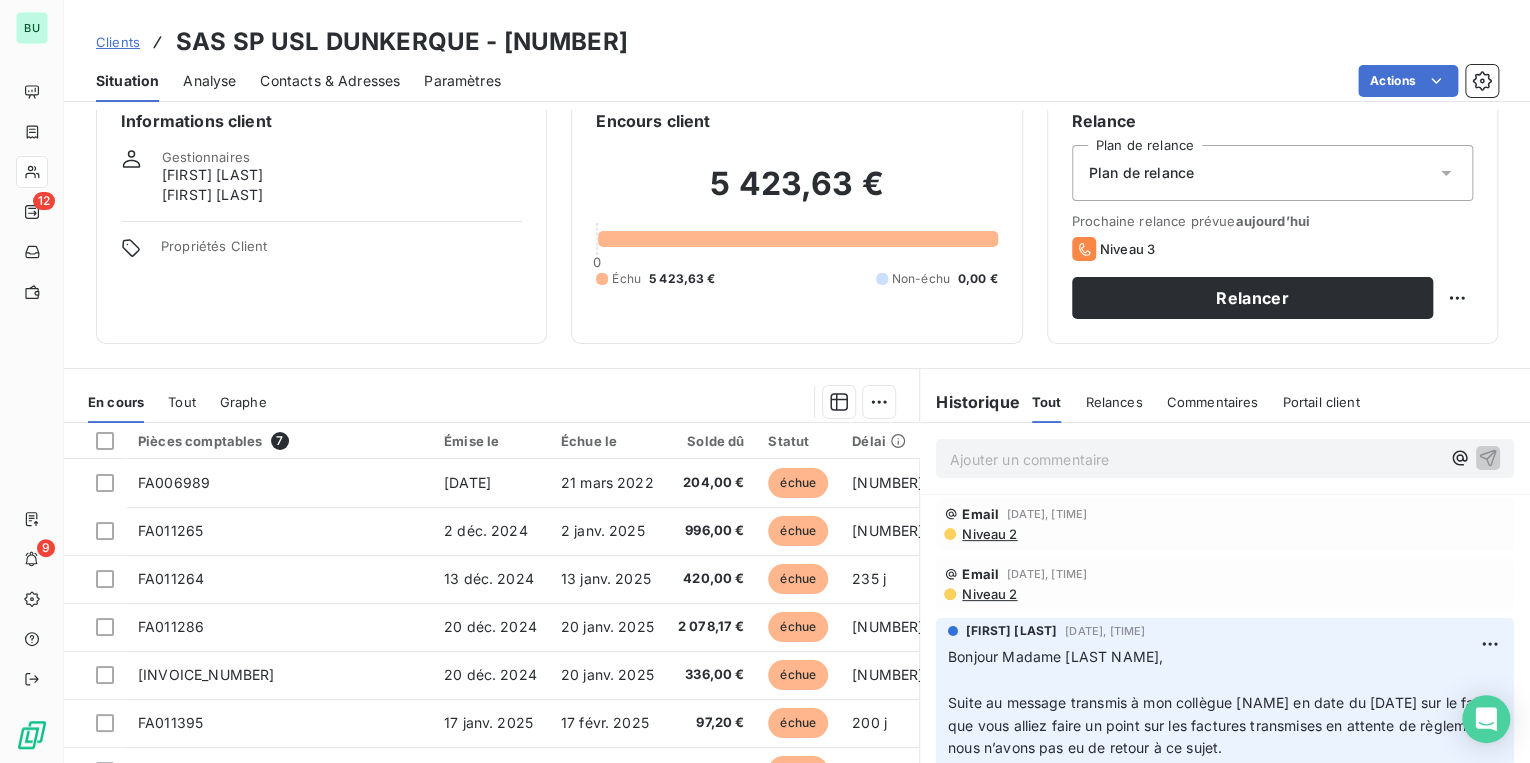 scroll, scrollTop: 0, scrollLeft: 0, axis: both 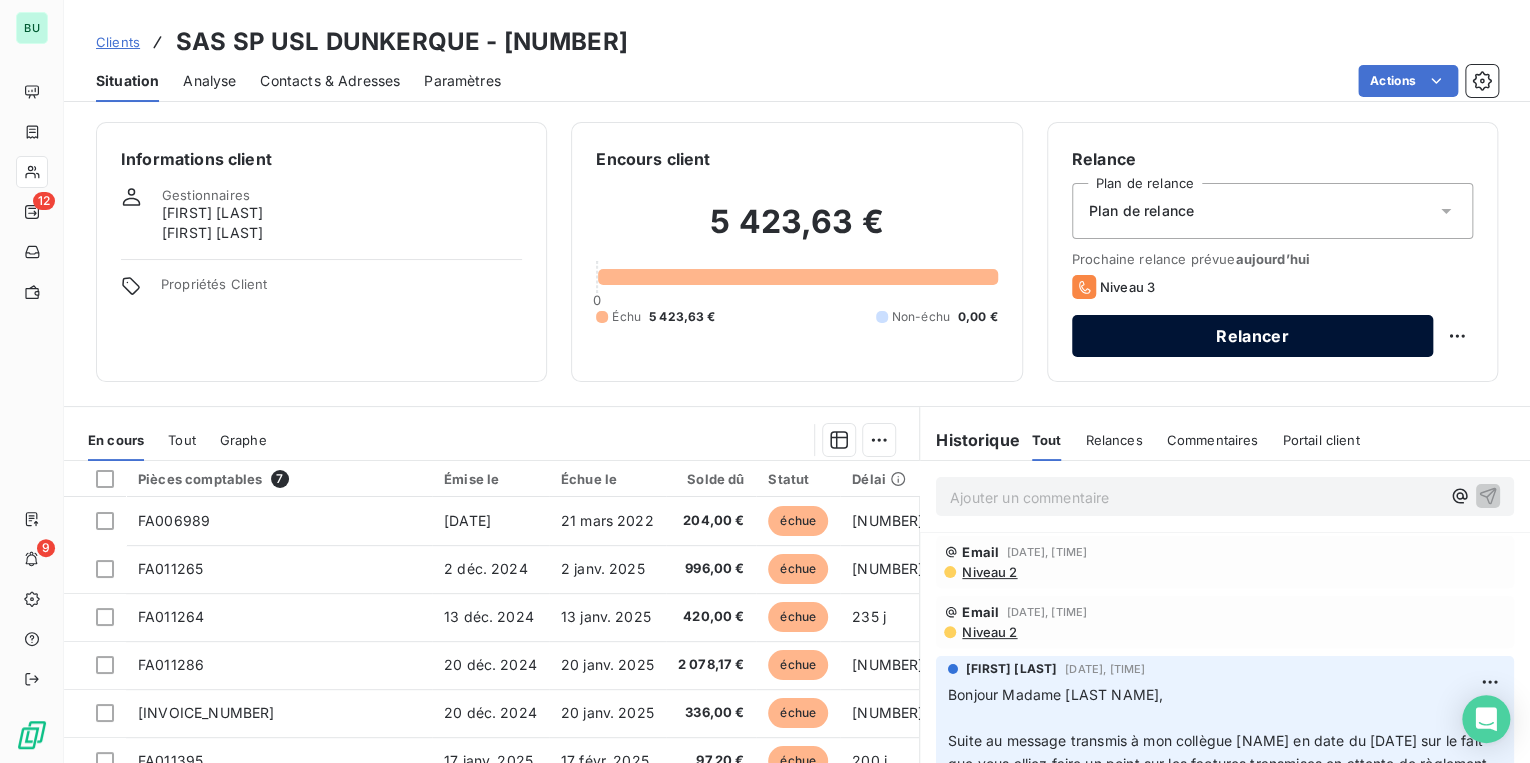 click on "Relancer" at bounding box center (1252, 336) 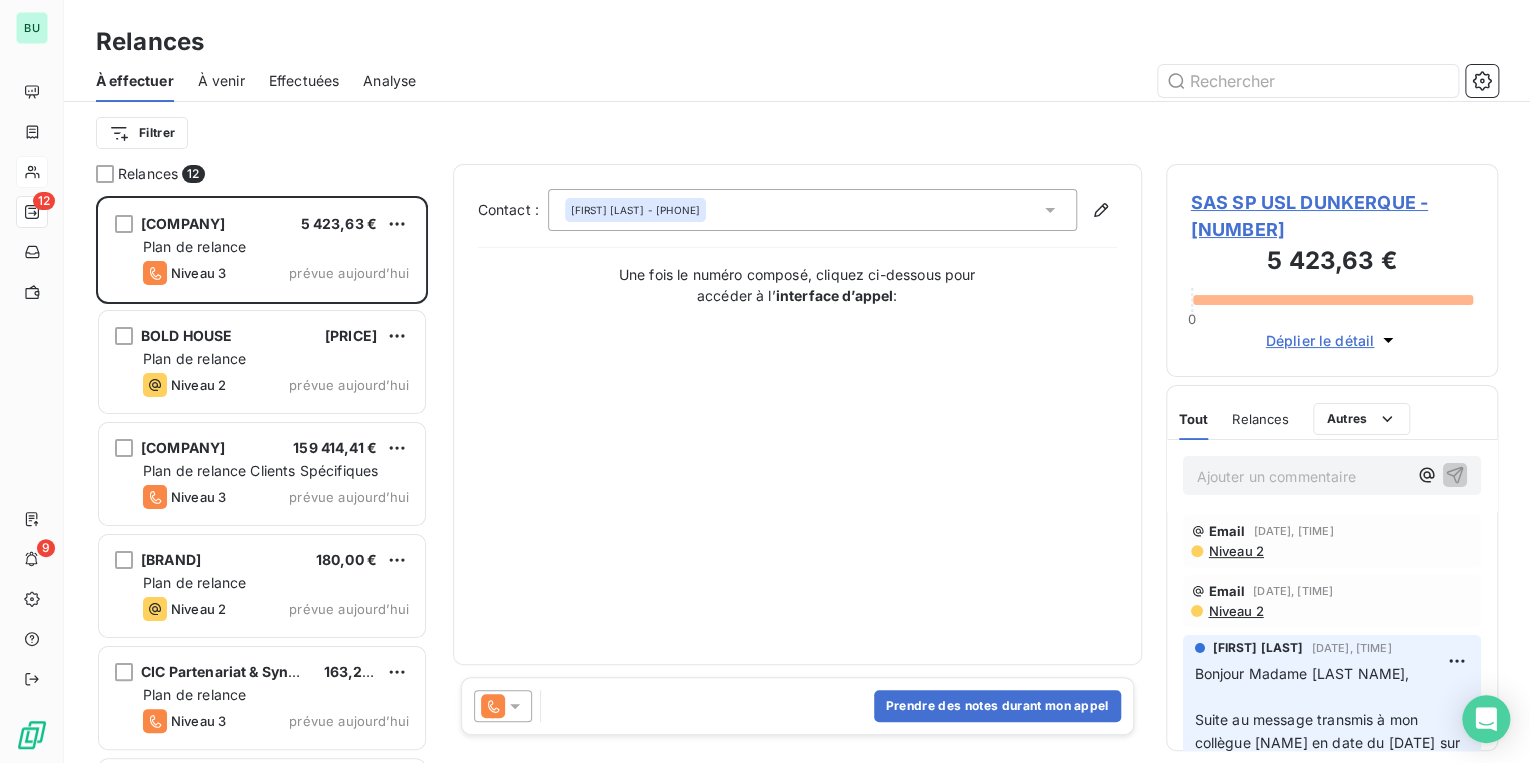 scroll, scrollTop: 12, scrollLeft: 12, axis: both 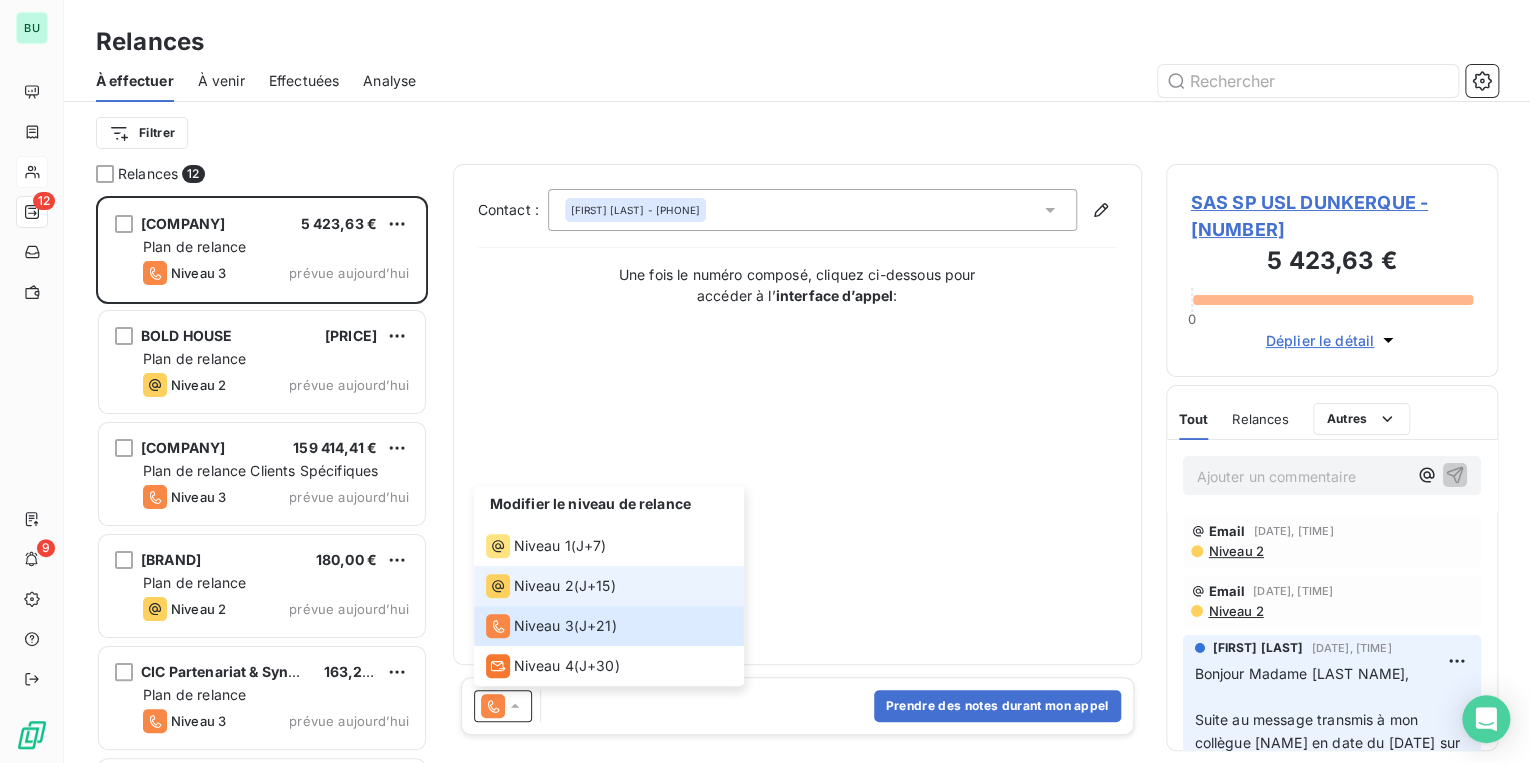 click on "Niveau 2" at bounding box center [544, 586] 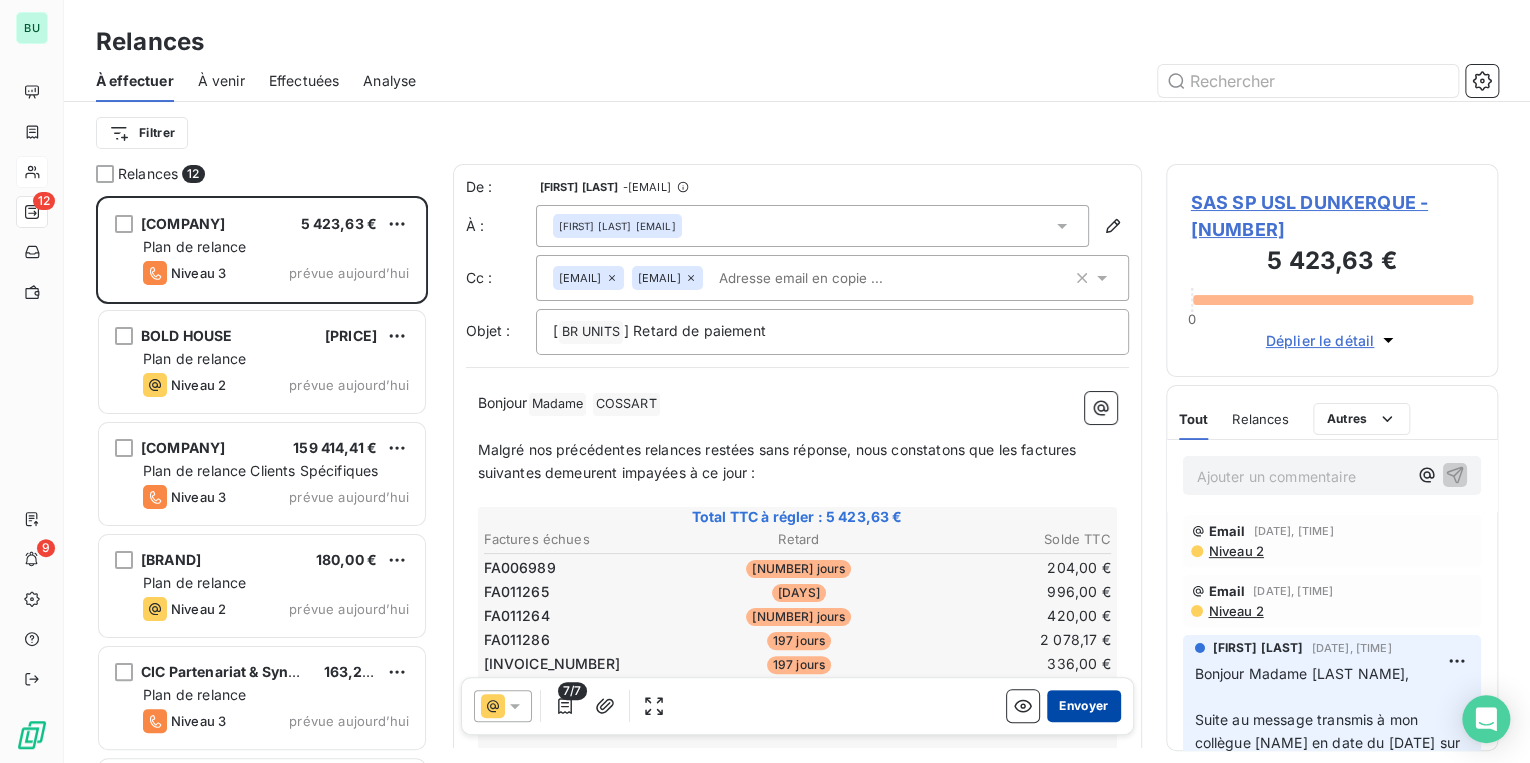 click on "Envoyer" at bounding box center (1083, 706) 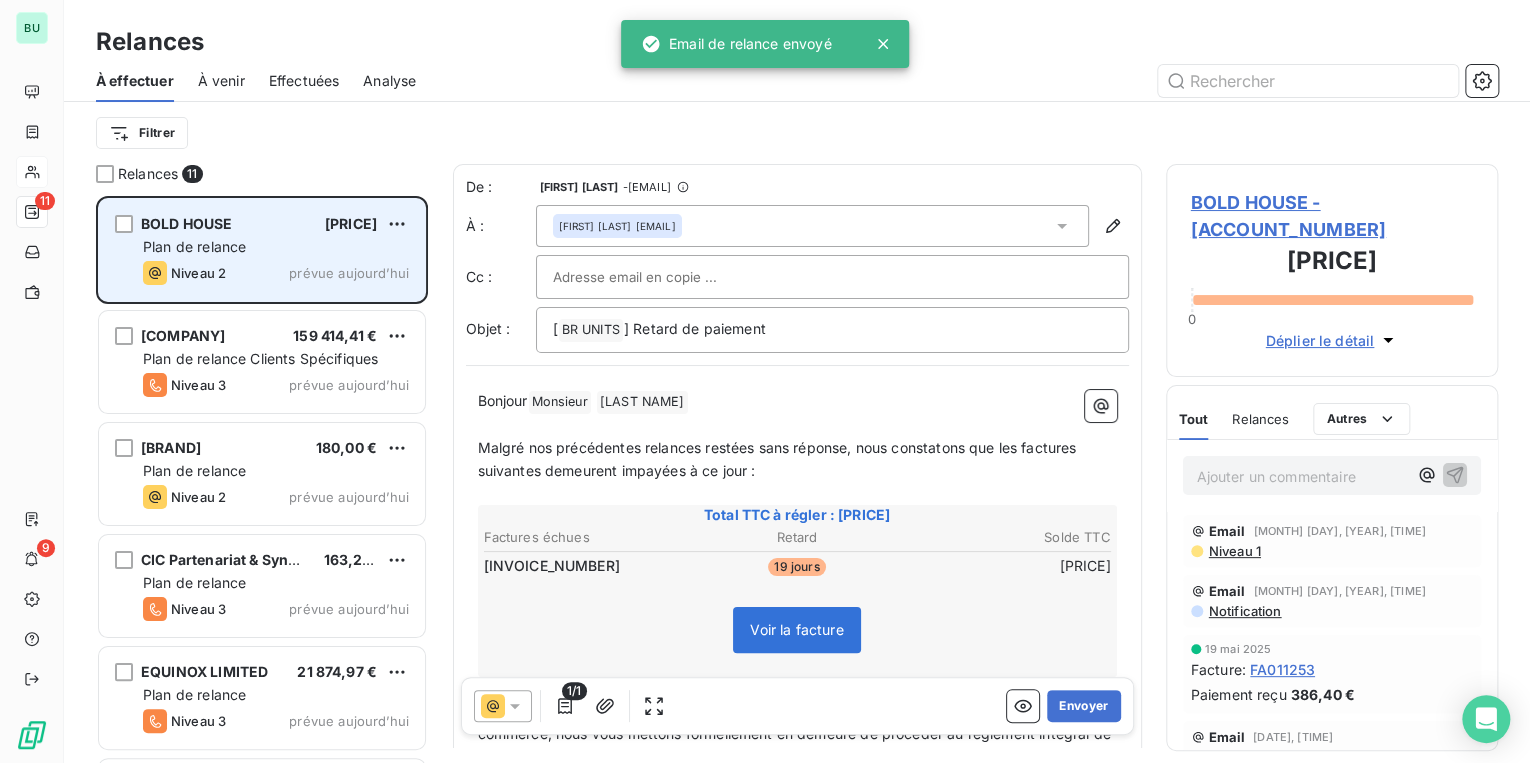 click on "Plan de relance" at bounding box center [194, 246] 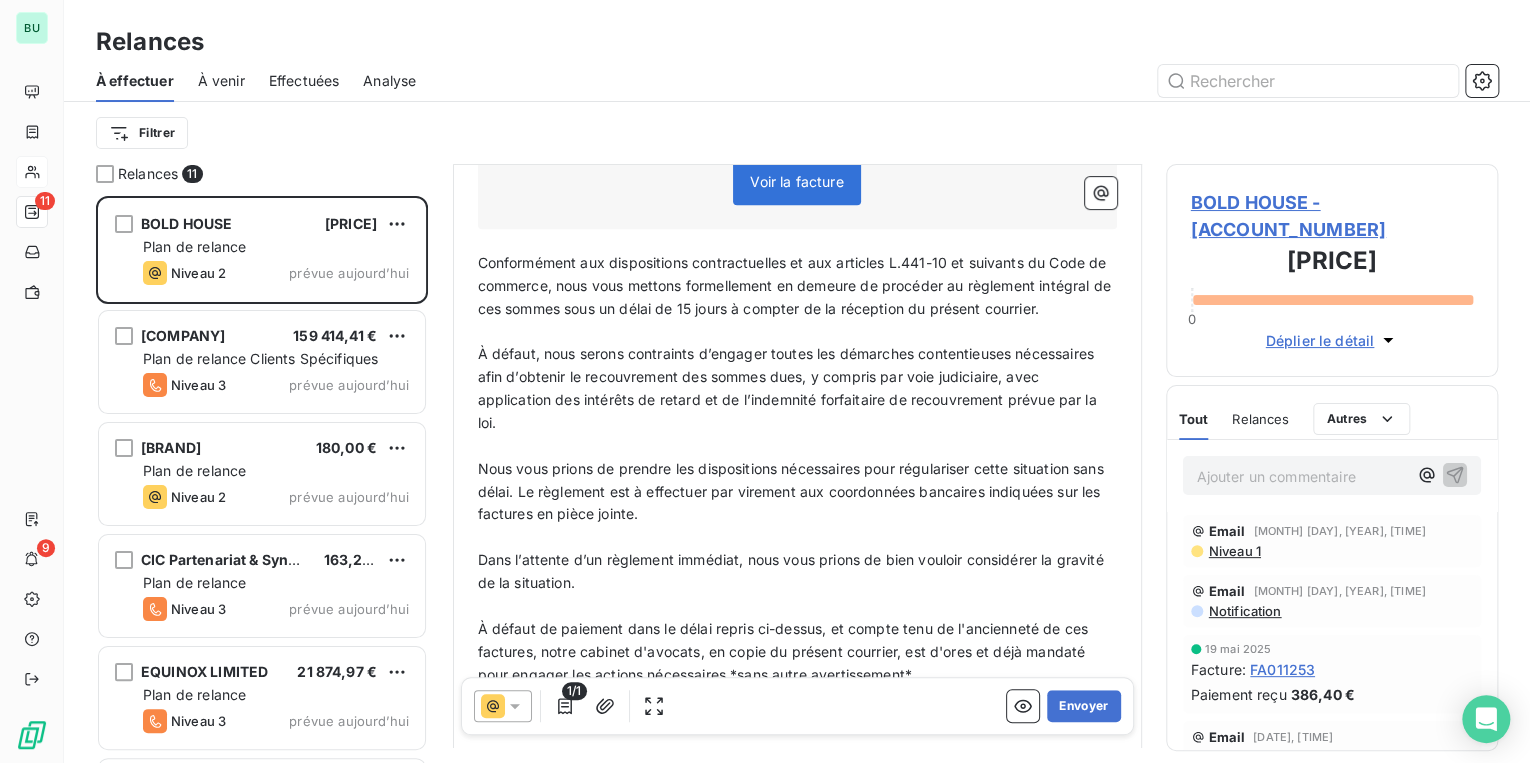 scroll, scrollTop: 560, scrollLeft: 0, axis: vertical 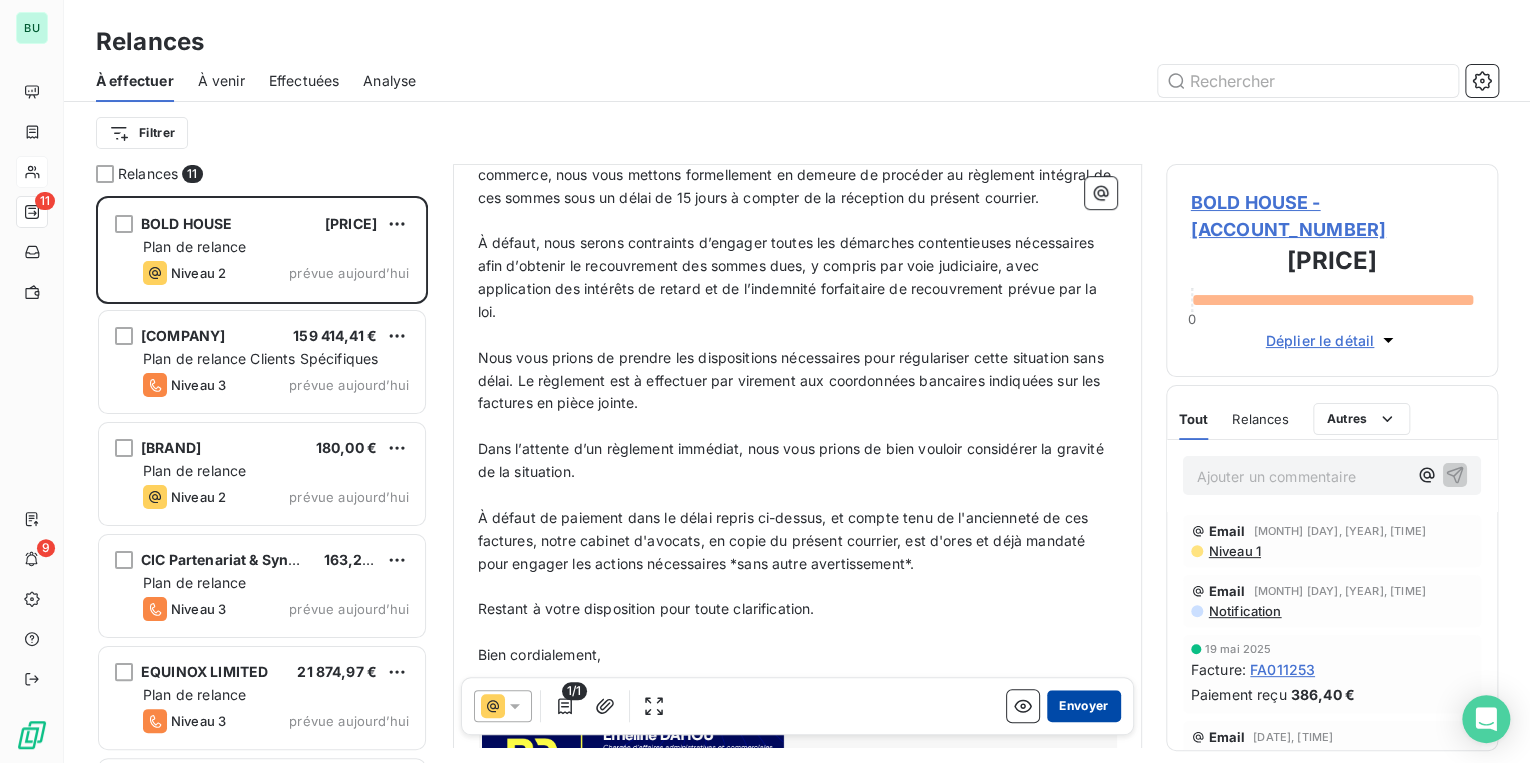 click on "Envoyer" at bounding box center (1083, 706) 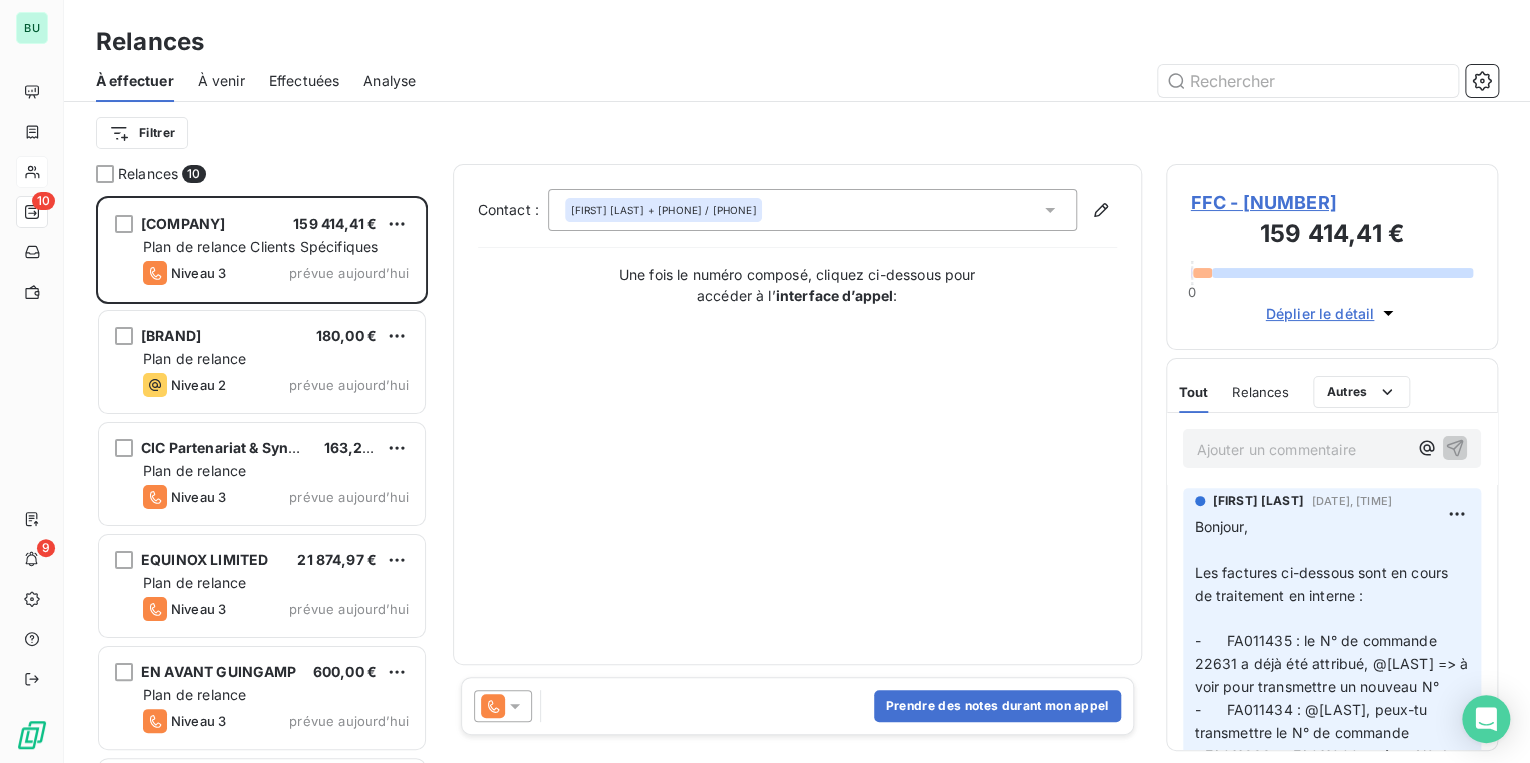 click on "FFC - [NUMBER]" at bounding box center [1332, 202] 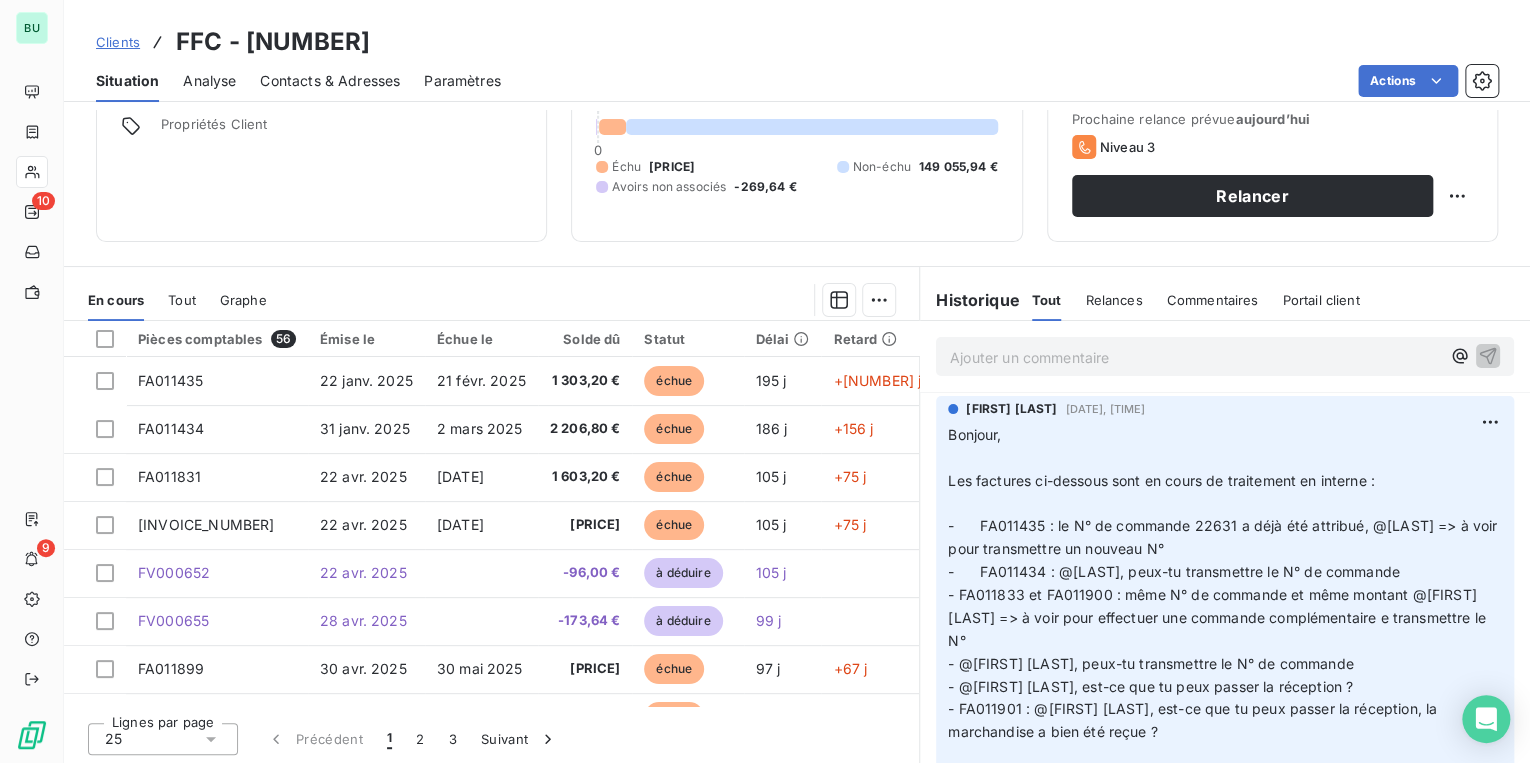 scroll, scrollTop: 142, scrollLeft: 0, axis: vertical 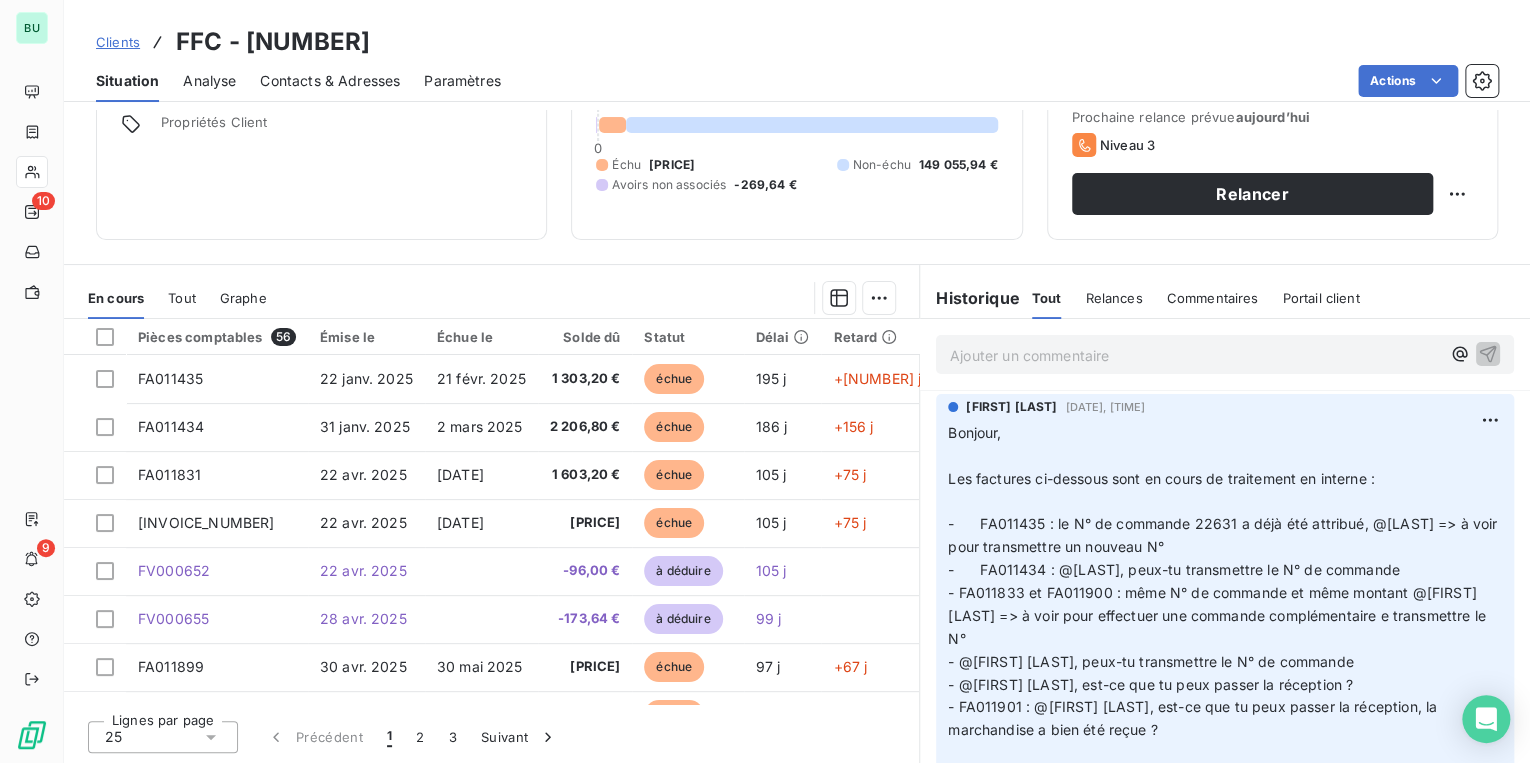 click on "BU 10 9 Clients FFC - 1256961 Situation Analyse Contacts & Adresses Paramètres Actions Informations client Gestionnaires [LAST] Propriétés Client Encours client   159 414,41 € 0 Échu 10 628,11 € Non-échu 149 055,94 €   Avoirs non associés -269,64 € Relance Plan de relance Plan de relance Clients Spécifiques Prochaine relance prévue  aujourd’hui Niveau 3 Relancer En cours Tout Graphe Pièces comptables 56 Émise le Échue le Solde dû Statut Délai   Retard   FA011435 22 janv. 2025 21 févr. 2025 1 303,20 € échue 195 j +165 j FA011434 31 janv. 2025 2 mars 2025 2 206,80 € échue 186 j +156 j FA011831 22 avr. 2025 22 mai 2025 1 603,20 € échue 105 j +75 j FA011833 22 avr. 2025 22 mai 2025 898,80 € échue 105 j +75 j FV000652 22 avr. 2025 -96,00 € à déduire 105 j FV000655 28 avr. 2025 -173,64 € à déduire 99 j FA011899 30 avr. 2025 30 mai 2025 898,80 € échue 97 j +67 j FA011900 30 avr. 2025 30 mai 2025 898,80 € échue 97 j +67 j" at bounding box center (765, 381) 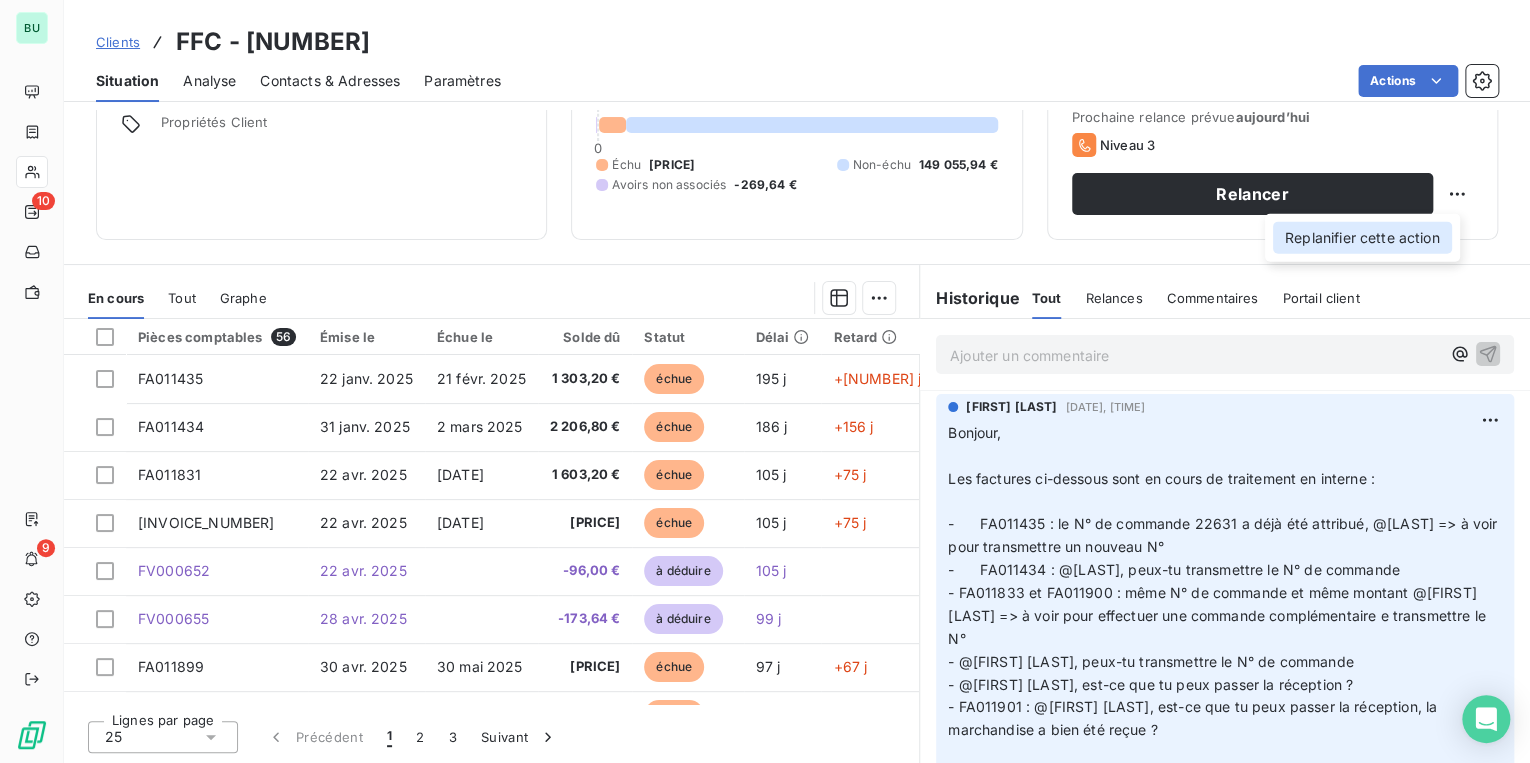 click on "Replanifier cette action" at bounding box center [1362, 238] 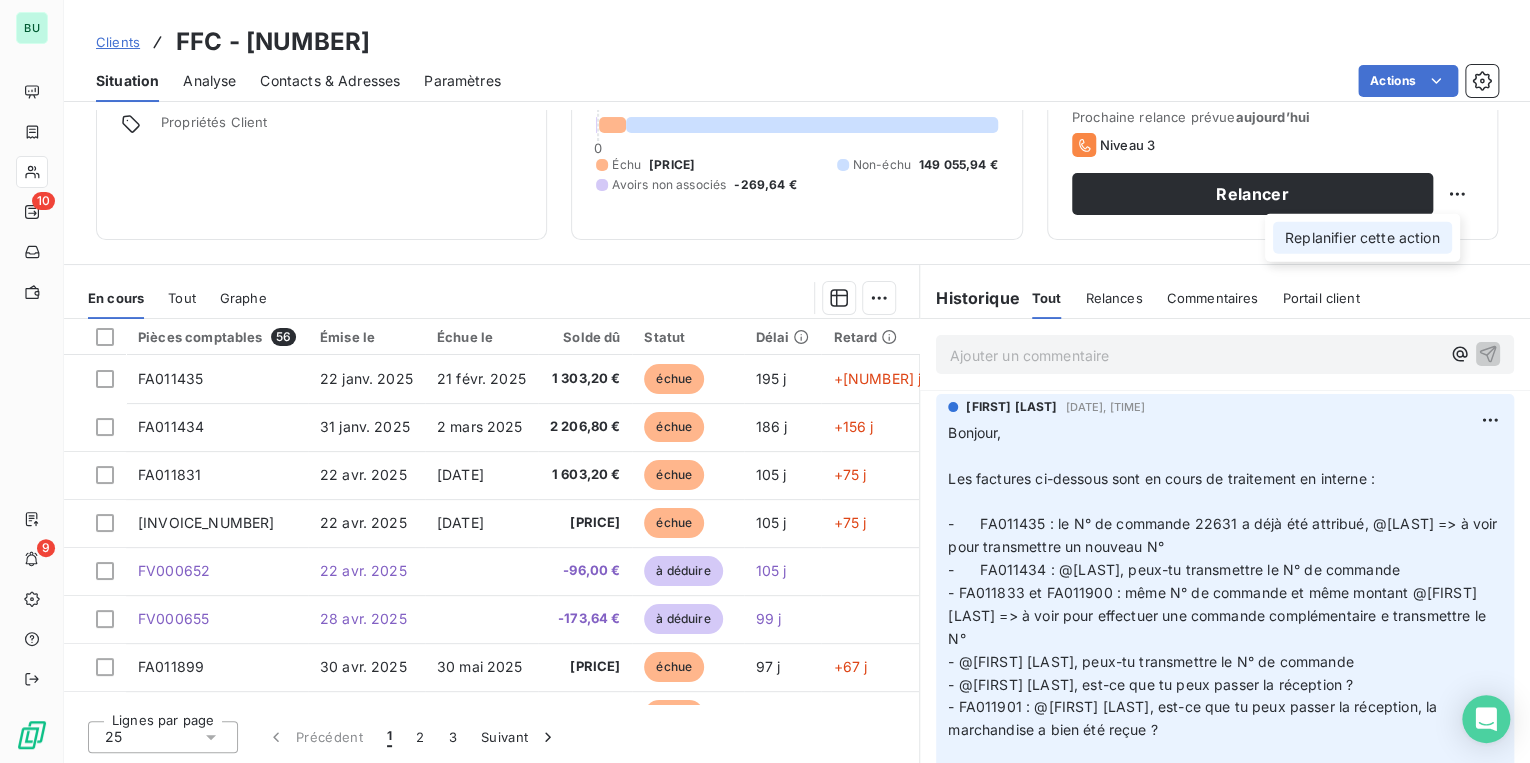 select on "7" 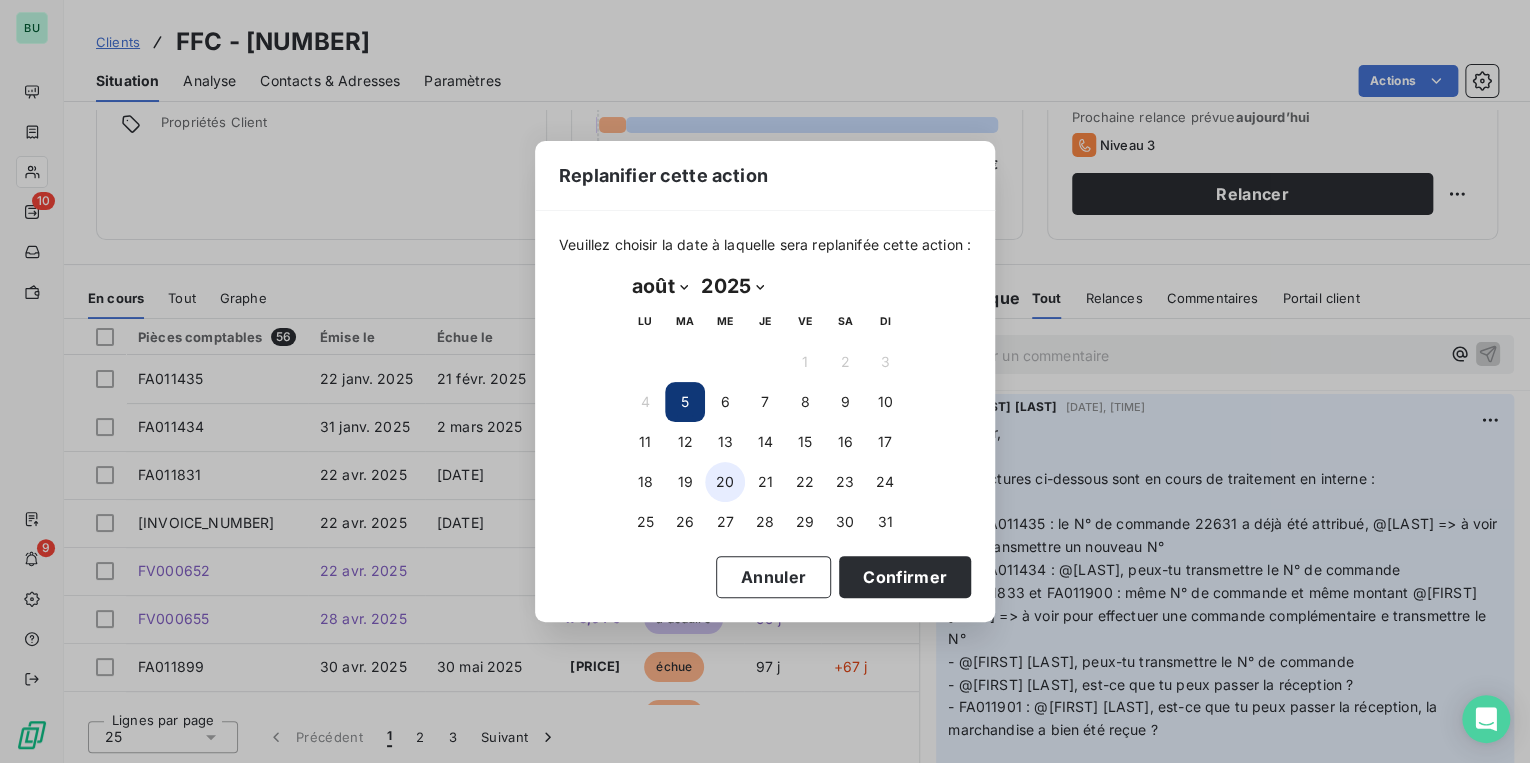 click on "20" at bounding box center (725, 482) 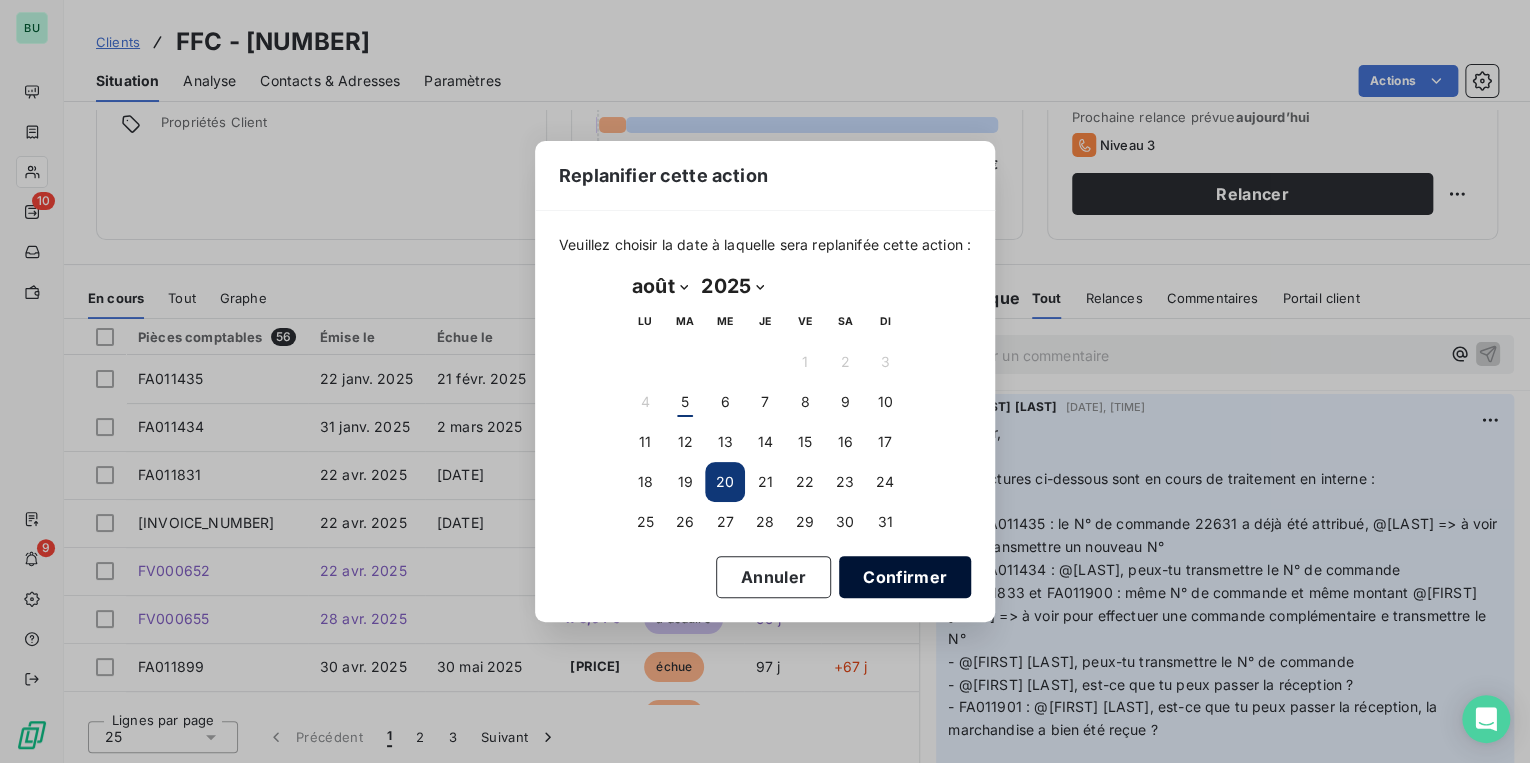 click on "Confirmer" at bounding box center (905, 577) 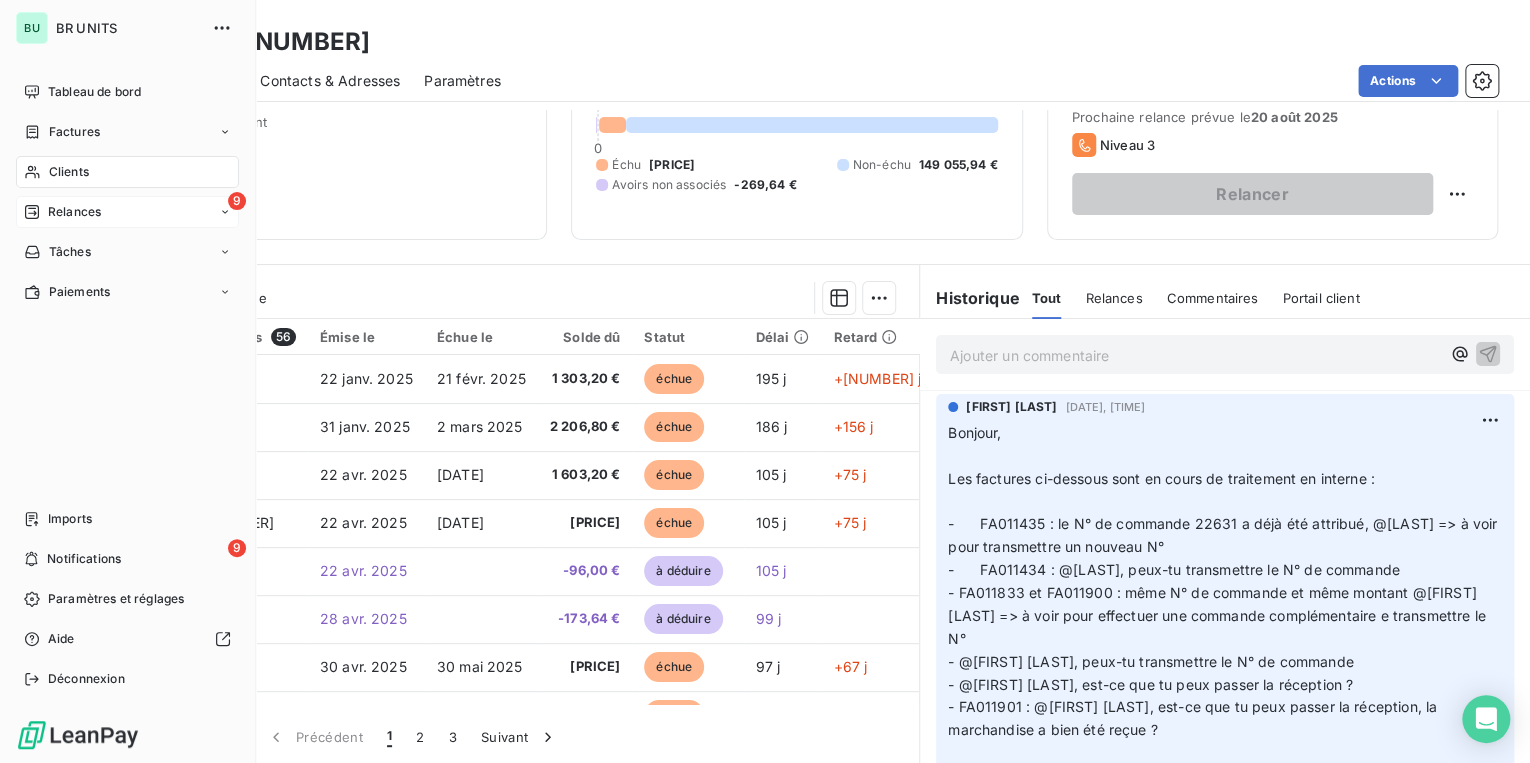 drag, startPoint x: 78, startPoint y: 212, endPoint x: 111, endPoint y: 218, distance: 33.54102 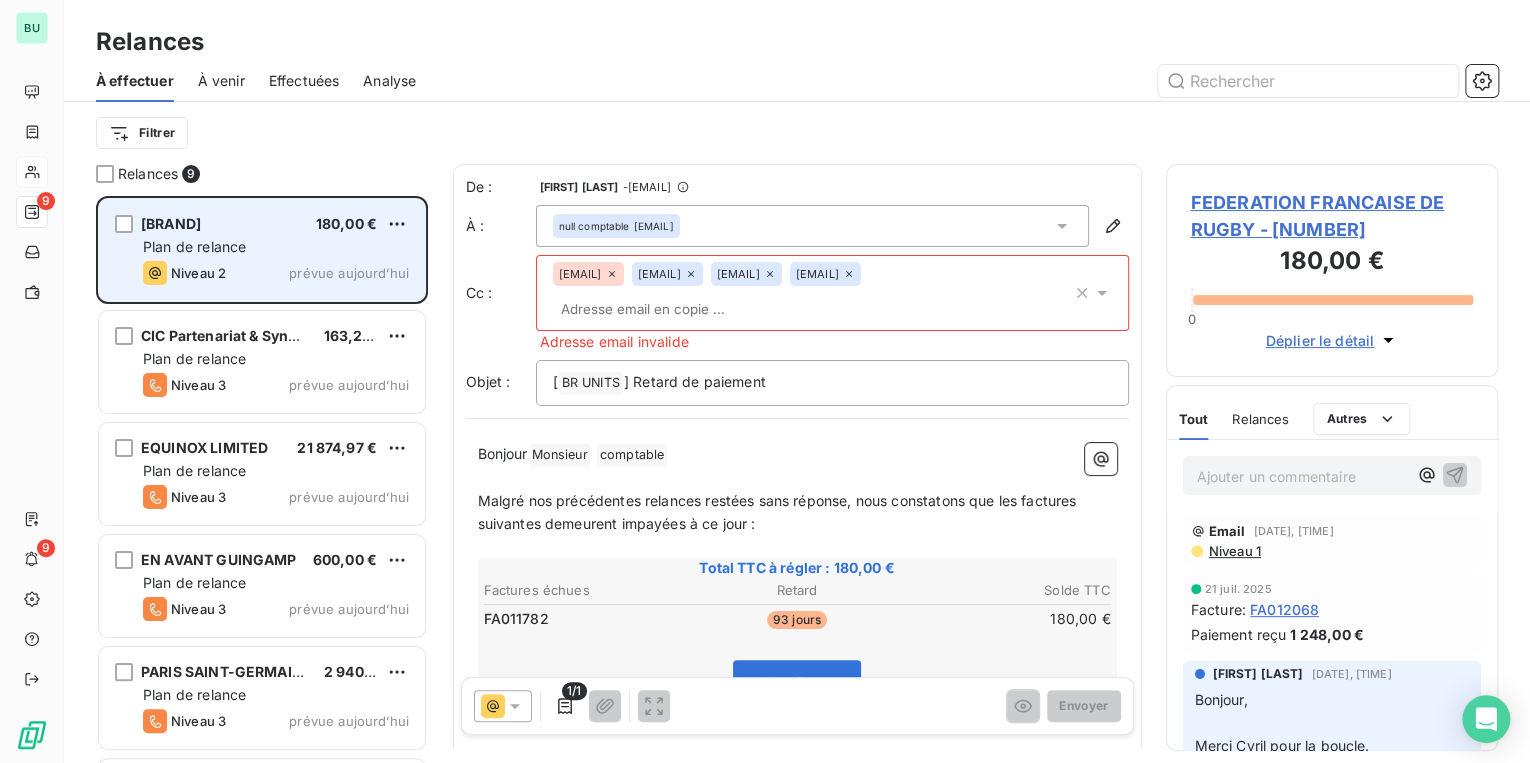 scroll, scrollTop: 12, scrollLeft: 12, axis: both 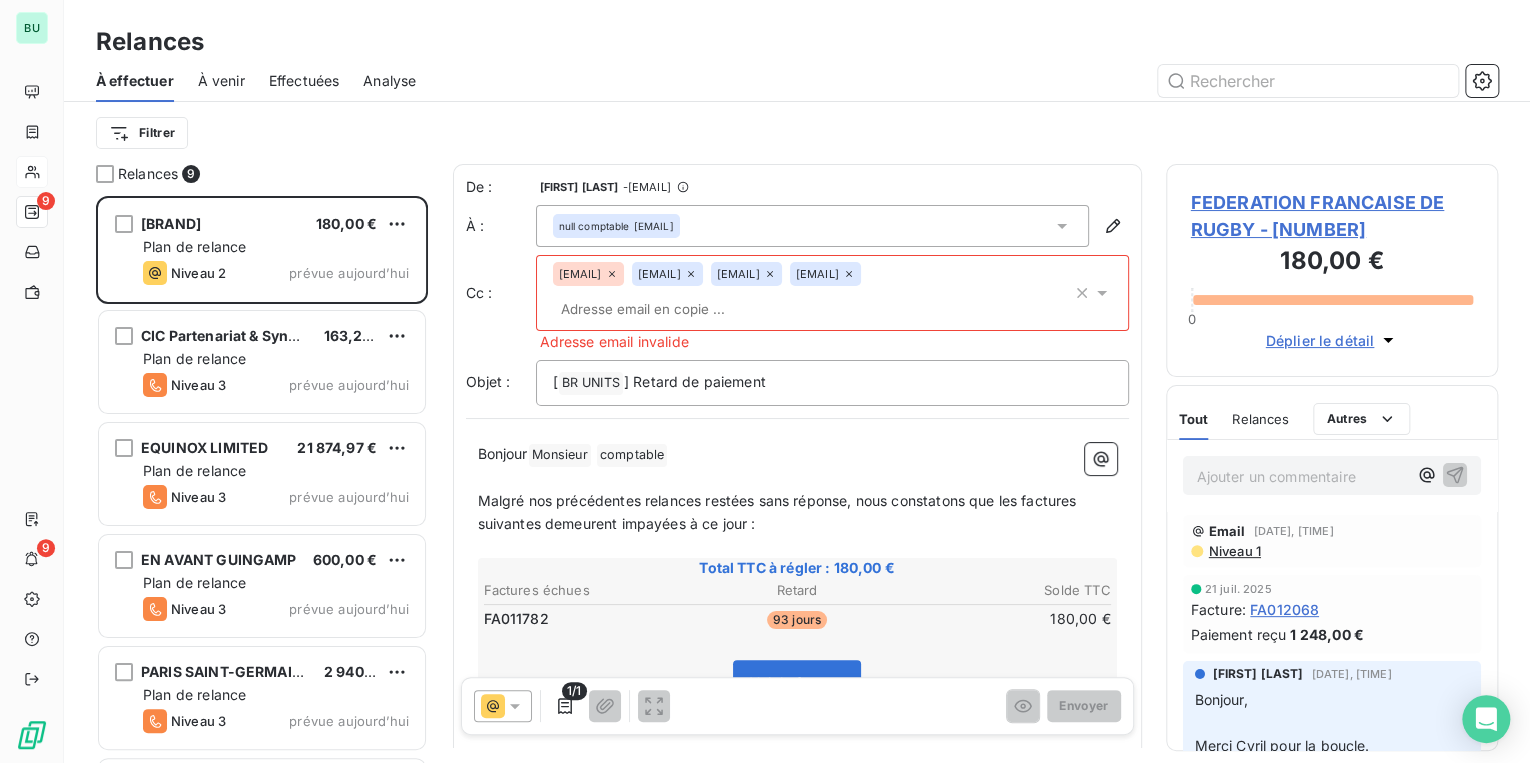 click 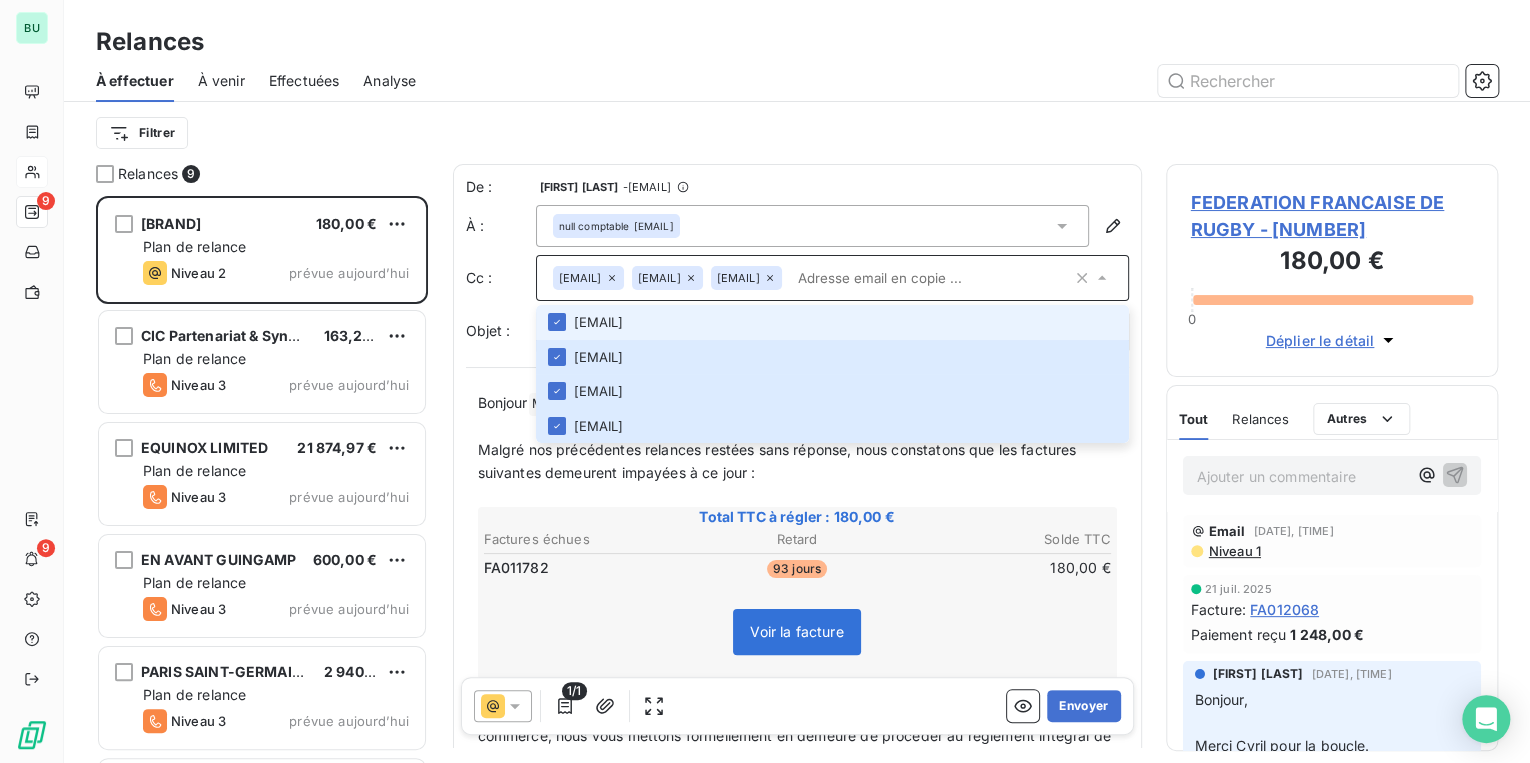 click 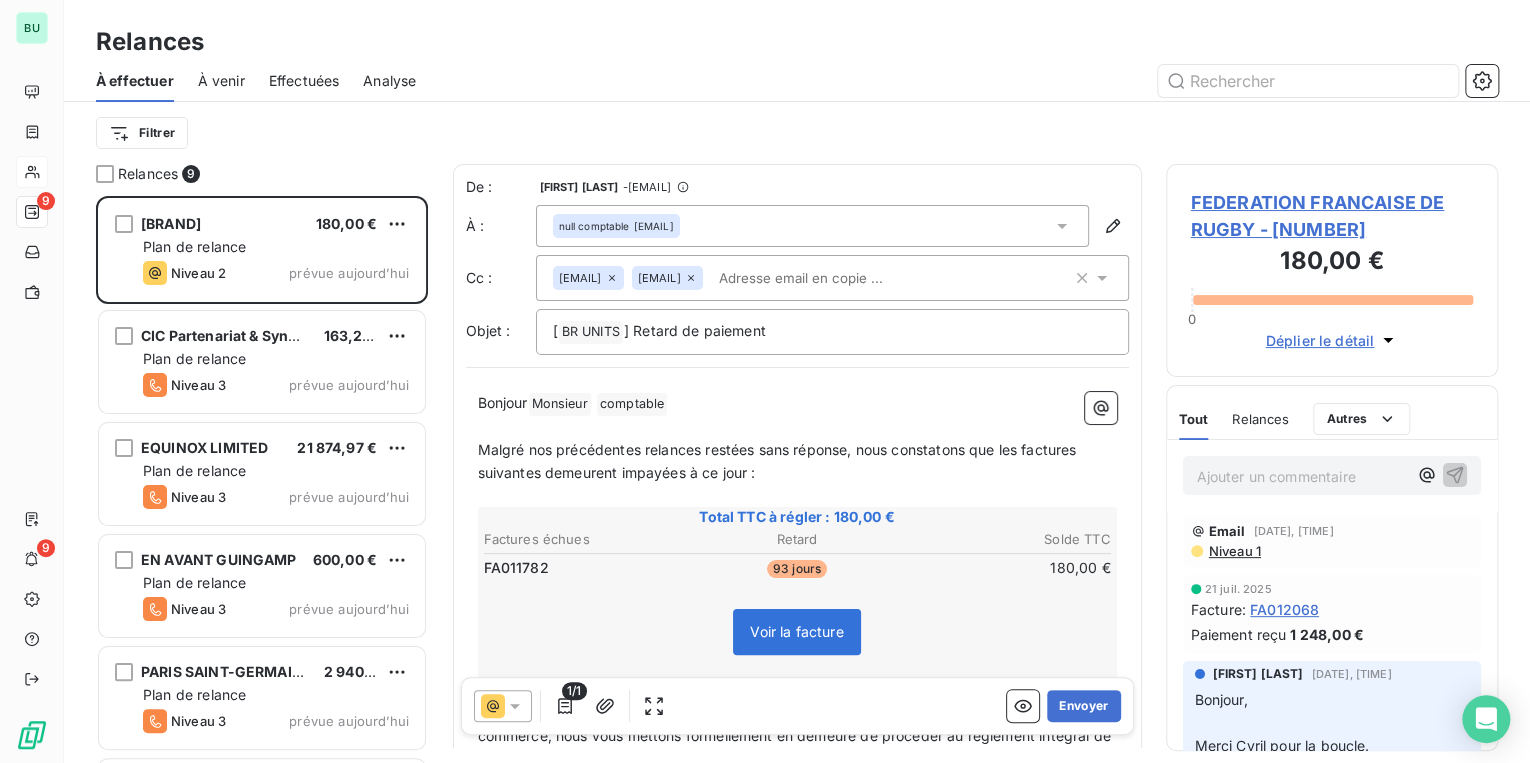 click 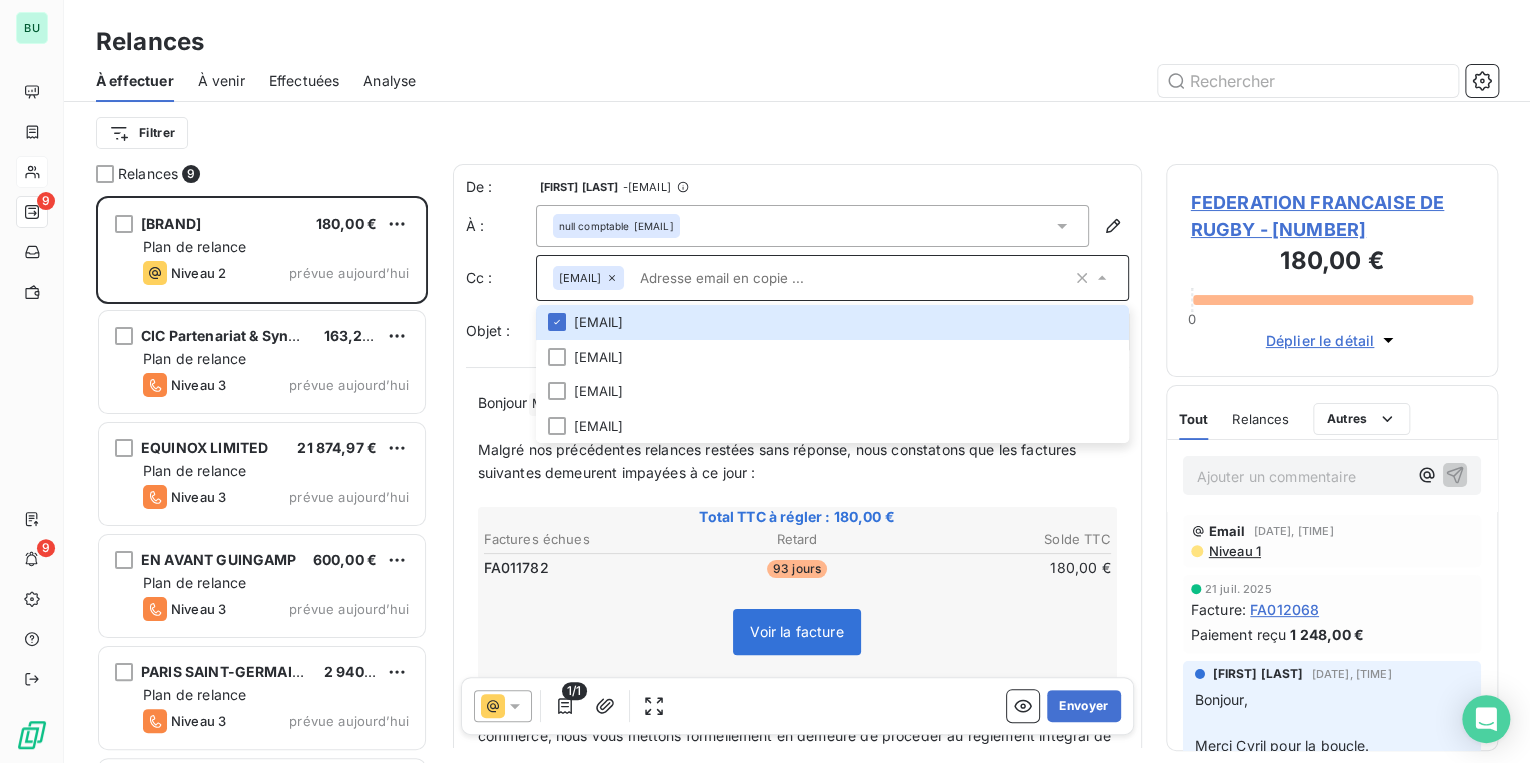 click on "Filtrer" at bounding box center [797, 133] 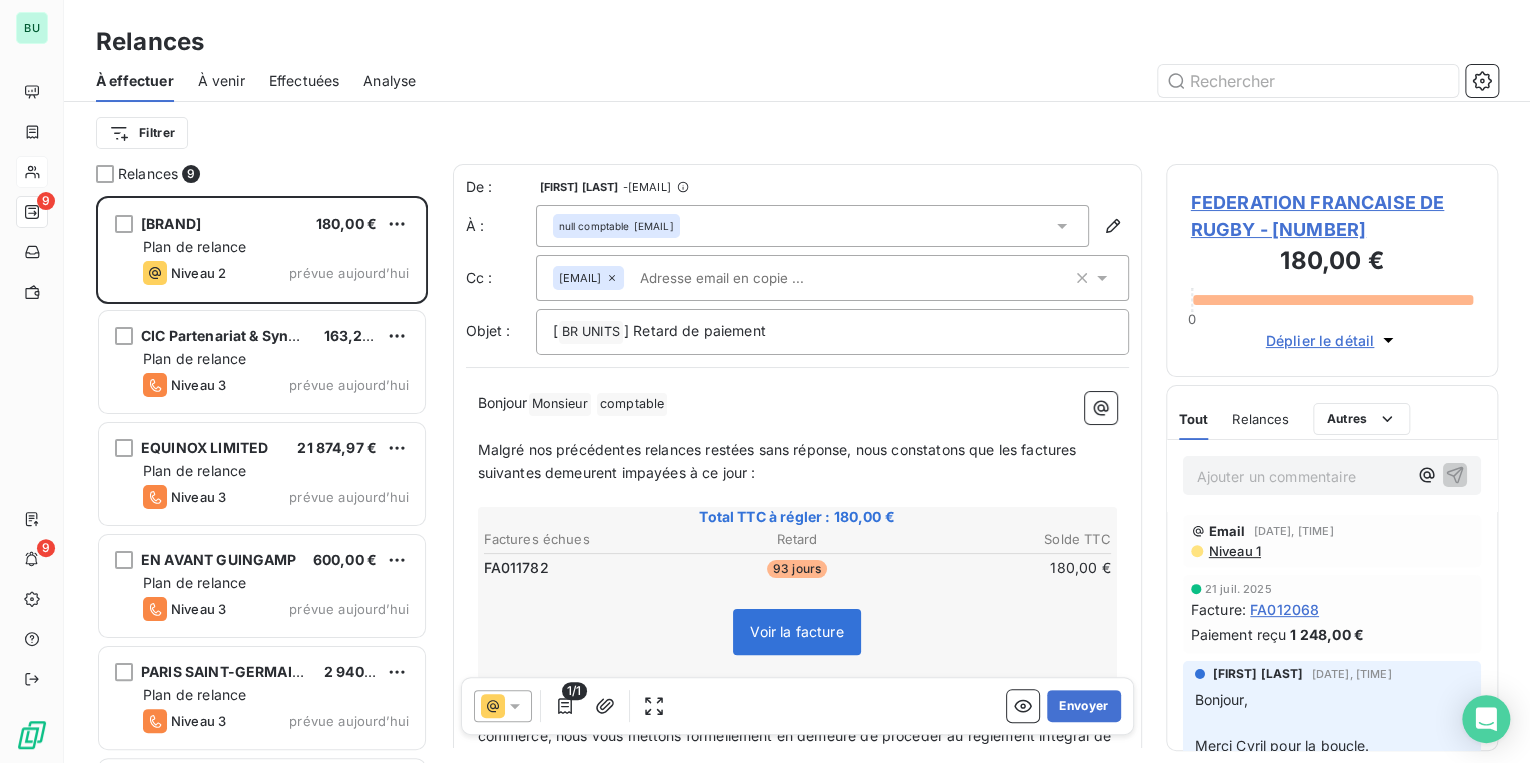 click on "Bonjour  Monsieur ﻿   comptable ﻿ ﻿" at bounding box center [797, 404] 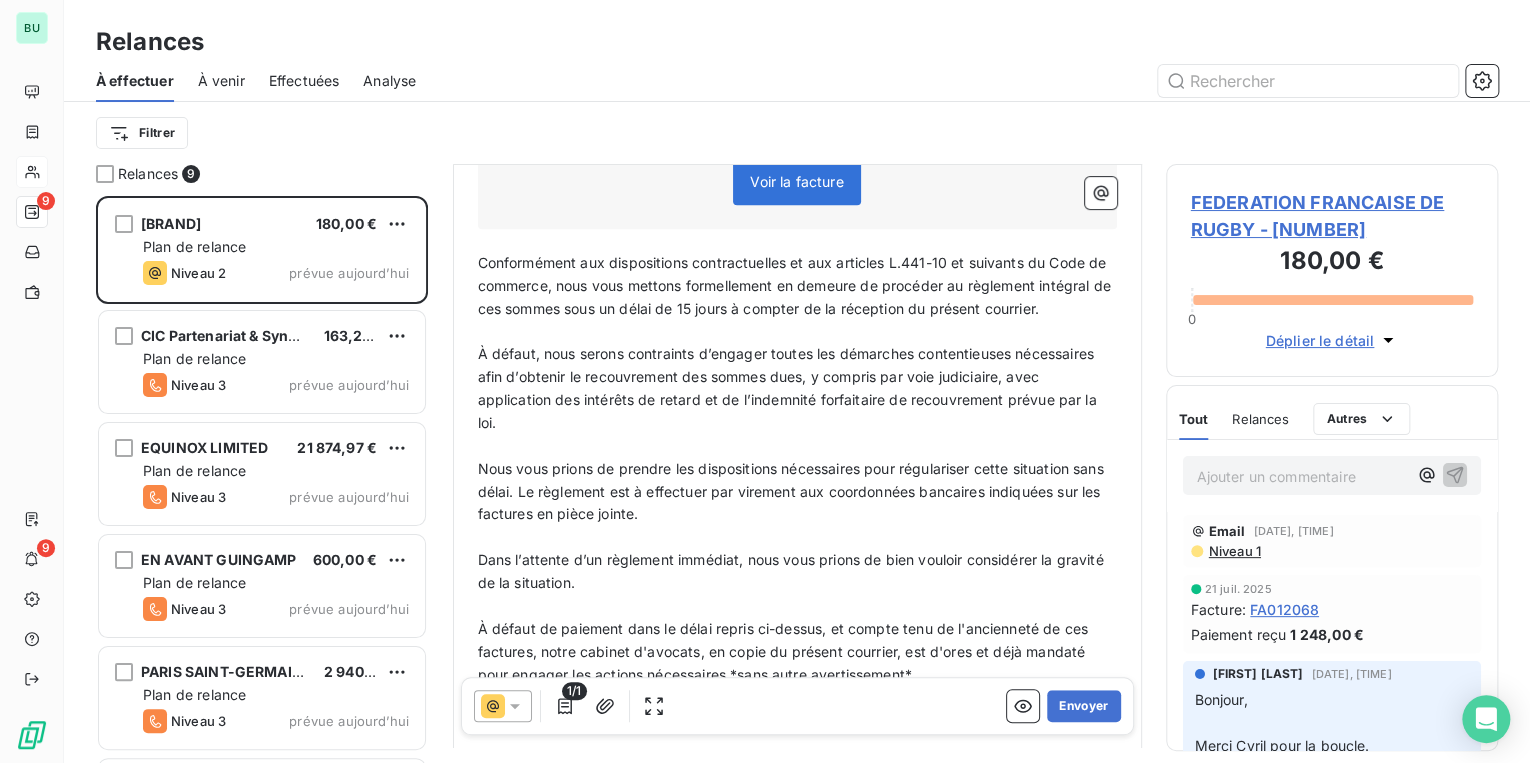 scroll, scrollTop: 401, scrollLeft: 0, axis: vertical 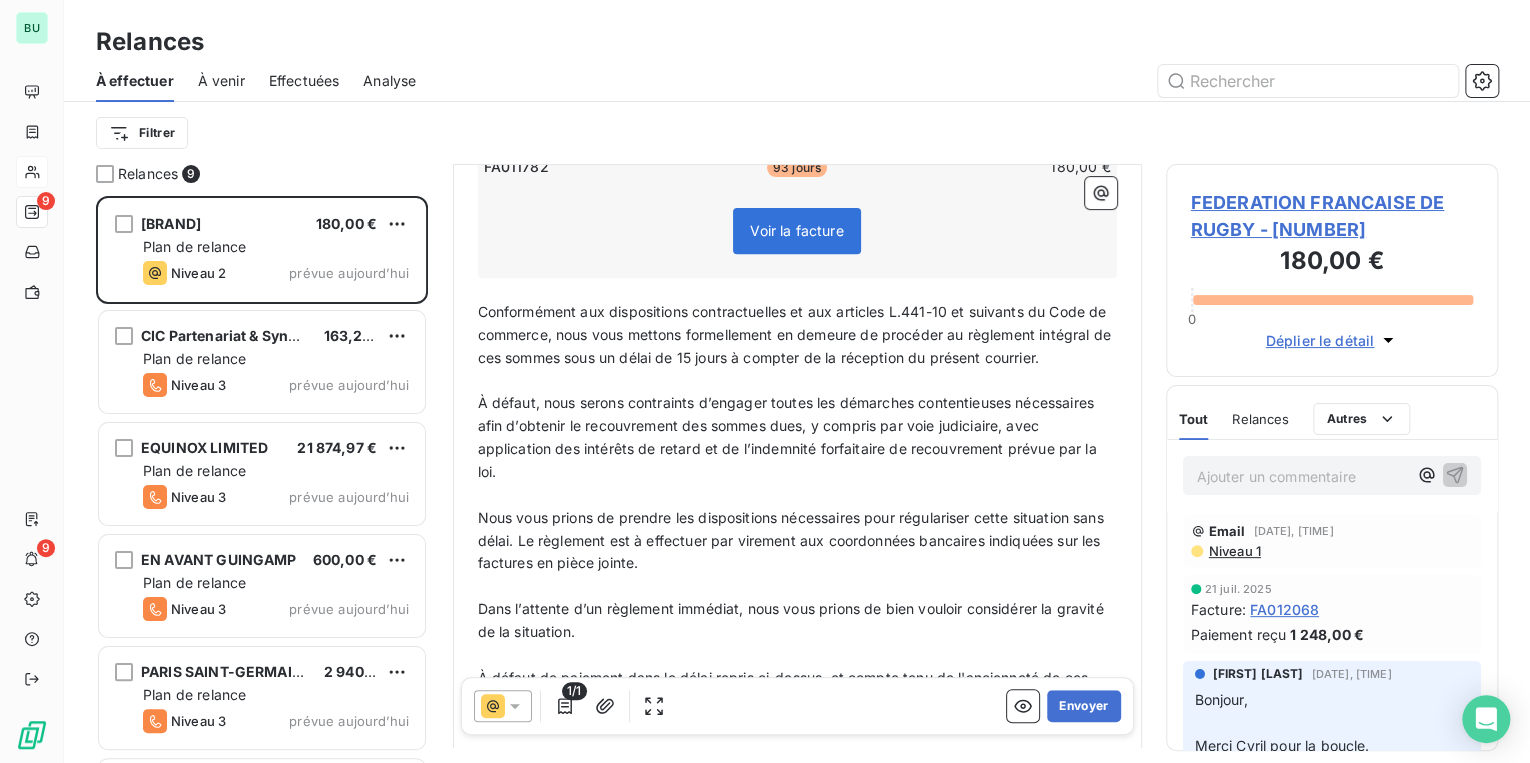 drag, startPoint x: 476, startPoint y: 305, endPoint x: 624, endPoint y: 469, distance: 220.90723 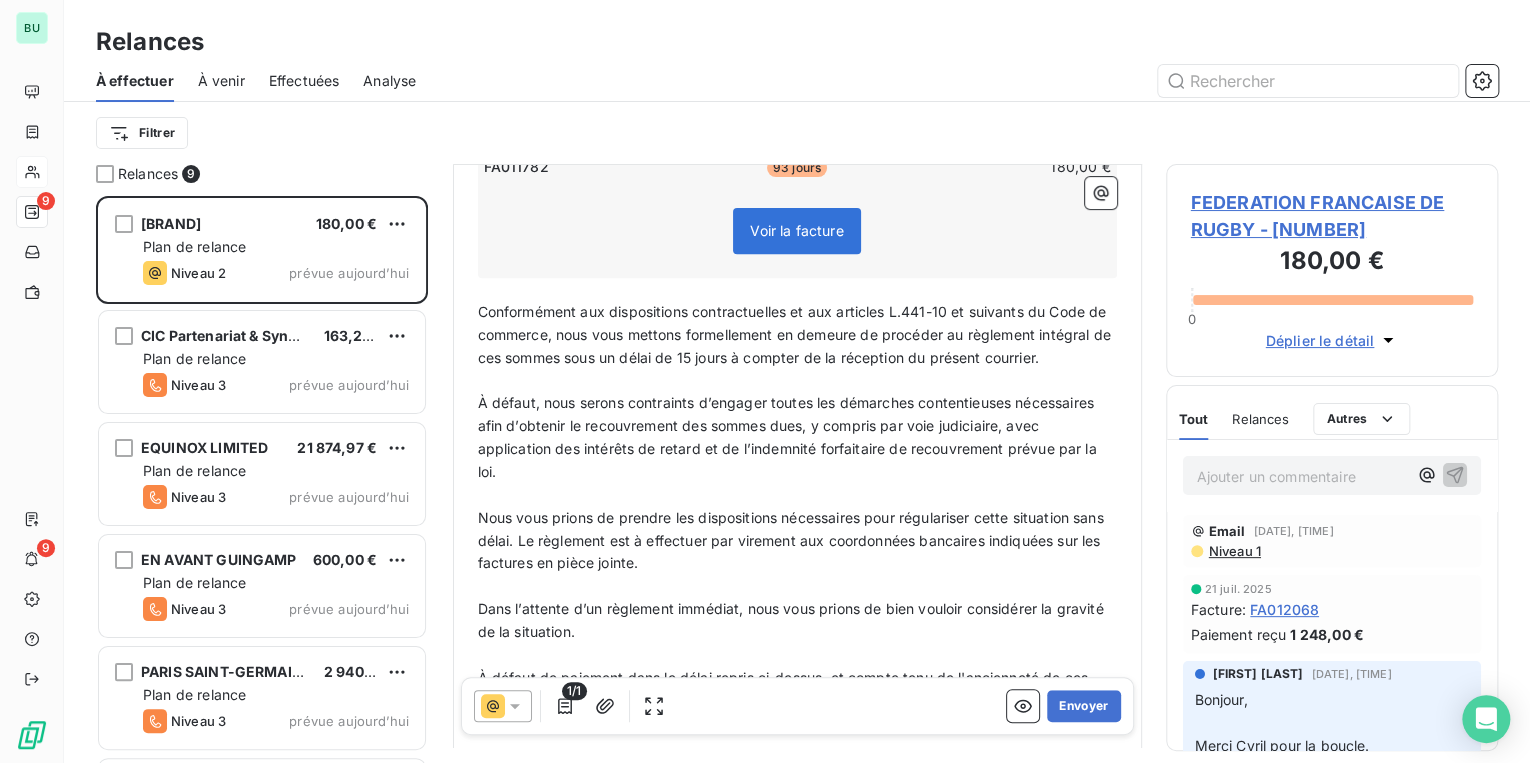 click on "Bonjour, ﻿ Malgré nos précédentes relances restées sans réponse, nous constatons que les factures suivantes demeurent impayées à ce jour : ﻿ Total TTC à régler :   180,00 € Factures échues Retard Solde TTC FA011782 93 jours   180,00 € Voir   la facture ﻿ ﻿ Conformément aux dispositions contractuelles et aux articles L.441-10 et suivants du Code de commerce, nous vous mettons formellement en demeure de procéder au règlement intégral de ces sommes sous un délai de 15 jours à compter de la réception du présent courrier. ﻿ À défaut, nous serons contraints d’engager toutes les démarches contentieuses nécessaires afin d’obtenir le recouvrement des sommes dues, y compris par voie judiciaire, avec application des intérêts de retard et de l’indemnité forfaitaire de recouvrement prévue par la loi. ﻿ ﻿ Dans l’attente d’un règlement immédiat, nous vous prions de bien vouloir considérer la gravité de la situation. ﻿ ﻿ ﻿ Bien cordialement, ﻿ ﻿ ﻿" at bounding box center (797, 487) 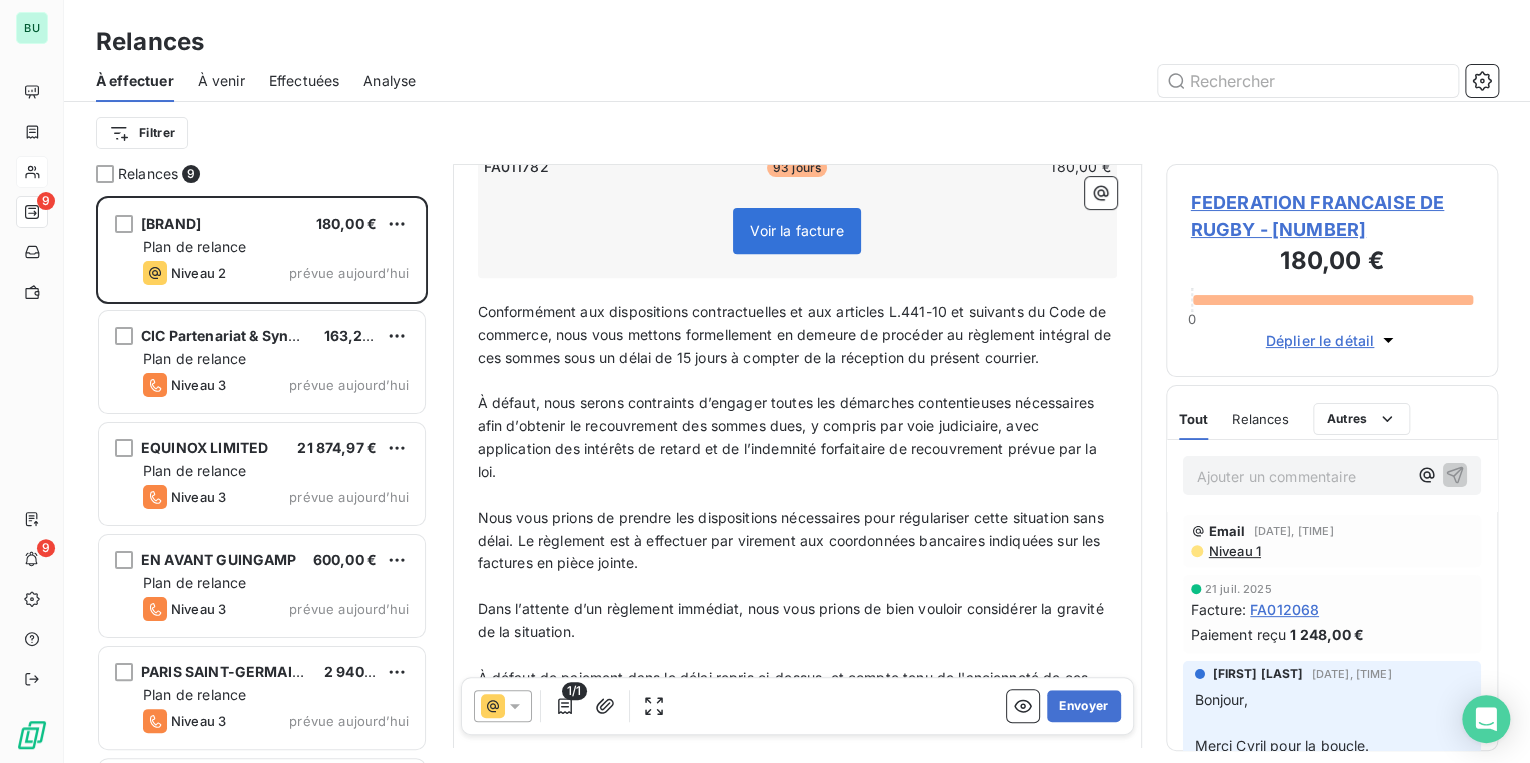 click on "Bonjour, ﻿ Malgré nos précédentes relances restées sans réponse, nous constatons que les factures suivantes demeurent impayées à ce jour : ﻿ Total TTC à régler :   180,00 € Factures échues Retard Solde TTC FA011782 93 jours   180,00 € Voir   la facture ﻿ ﻿ Conformément aux dispositions contractuelles et aux articles L.441-10 et suivants du Code de commerce, nous vous mettons formellement en demeure de procéder au règlement intégral de ces sommes sous un délai de 15 jours à compter de la réception du présent courrier. ﻿ À défaut, nous serons contraints d’engager toutes les démarches contentieuses nécessaires afin d’obtenir le recouvrement des sommes dues, y compris par voie judiciaire, avec application des intérêts de retard et de l’indemnité forfaitaire de recouvrement prévue par la loi. ﻿ ﻿ Dans l’attente d’un règlement immédiat, nous vous prions de bien vouloir considérer la gravité de la situation. ﻿ ﻿ ﻿ Bien cordialement, ﻿ ﻿ ﻿" at bounding box center [797, 487] 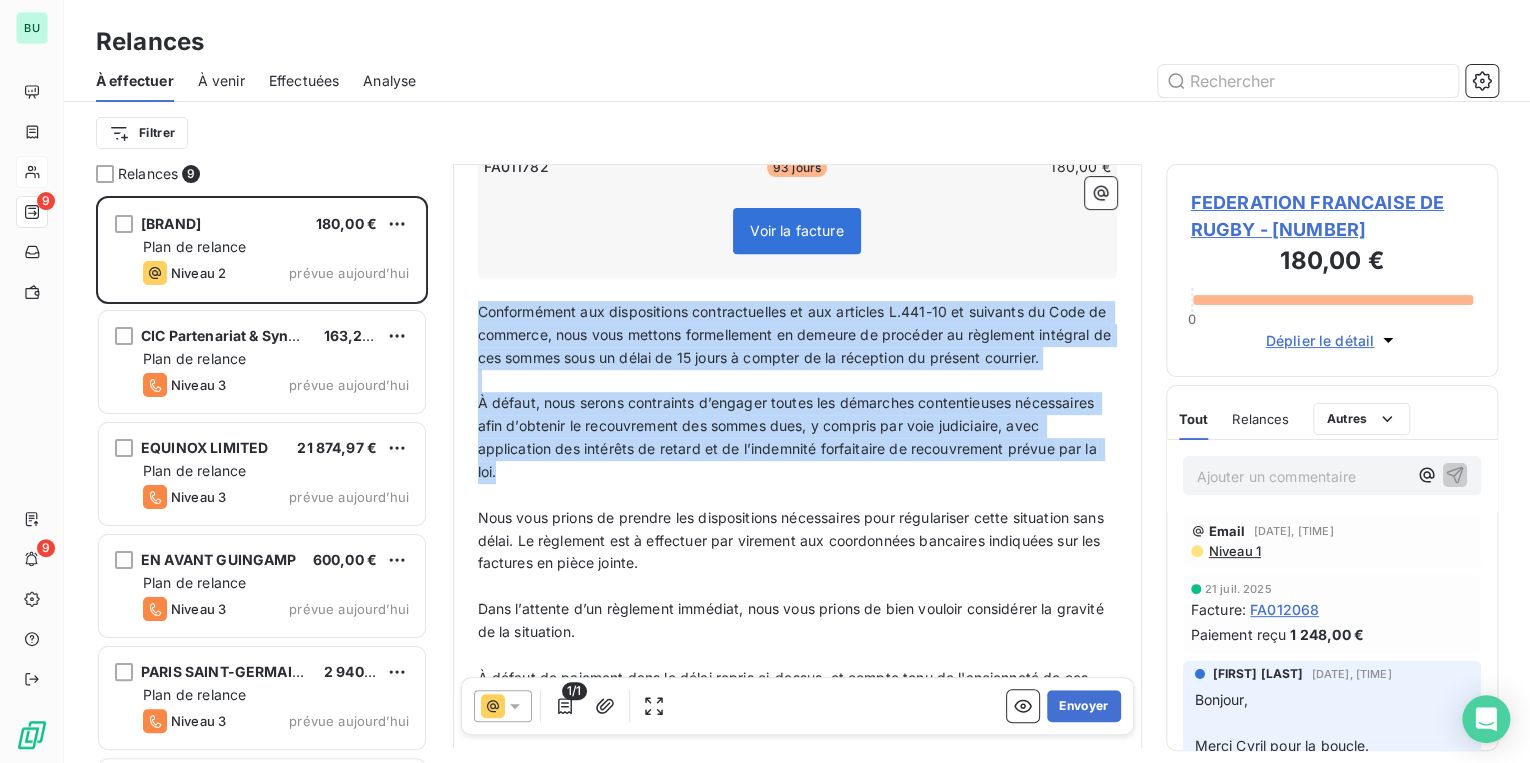 drag, startPoint x: 476, startPoint y: 304, endPoint x: 555, endPoint y: 496, distance: 207.61743 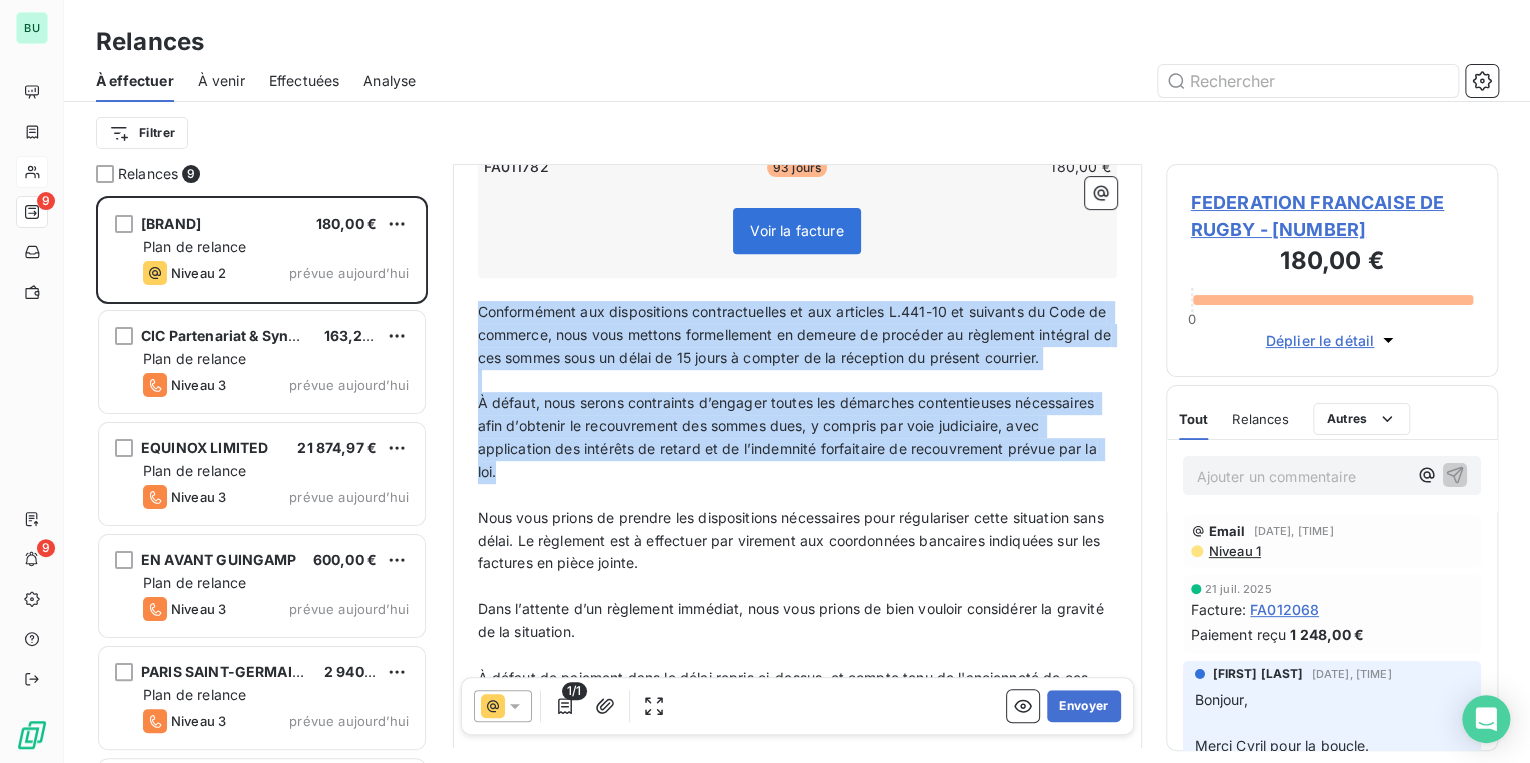click on "Bonjour, ﻿ Malgré nos précédentes relances restées sans réponse, nous constatons que les factures suivantes demeurent impayées à ce jour : ﻿ Total TTC à régler :   180,00 € Factures échues Retard Solde TTC FA011782 93 jours   180,00 € Voir   la facture ﻿ ﻿ Conformément aux dispositions contractuelles et aux articles L.441-10 et suivants du Code de commerce, nous vous mettons formellement en demeure de procéder au règlement intégral de ces sommes sous un délai de 15 jours à compter de la réception du présent courrier. ﻿ À défaut, nous serons contraints d’engager toutes les démarches contentieuses nécessaires afin d’obtenir le recouvrement des sommes dues, y compris par voie judiciaire, avec application des intérêts de retard et de l’indemnité forfaitaire de recouvrement prévue par la loi. ﻿ ﻿ Dans l’attente d’un règlement immédiat, nous vous prions de bien vouloir considérer la gravité de la situation. ﻿ ﻿ ﻿ Bien cordialement, ﻿ ﻿ ﻿" at bounding box center (797, 487) 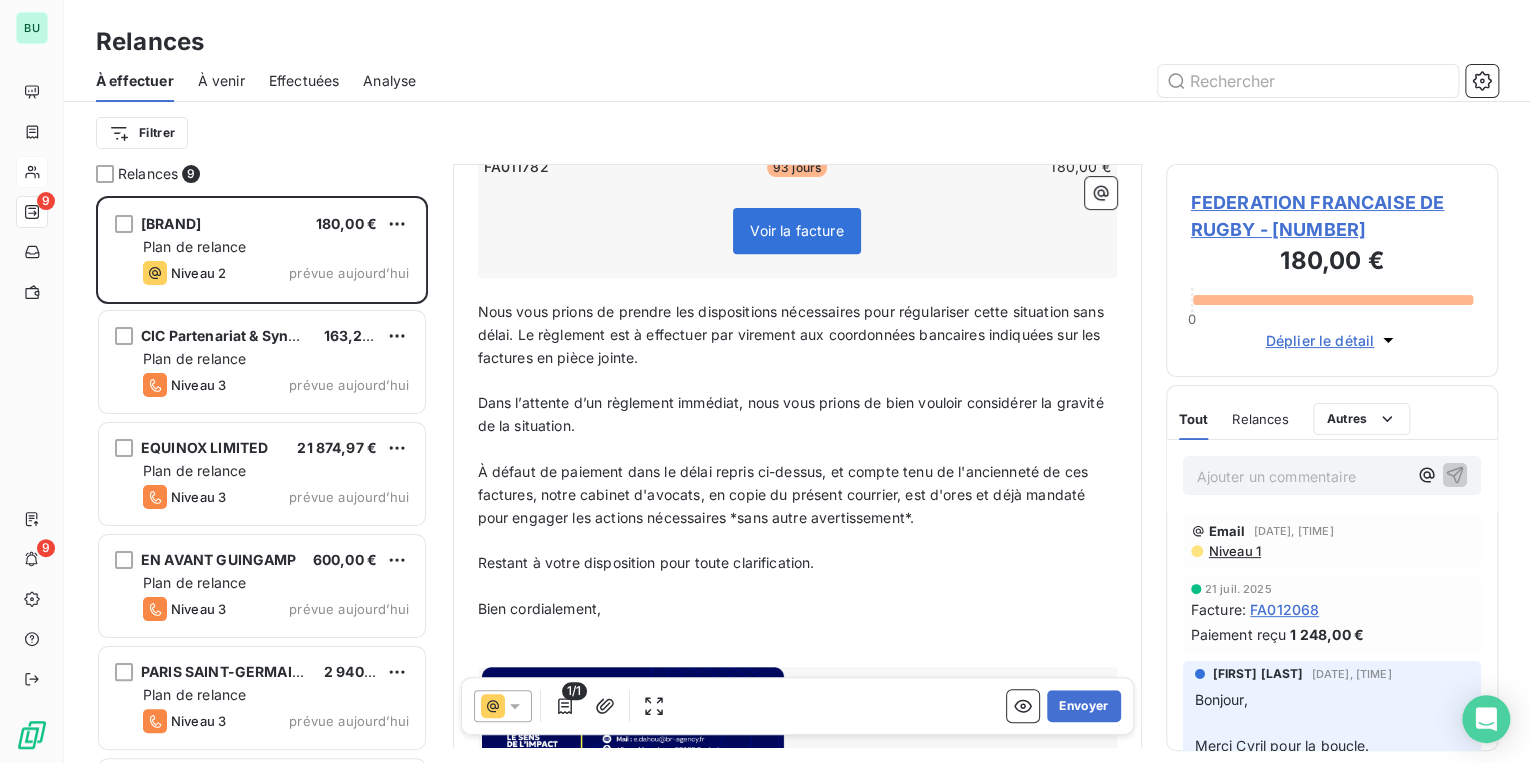 click on "Nous vous prions de prendre les dispositions nécessaires pour régulariser cette situation sans délai. Le règlement est à effectuer par virement aux coordonnées bancaires indiquées sur les factures en pièce jointe." at bounding box center [793, 334] 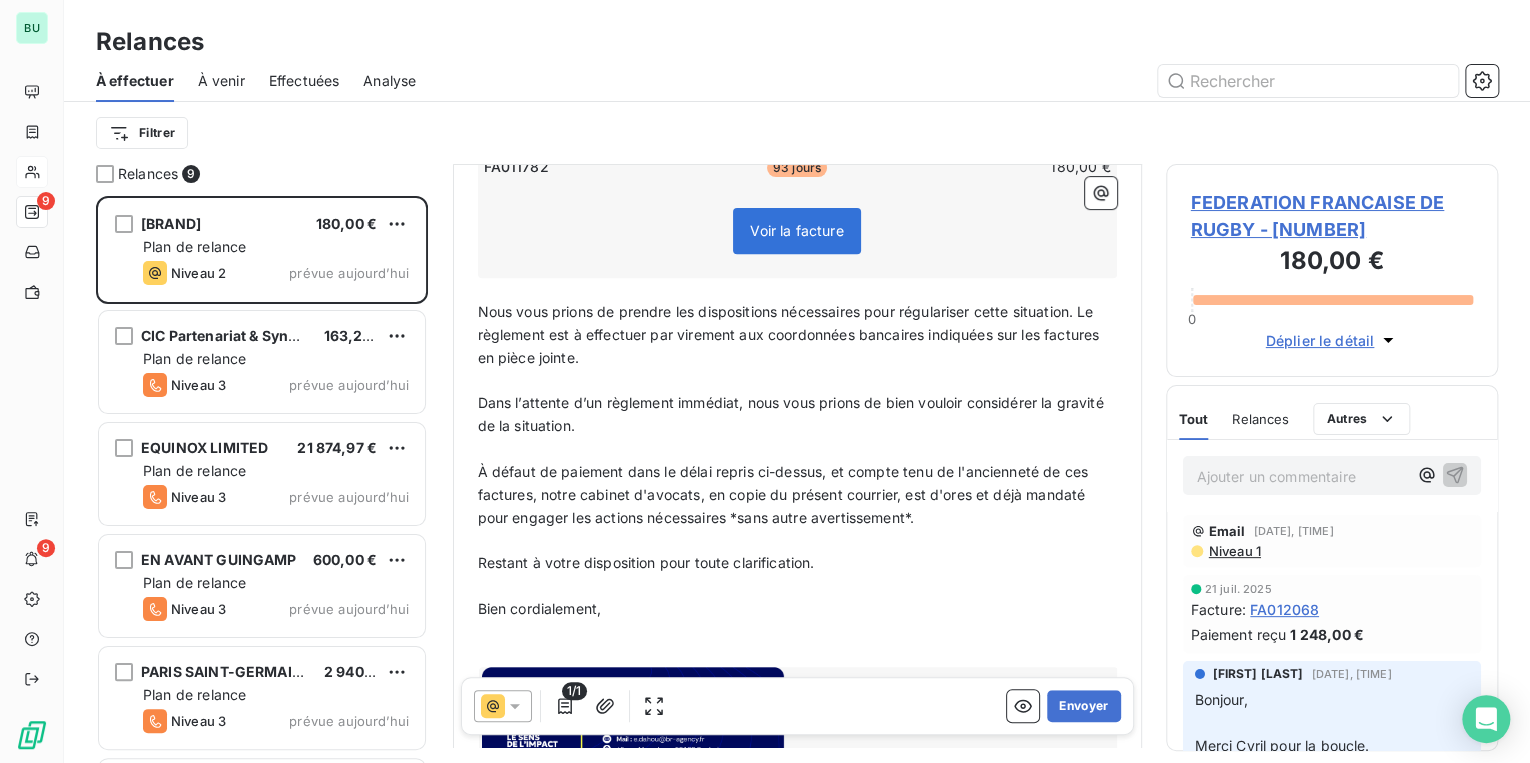 click on "Nous vous prions de prendre les dispositions nécessaires pour régulariser cette situation. Le règlement est à effectuer par virement aux coordonnées bancaires indiquées sur les factures en pièce jointe." at bounding box center (797, 335) 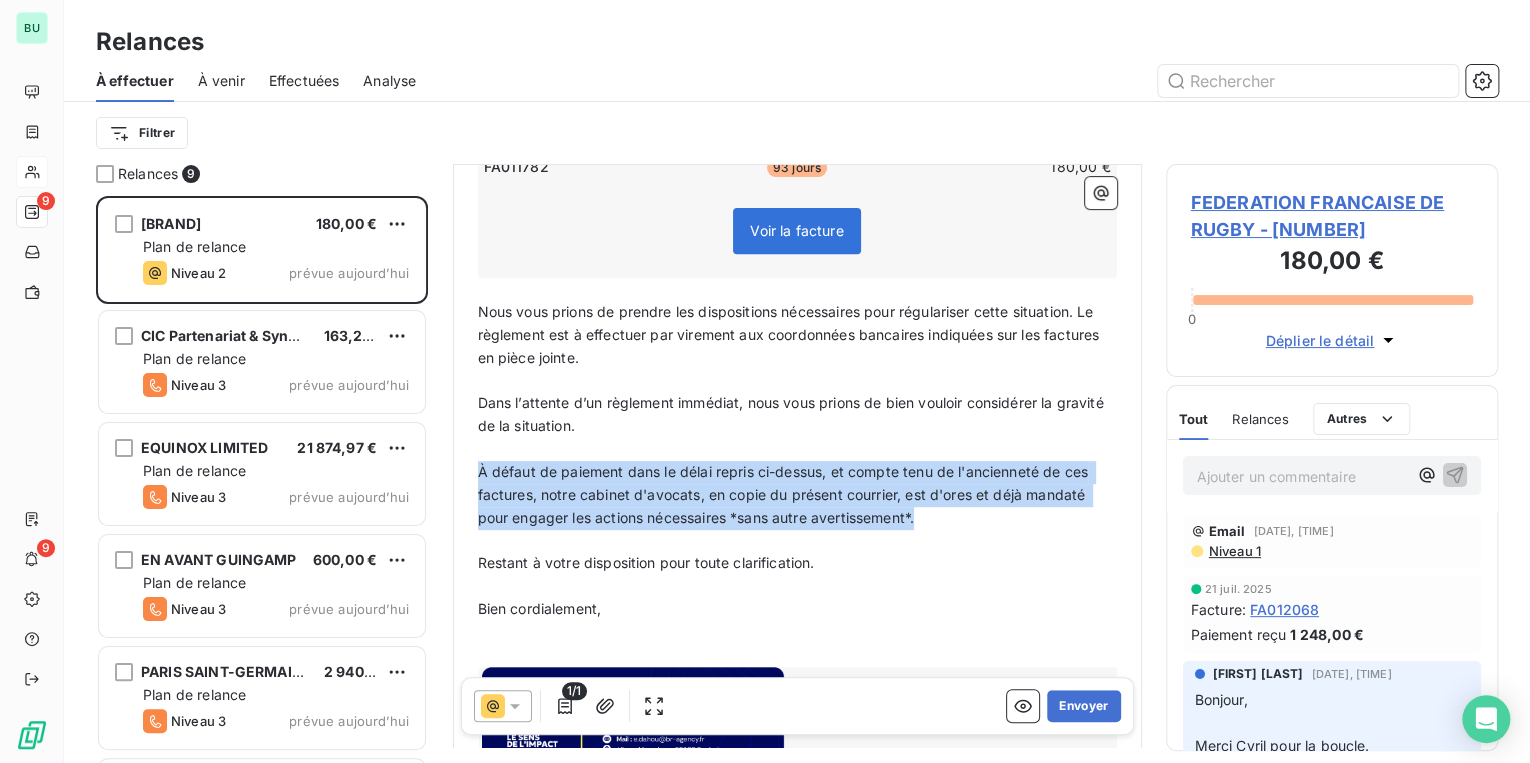 drag, startPoint x: 479, startPoint y: 467, endPoint x: 960, endPoint y: 524, distance: 484.36557 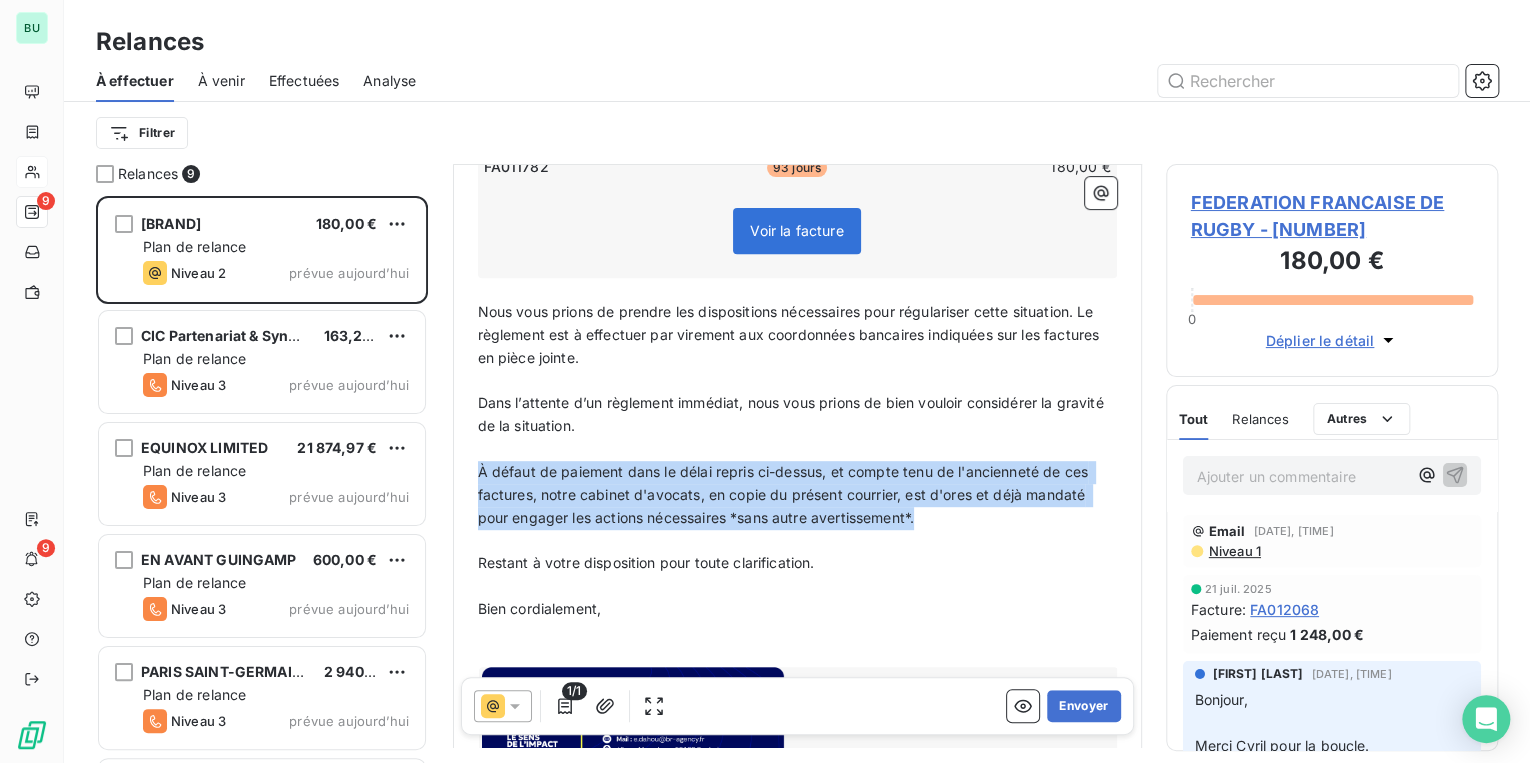 click on "À défaut de paiement dans le délai repris ci-dessus, et compte tenu de l'ancienneté de ces factures, notre cabinet d'avocats, en copie du présent courrier, est d'ores et déjà mandaté pour engager les actions nécessaires *sans autre avertissement*." at bounding box center [797, 495] 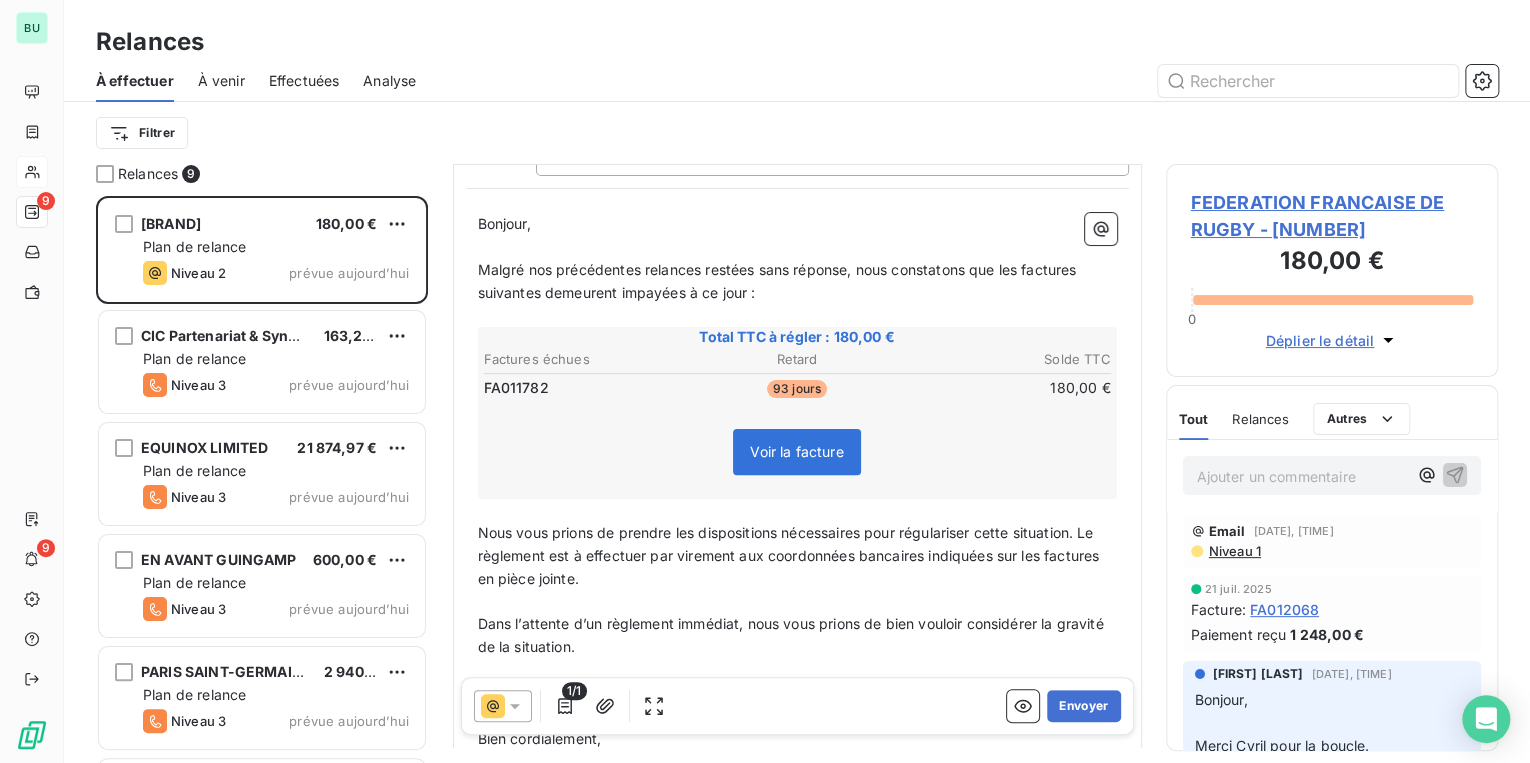 scroll, scrollTop: 0, scrollLeft: 0, axis: both 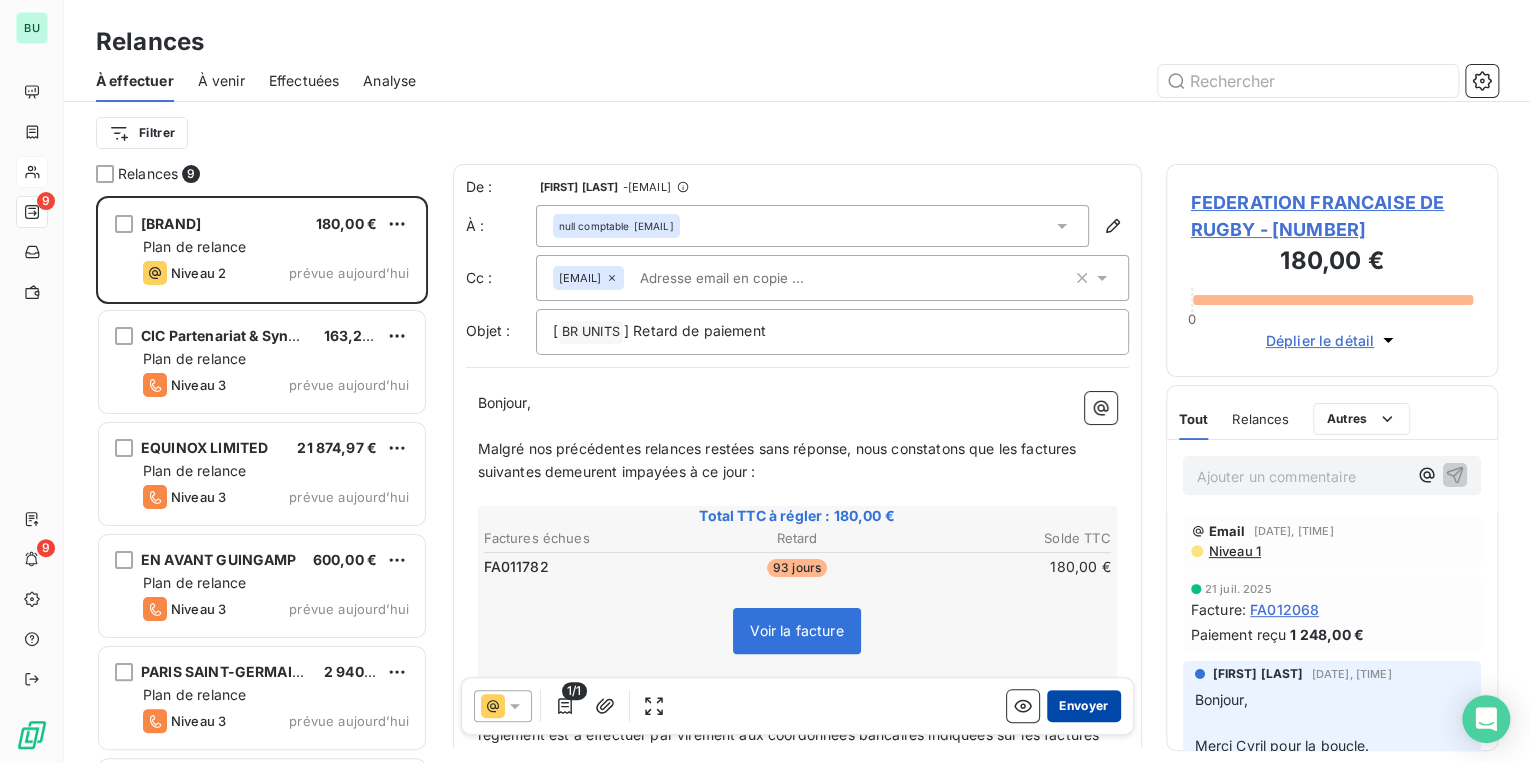 click on "Envoyer" at bounding box center (1083, 706) 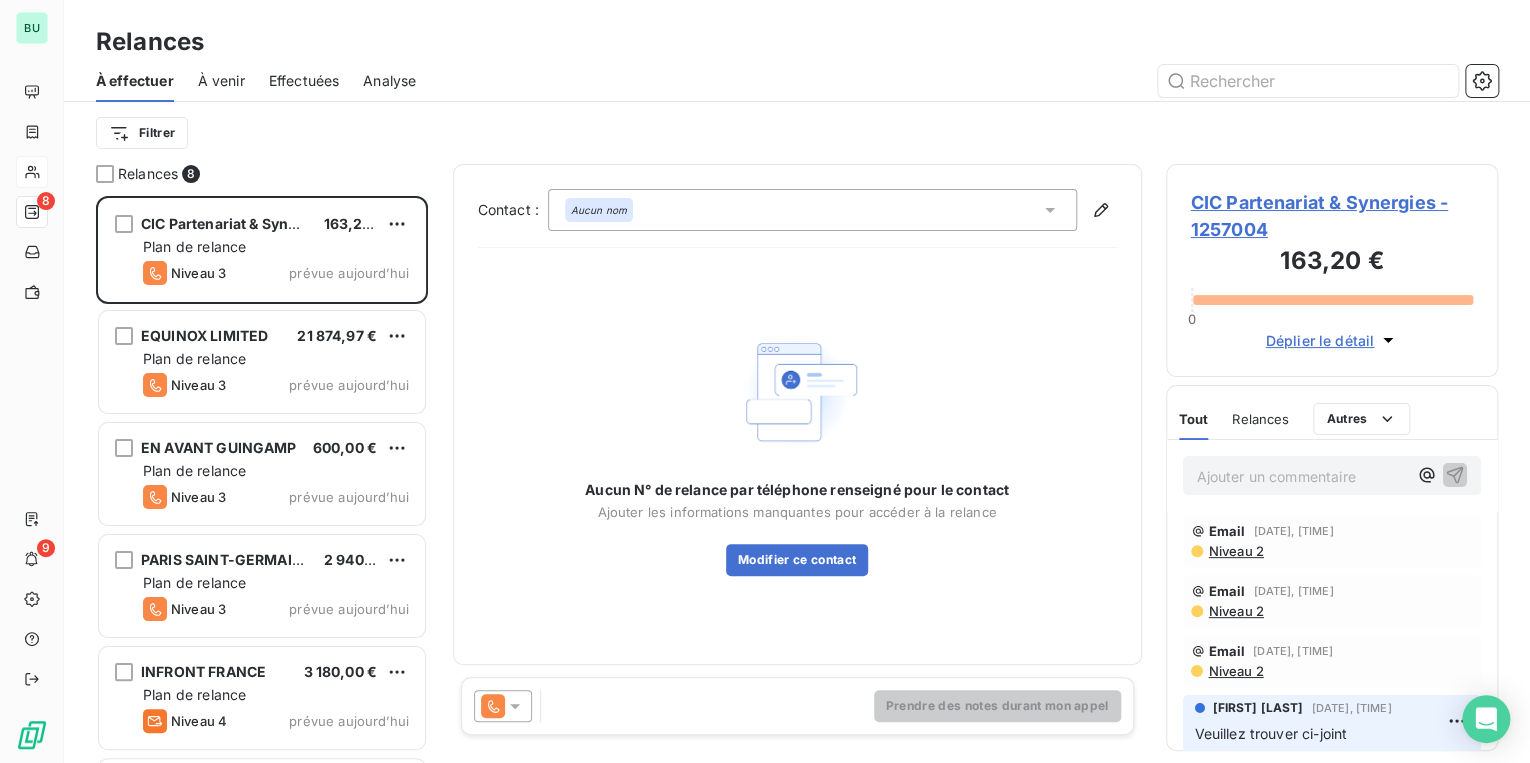 click on "CIC   Partenariat & Synergies - 1257004" at bounding box center [1332, 216] 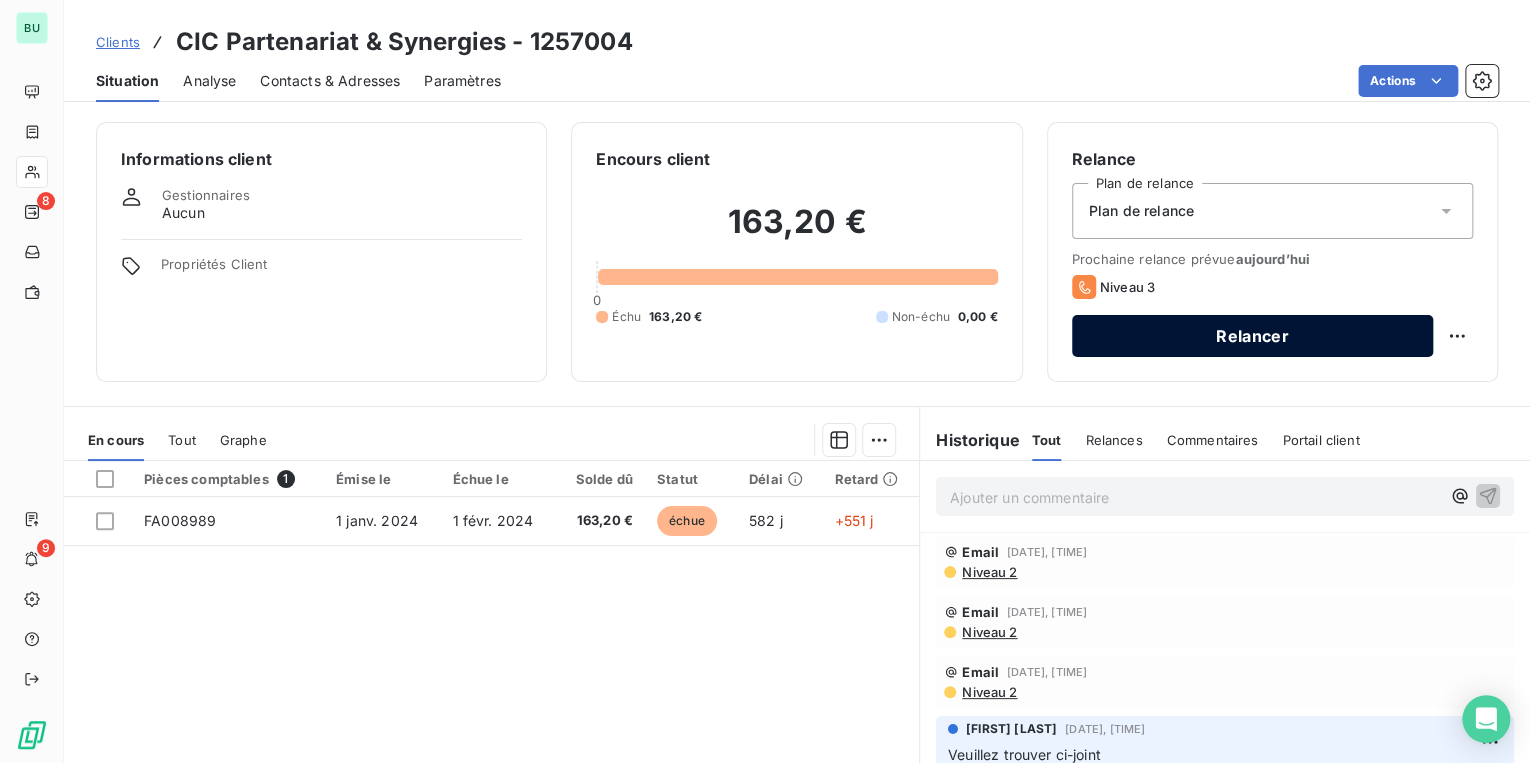 click on "Relancer" at bounding box center [1252, 336] 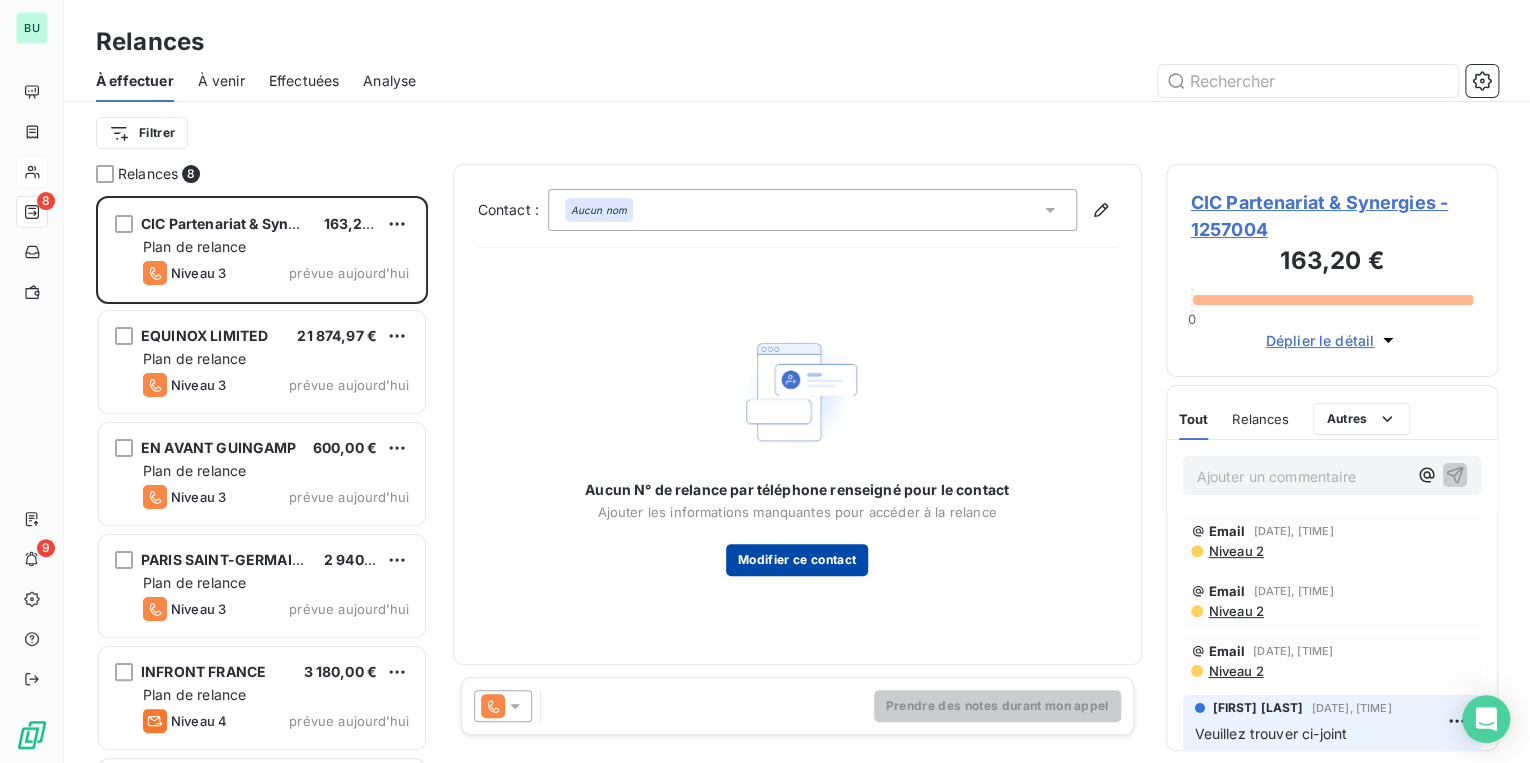 scroll, scrollTop: 12, scrollLeft: 12, axis: both 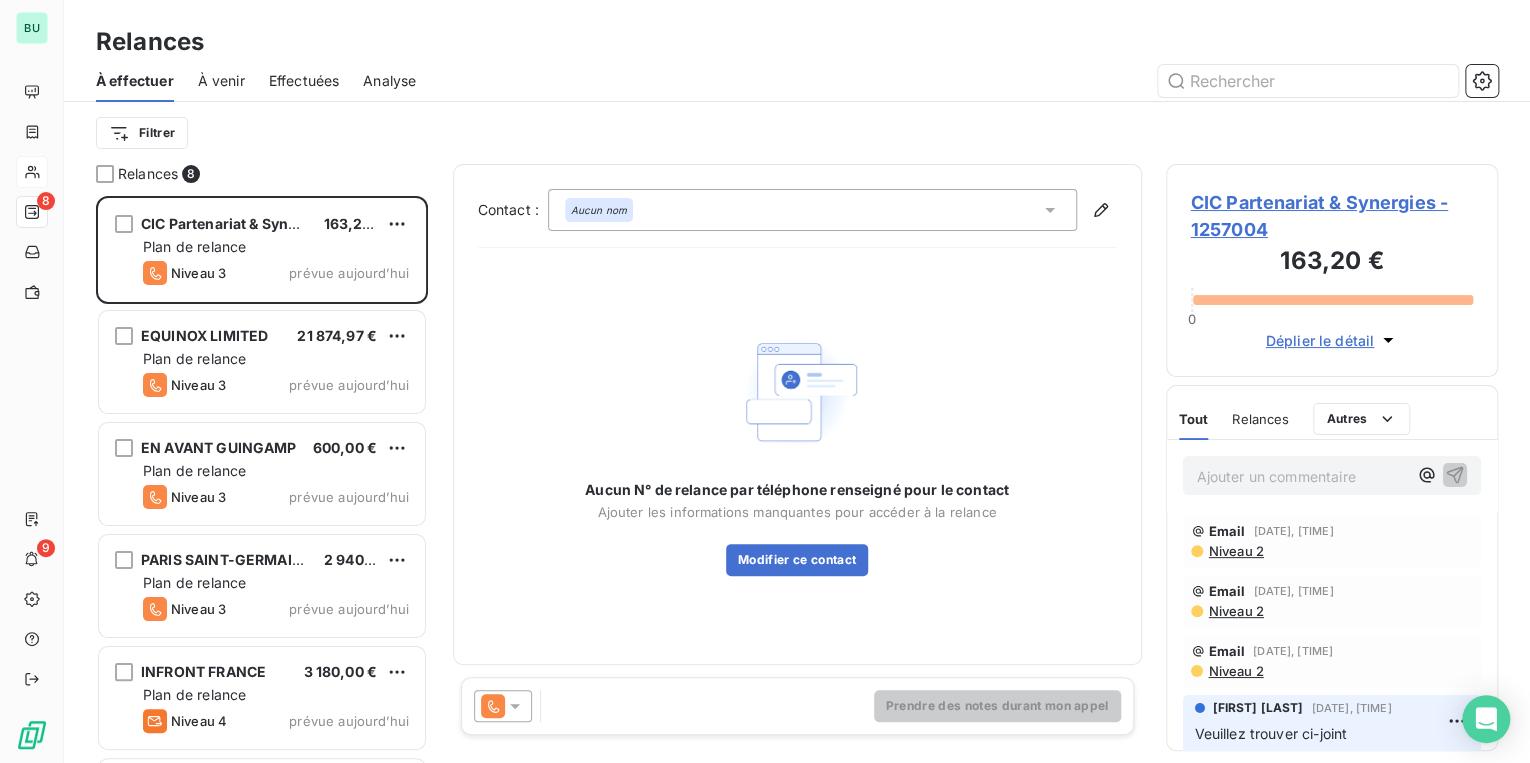 click 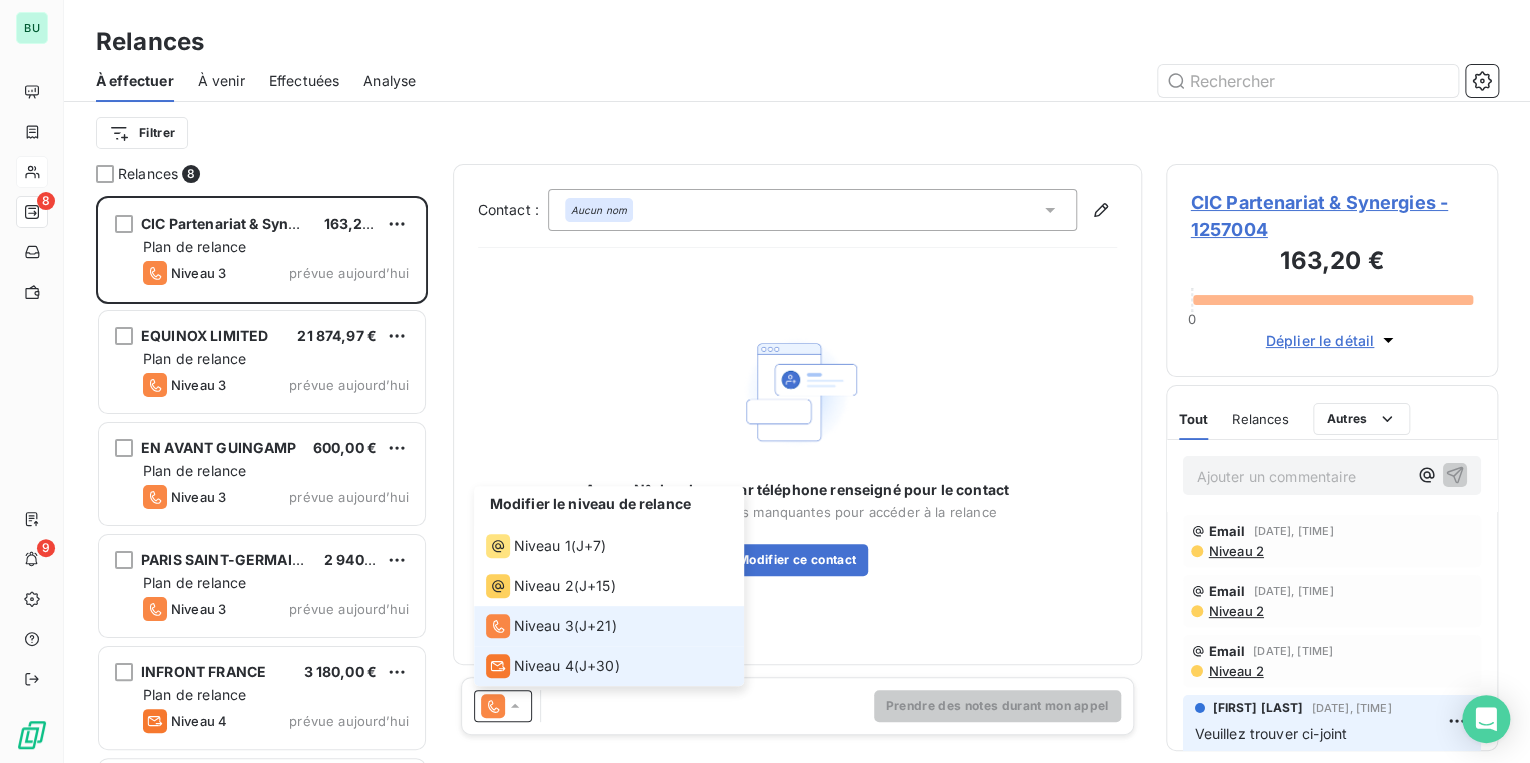 click on "Niveau 4" at bounding box center [544, 666] 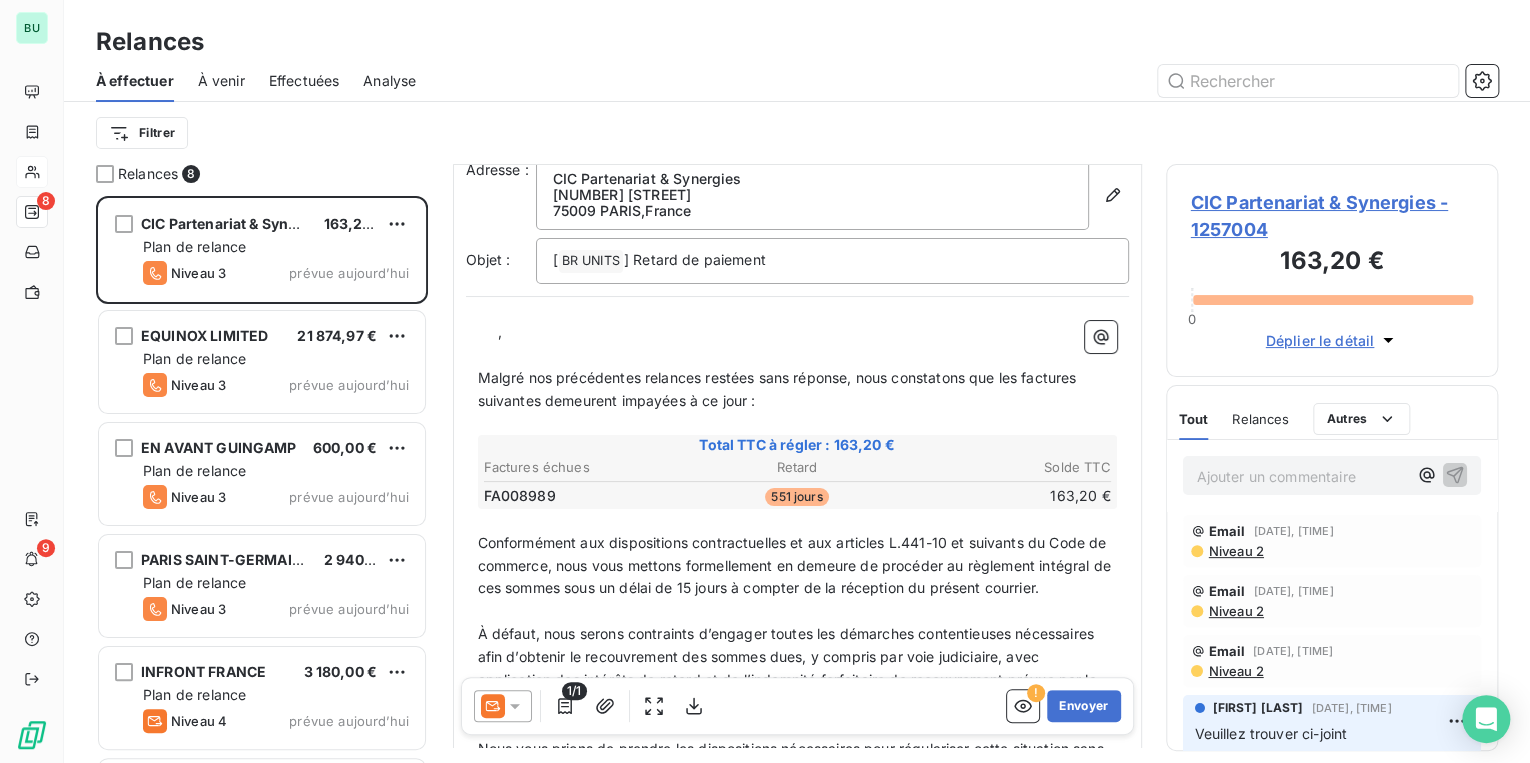 scroll, scrollTop: 0, scrollLeft: 0, axis: both 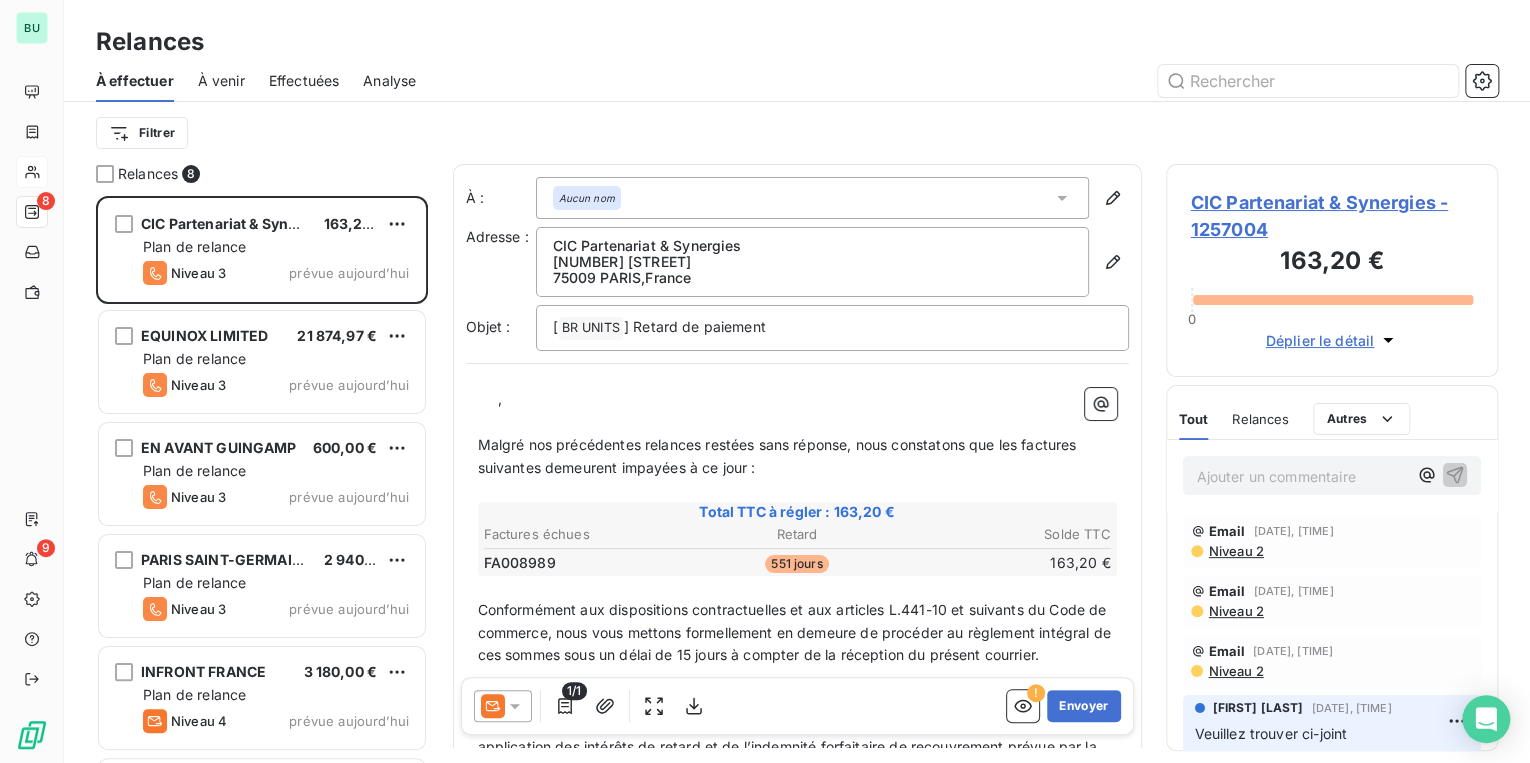 click on "﻿ ﻿   ﻿ ," at bounding box center (797, 399) 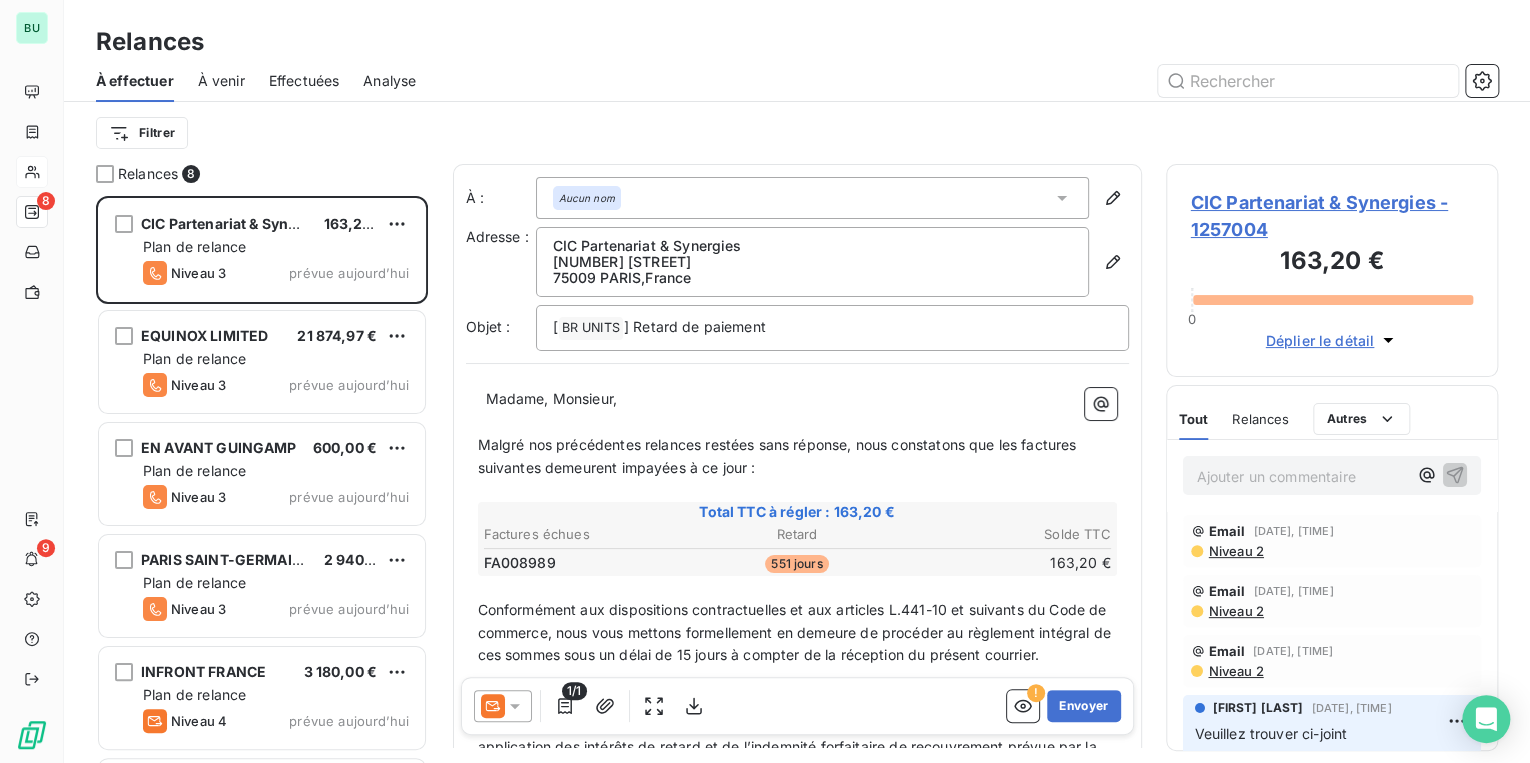 click on "﻿" at bounding box center (797, 422) 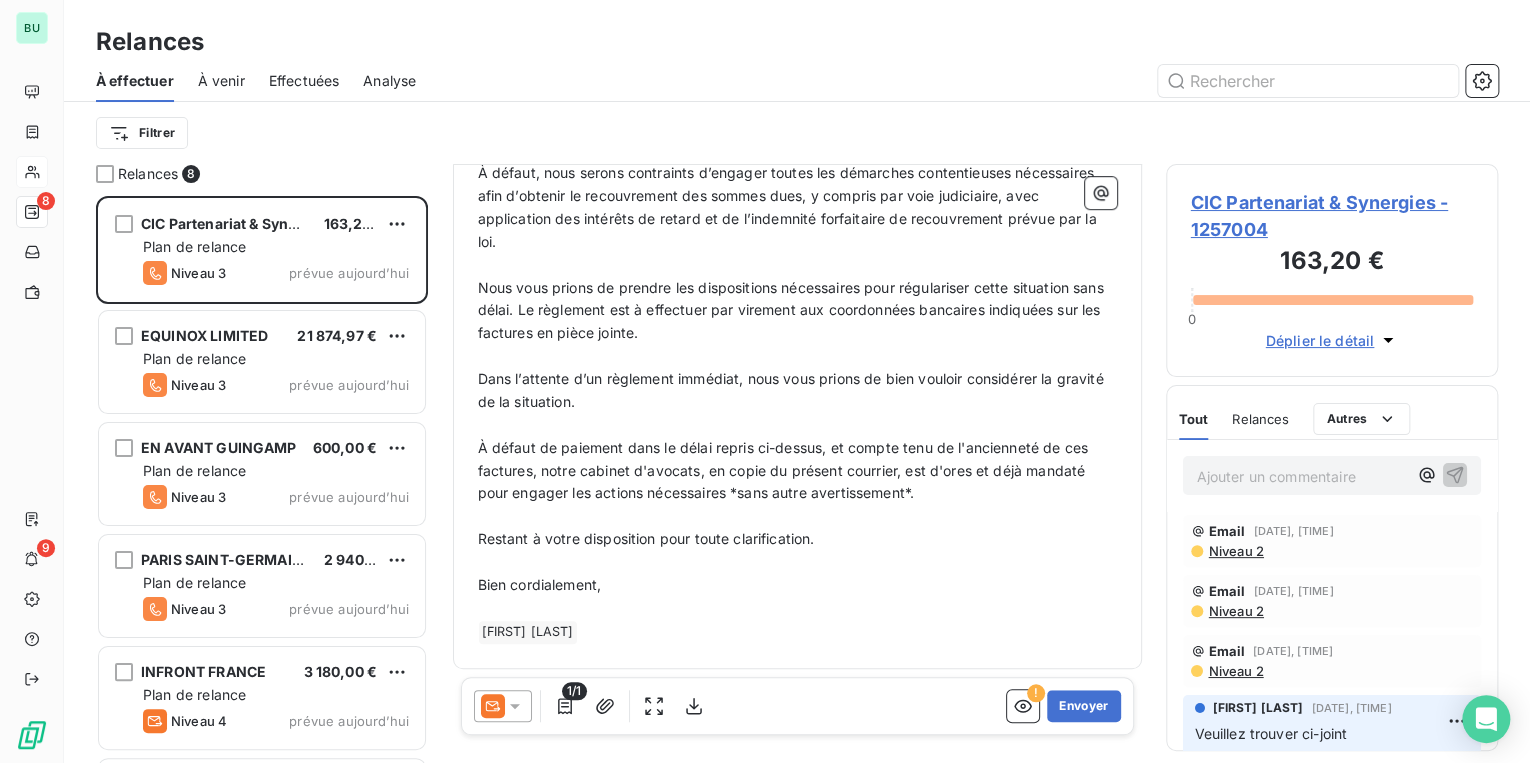 scroll, scrollTop: 548, scrollLeft: 0, axis: vertical 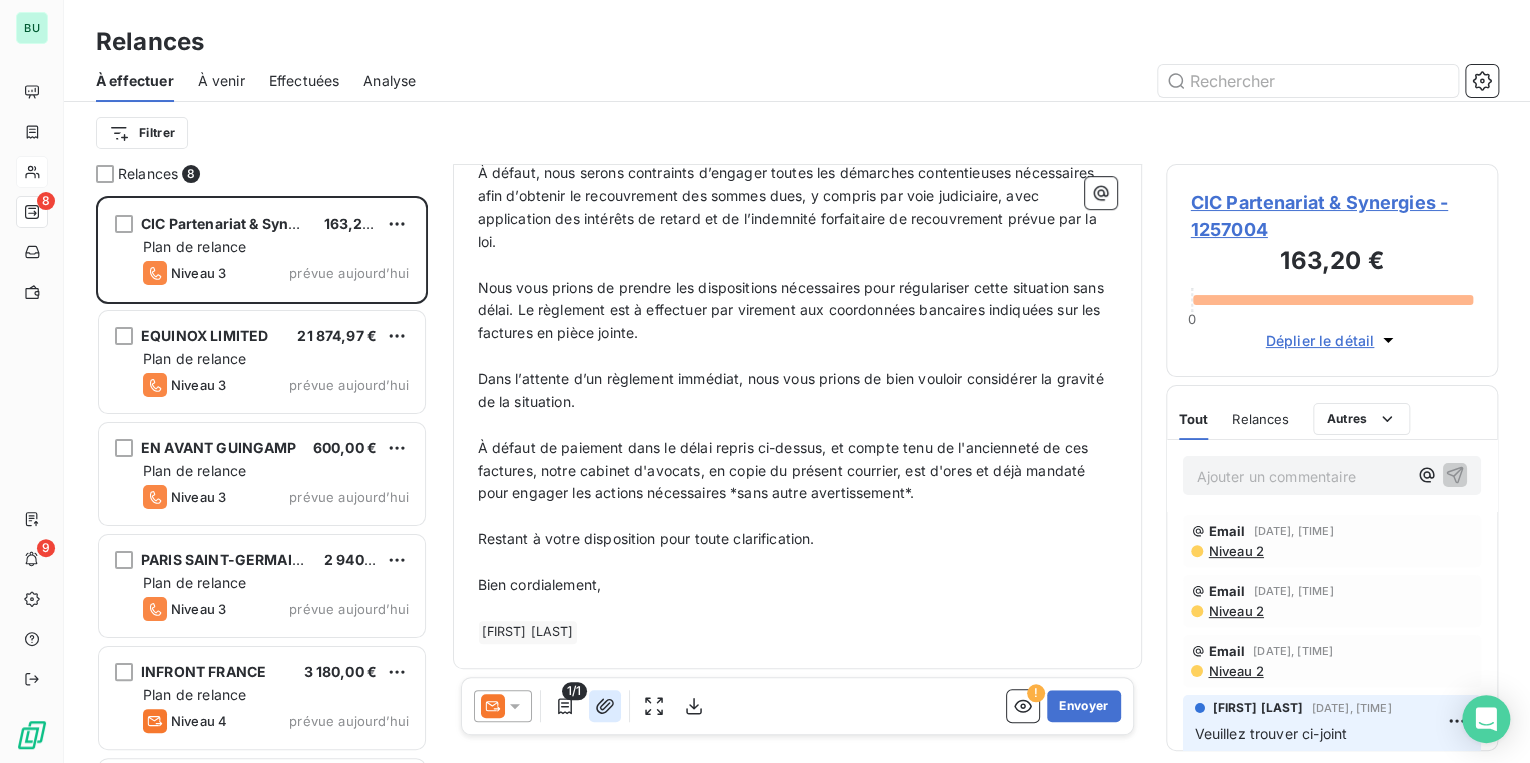 click 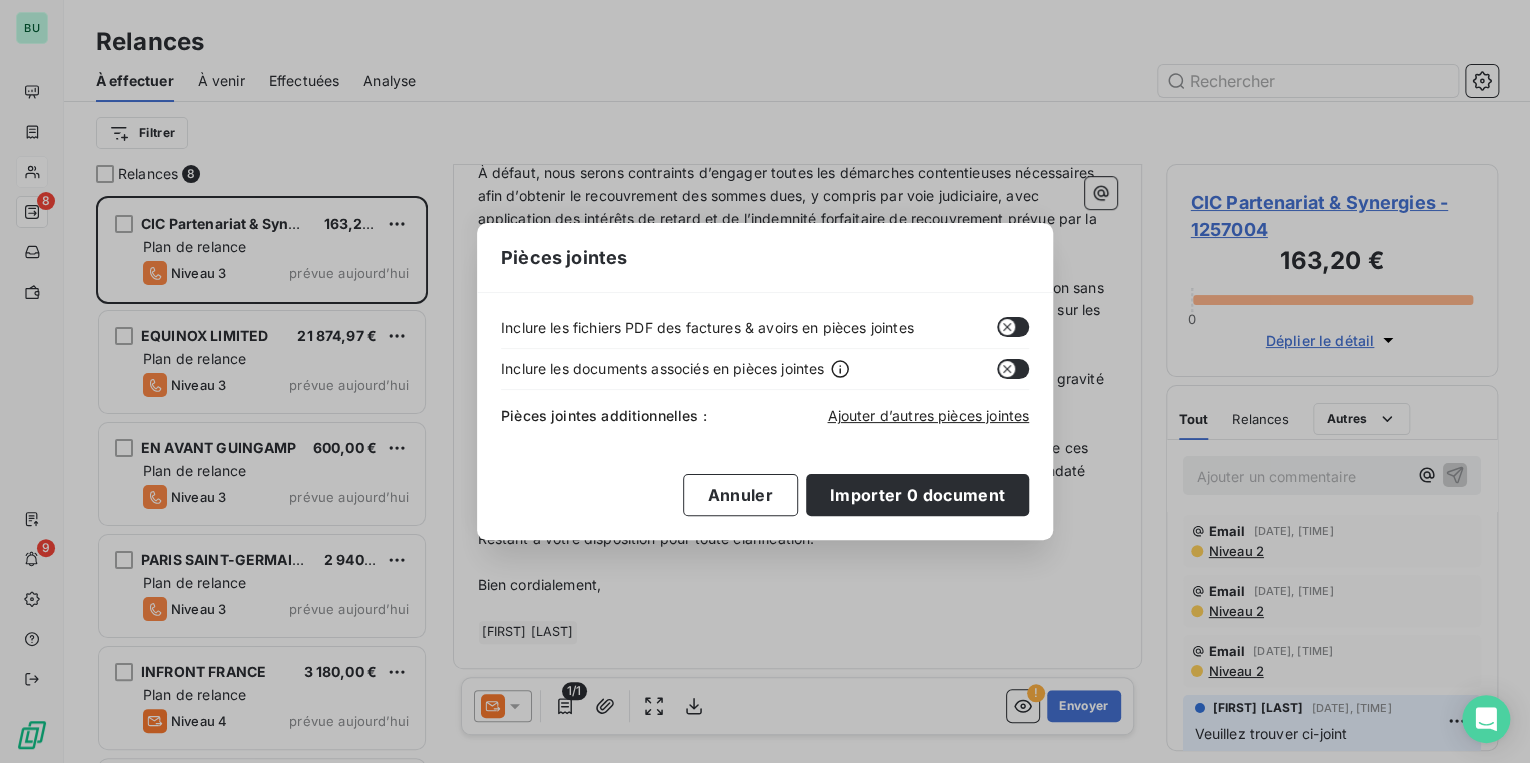 click 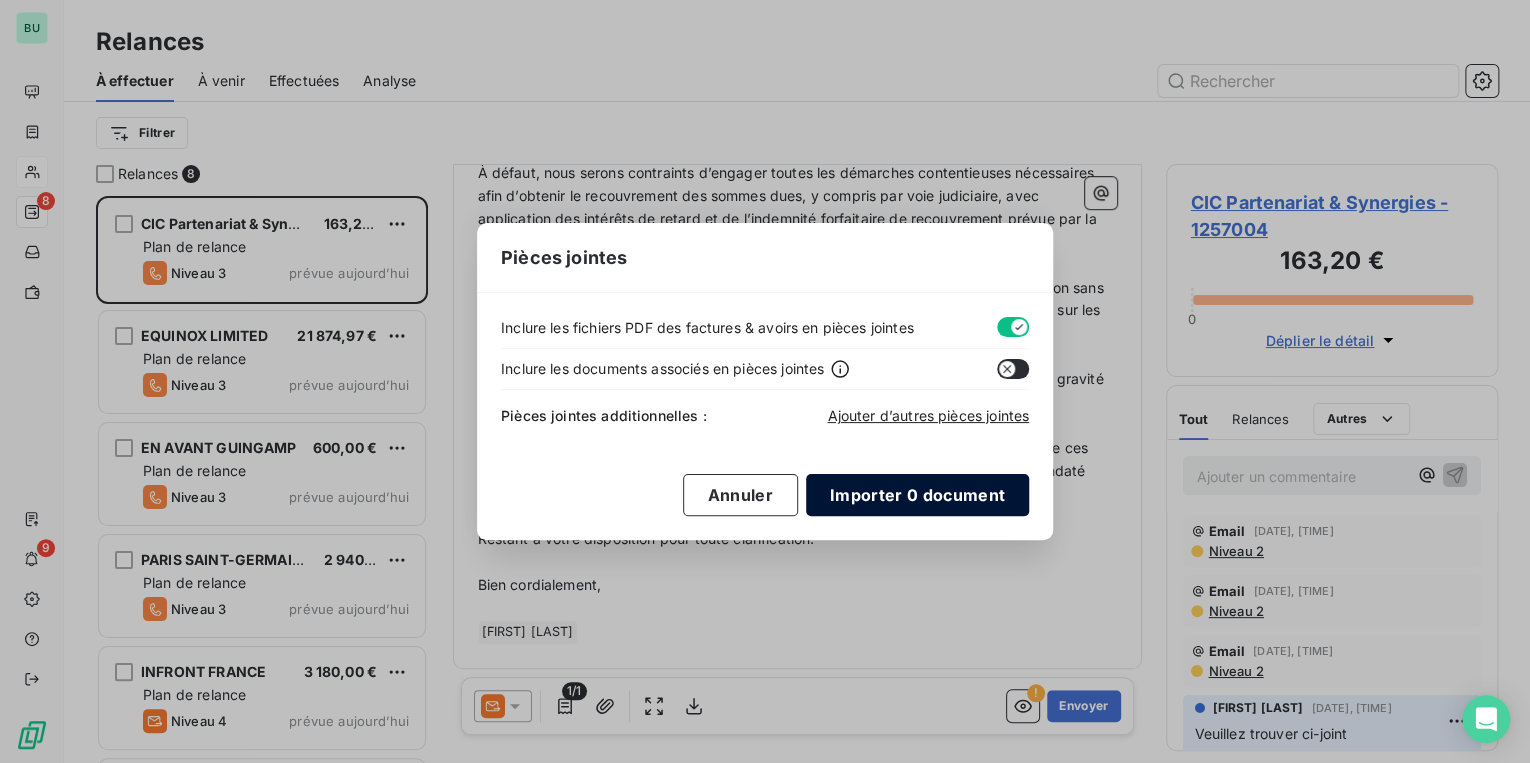 click on "Importer 0 document" at bounding box center [917, 495] 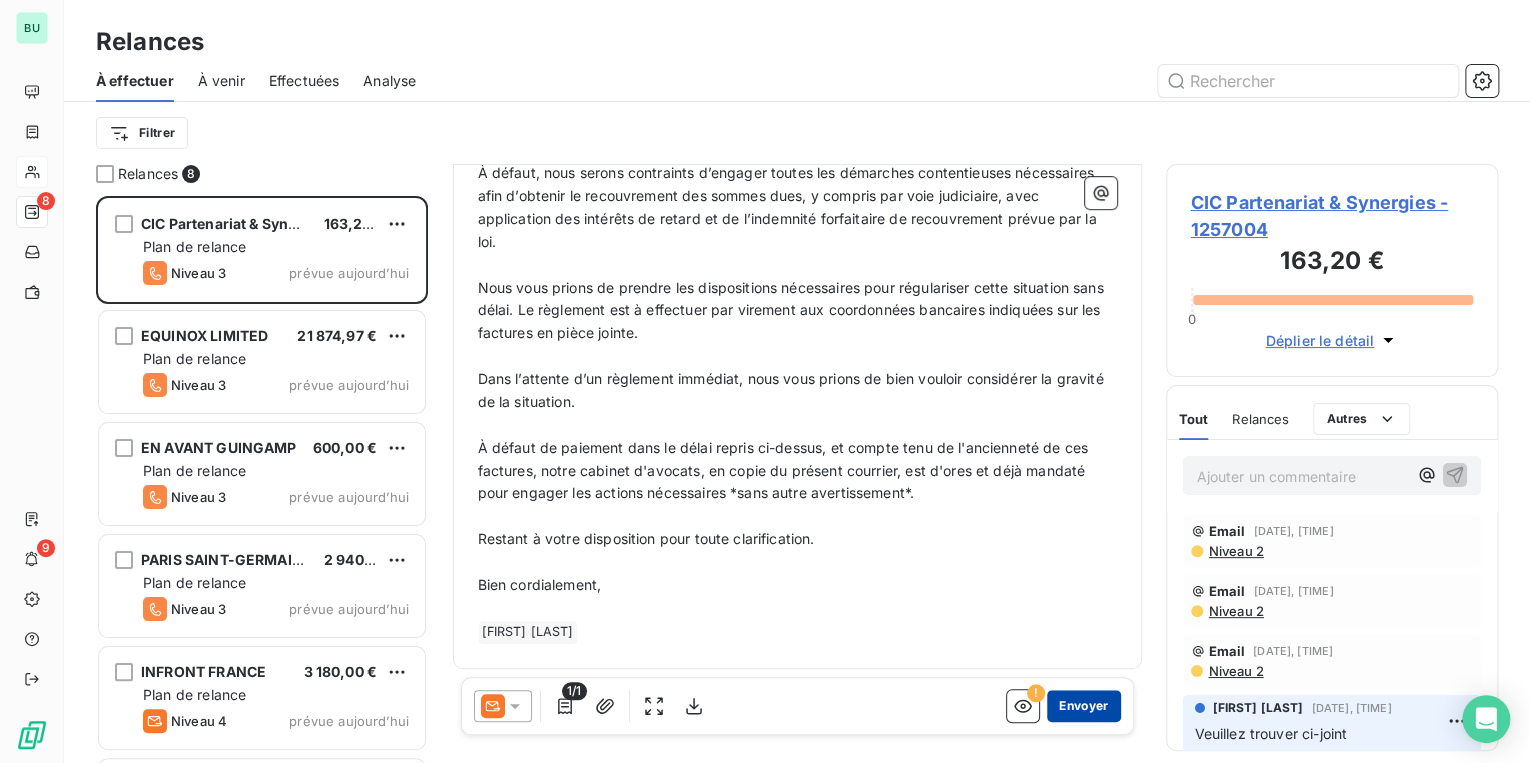 click on "Envoyer" at bounding box center [1083, 706] 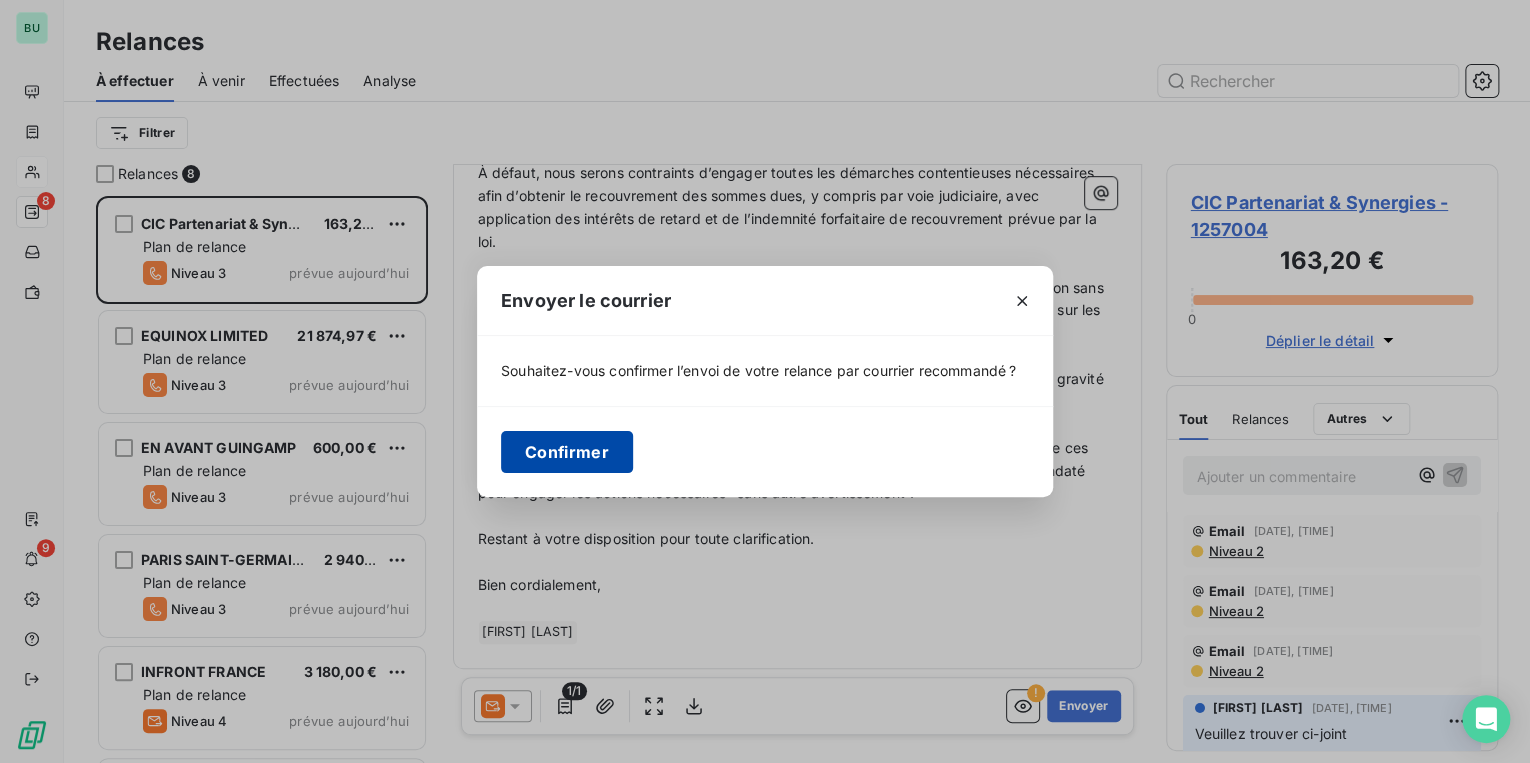 click on "Confirmer" at bounding box center (567, 452) 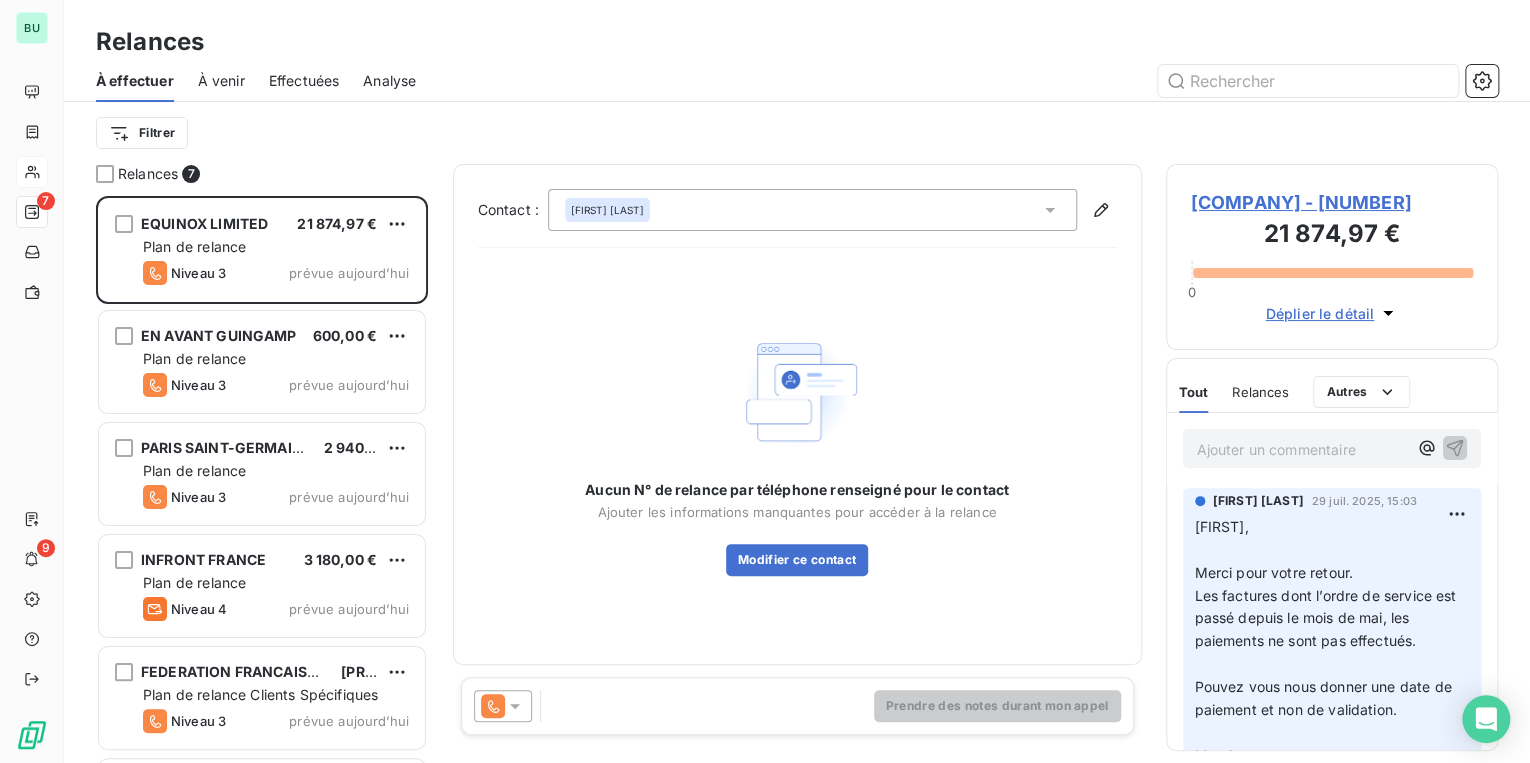 click 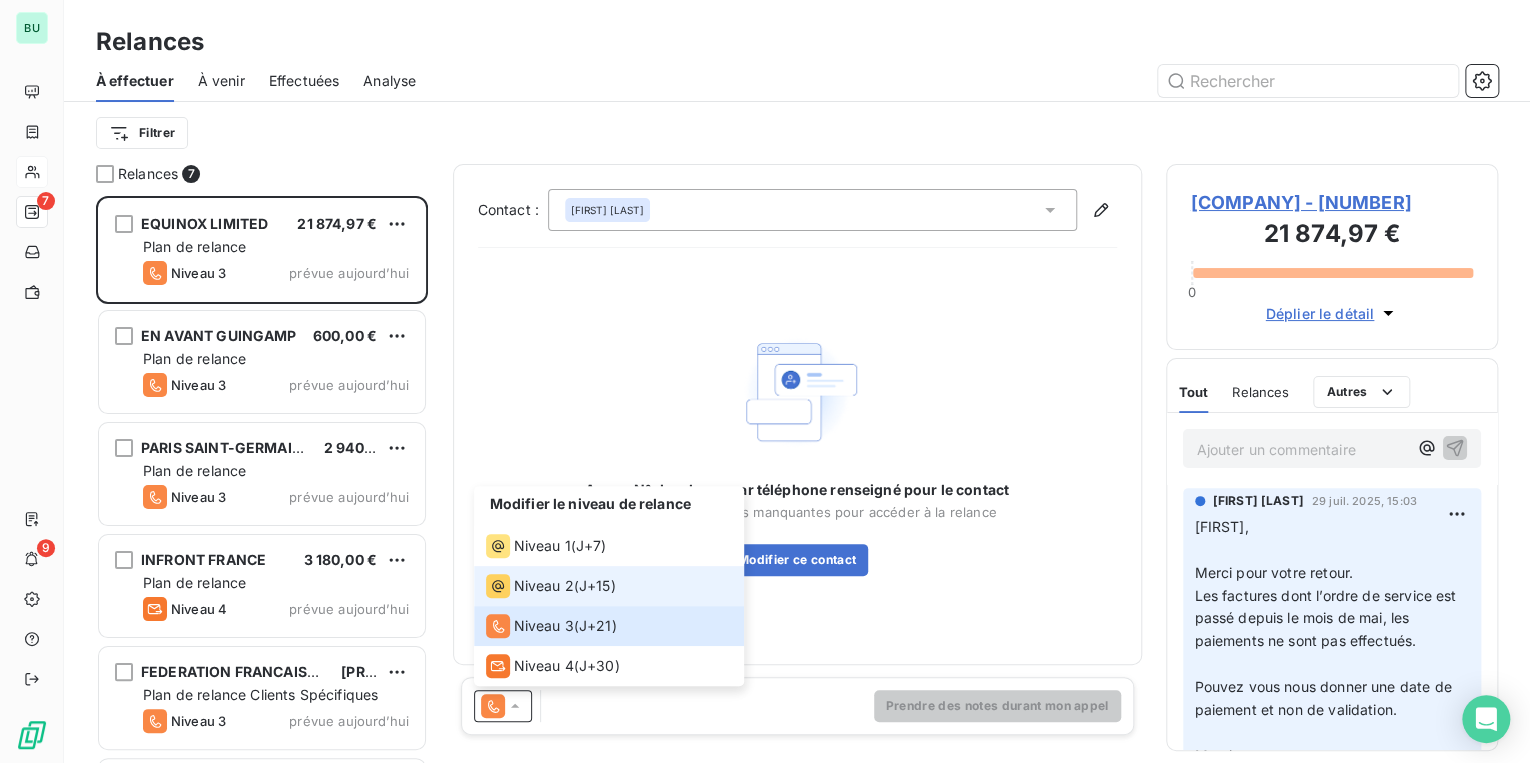 click on "Niveau 2" at bounding box center [544, 586] 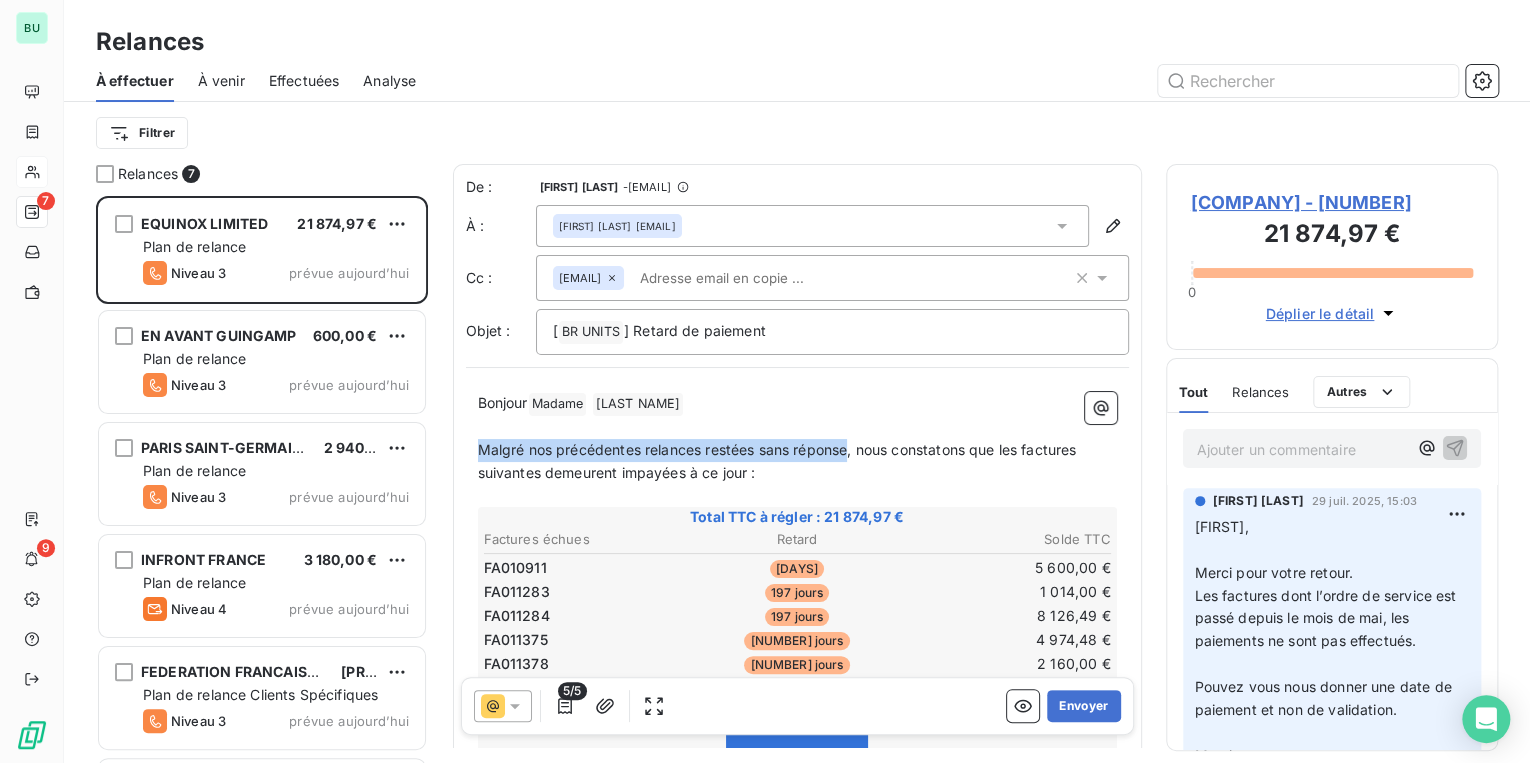 drag, startPoint x: 849, startPoint y: 448, endPoint x: 463, endPoint y: 450, distance: 386.0052 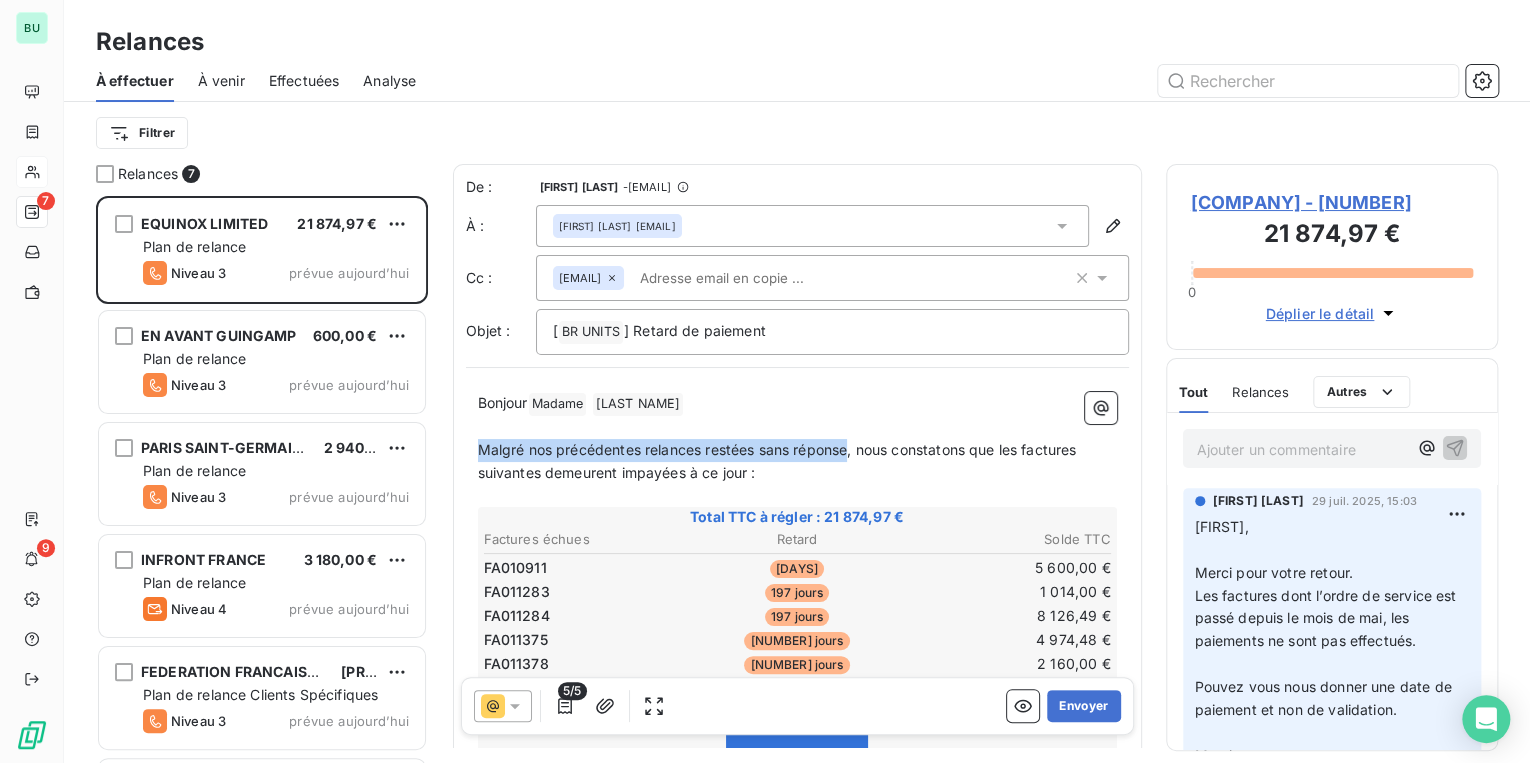 click on "De : [FIRST] [LAST] -  [EMAIL] À : [FIRST] [LAST]   [EMAIL] Cc : [EMAIL] Objet : [ BR UNITS ﻿ ] Retard de paiement Bonjour  Madame ﻿   [LAST] ﻿ ﻿ ﻿ Malgré nos précédentes relances restées sans réponse, nous constatons que les factures suivantes demeurent impayées à ce jour : ﻿ Total TTC à régler :   21 874,97 € Factures échues Retard Solde TTC FA010911 283 jours   5 600,00 € FA011283 197 jours   1 014,00 € FA011284 197 jours   8 126,49 € FA011375 177 jours   4 974,48 € FA011378 173 jours   2 160,00 € Voir   les factures ﻿ ﻿ Conformément aux dispositions contractuelles et aux articles L.441-10 et suivants du Code de commerce, nous vous mettons formellement en demeure de procéder au règlement intégral de ces sommes sous un délai de 15 jours à compter de la réception du présent courrier. ﻿ ﻿ ﻿ ﻿ ﻿ Restant à votre disposition pour toute clarification. ﻿ Bien cordialement, ﻿ ﻿ ﻿" at bounding box center (797, 834) 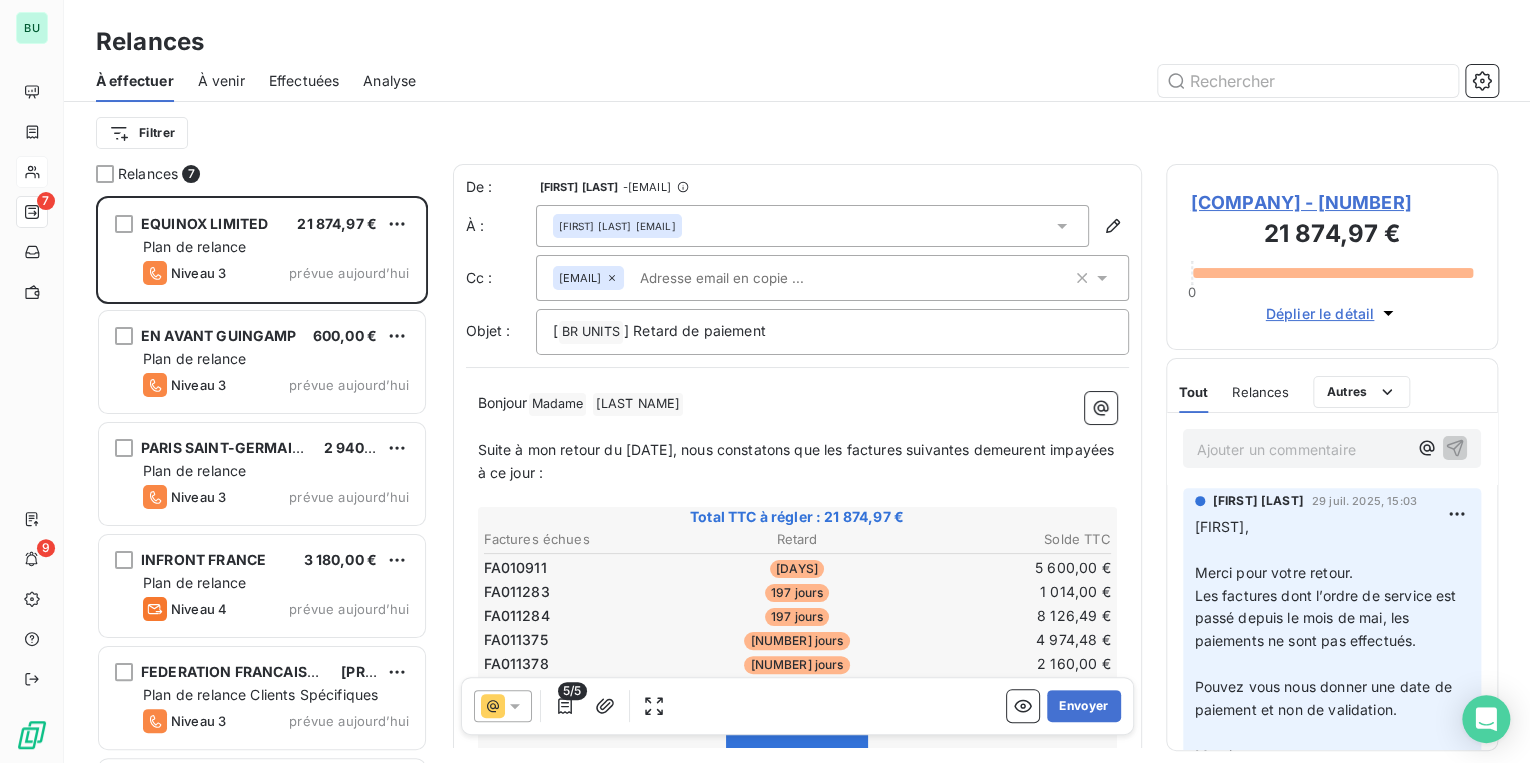click on "Suite à mon retour du [DATE], nous constatons que les factures suivantes demeurent impayées à ce jour :" at bounding box center (797, 462) 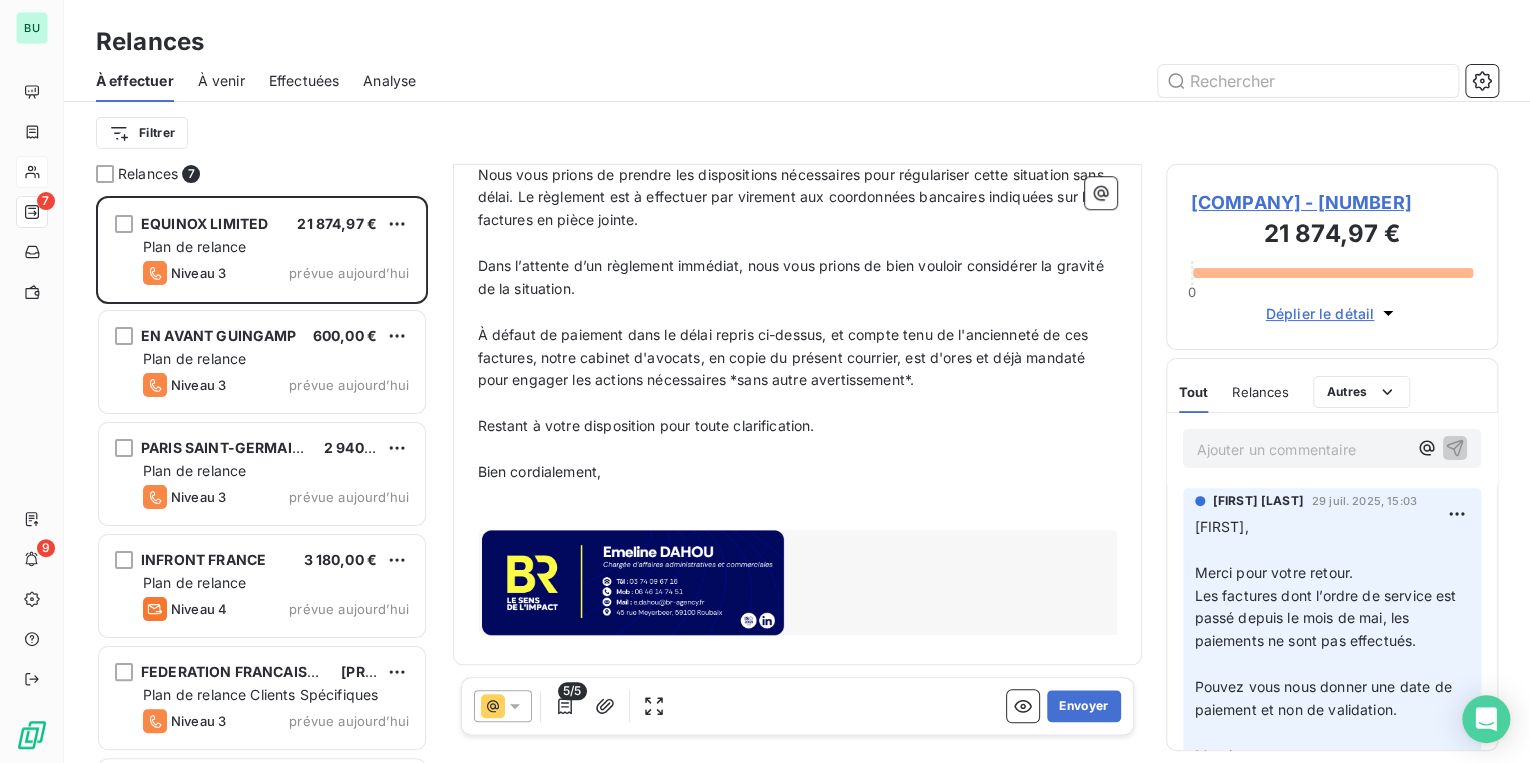 scroll, scrollTop: 883, scrollLeft: 0, axis: vertical 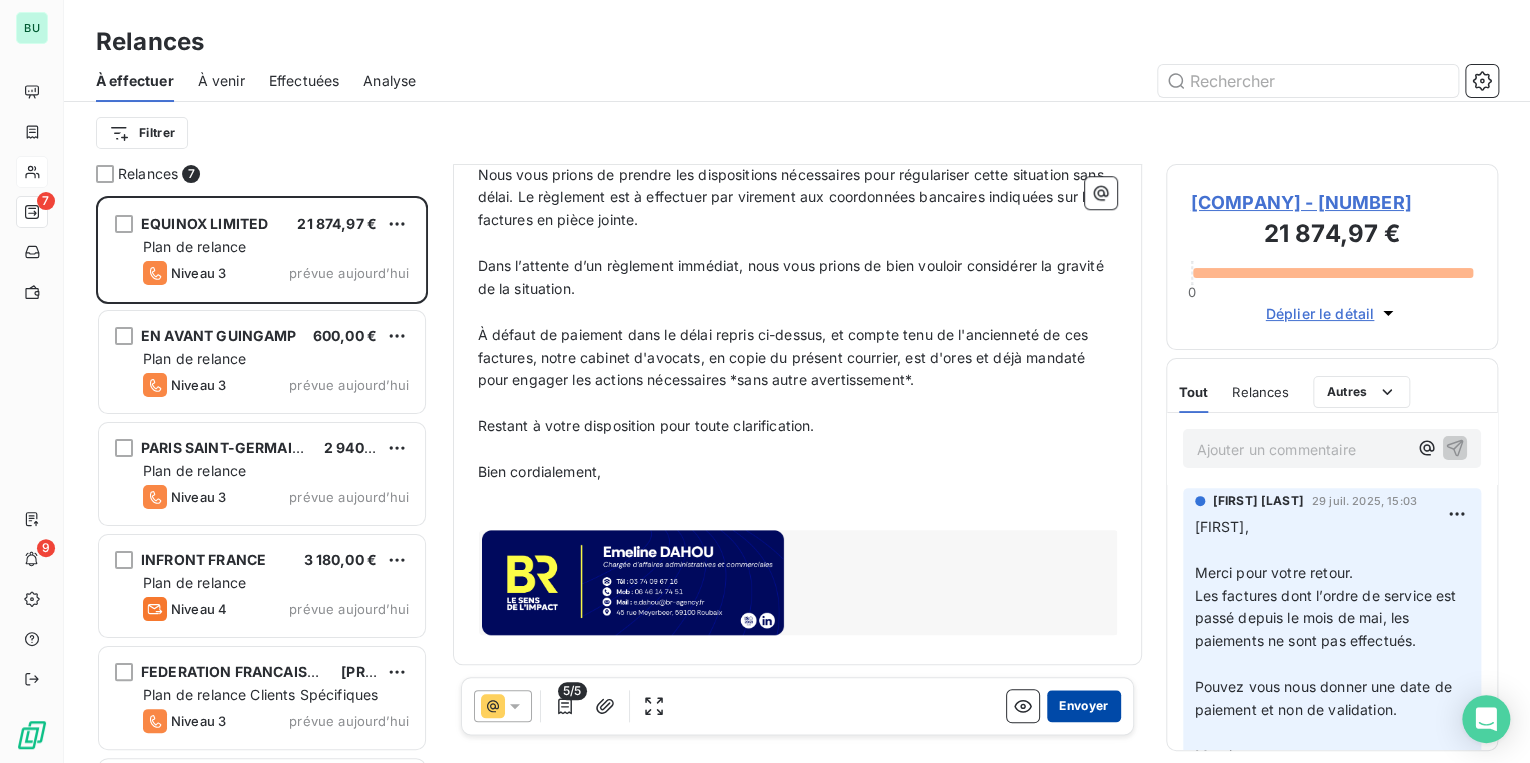 click on "Envoyer" at bounding box center [1083, 706] 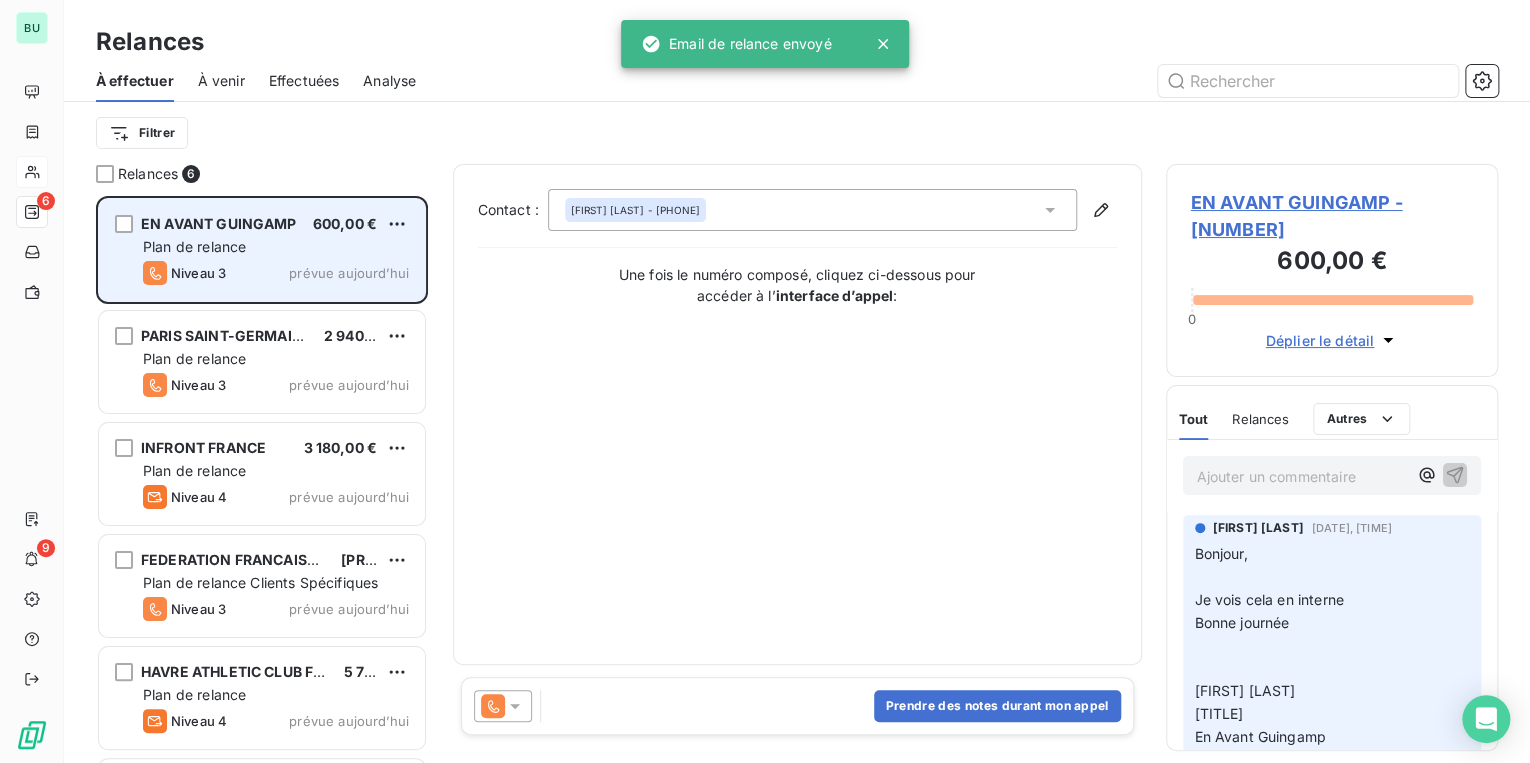 click on "Plan de relance" at bounding box center [276, 247] 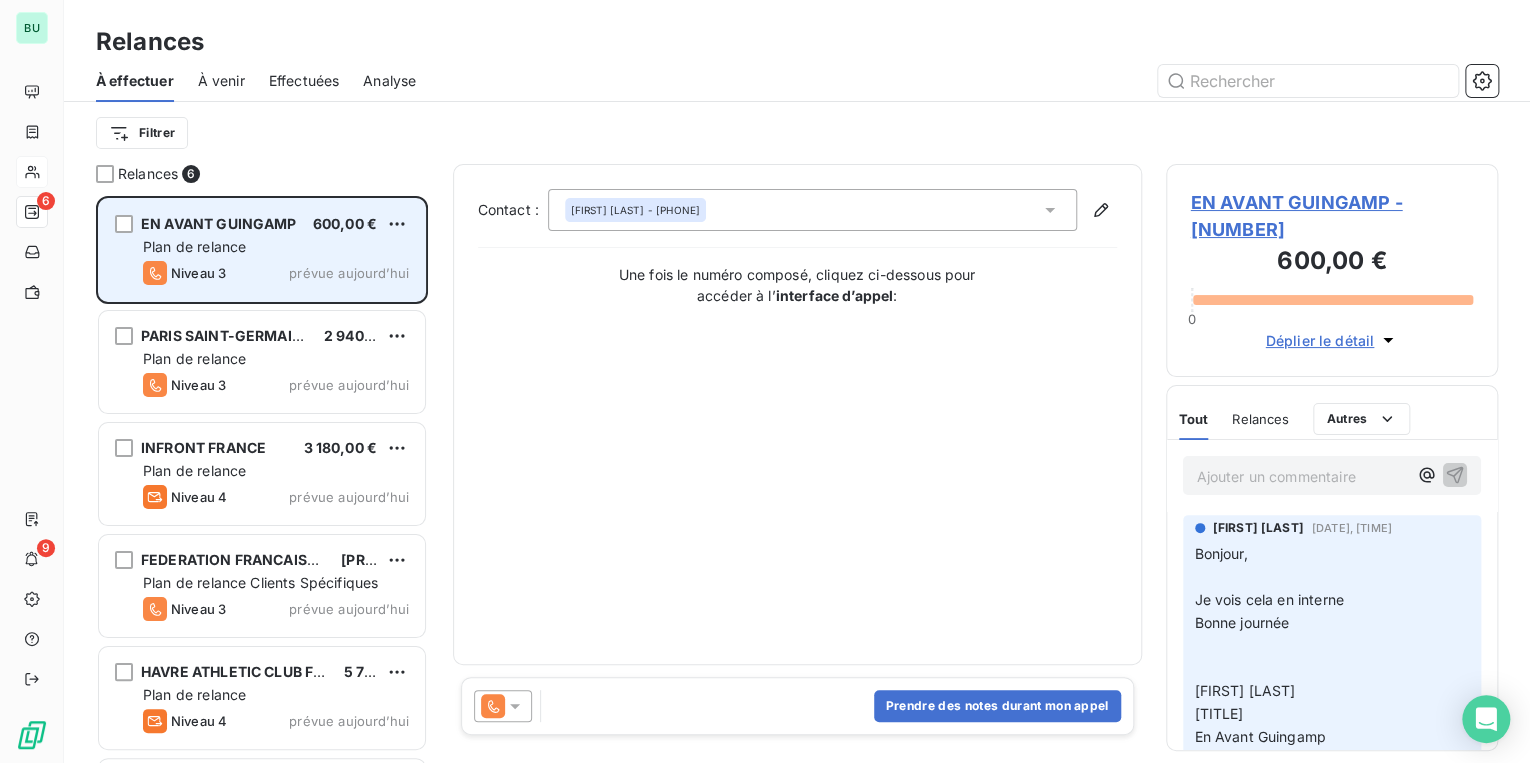 click on "Plan de relance" at bounding box center [276, 247] 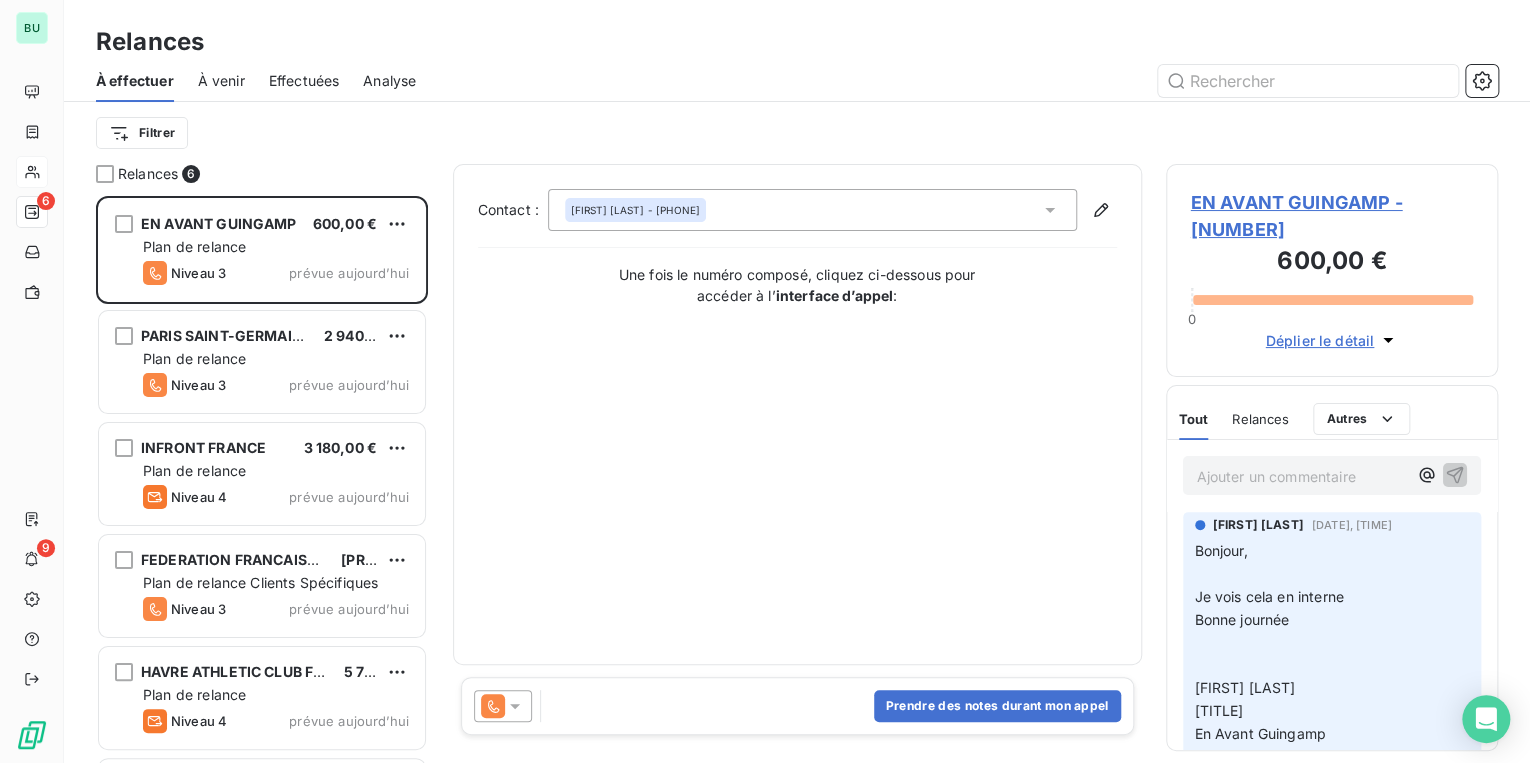 scroll, scrollTop: 0, scrollLeft: 0, axis: both 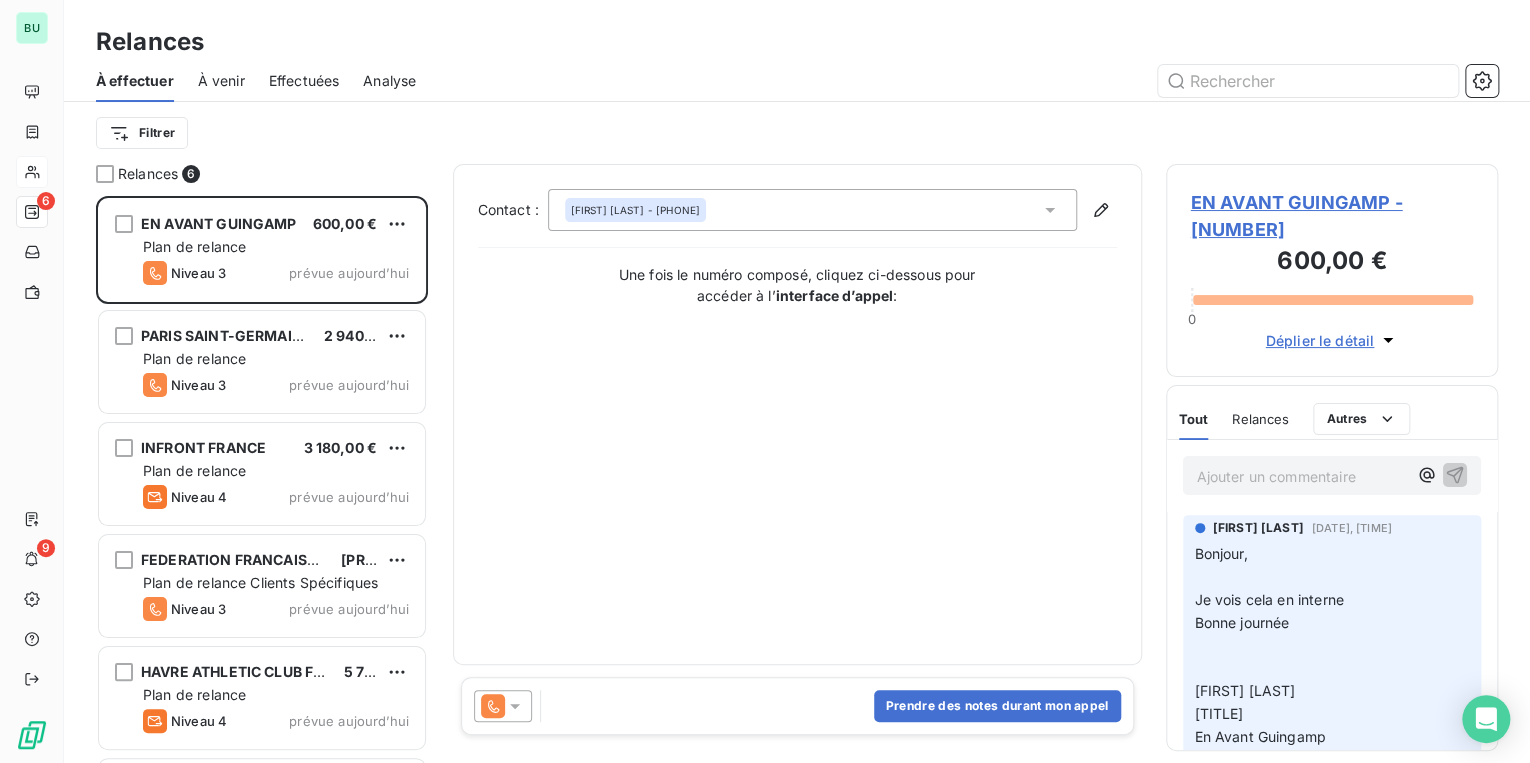 click 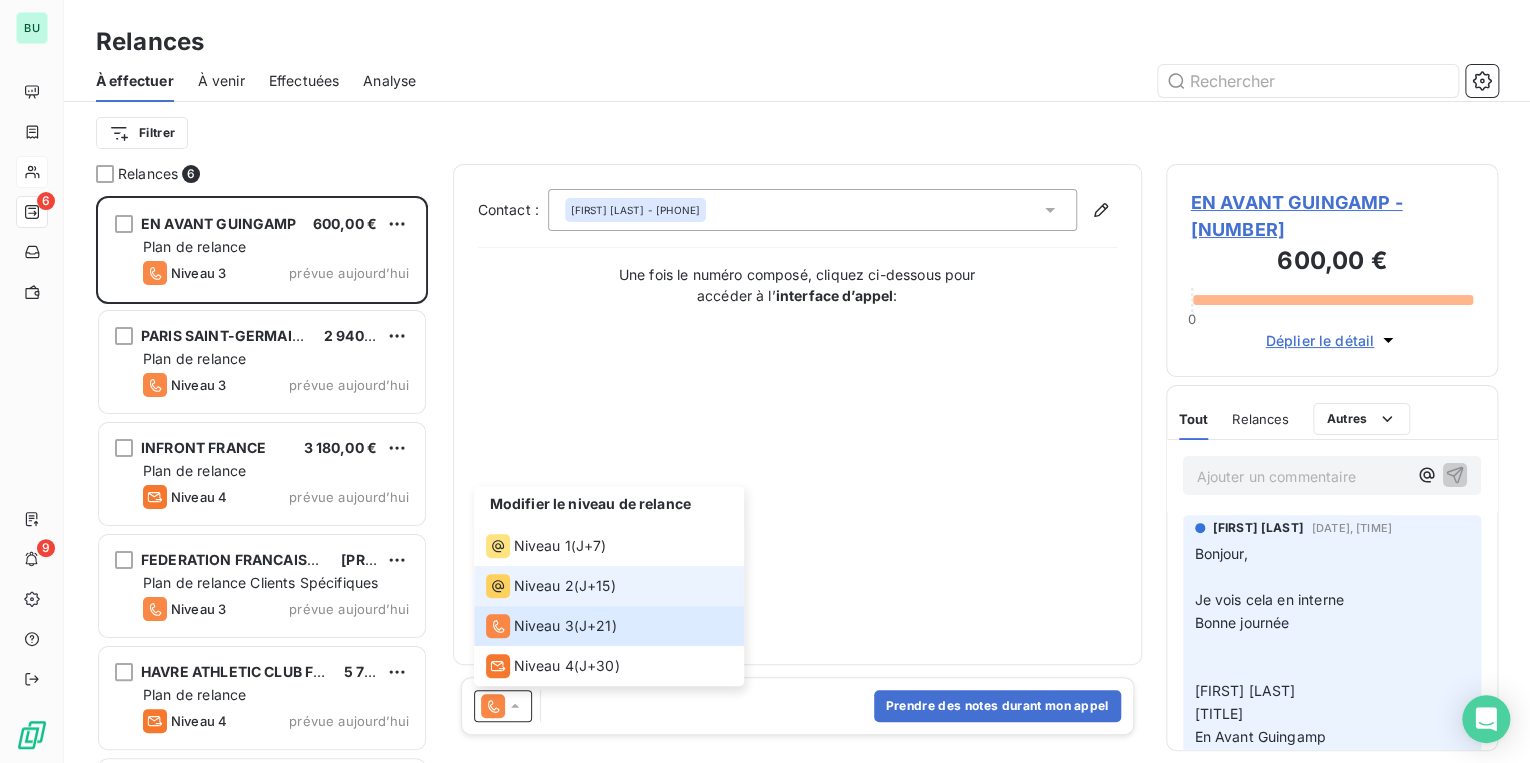 click on "Niveau 2" at bounding box center (544, 586) 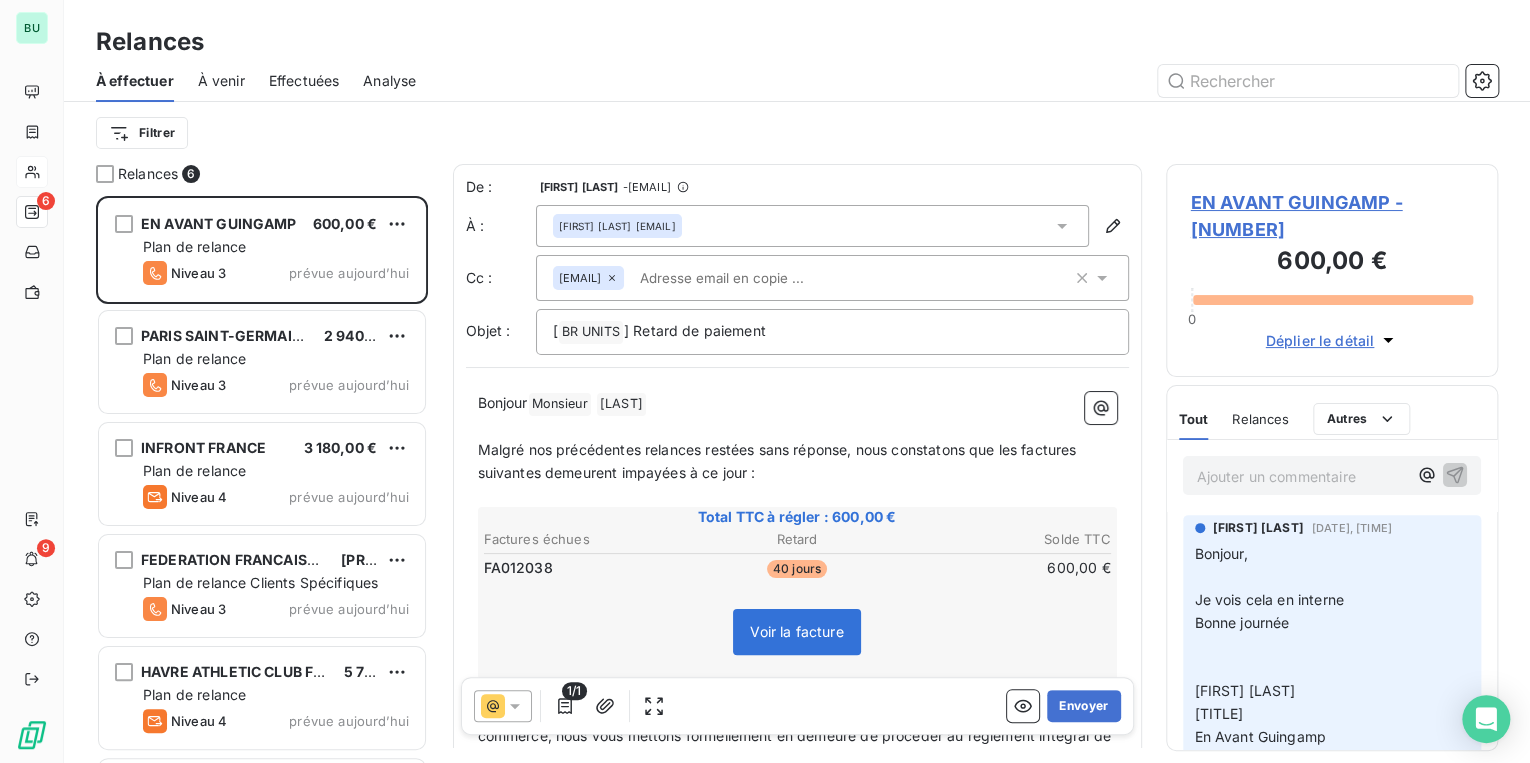 click on "Malgré nos précédentes relances restées sans réponse, nous constatons que les factures suivantes demeurent impayées à ce jour :" at bounding box center (779, 461) 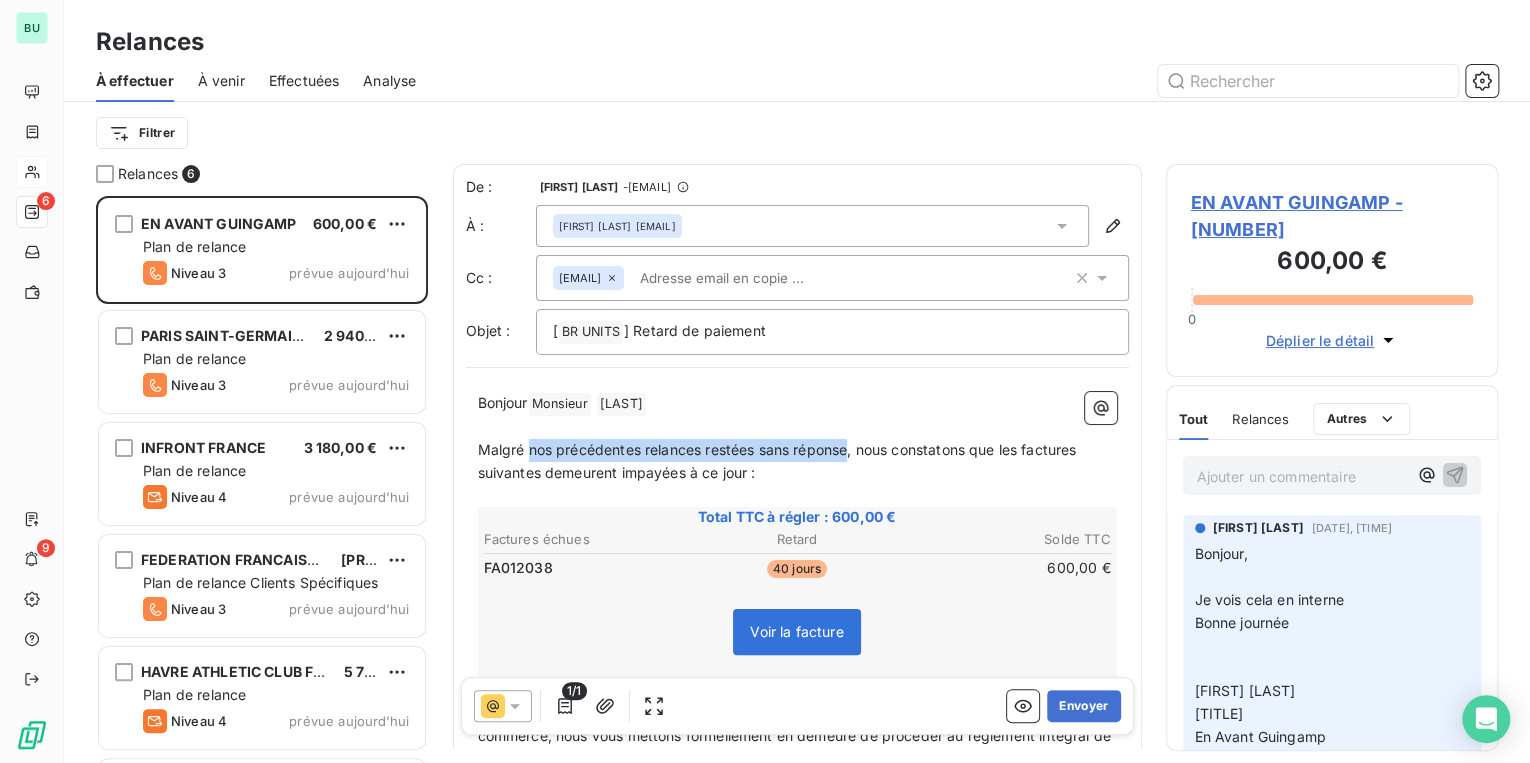drag, startPoint x: 530, startPoint y: 445, endPoint x: 848, endPoint y: 442, distance: 318.01416 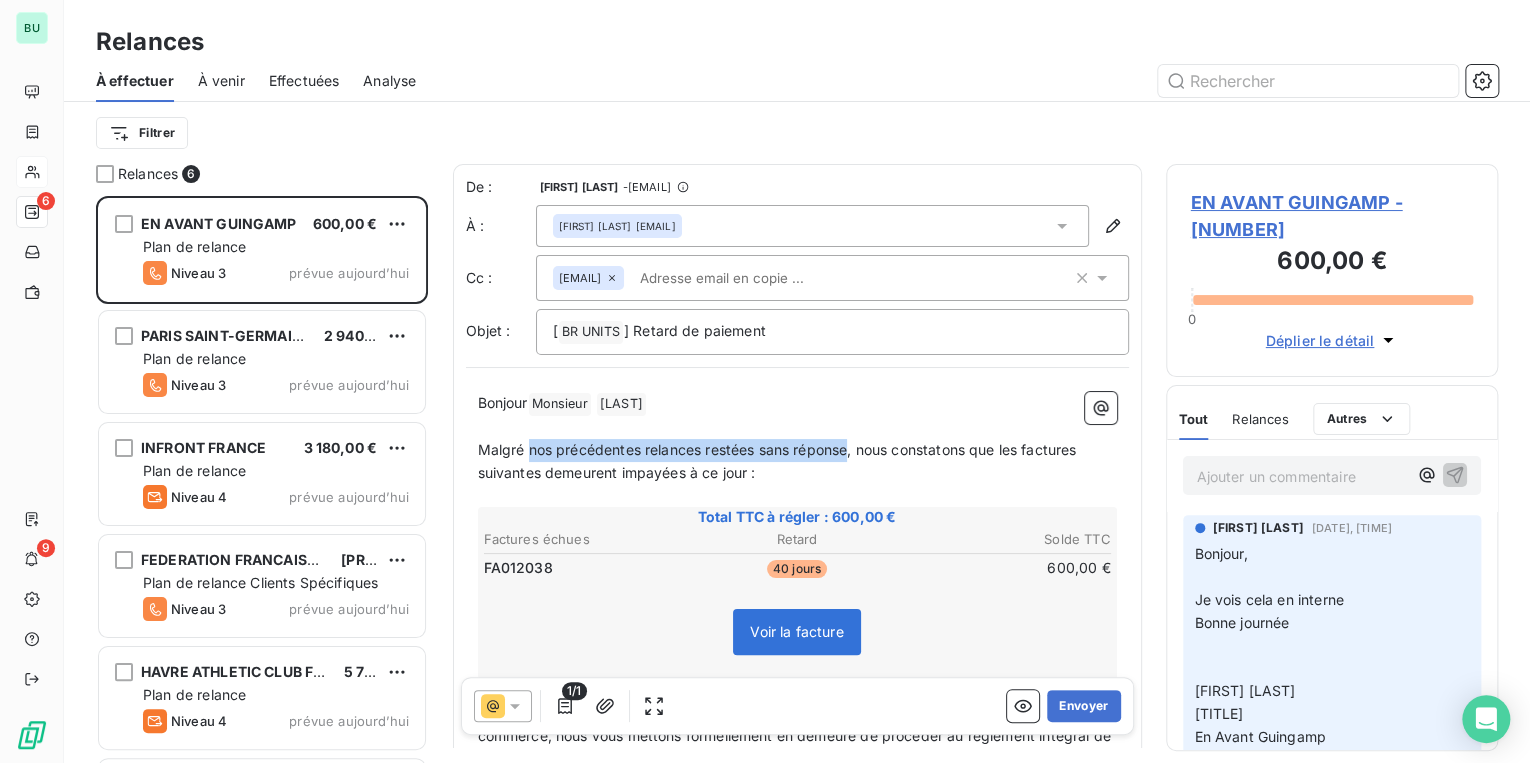 click on "Malgré nos précédentes relances restées sans réponse, nous constatons que les factures suivantes demeurent impayées à ce jour :" at bounding box center [779, 461] 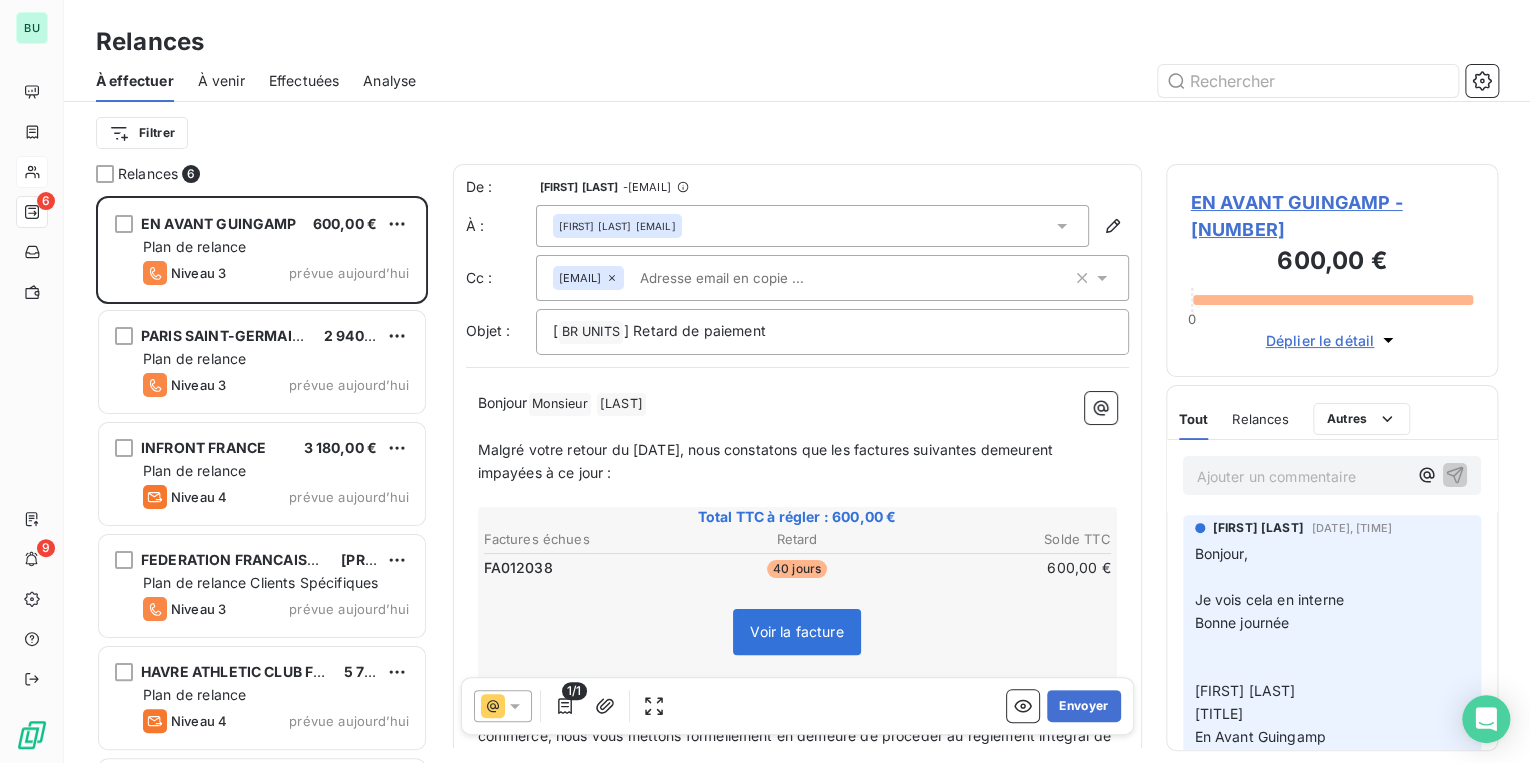 click on "Malgré votre retour du [DATE], nous constatons que les factures suivantes demeurent impayées à ce jour :" at bounding box center (797, 462) 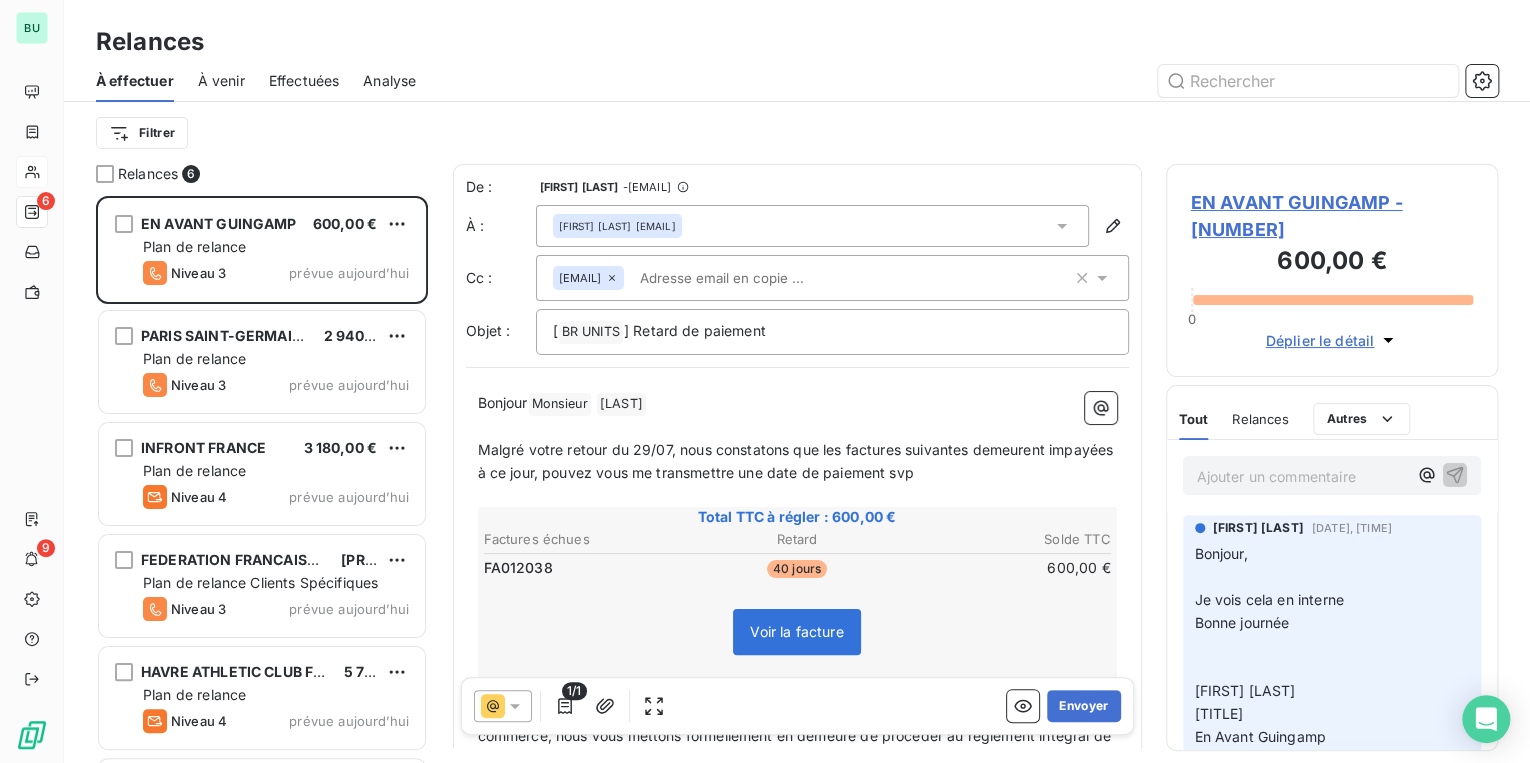click 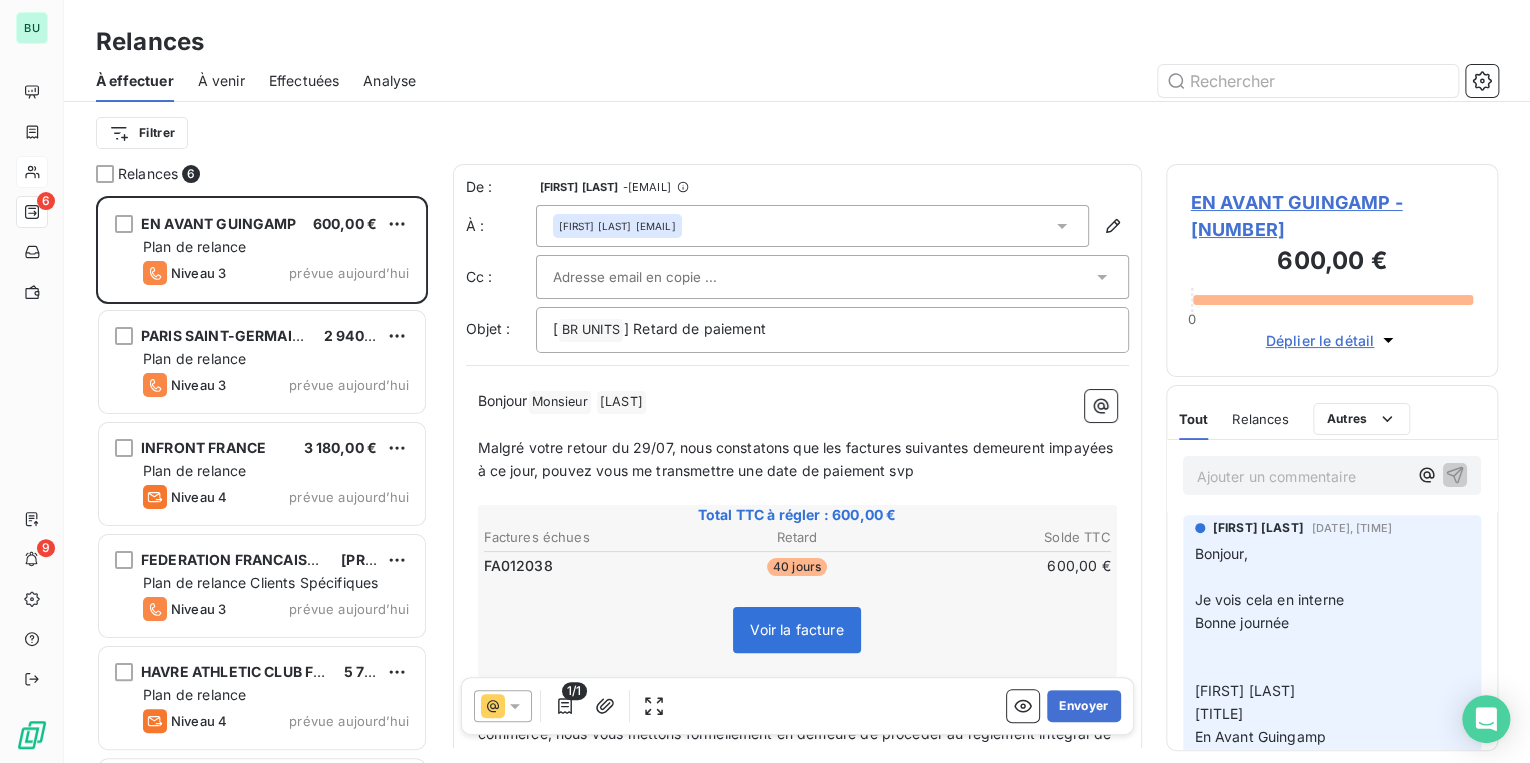 click on "﻿" at bounding box center (797, 425) 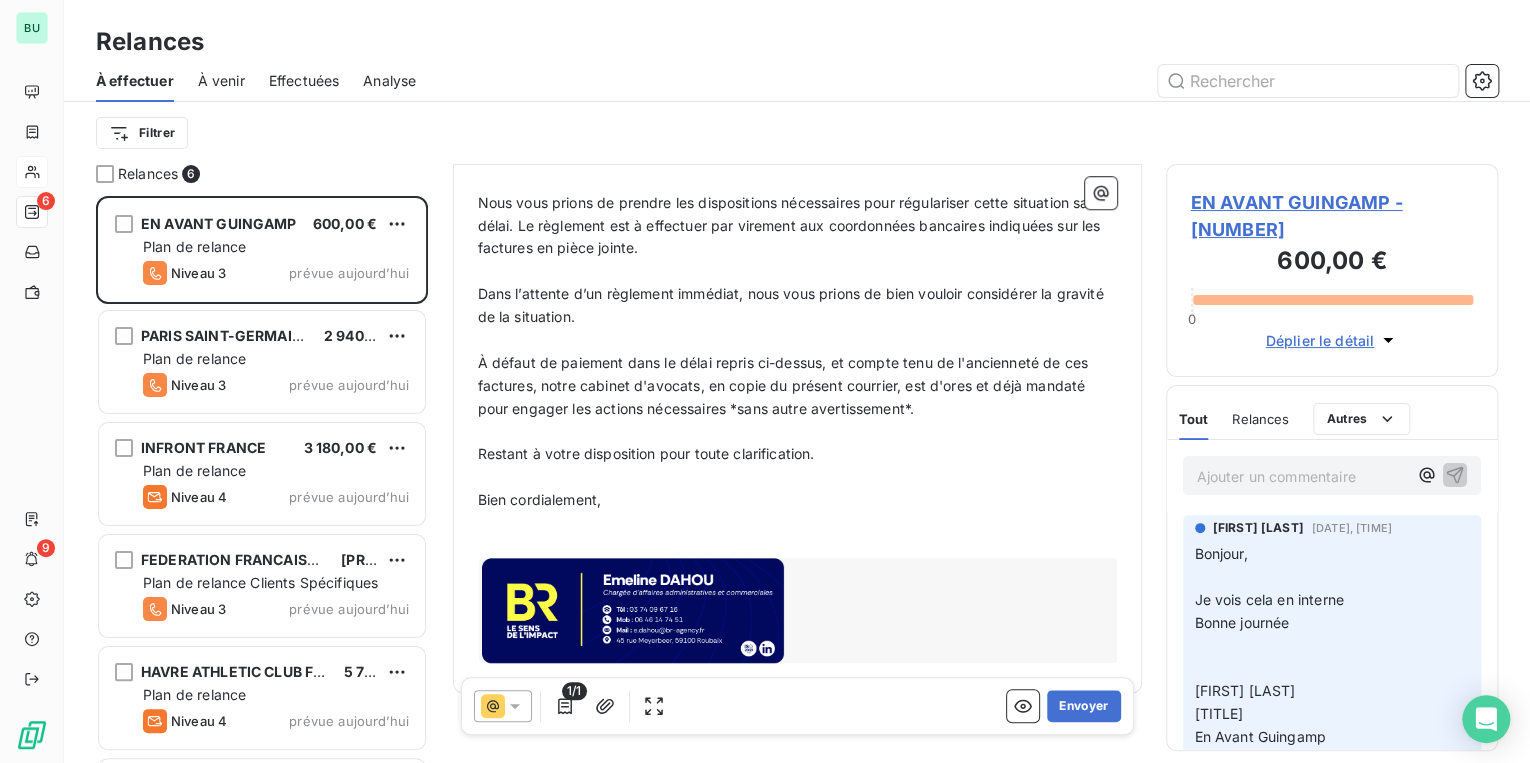 scroll, scrollTop: 762, scrollLeft: 0, axis: vertical 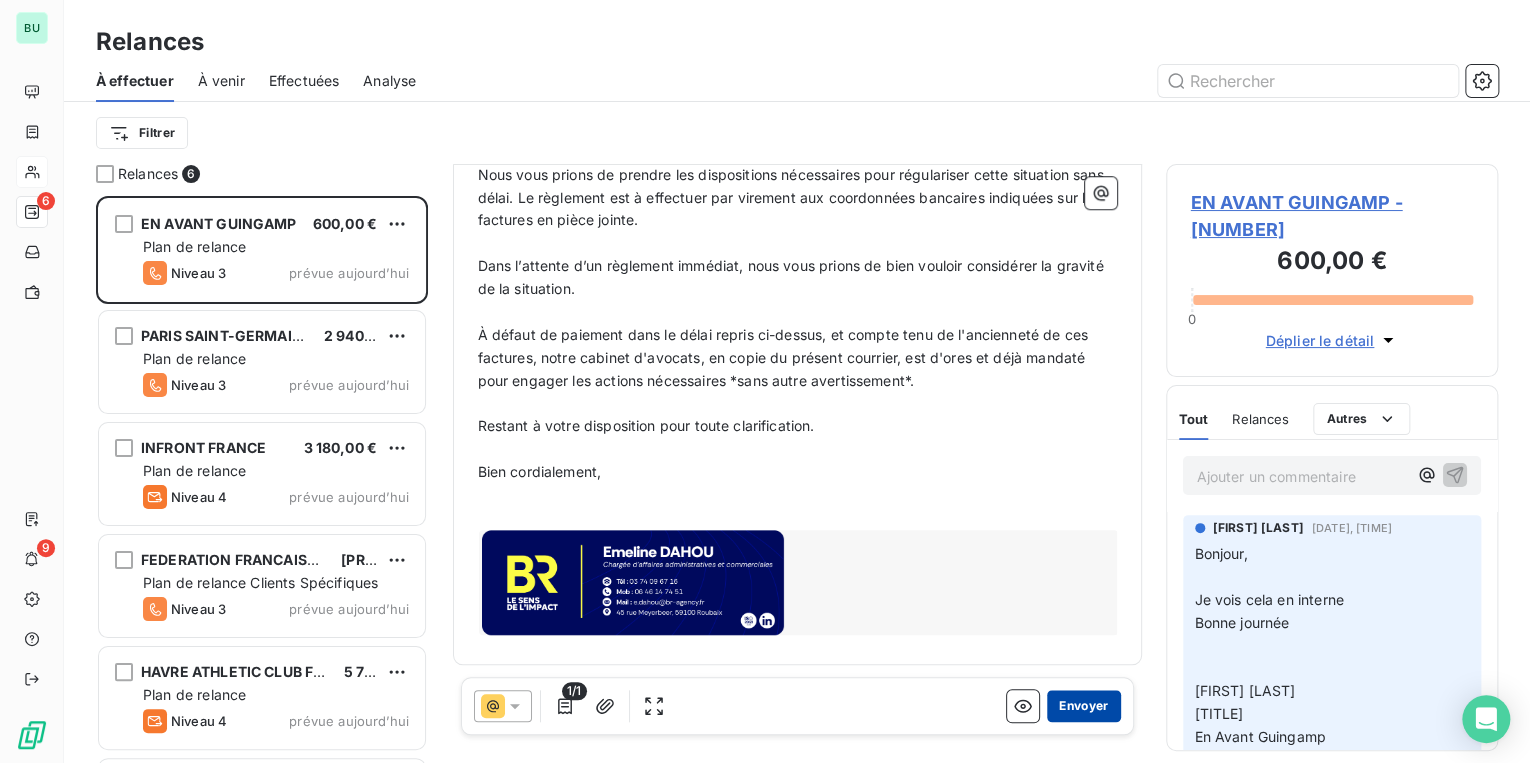 click on "Envoyer" at bounding box center (1083, 706) 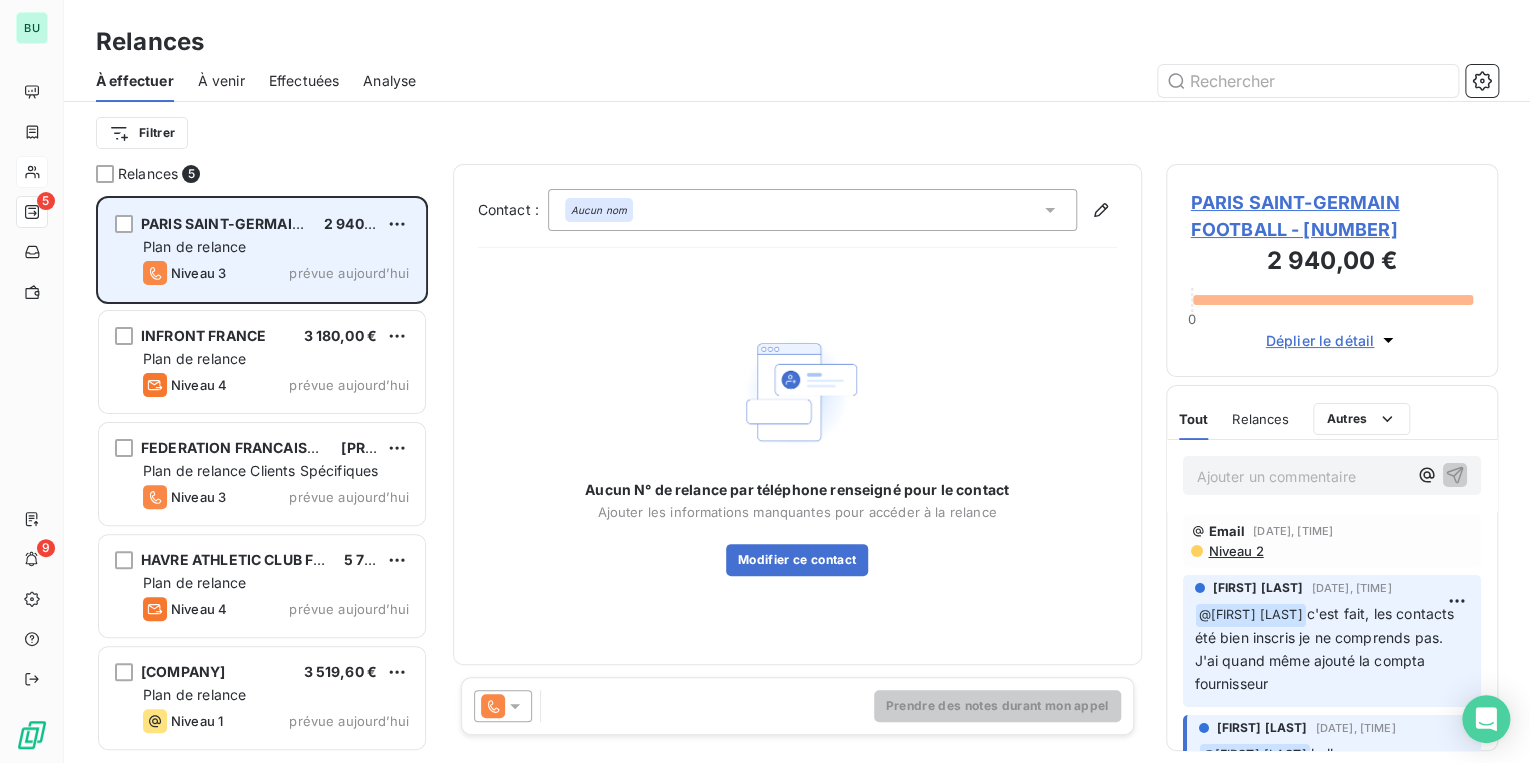 click on "Niveau 3 prévue aujourd’hui" at bounding box center (276, 273) 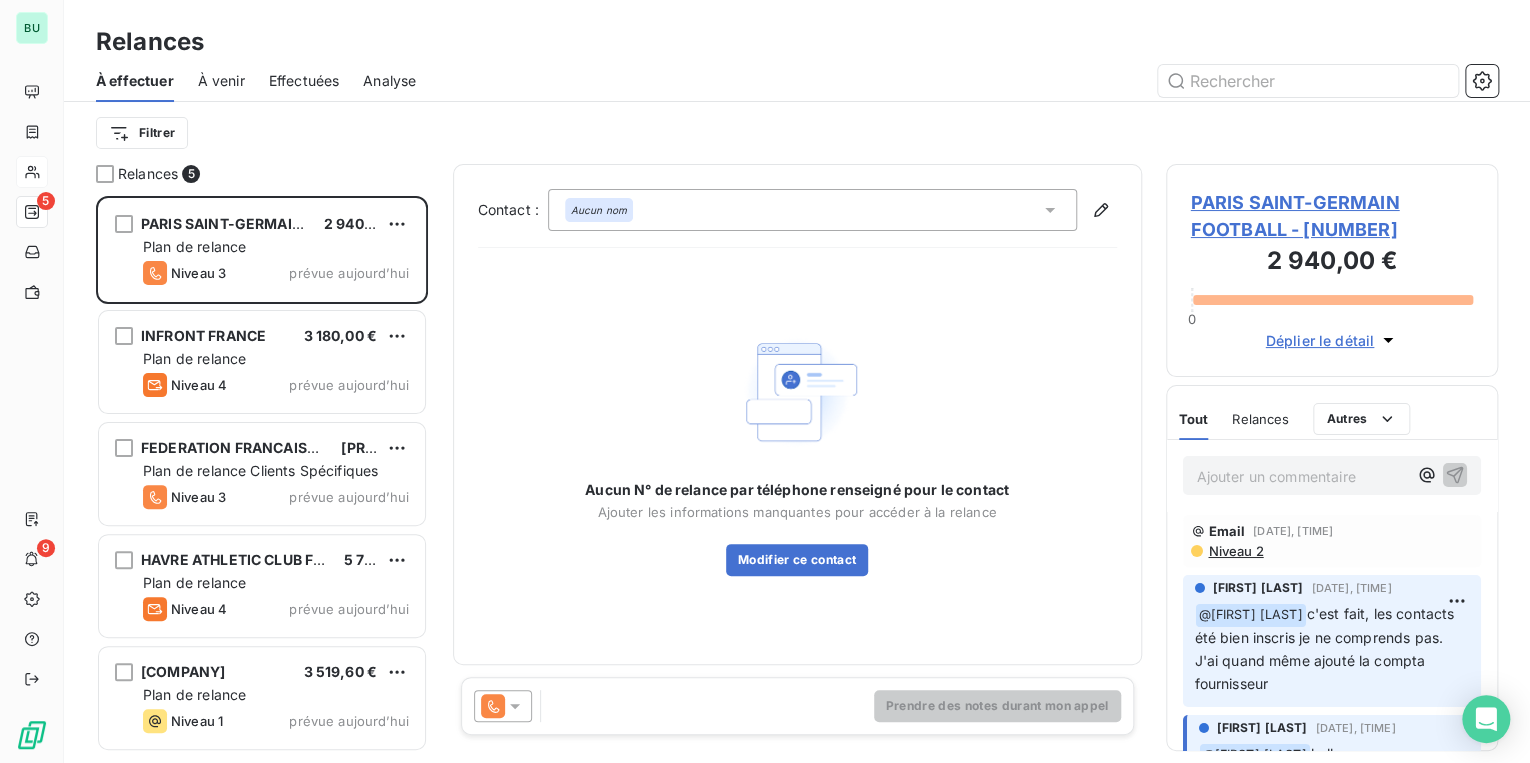 click on "PARIS SAINT-GERMAIN FOOTBALL - [NUMBER]" at bounding box center (1332, 216) 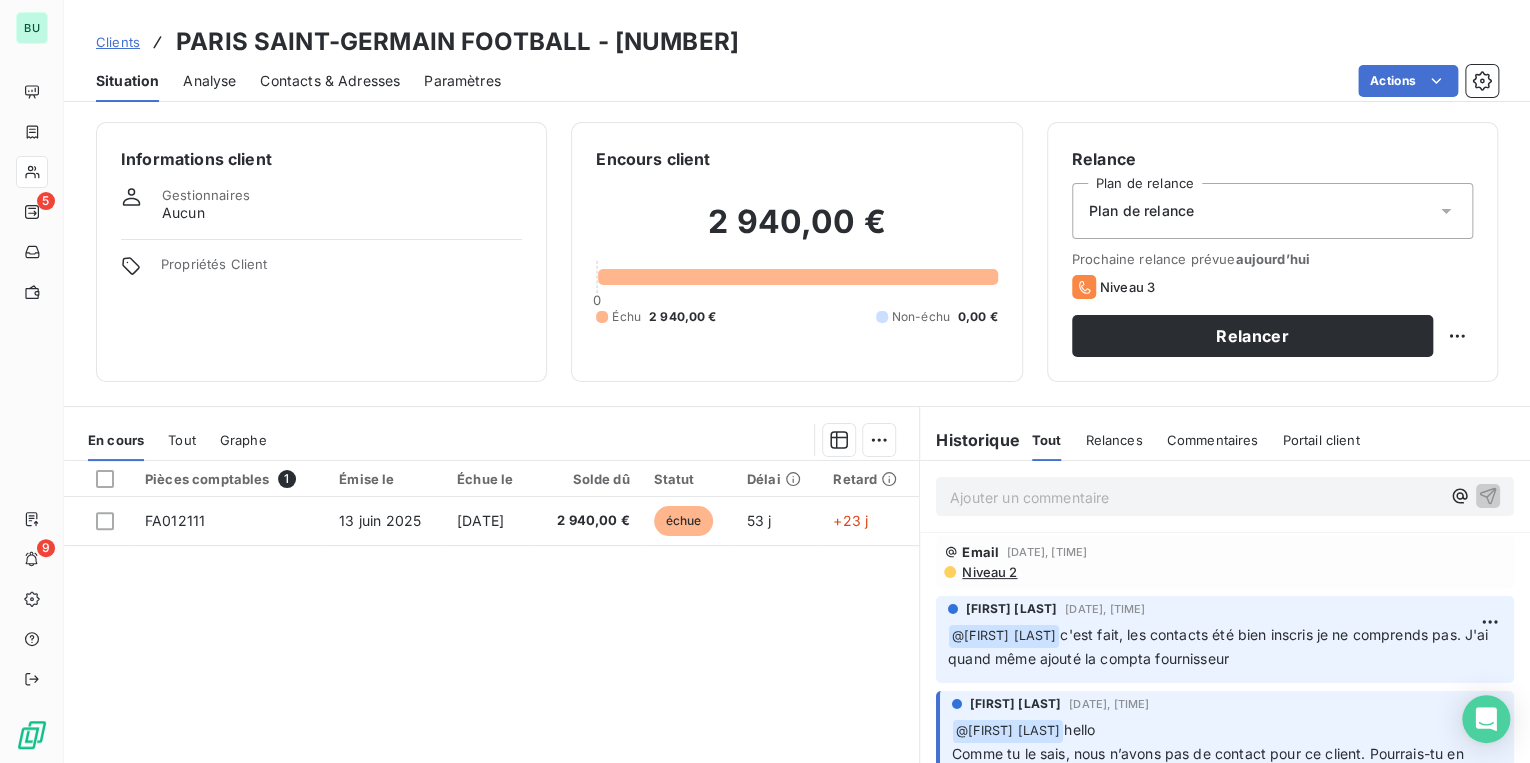 click on "Pièces comptables 1 Émise le Échue le Solde dû Statut Délai   Retard   FA012111 [DATE] [DATE] [PRICE] échue 53 j +23 j" at bounding box center (491, 653) 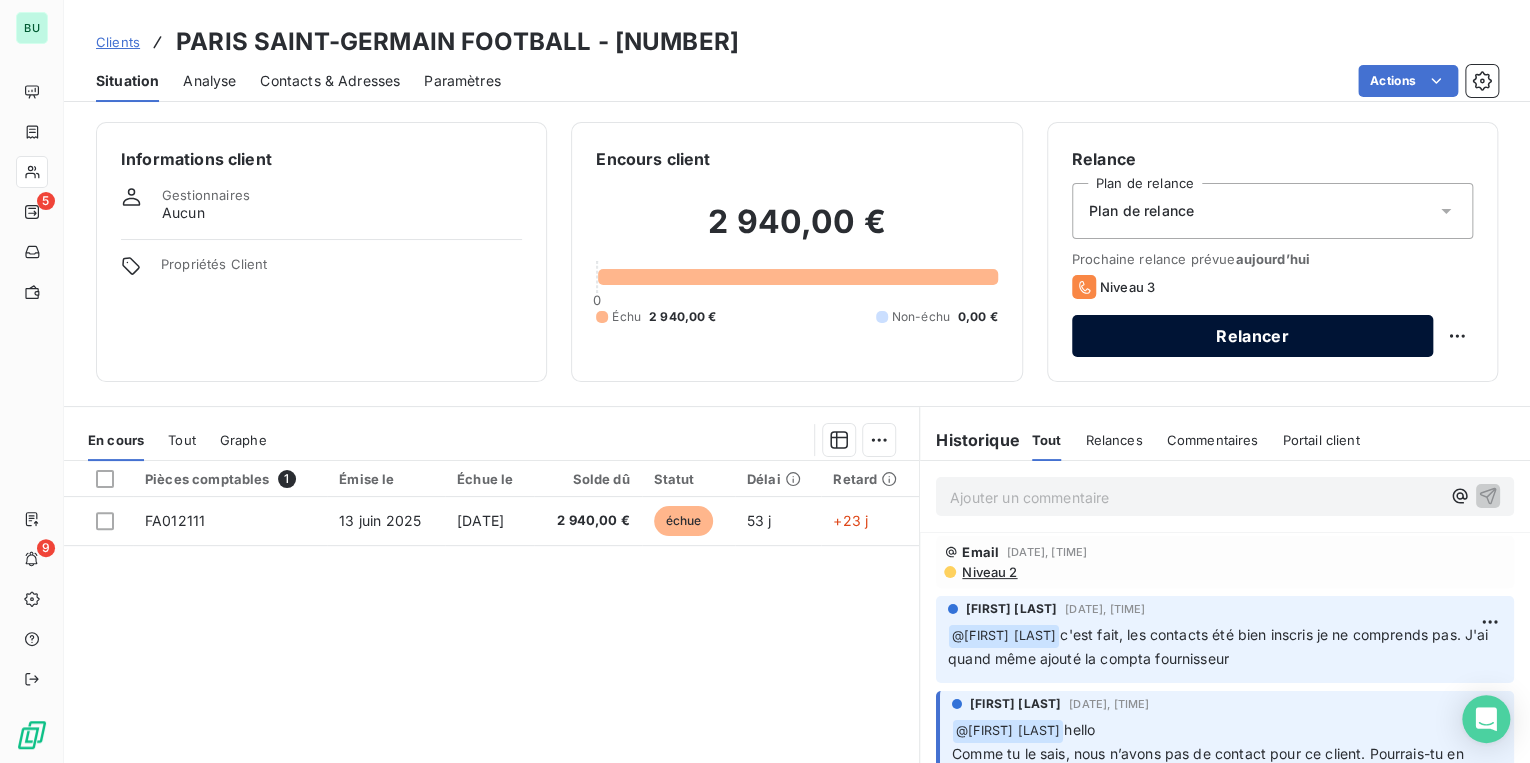 click on "Relancer" at bounding box center (1252, 336) 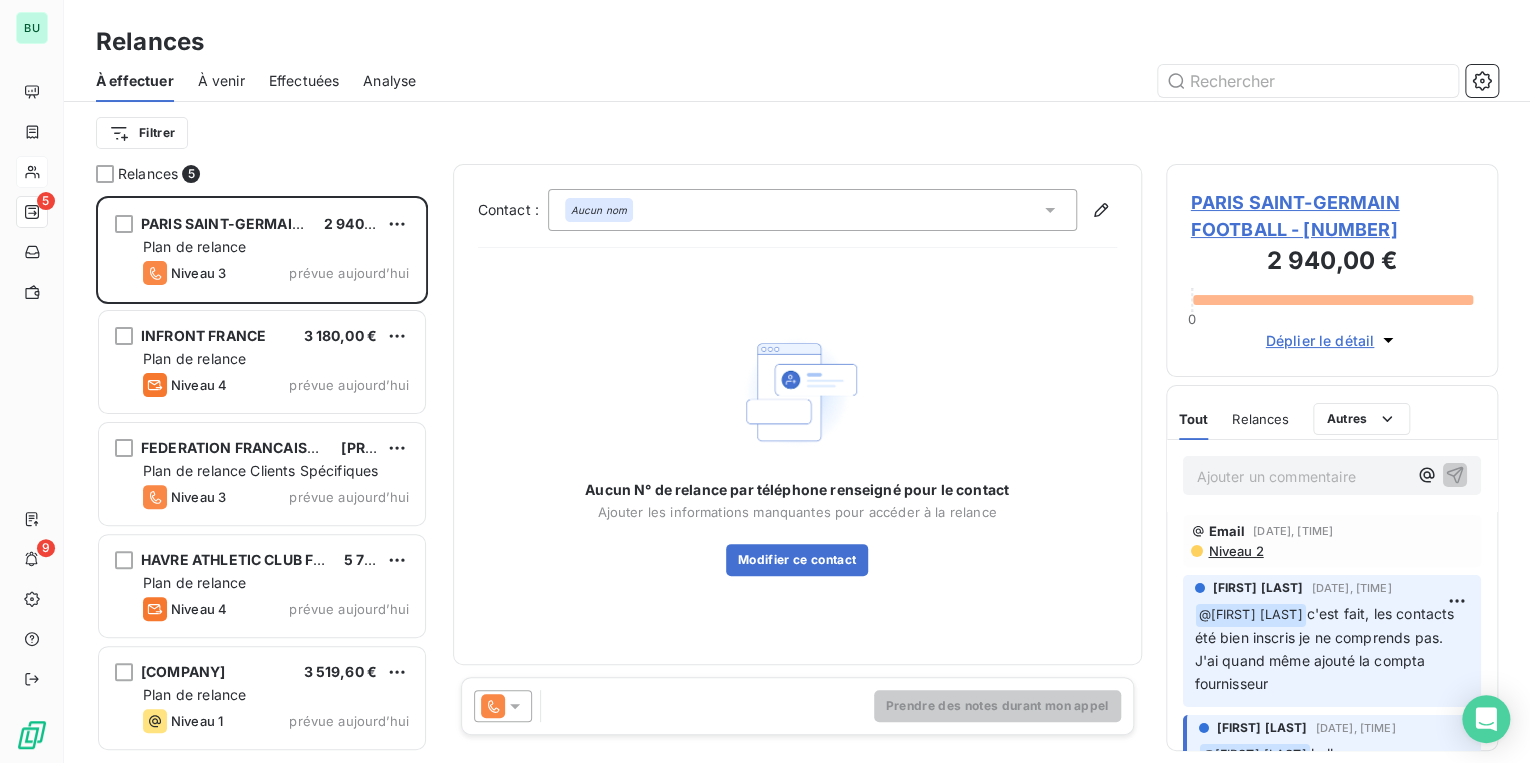 scroll, scrollTop: 12, scrollLeft: 12, axis: both 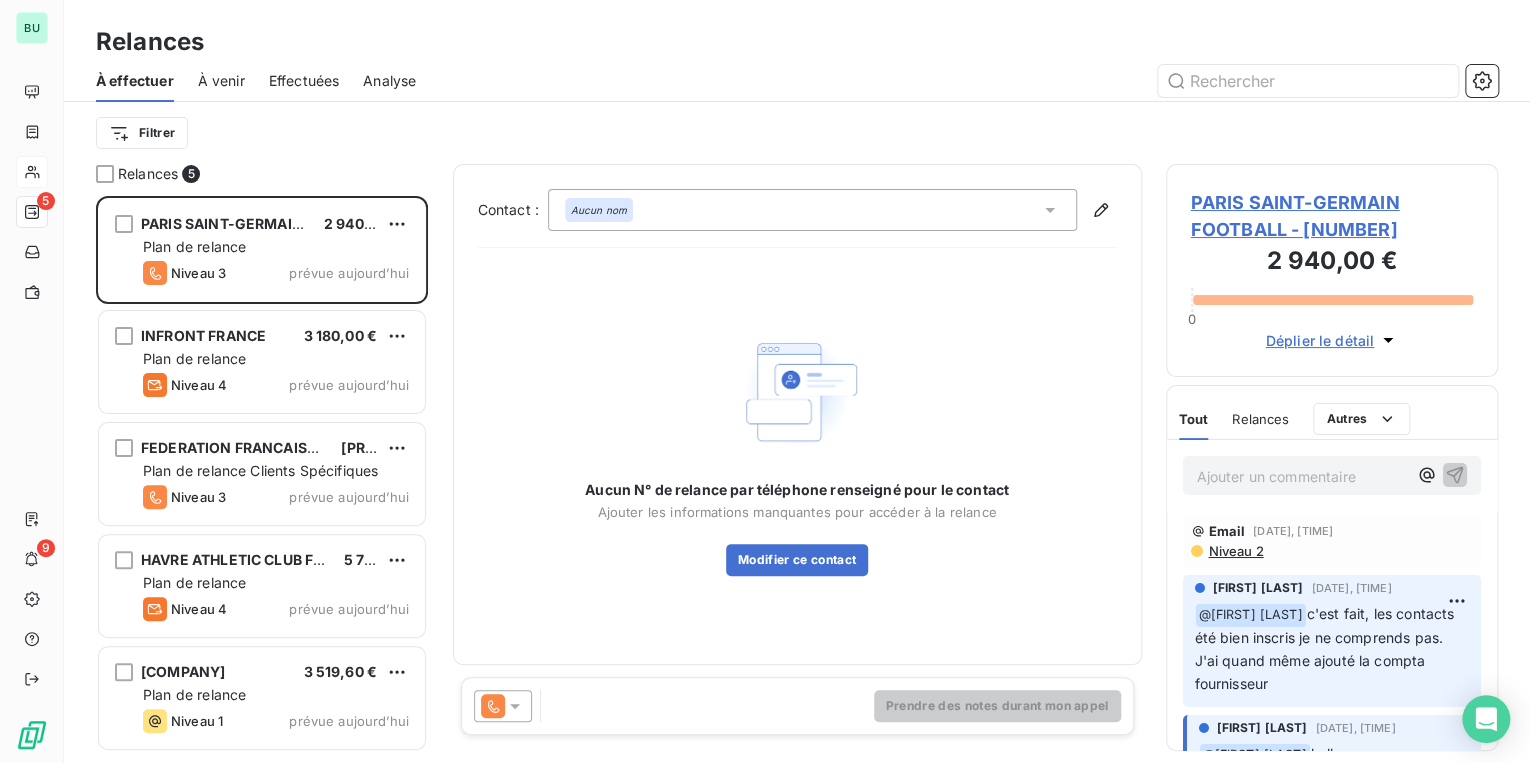 click 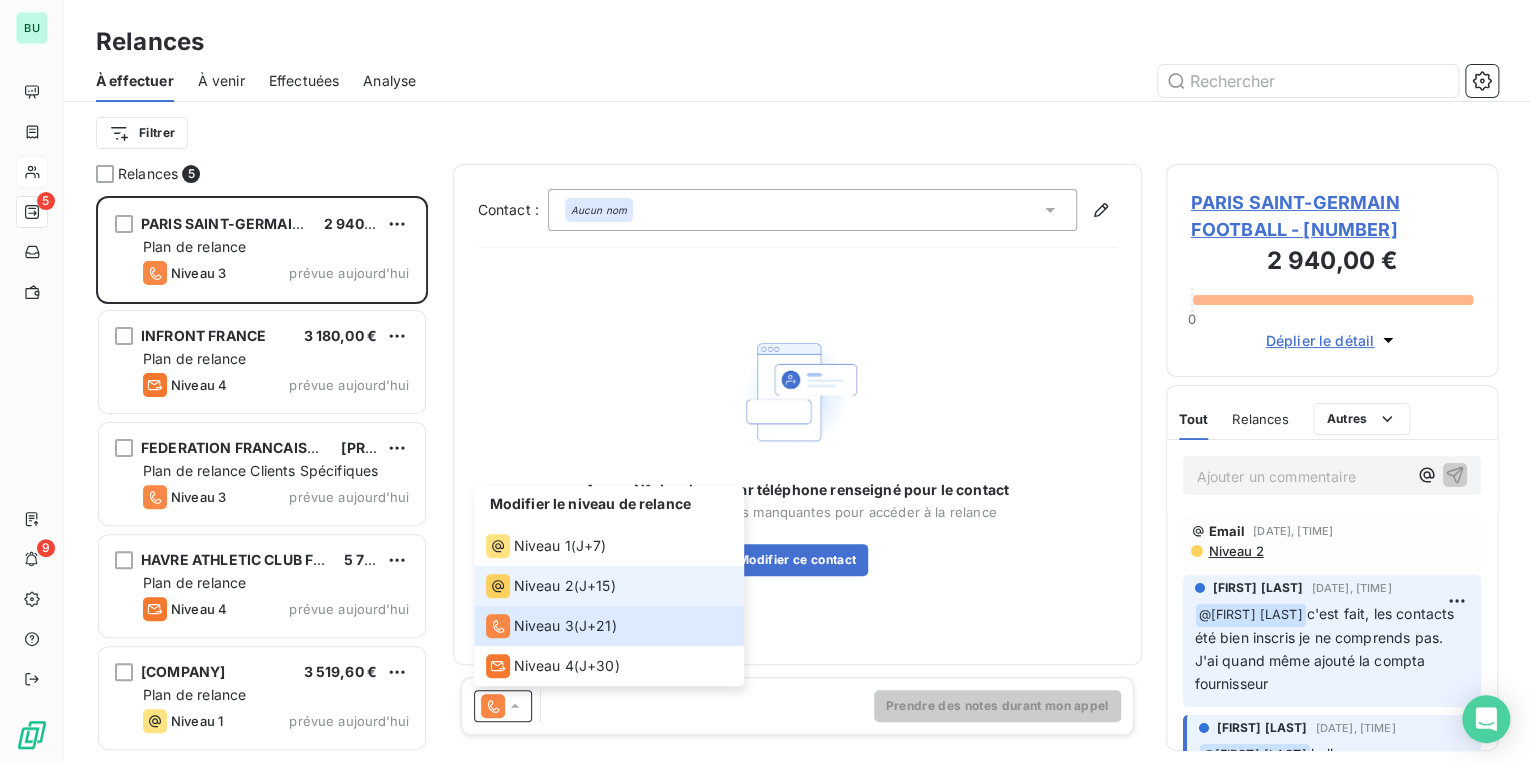 click on "Niveau 2" at bounding box center (544, 586) 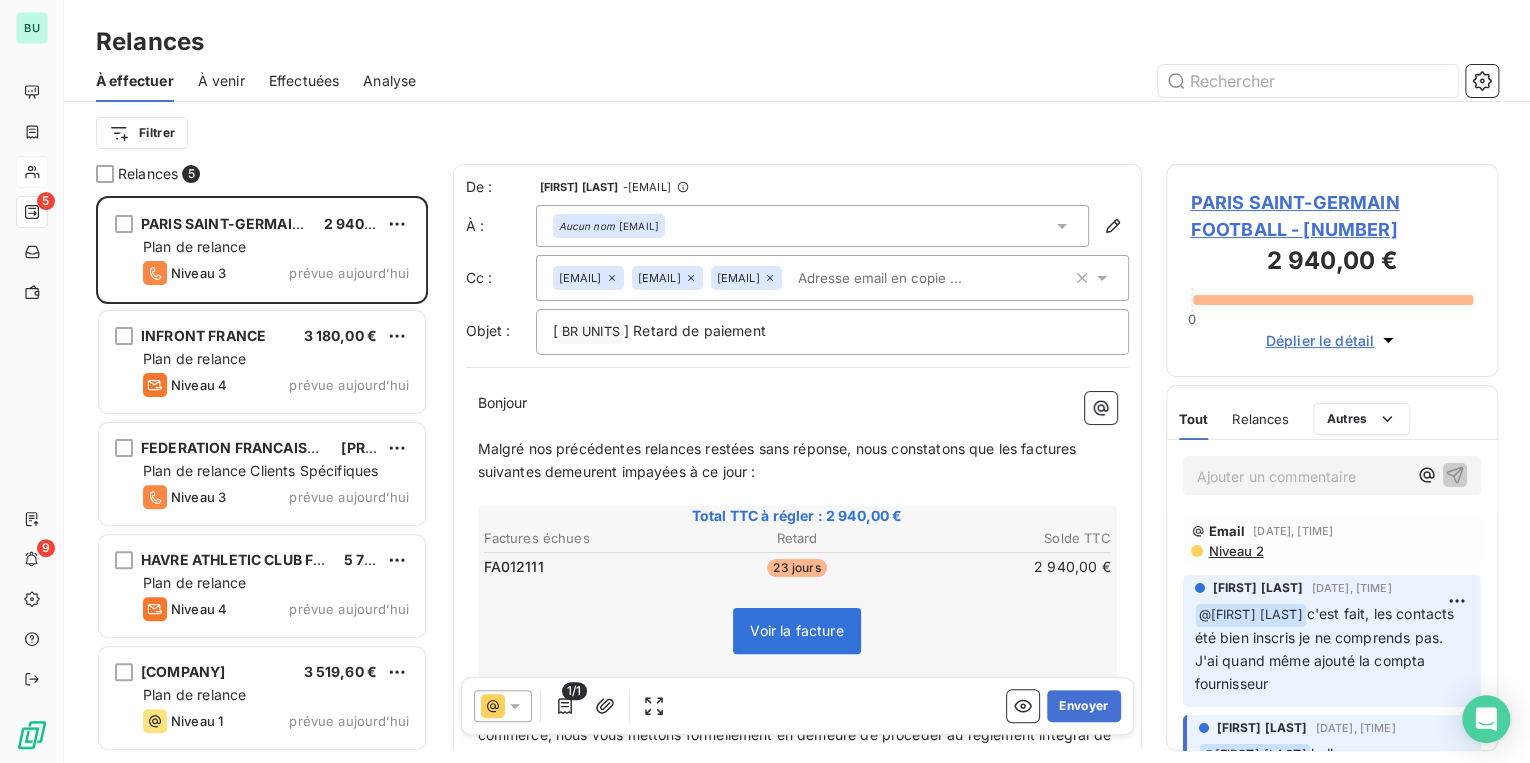 click 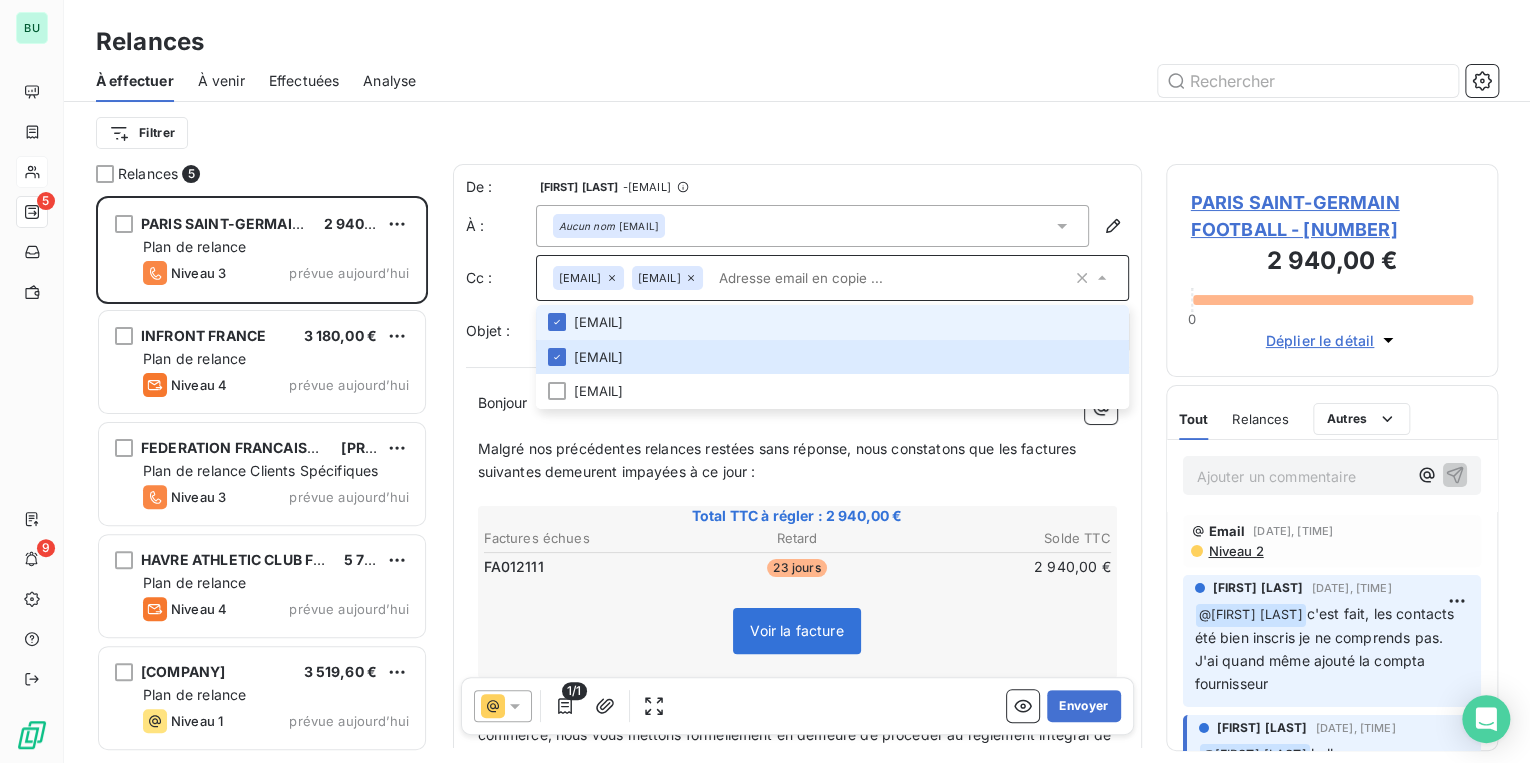 click 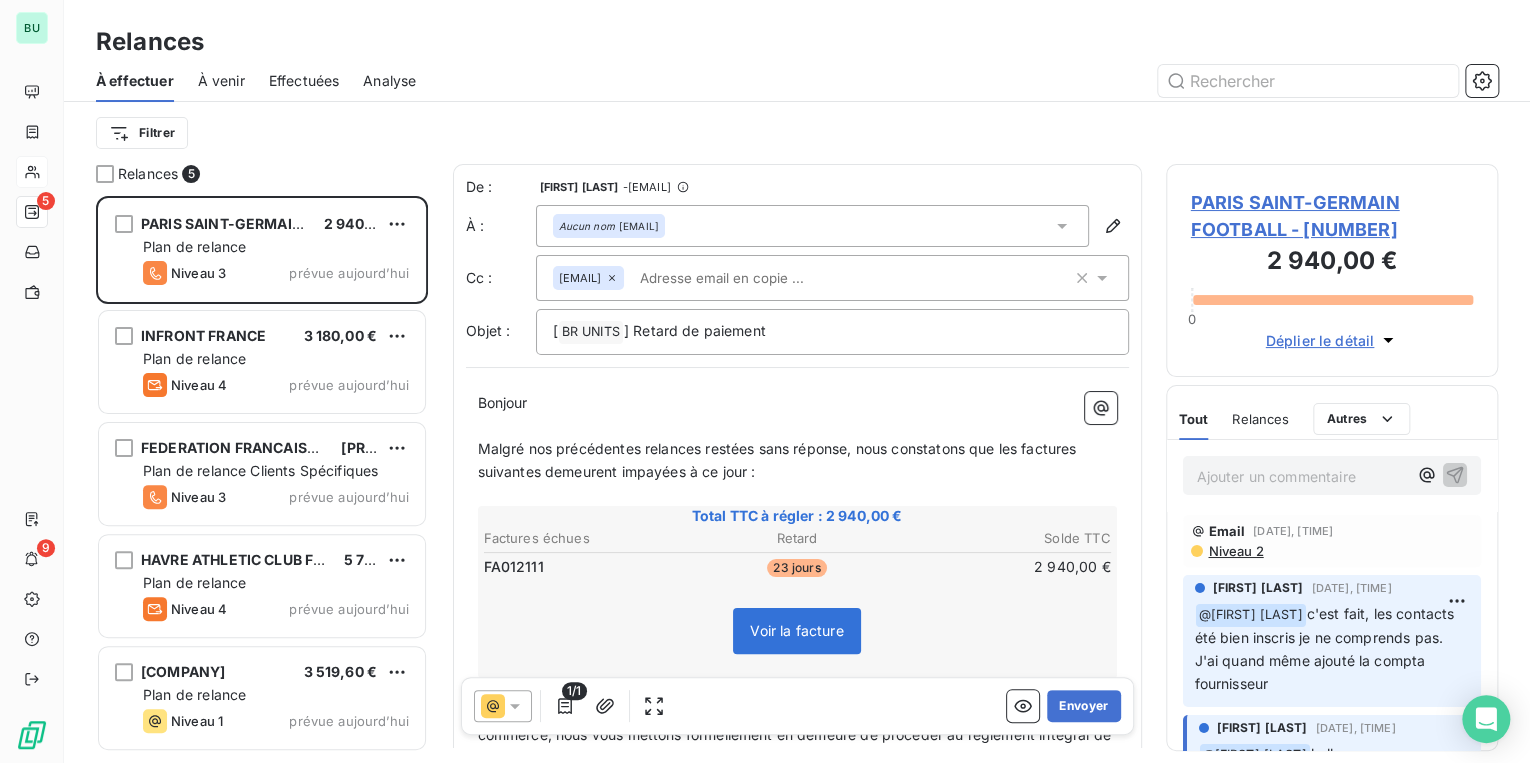 click 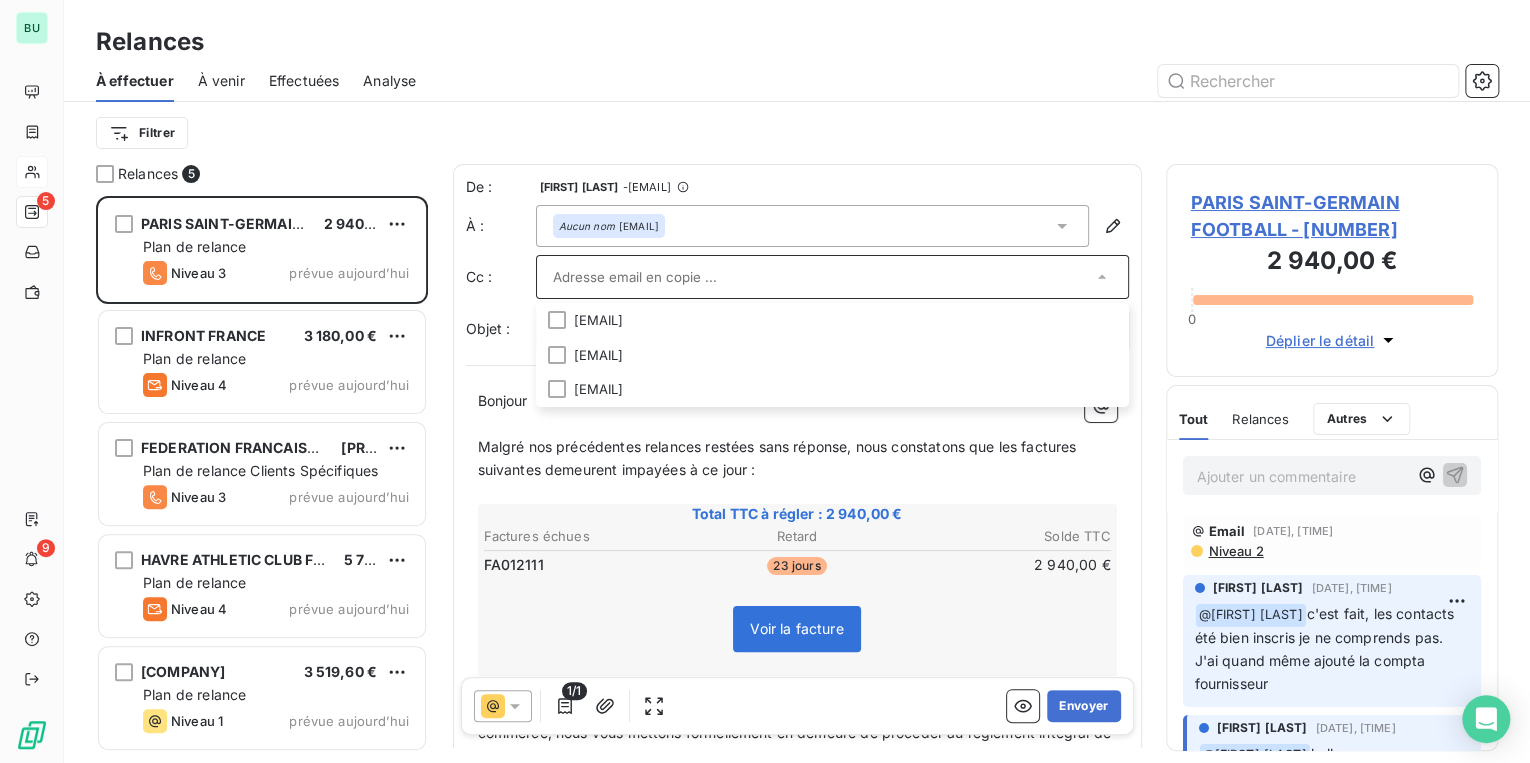 click on "﻿" at bounding box center (797, 424) 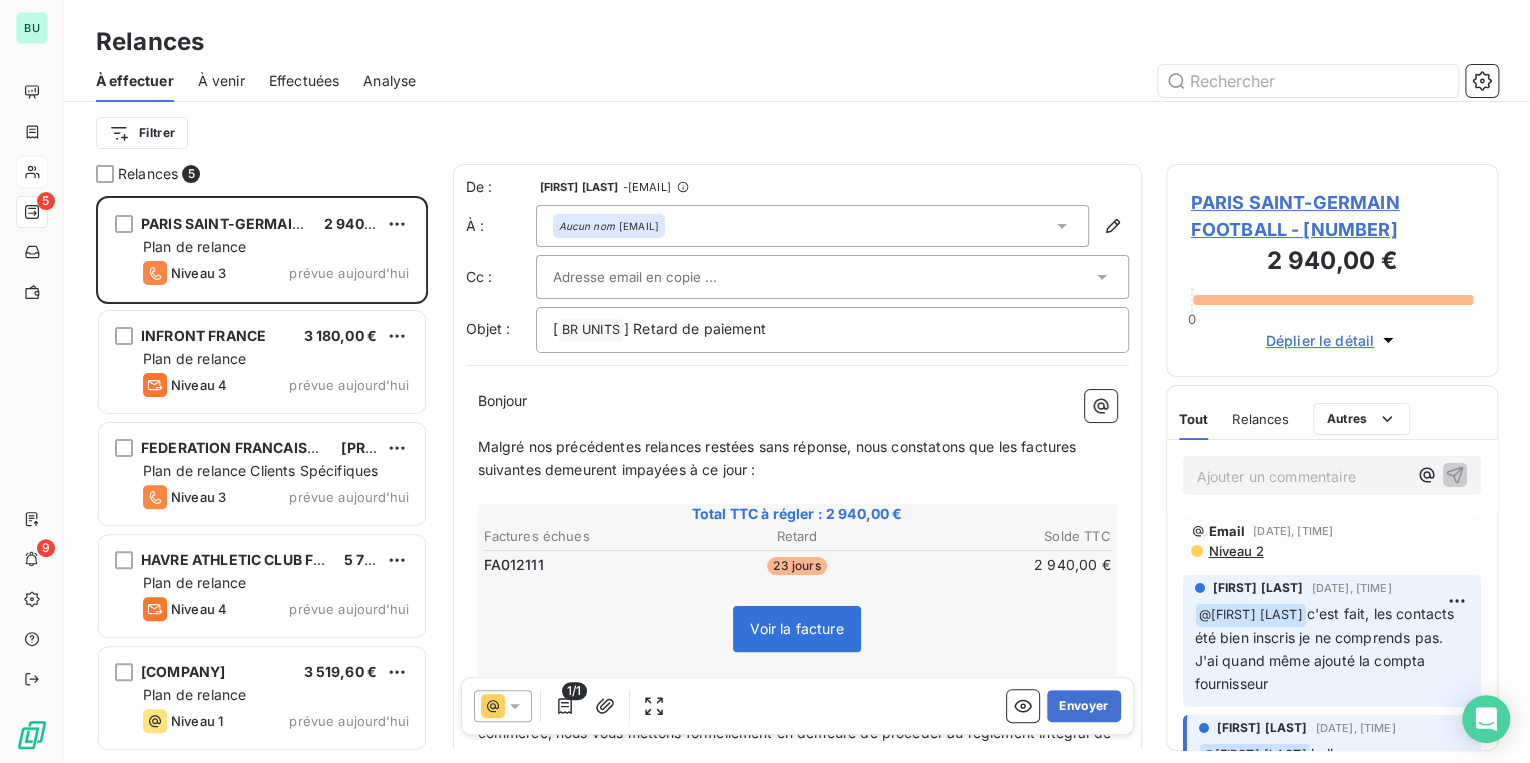 click on "Malgré nos précédentes relances restées sans réponse, nous constatons que les factures suivantes demeurent impayées à ce jour :" at bounding box center [797, 459] 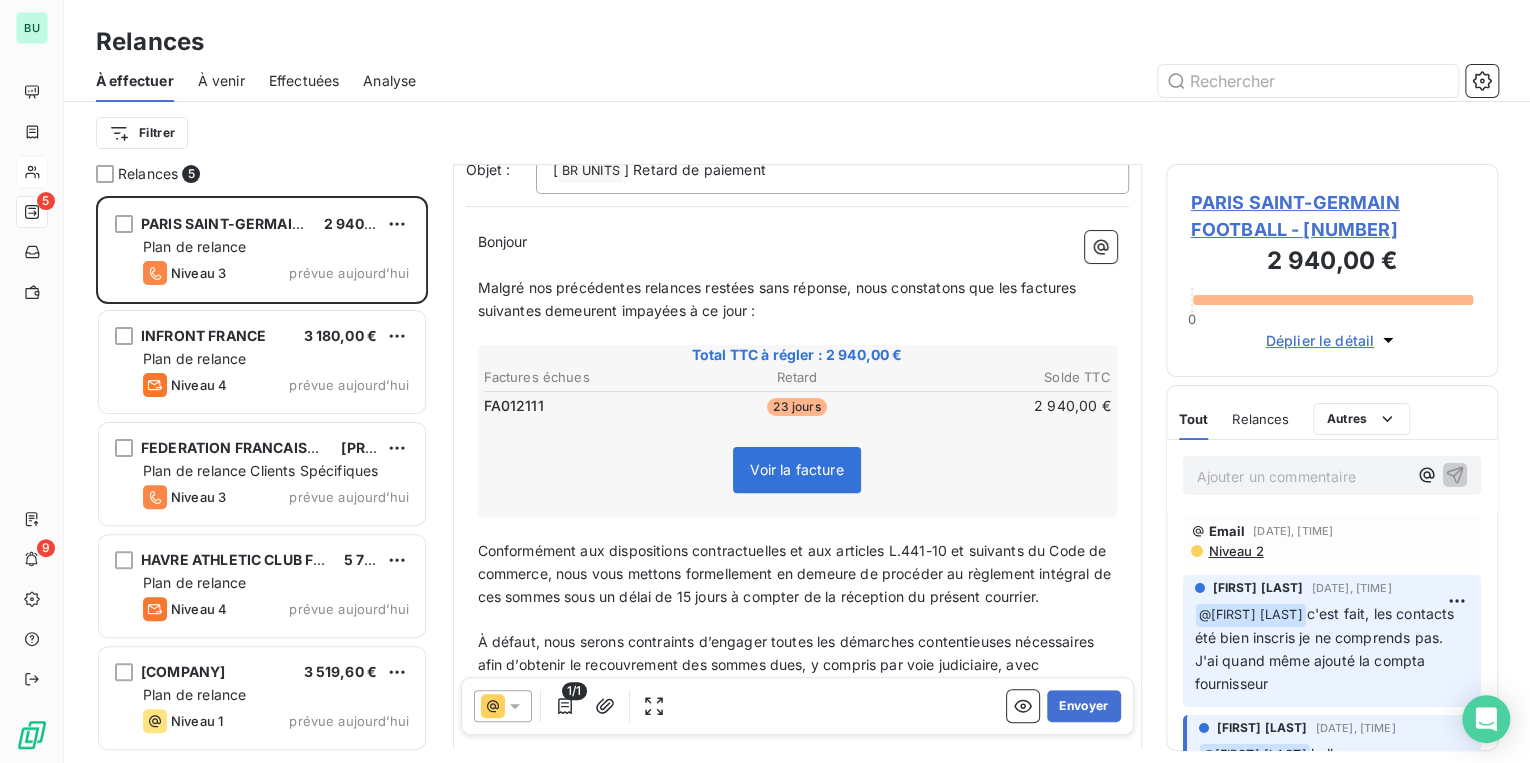 scroll, scrollTop: 240, scrollLeft: 0, axis: vertical 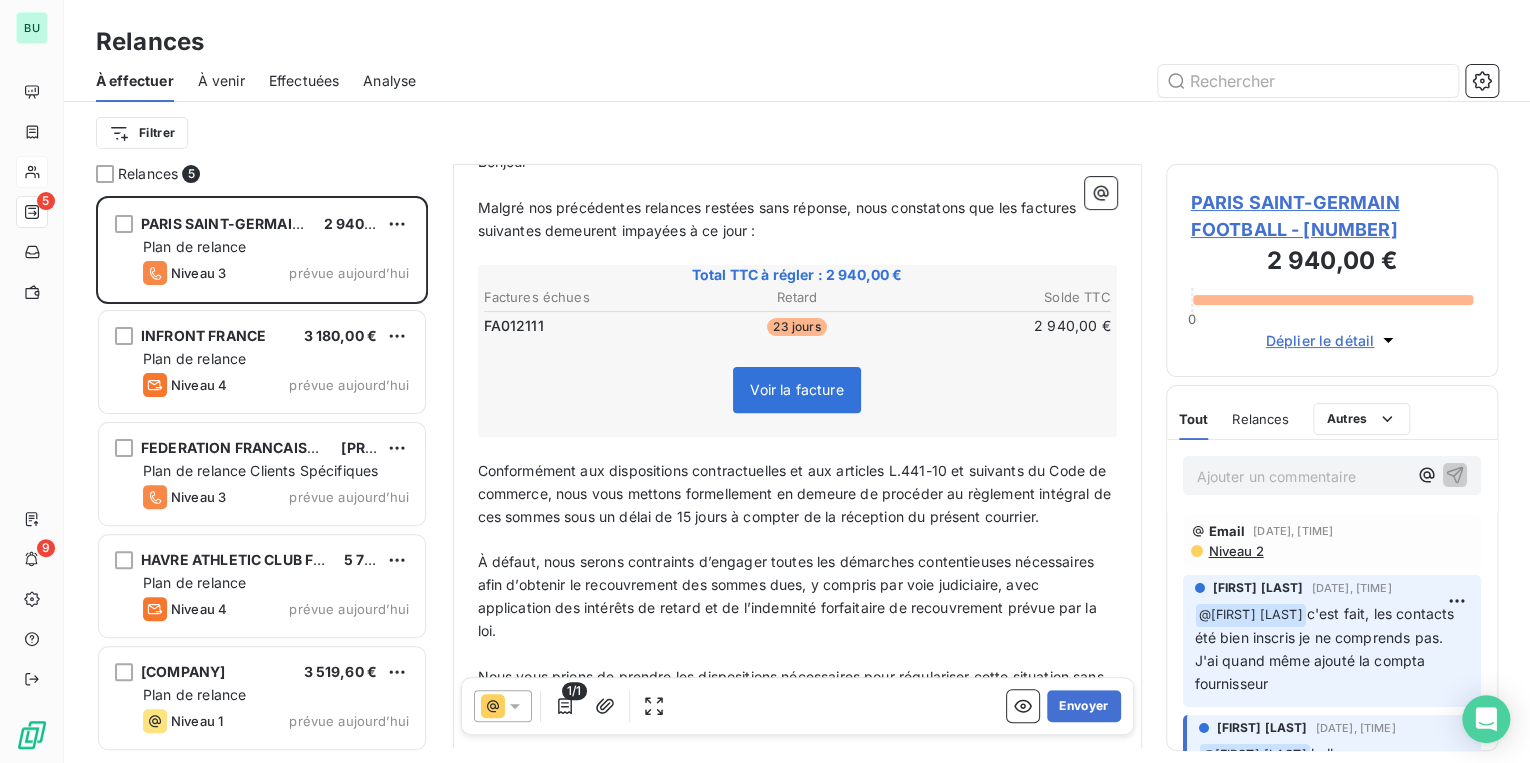 click on "Bonjour ﻿ ﻿ ﻿ Malgré nos précédentes relances restées sans réponse, nous constatons que les factures suivantes demeurent impayées à ce jour : ﻿ Total TTC à régler :   [AMOUNT] € Factures échues Retard Solde TTC [INVOICE_ID] [DAYS] ﻿ [AMOUNT] € Voir la facture ﻿ ﻿ Conformément aux dispositions contractuelles et aux articles L.441-10 et suivants du Code de commerce, nous vous mettons formellement en demeure de procéder au règlement intégral de ces sommes sous un délai de 15 jours à compter de la réception du présent courrier. ﻿ À défaut, nous serons contraints d’engager toutes les démarches contentieuses nécessaires afin d’obtenir le recouvrement des sommes dues, y compris par voie judiciaire, avec application des intérêts de retard et de l’indemnité forfaitaire de recouvrement prévue par la loi. ﻿ ﻿ Dans l’attente d’un règlement immédiat, nous vous prions de bien vouloir considérer la gravité de la situation. ﻿ ﻿ ﻿ ﻿ ﻿ ﻿" at bounding box center (797, 646) 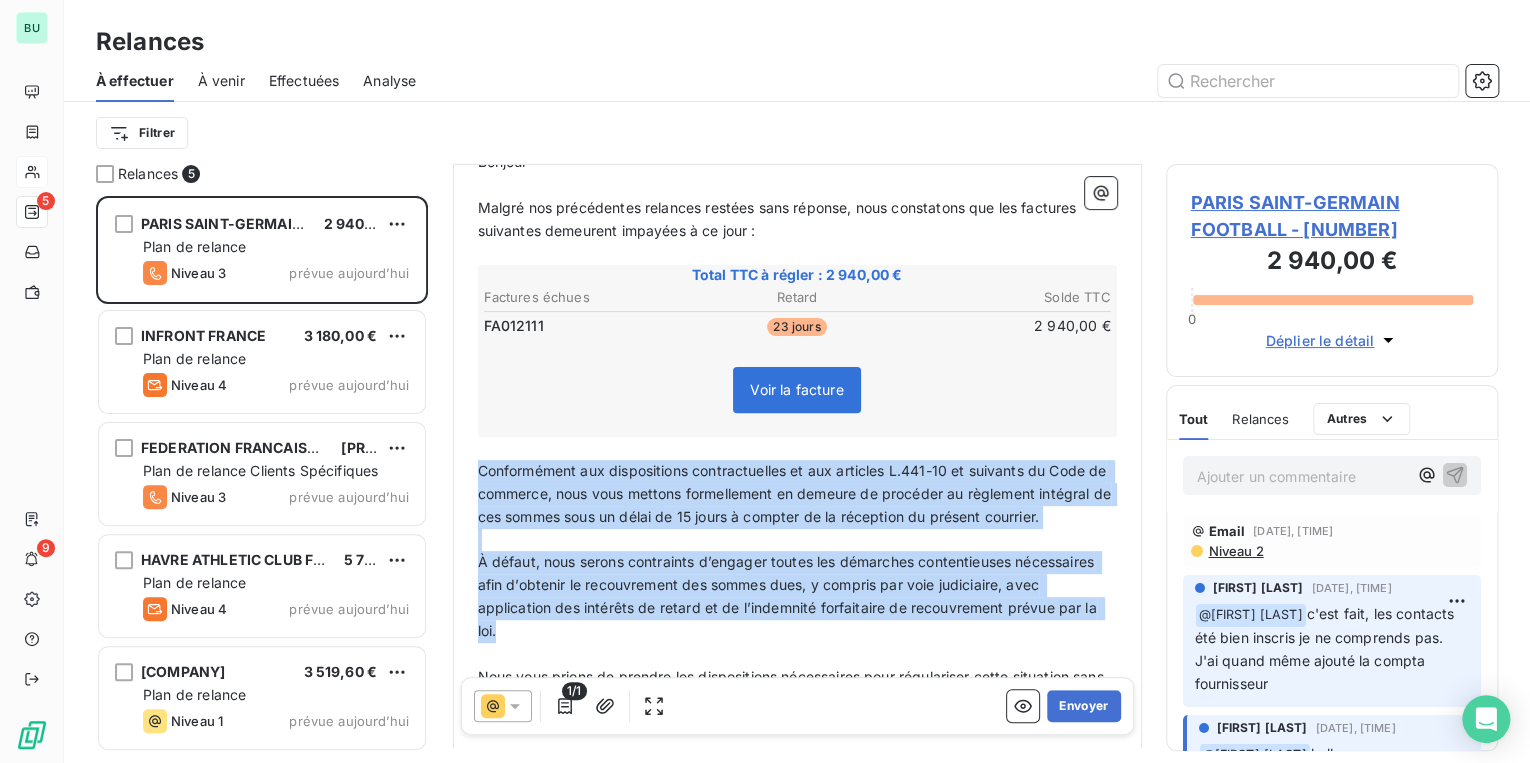 drag, startPoint x: 476, startPoint y: 465, endPoint x: 582, endPoint y: 650, distance: 213.21585 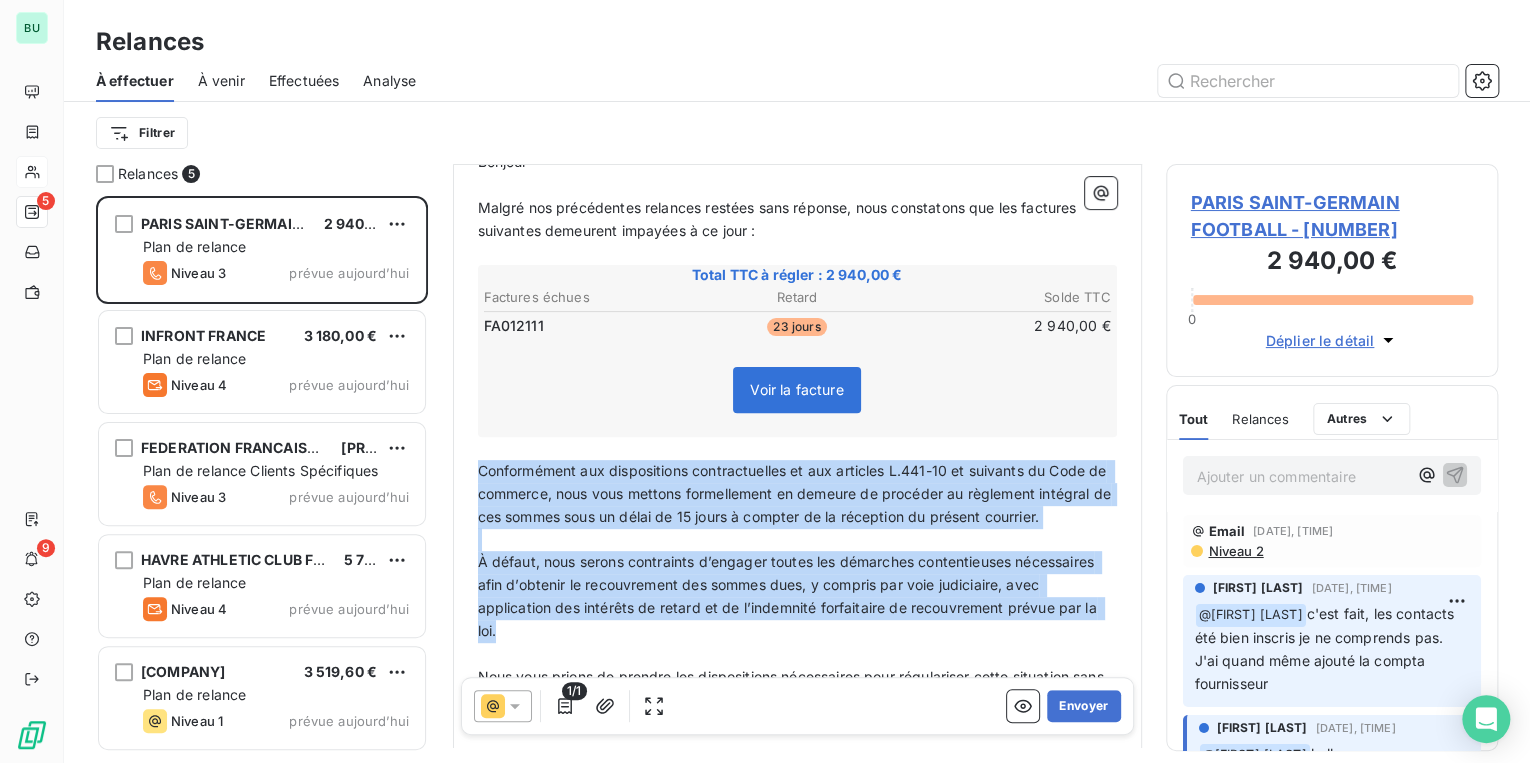 click on "Bonjour ﻿ ﻿ ﻿ Malgré nos précédentes relances restées sans réponse, nous constatons que les factures suivantes demeurent impayées à ce jour : ﻿ Total TTC à régler :   [AMOUNT] € Factures échues Retard Solde TTC [INVOICE_ID] [DAYS] ﻿ [AMOUNT] € Voir la facture ﻿ ﻿ Conformément aux dispositions contractuelles et aux articles L.441-10 et suivants du Code de commerce, nous vous mettons formellement en demeure de procéder au règlement intégral de ces sommes sous un délai de 15 jours à compter de la réception du présent courrier. ﻿ À défaut, nous serons contraints d’engager toutes les démarches contentieuses nécessaires afin d’obtenir le recouvrement des sommes dues, y compris par voie judiciaire, avec application des intérêts de retard et de l’indemnité forfaitaire de recouvrement prévue par la loi. ﻿ ﻿ Dans l’attente d’un règlement immédiat, nous vous prions de bien vouloir considérer la gravité de la situation. ﻿ ﻿ ﻿ ﻿ ﻿ ﻿" at bounding box center [797, 646] 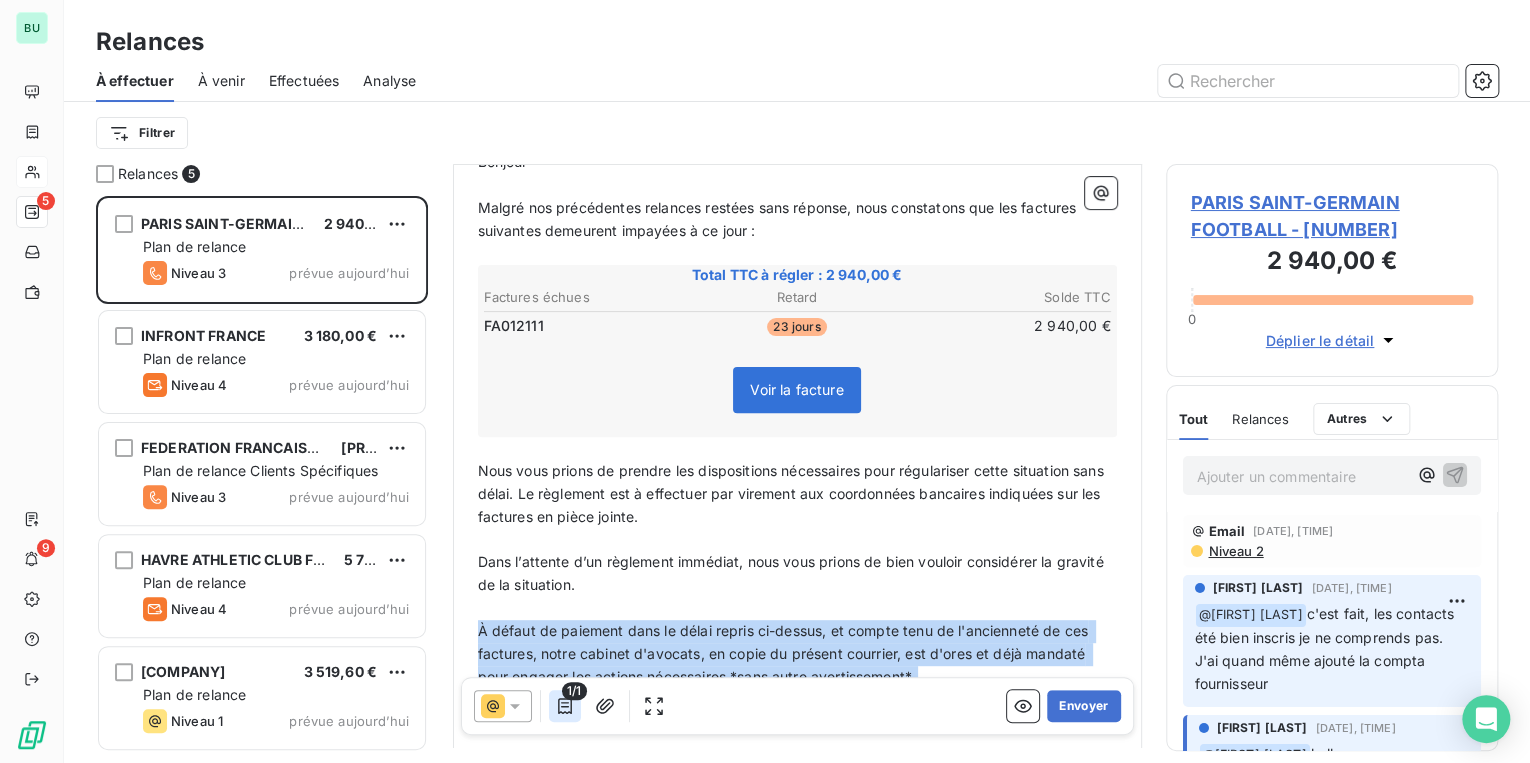 drag, startPoint x: 479, startPoint y: 627, endPoint x: 579, endPoint y: 720, distance: 136.56134 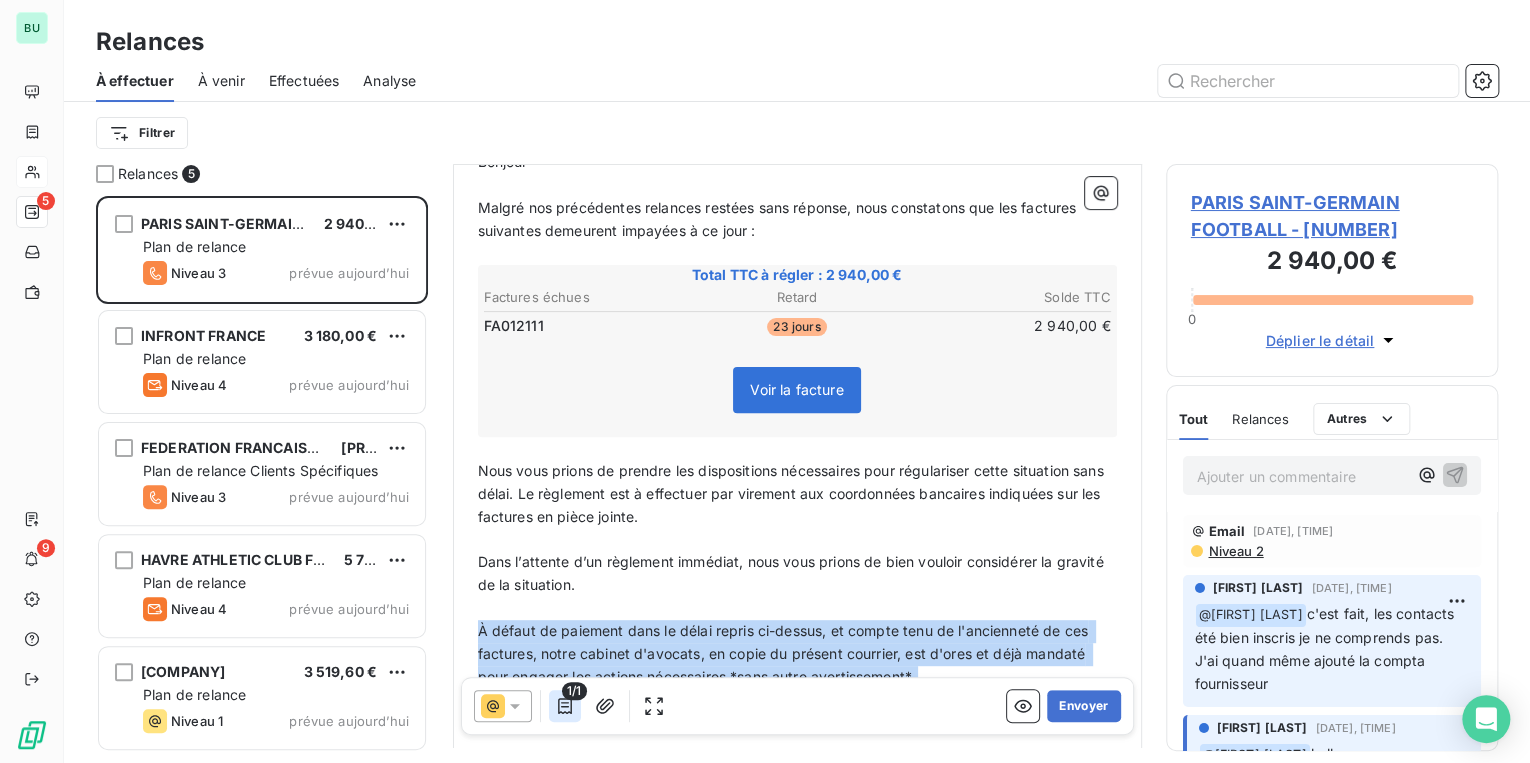 click on "De : [FIRST] [LAST] - [EMAIL] À : Aucun nom   [EMAIL] Cc : Objet : [ BR UNITS ﻿ ] Retard de paiement Bonjour  ﻿   ﻿ ﻿ ﻿ Malgré nos précédentes relances restées sans réponse, nous constatons que les factures suivantes demeurent impayées à ce jour : ﻿ Total TTC à régler :   2 940,00 € Factures échues Retard Solde TTC FA012111 23 jours   2 940,00 € Voir   la facture ﻿ ﻿ Nous vous prions de prendre les dispositions nécessaires pour régulariser cette situation sans délai. Le règlement est à effectuer par virement aux coordonnées bancaires indiquées sur les factures en pièce jointe. ﻿ Dans l’attente d’un règlement immédiat, nous vous prions de bien vouloir considérer la gravité de la situation. ﻿ ﻿ Restant à votre disposition pour toute clarification. ﻿ Bien cordialement, ﻿ ﻿ ﻿ 1/1 Envoyer" at bounding box center (797, 484) 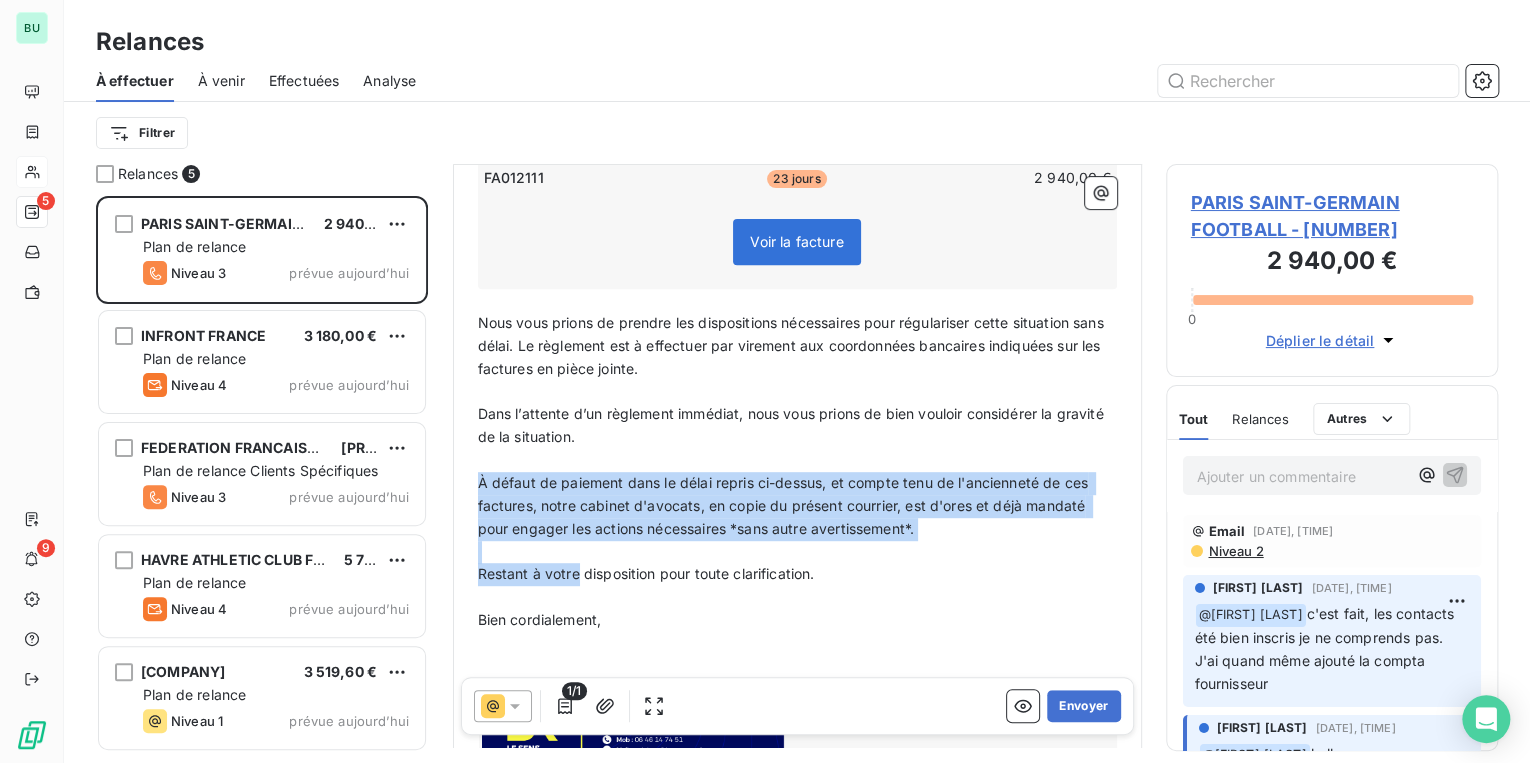 scroll, scrollTop: 400, scrollLeft: 0, axis: vertical 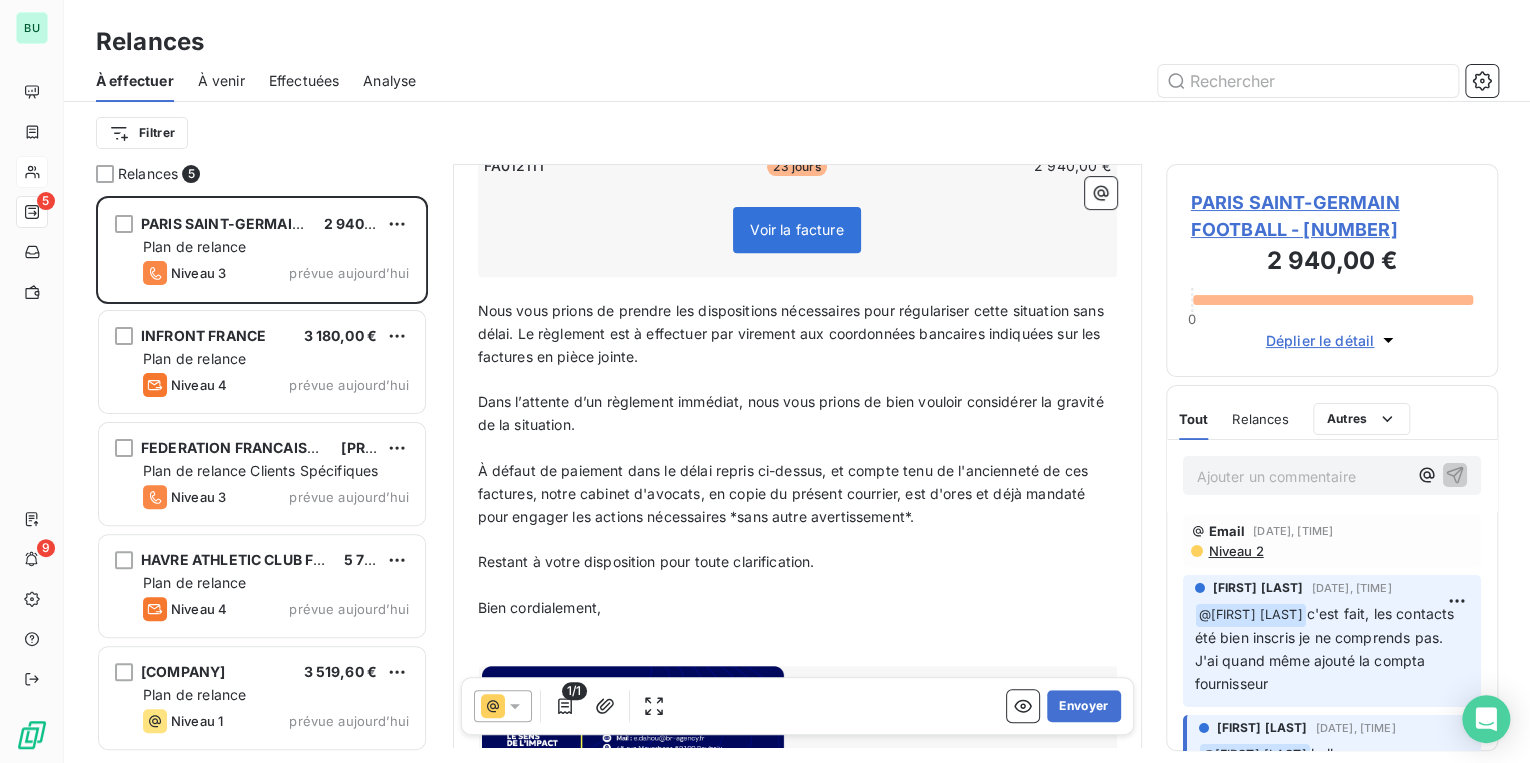click on "Restant à votre disposition pour toute clarification." at bounding box center [646, 561] 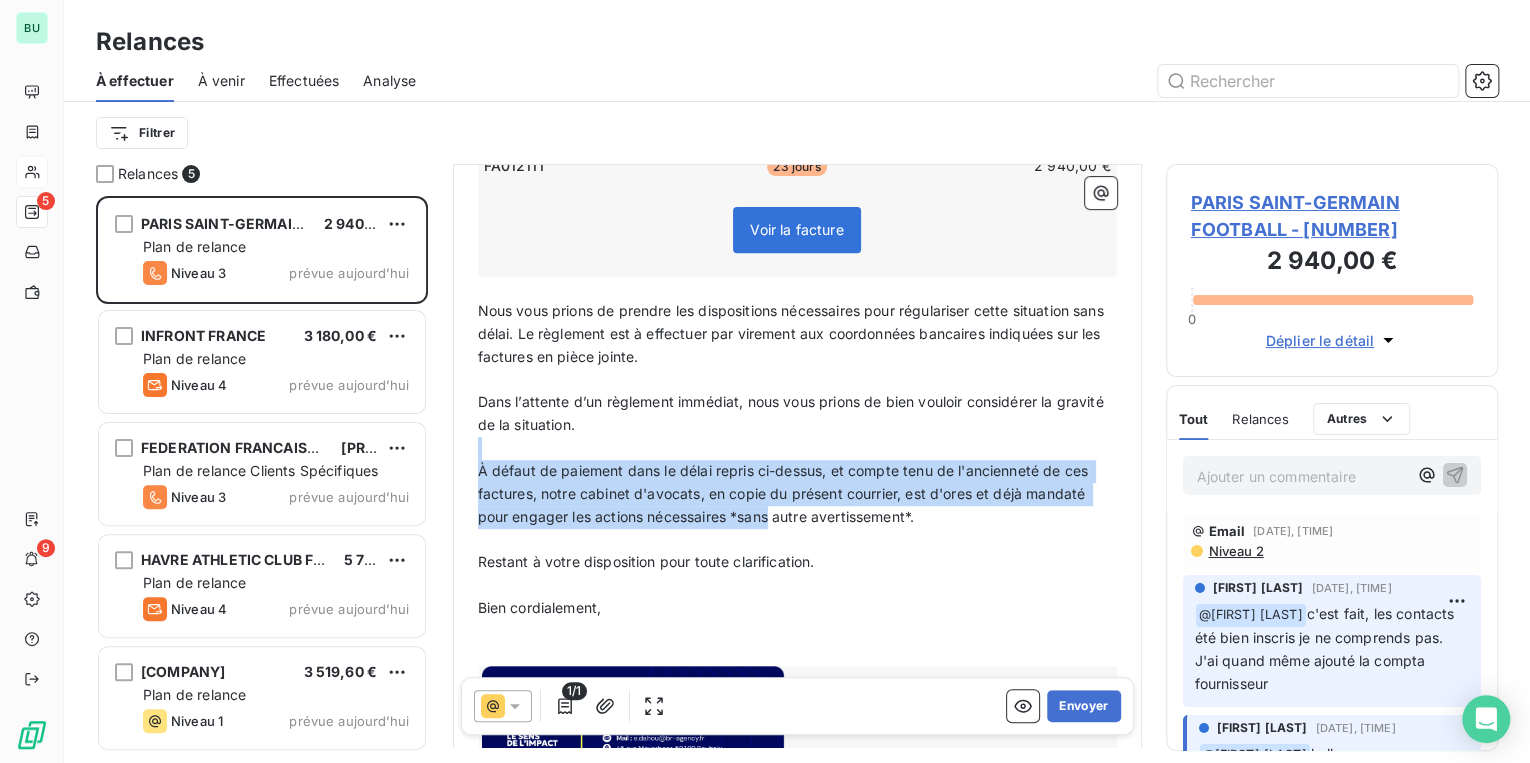 drag, startPoint x: 935, startPoint y: 517, endPoint x: 472, endPoint y: 452, distance: 467.54037 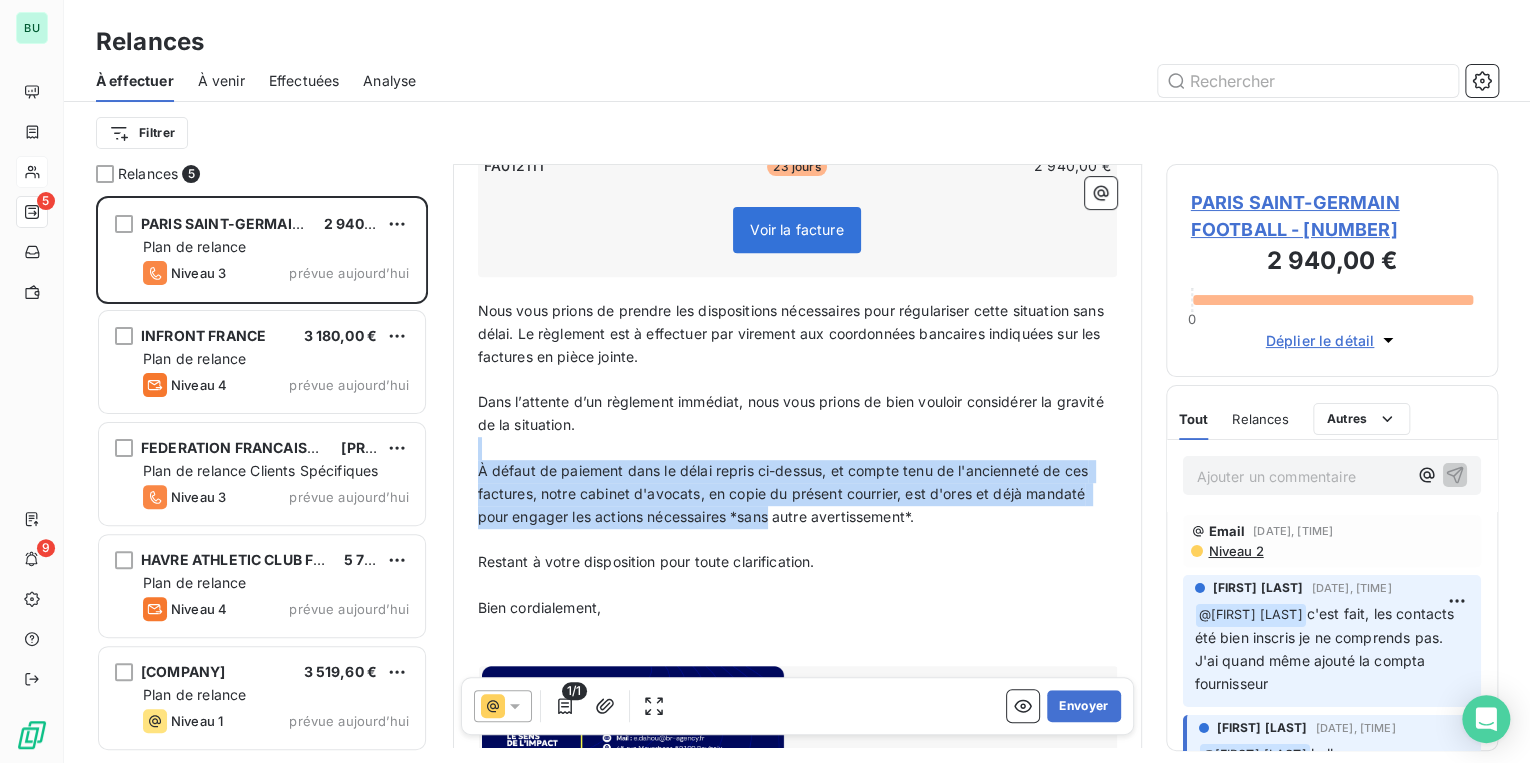 click on "Bonjour  ﻿   ﻿ ﻿ ﻿ Malgré nos précédentes relances restées sans réponse, nous constatons que les factures suivantes demeurent impayées à ce jour : ﻿ Total TTC à régler :   2 940,00 € Factures échues Retard Solde TTC FA012111 23 jours   2 940,00 € Voir   la facture ﻿ ﻿ Nous vous prions de prendre les dispositions nécessaires pour régulariser cette situation sans délai. Le règlement est à effectuer par virement aux coordonnées bancaires indiquées sur les factures en pièce jointe. ﻿ Dans l’attente d’un règlement immédiat, nous vous prions de bien vouloir considérer la gravité de la situation. ﻿ Restant à votre disposition pour toute clarification. ﻿ Bien cordialement, ﻿ ﻿ ﻿" at bounding box center (797, 384) 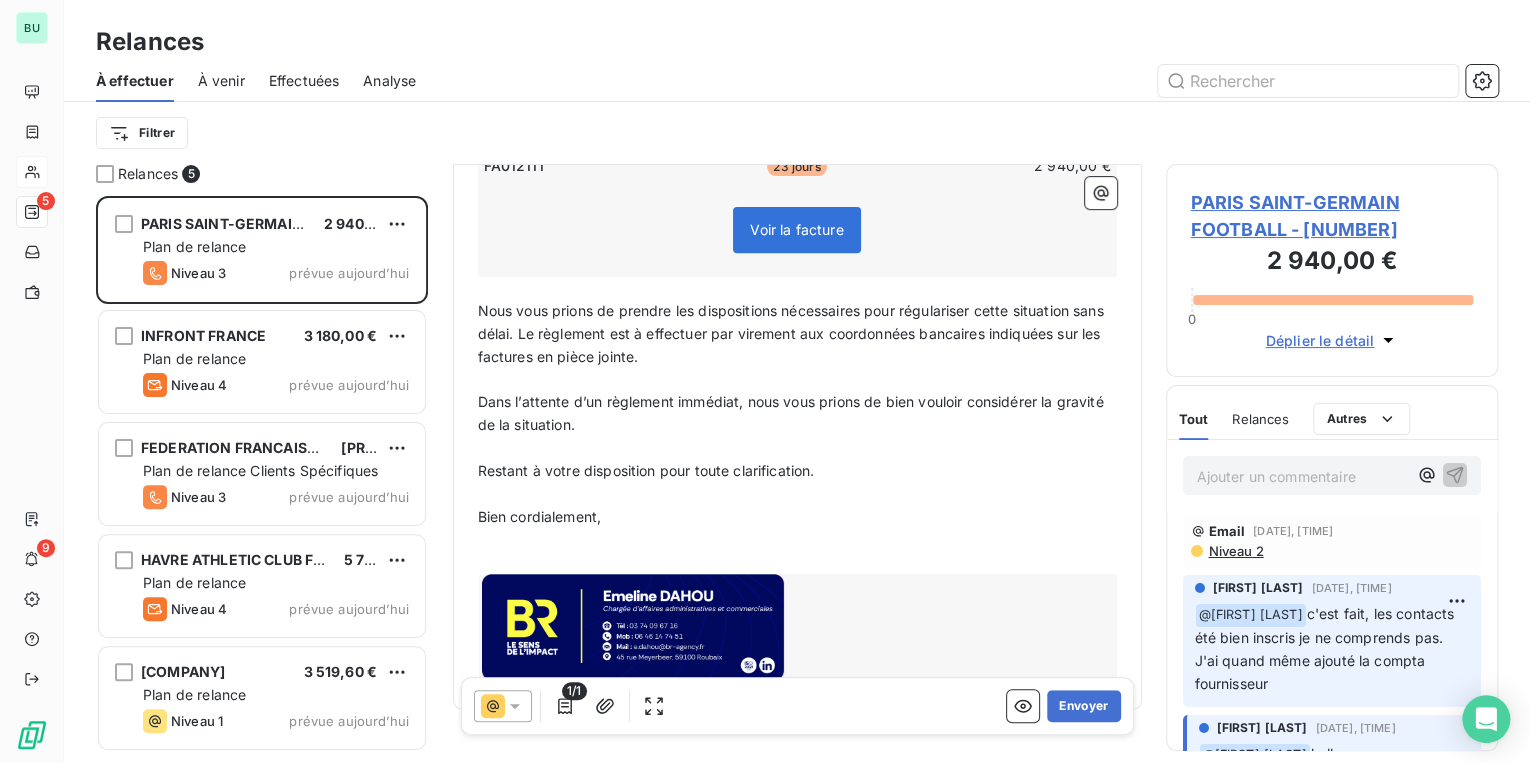 click on "Restant à votre disposition pour toute clarification." at bounding box center (797, 471) 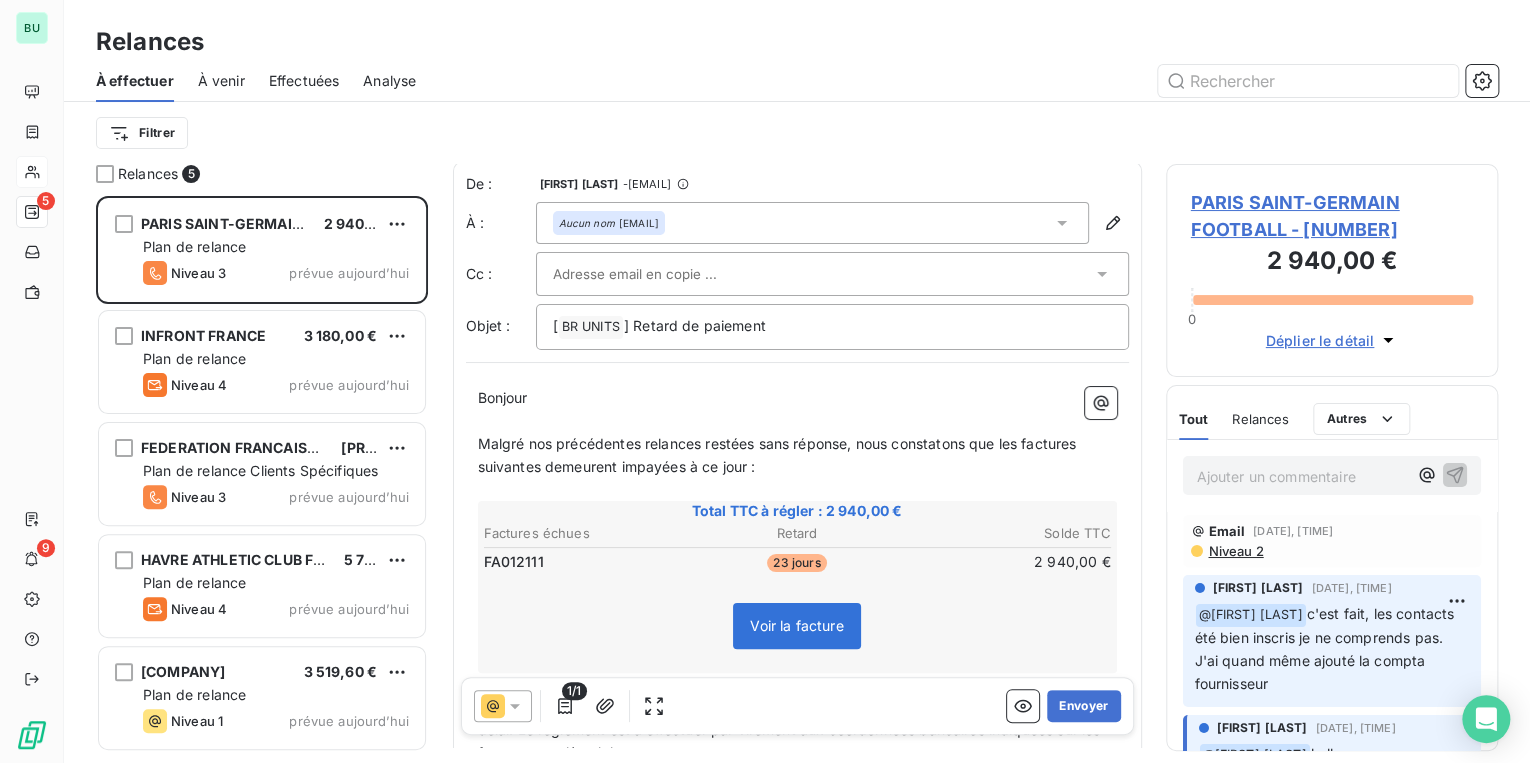 scroll, scrollTop: 0, scrollLeft: 0, axis: both 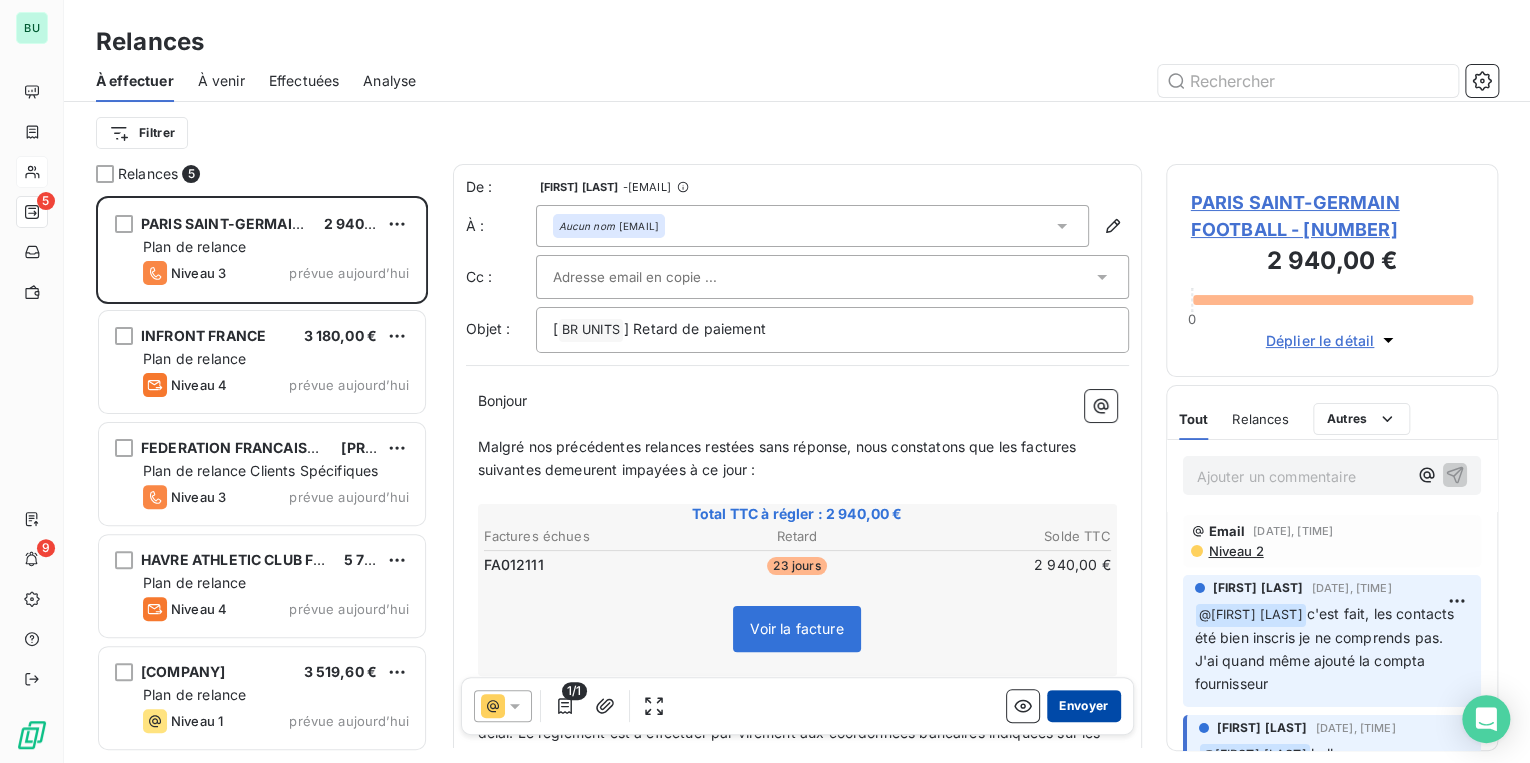click on "Envoyer" at bounding box center (1083, 706) 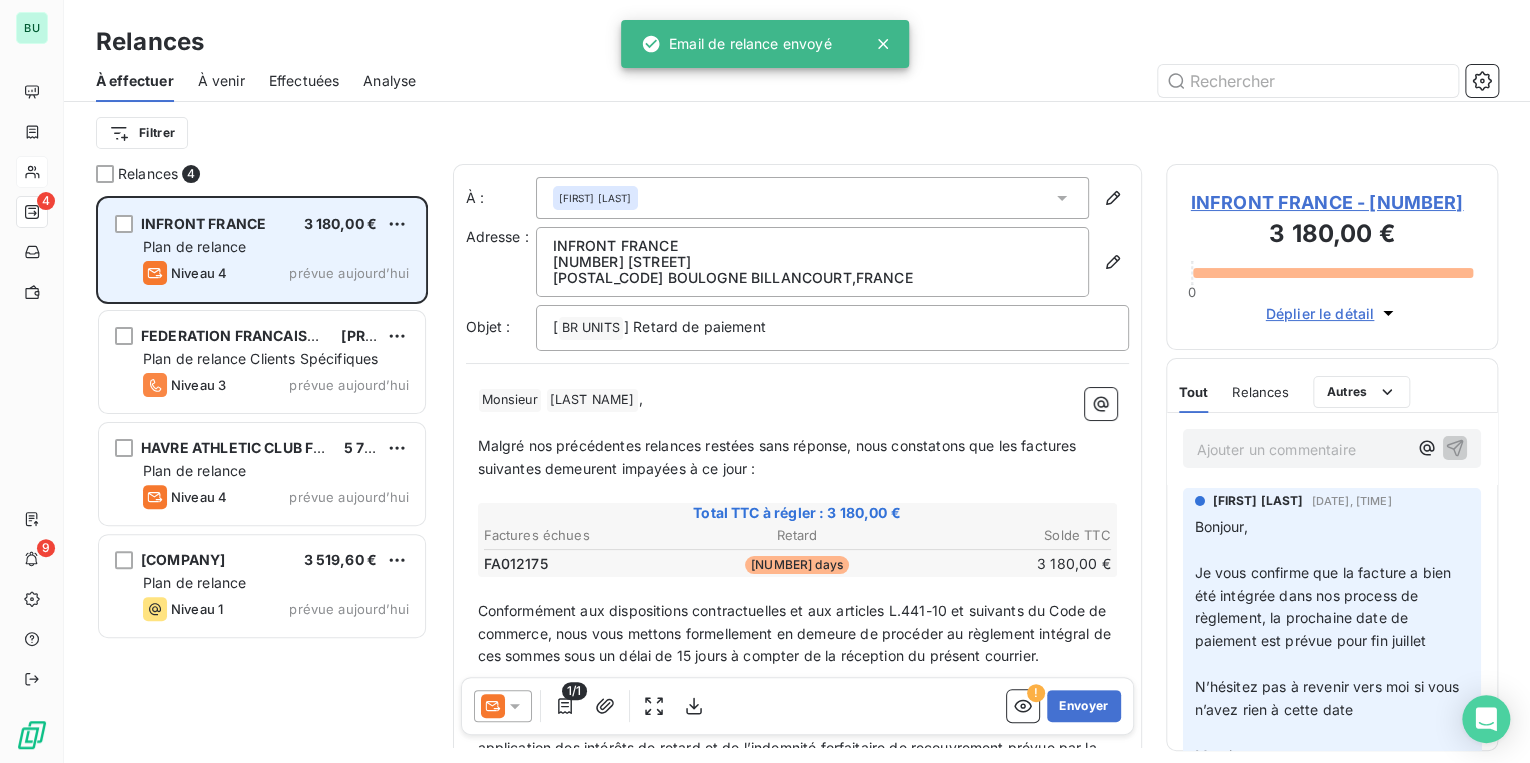 click on "Plan de relance" at bounding box center (276, 247) 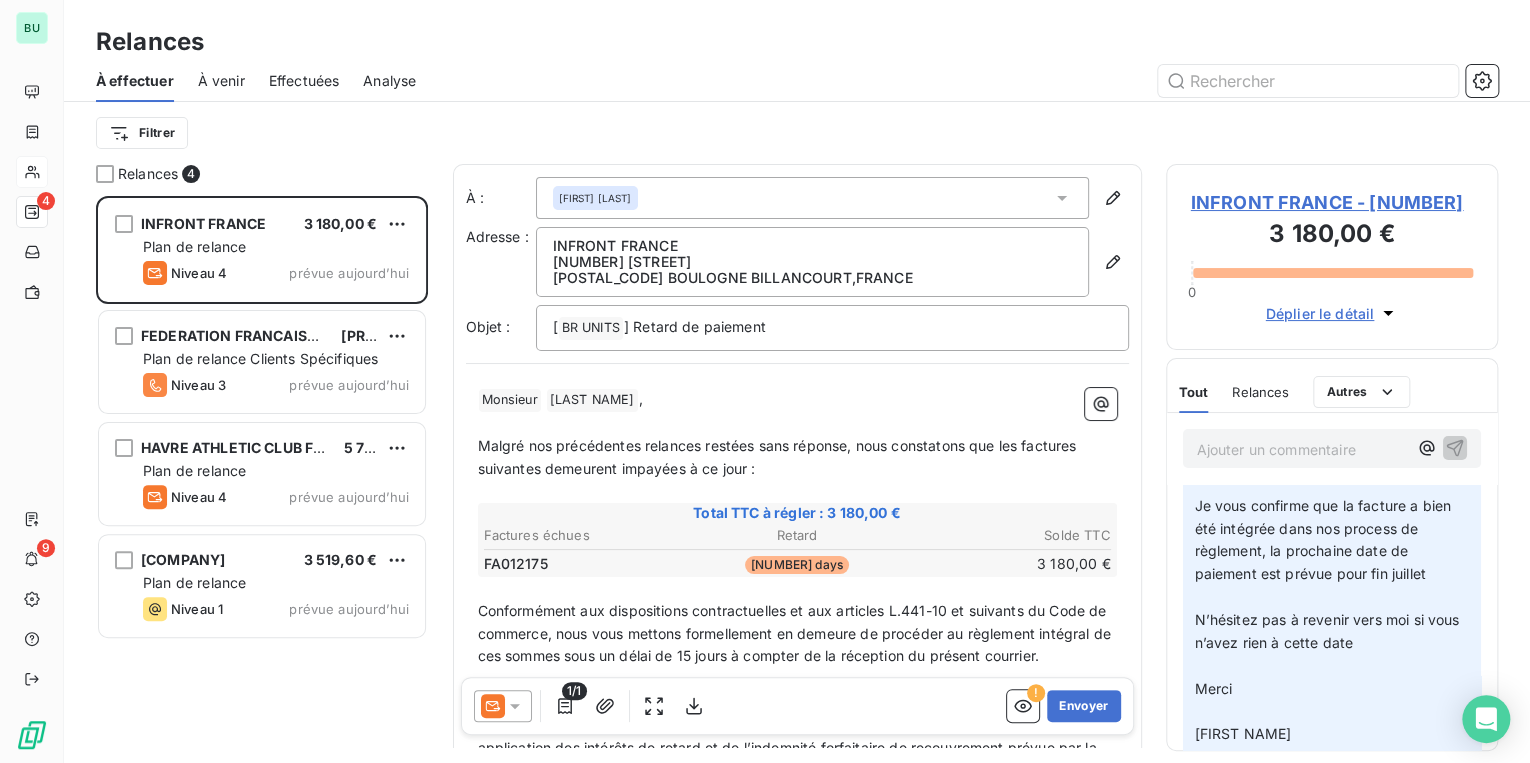 scroll, scrollTop: 0, scrollLeft: 0, axis: both 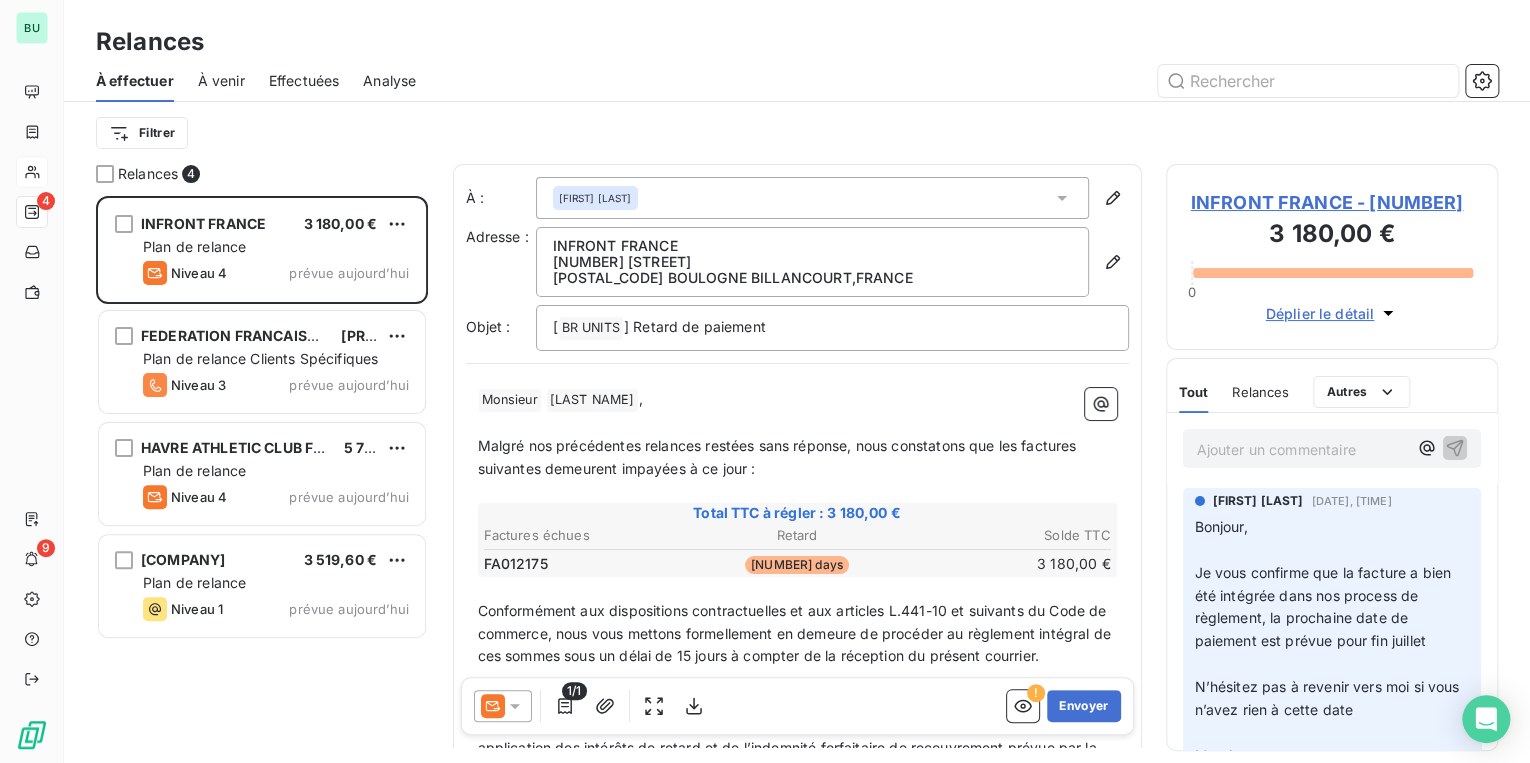 click on "[FIRST] [LAST]" at bounding box center [812, 198] 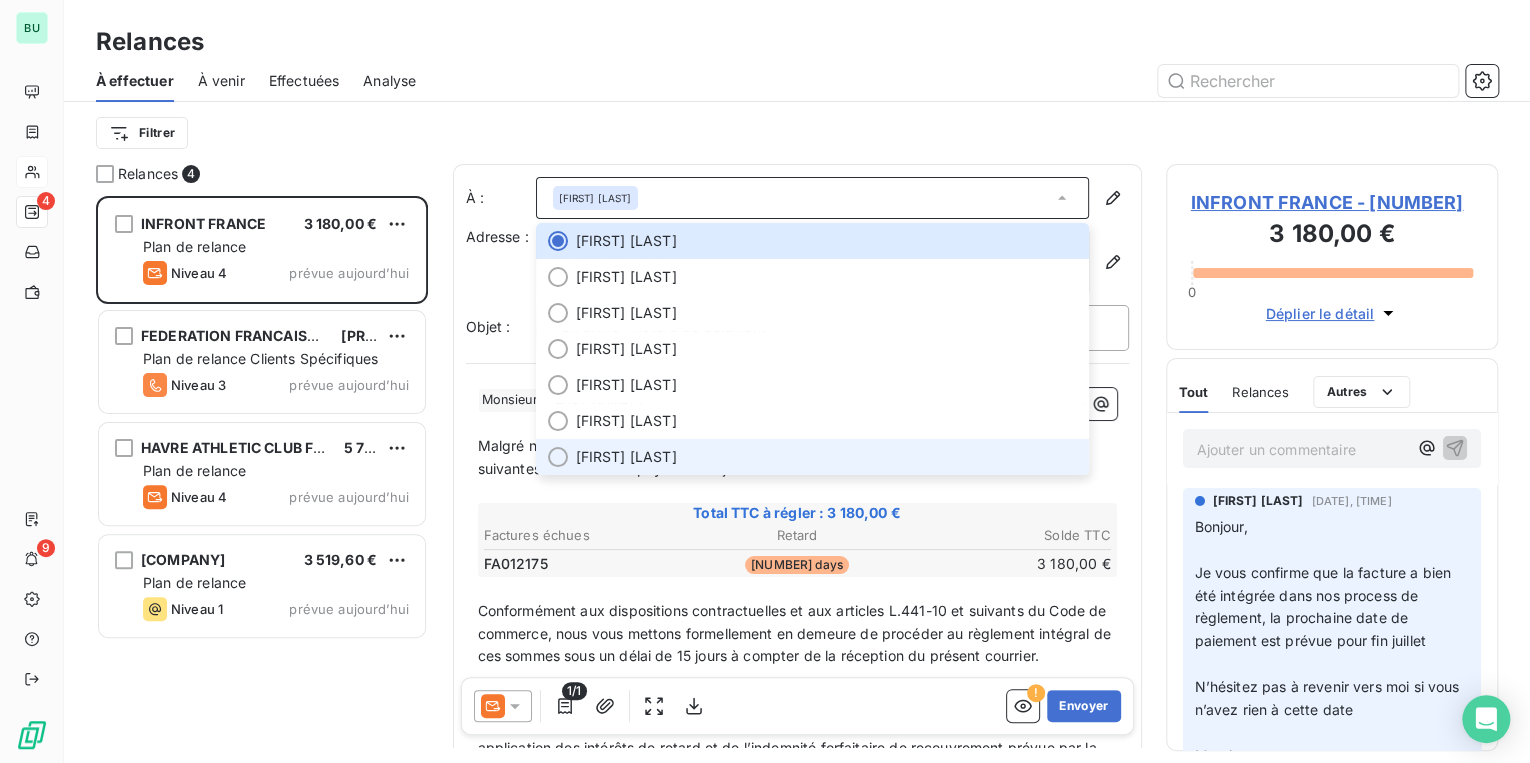 click on "[FIRST] [LAST]" at bounding box center [626, 457] 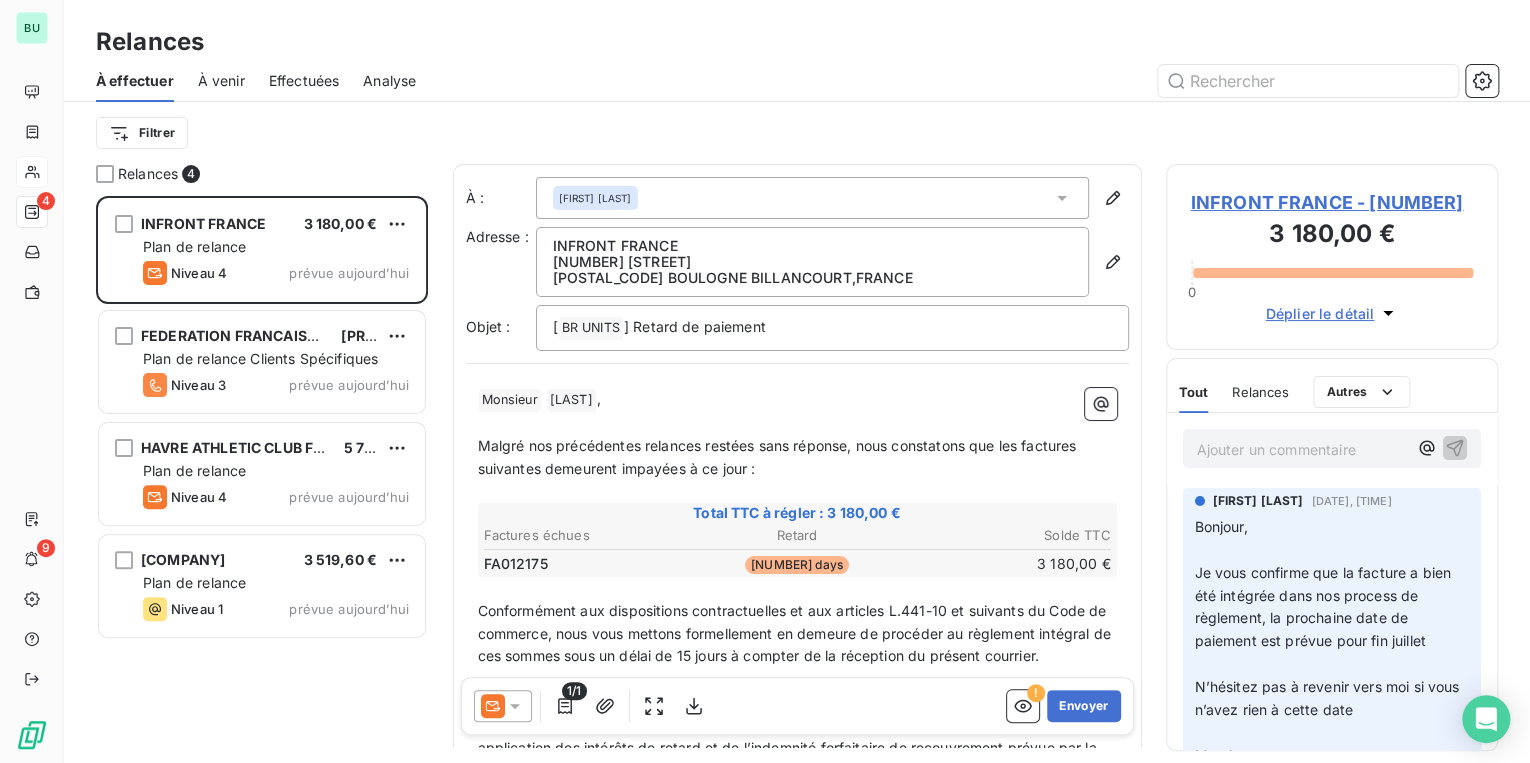 click on "Malgré nos précédentes relances restées sans réponse, nous constatons que les factures suivantes demeurent impayées à ce jour :" at bounding box center [779, 457] 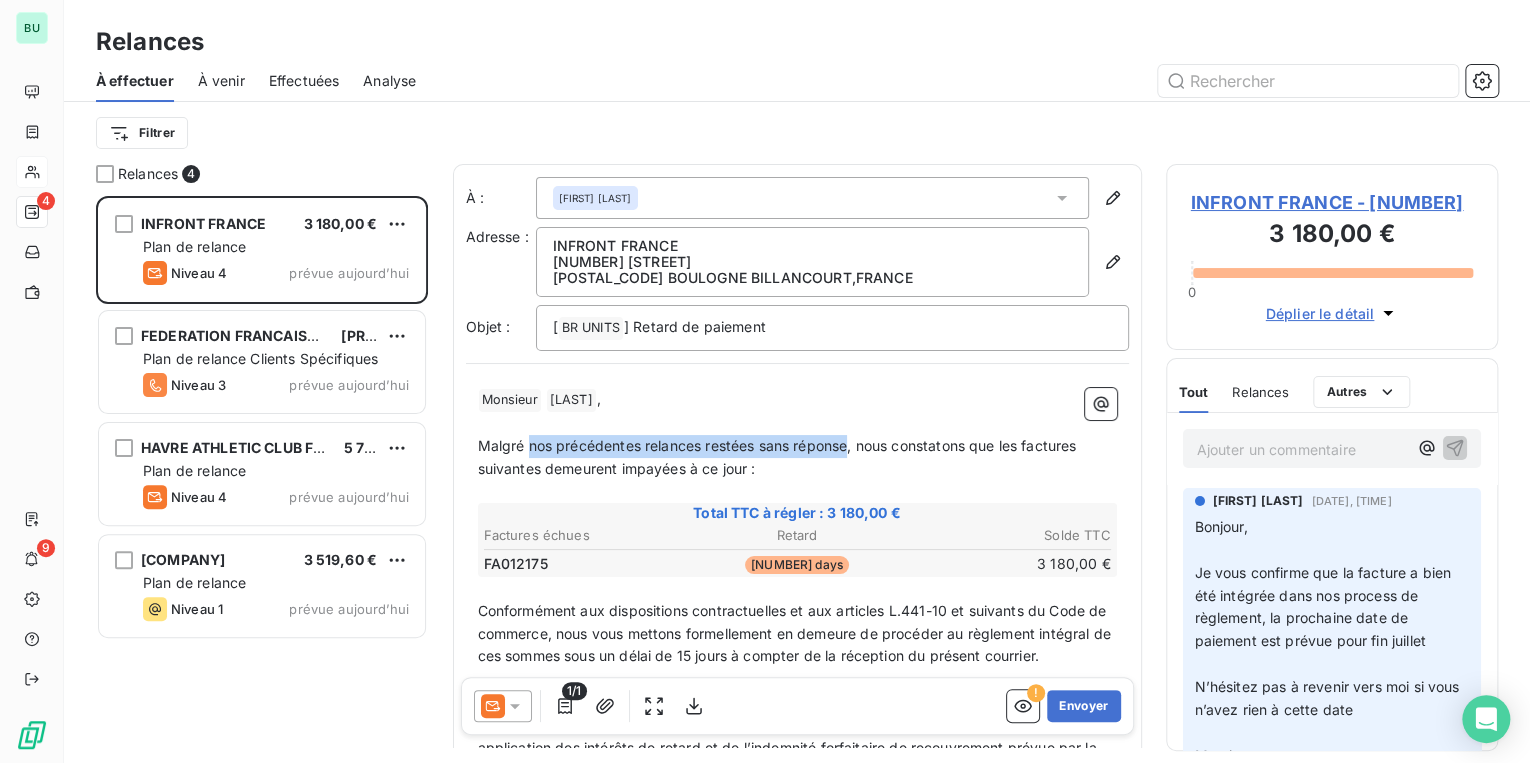 drag, startPoint x: 848, startPoint y: 444, endPoint x: 527, endPoint y: 447, distance: 321.014 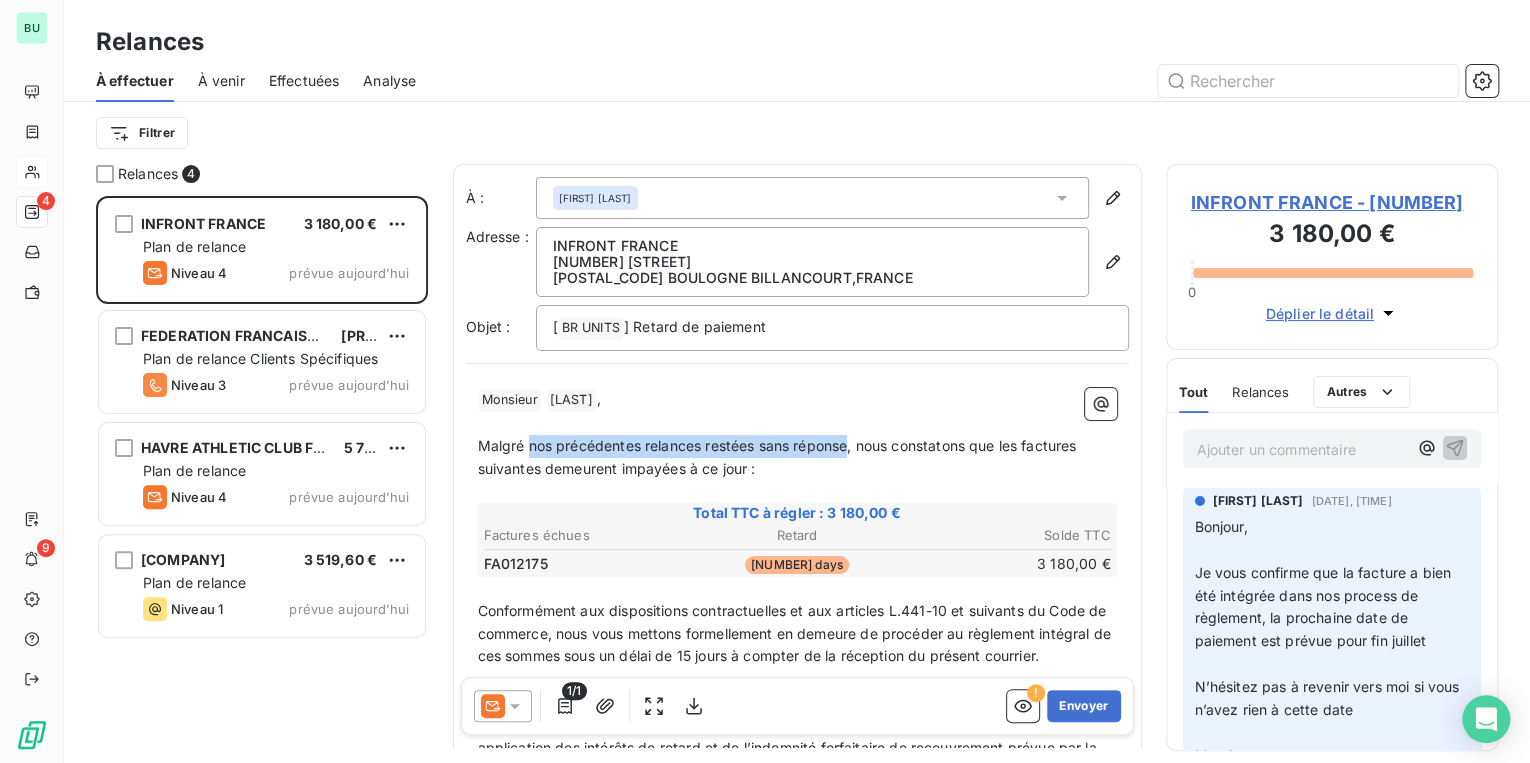 click on "Malgré nos précédentes relances restées sans réponse, nous constatons que les factures suivantes demeurent impayées à ce jour :" at bounding box center (779, 457) 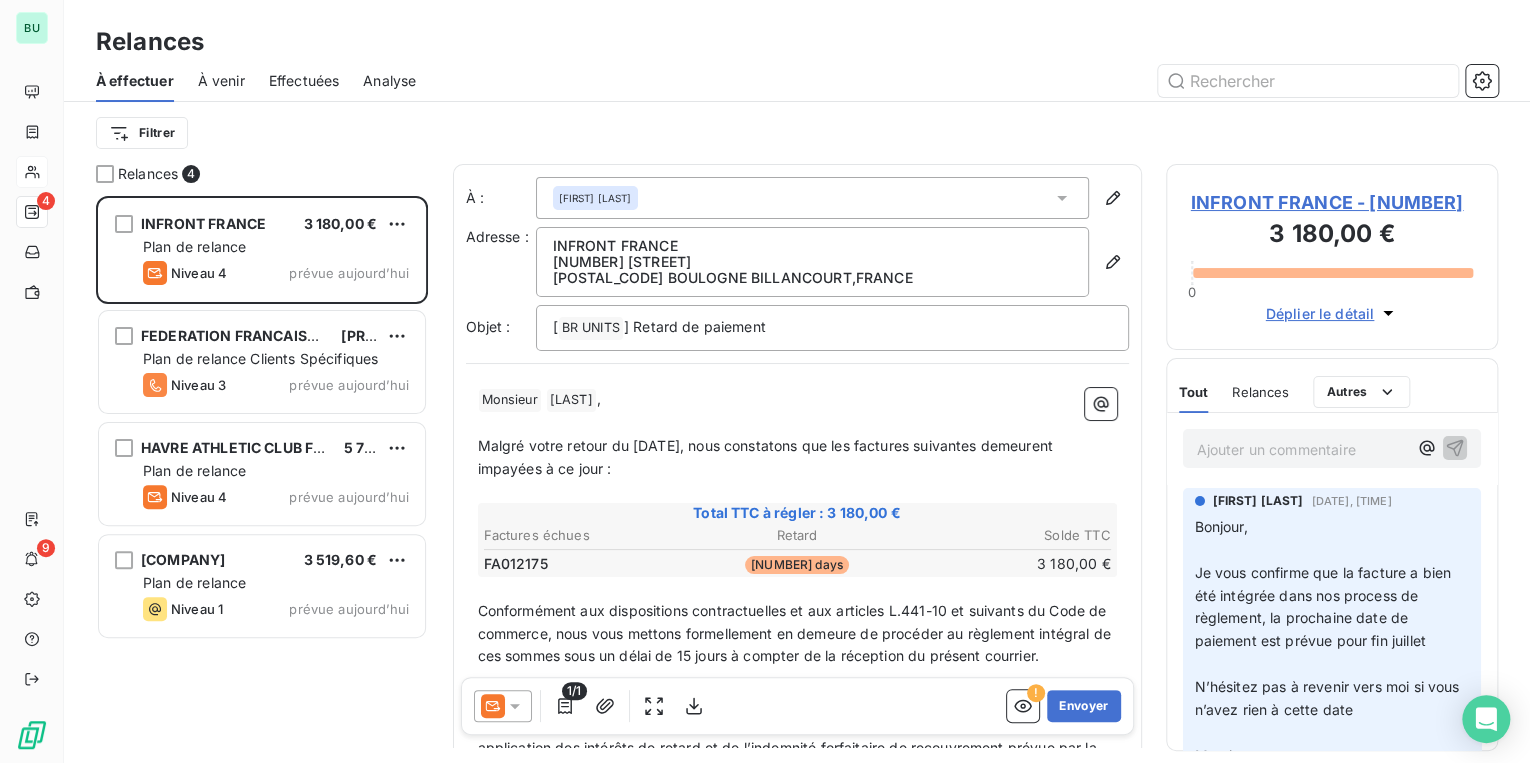 click on "Malgré votre retour du [DATE], nous constatons que les factures suivantes demeurent impayées à ce jour :" at bounding box center [797, 458] 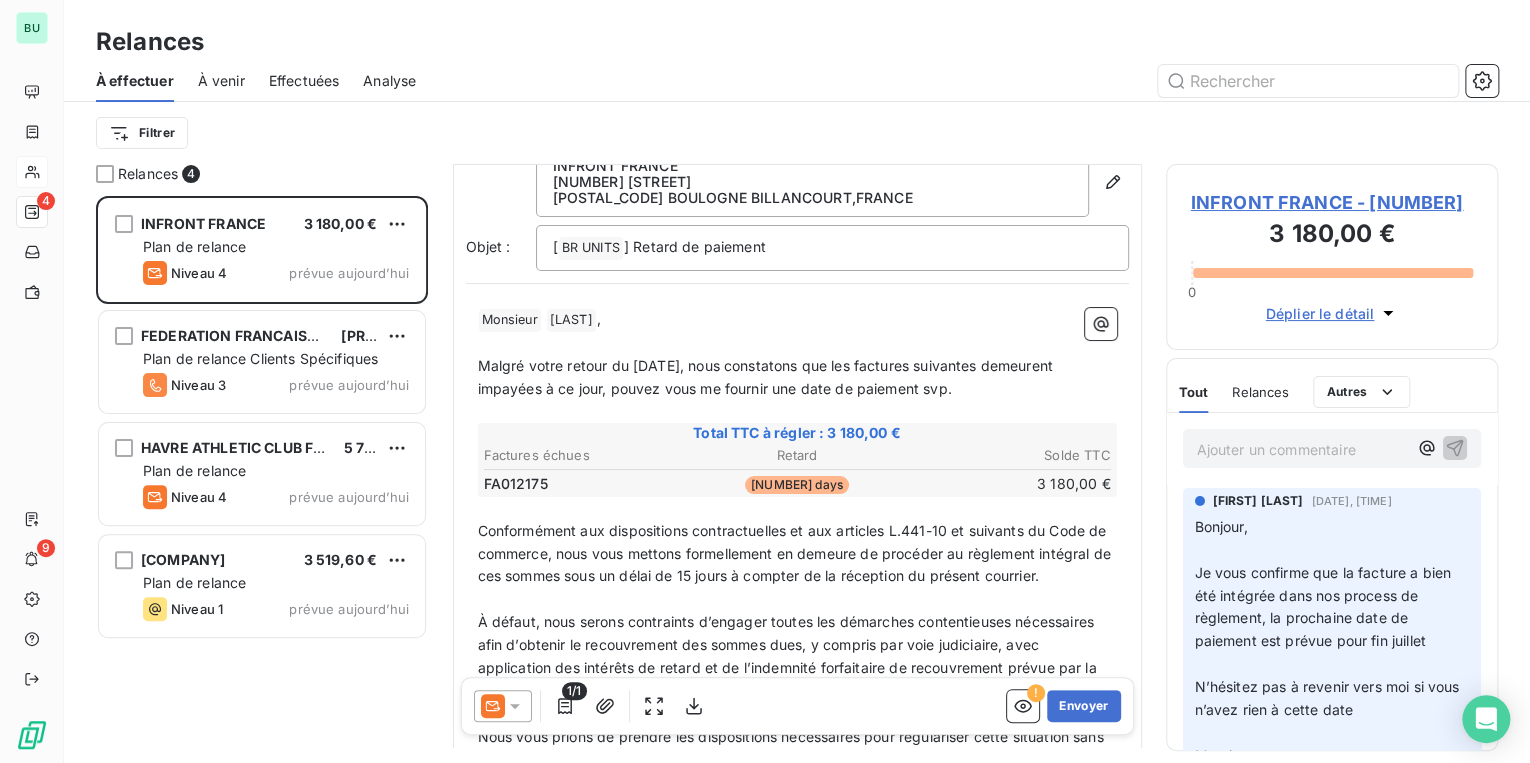 scroll, scrollTop: 161, scrollLeft: 0, axis: vertical 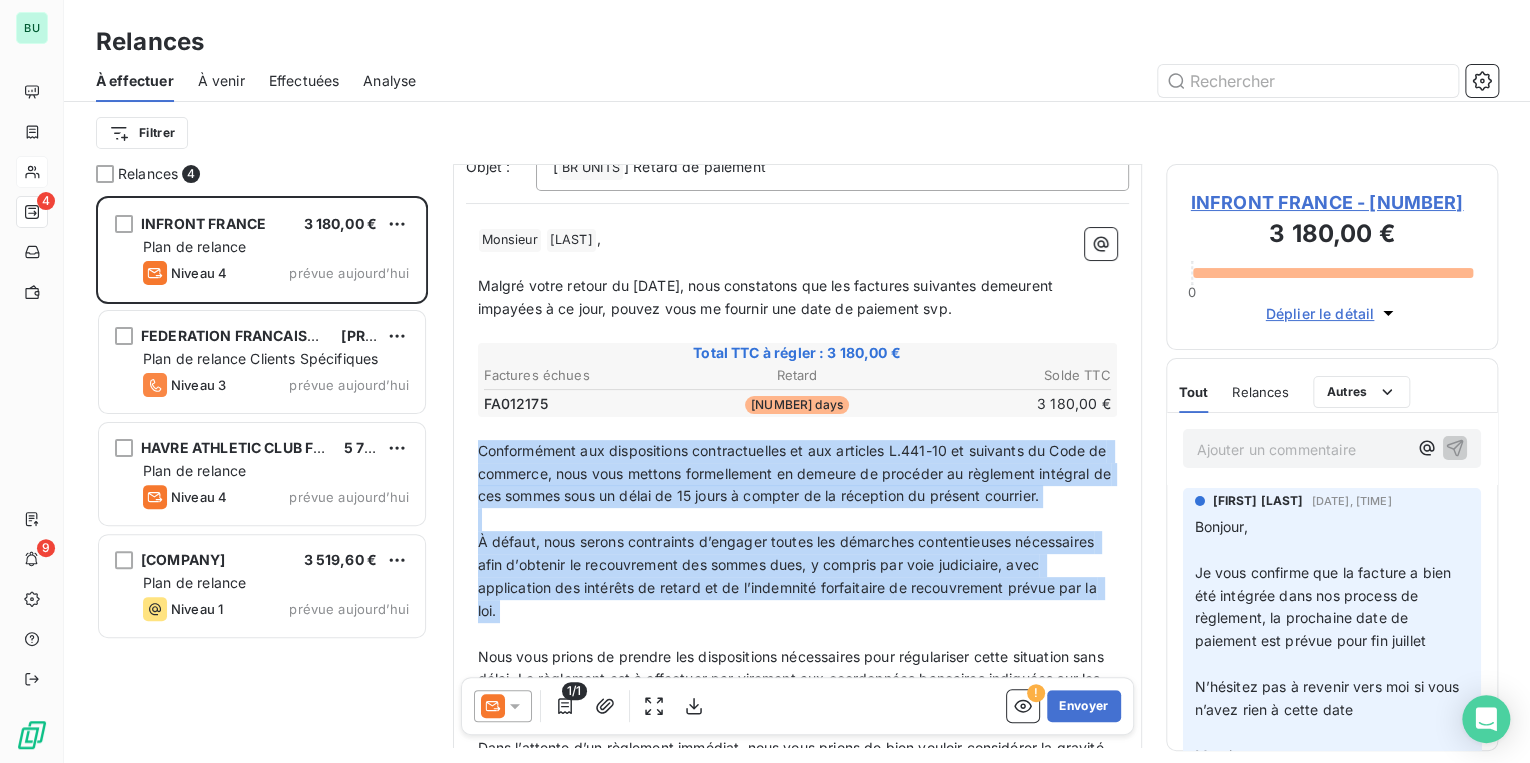 drag, startPoint x: 478, startPoint y: 449, endPoint x: 559, endPoint y: 641, distance: 208.38666 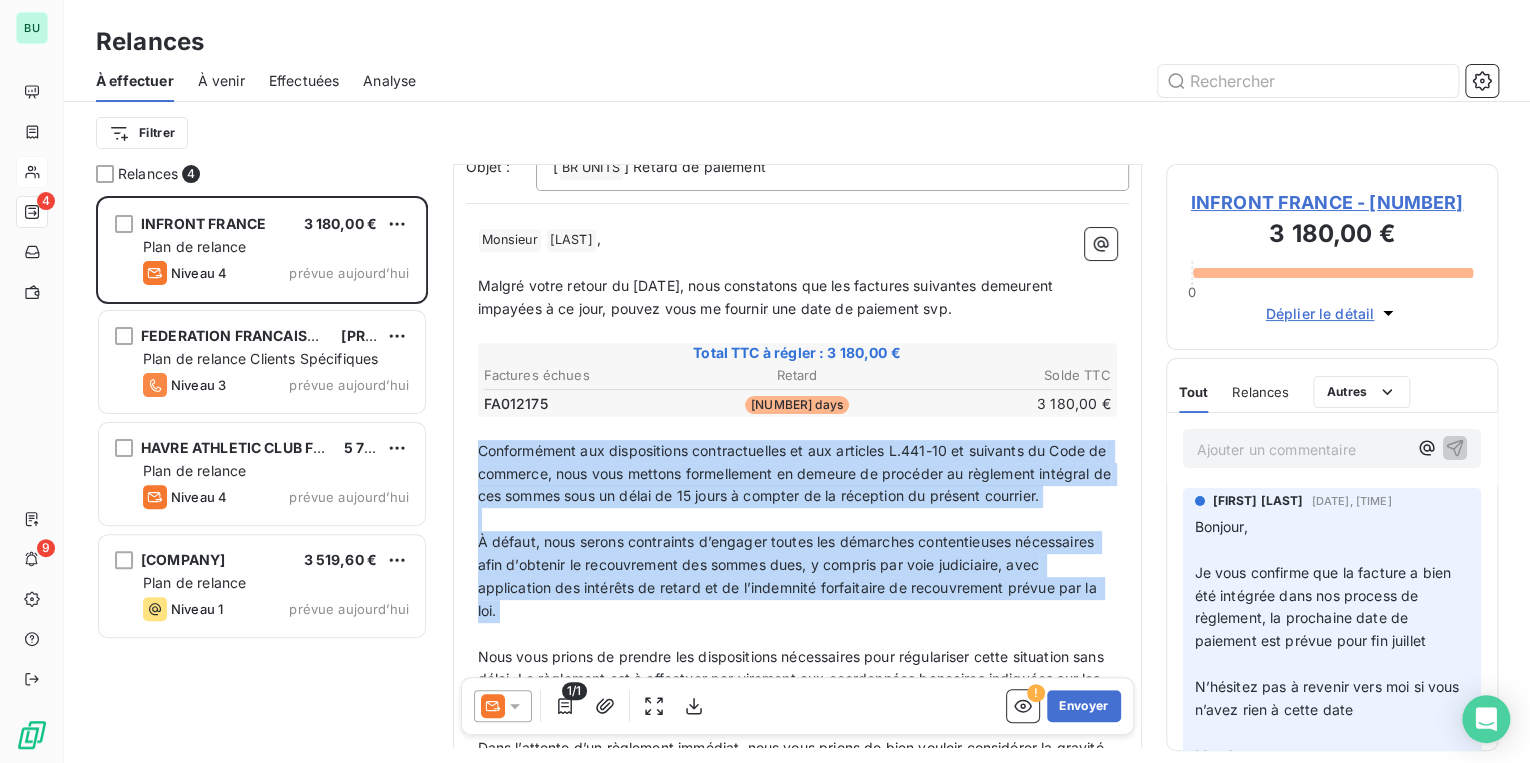 click on "﻿ Monsieur ﻿ [LAST] ﻿ , ﻿ Malgré votre retour du [DATE], nous constatons que les factures suivantes demeurent impayées à ce jour, pouvez vous me fournir une date de paiement svp. ﻿ Total TTC à régler :   [PRICE] Factures échues Retard Solde TTC FA012175 157 jours   [PRICE] ﻿ ﻿ Conformément aux dispositions contractuelles et aux articles L.441-10 et suivants du Code de commerce, nous vous mettons formellement en demeure de procéder au règlement intégral de ces sommes sous un délai de 15 jours à compter de la réception du présent courrier. ﻿ À défaut, nous serons contraints d’engager toutes les démarches contentieuses nécessaires afin d’obtenir le recouvrement des sommes dues, y compris par voie judiciaire, avec application des intérêts de retard et de l’indemnité forfaitaire de recouvrement prévue par la loi. ﻿ ﻿ Dans l’attente d’un règlement immédiat, nous vous prions de bien vouloir considérer la gravité de la situation. ﻿ ﻿ ﻿" at bounding box center (797, 620) 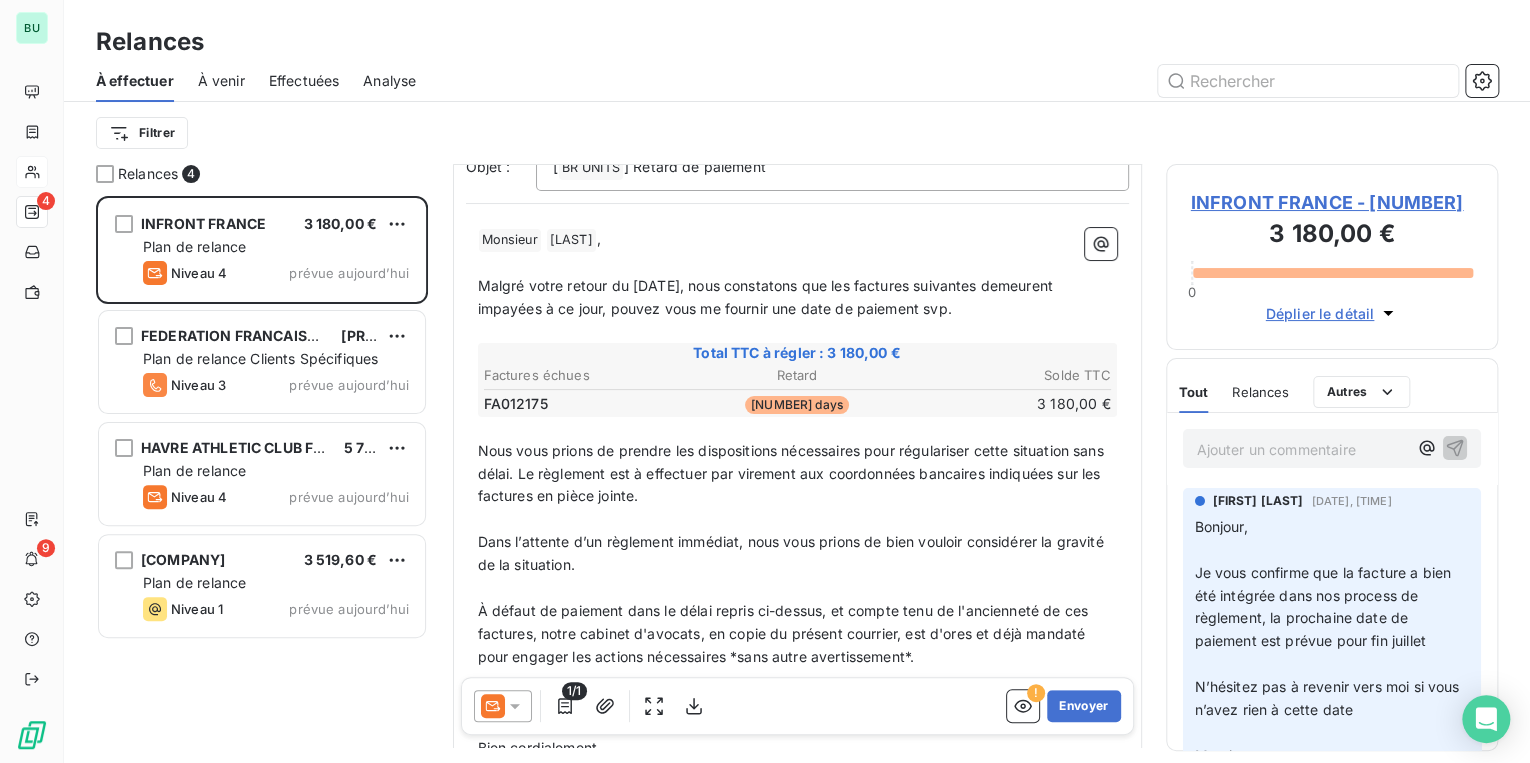 click on "Dans l’attente d’un règlement immédiat, nous vous prions de bien vouloir considérer la gravité de la situation." at bounding box center (793, 553) 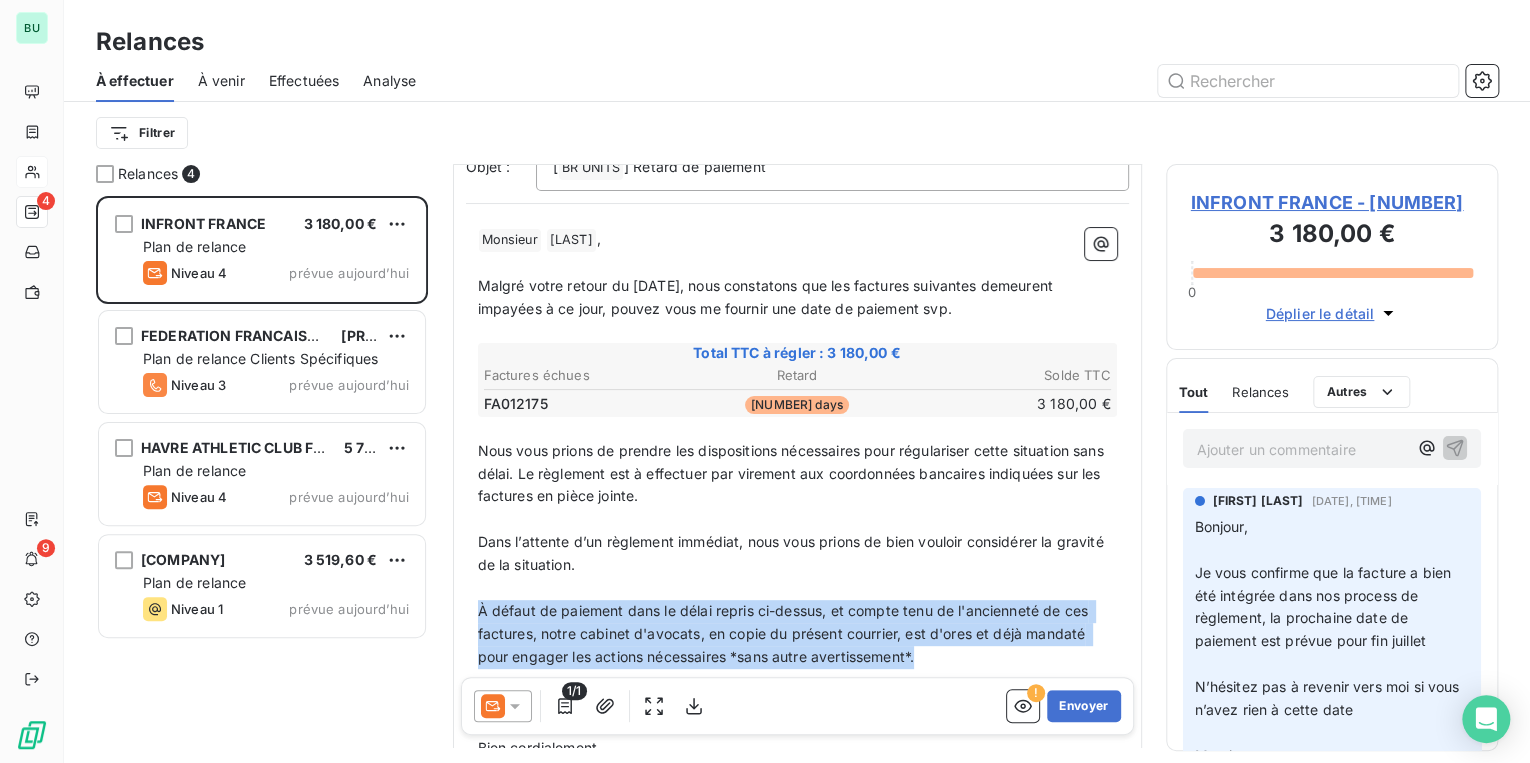 drag, startPoint x: 480, startPoint y: 603, endPoint x: 961, endPoint y: 646, distance: 482.9182 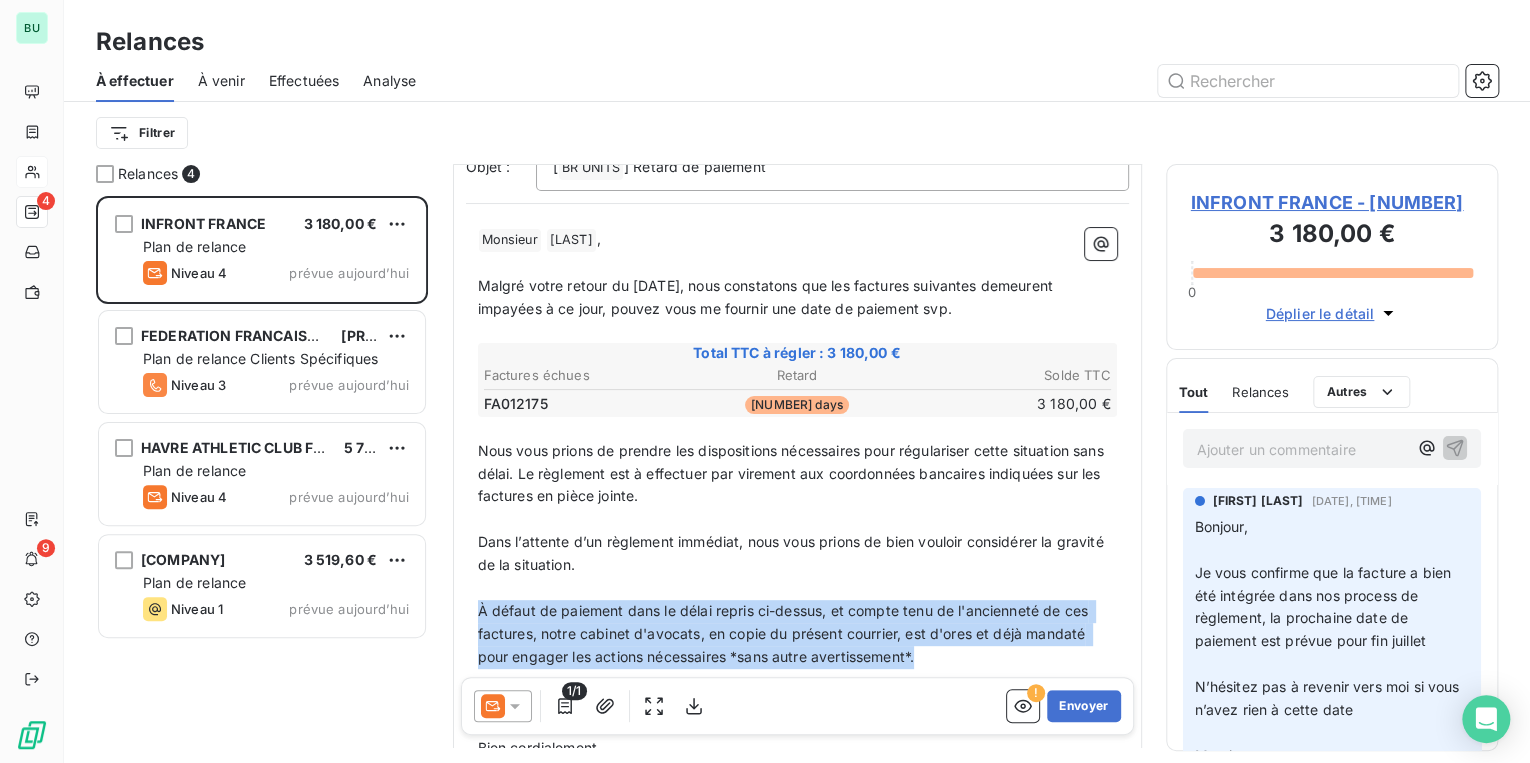 click on "À défaut de paiement dans le délai repris ci-dessus, et compte tenu de l'ancienneté de ces factures, notre cabinet d'avocats, en copie du présent courrier, est d'ores et déjà mandaté pour engager les actions nécessaires *sans autre avertissement*." at bounding box center (797, 634) 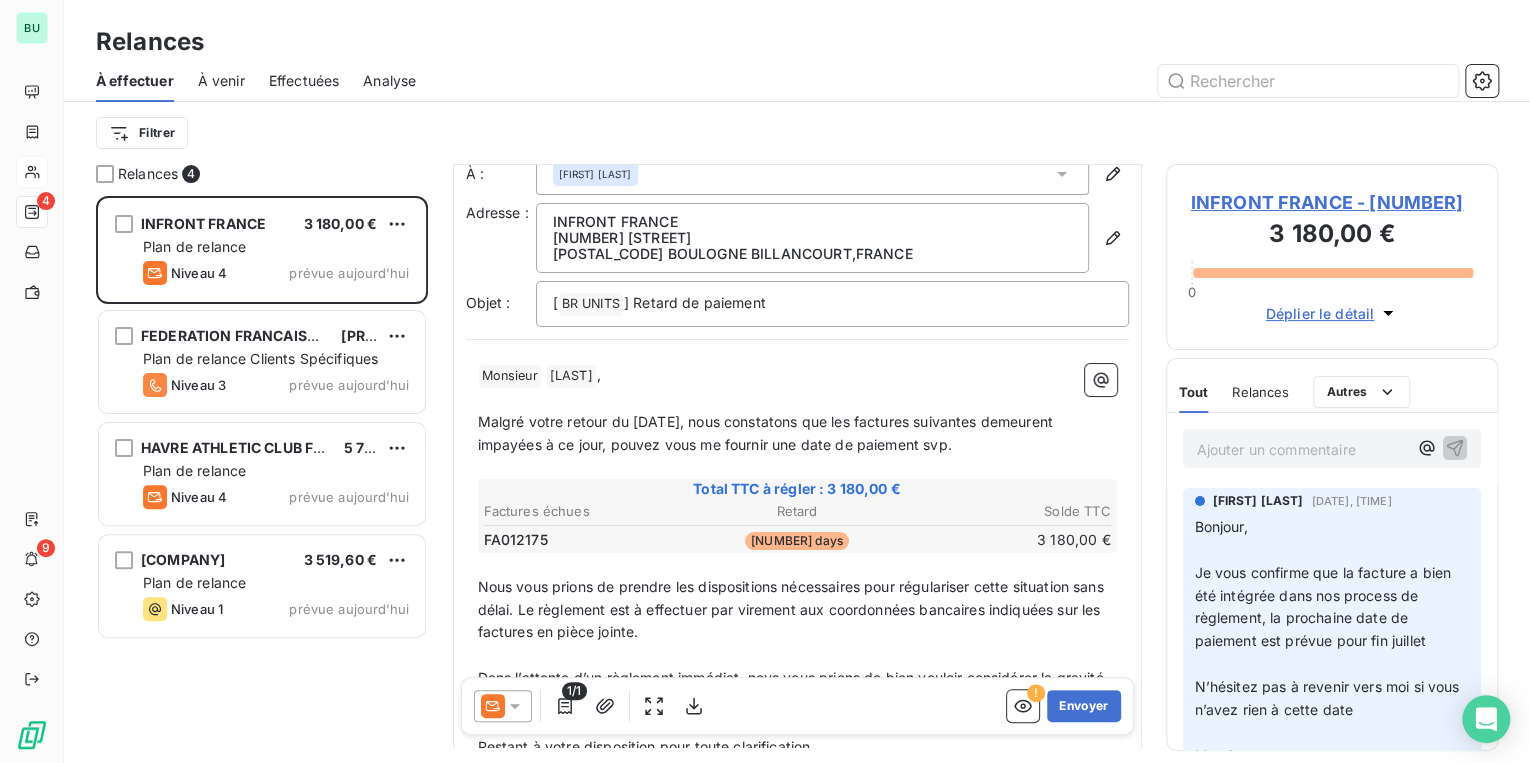 scroll, scrollTop: 0, scrollLeft: 0, axis: both 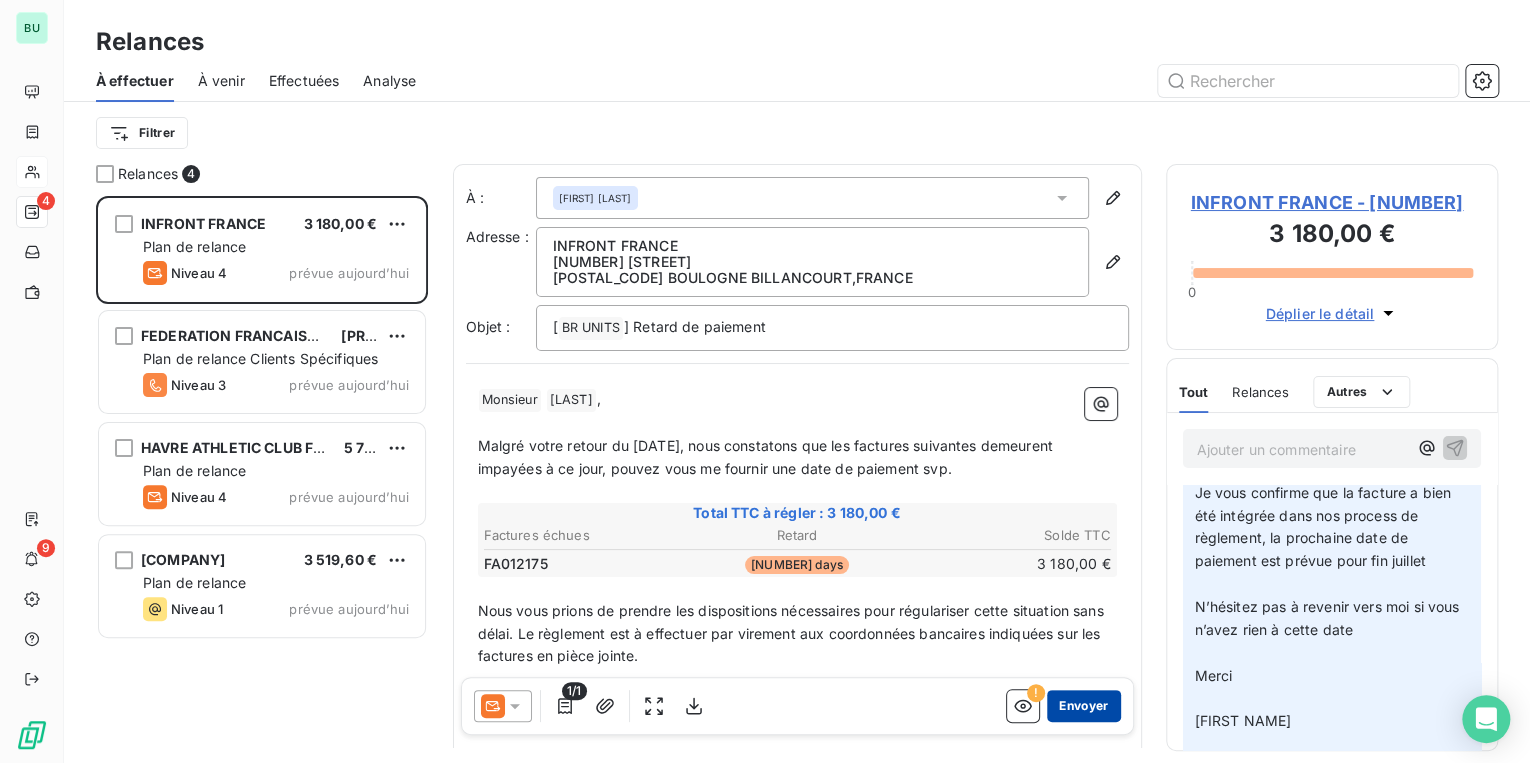 click on "Envoyer" at bounding box center (1083, 706) 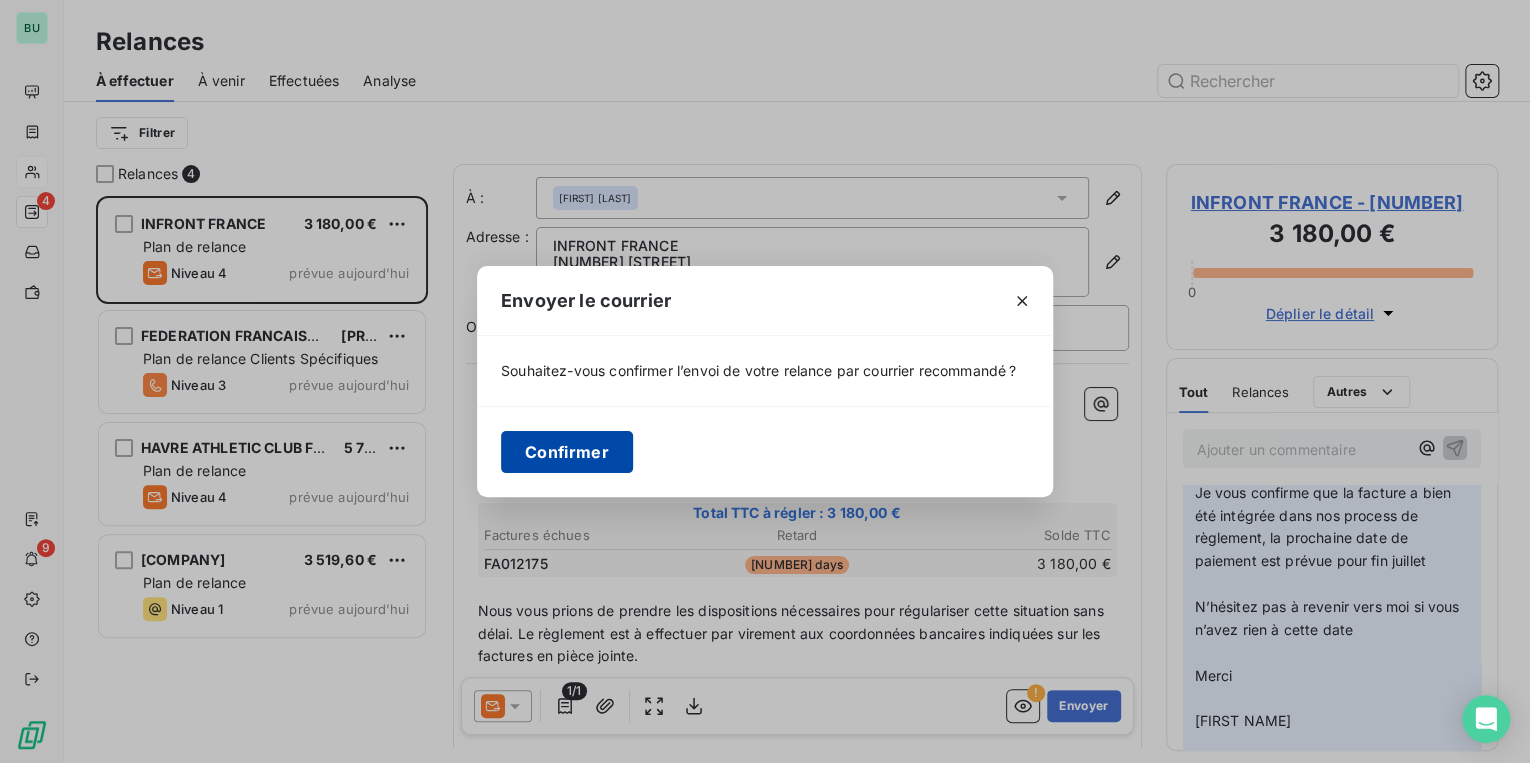 click on "Confirmer" at bounding box center [567, 452] 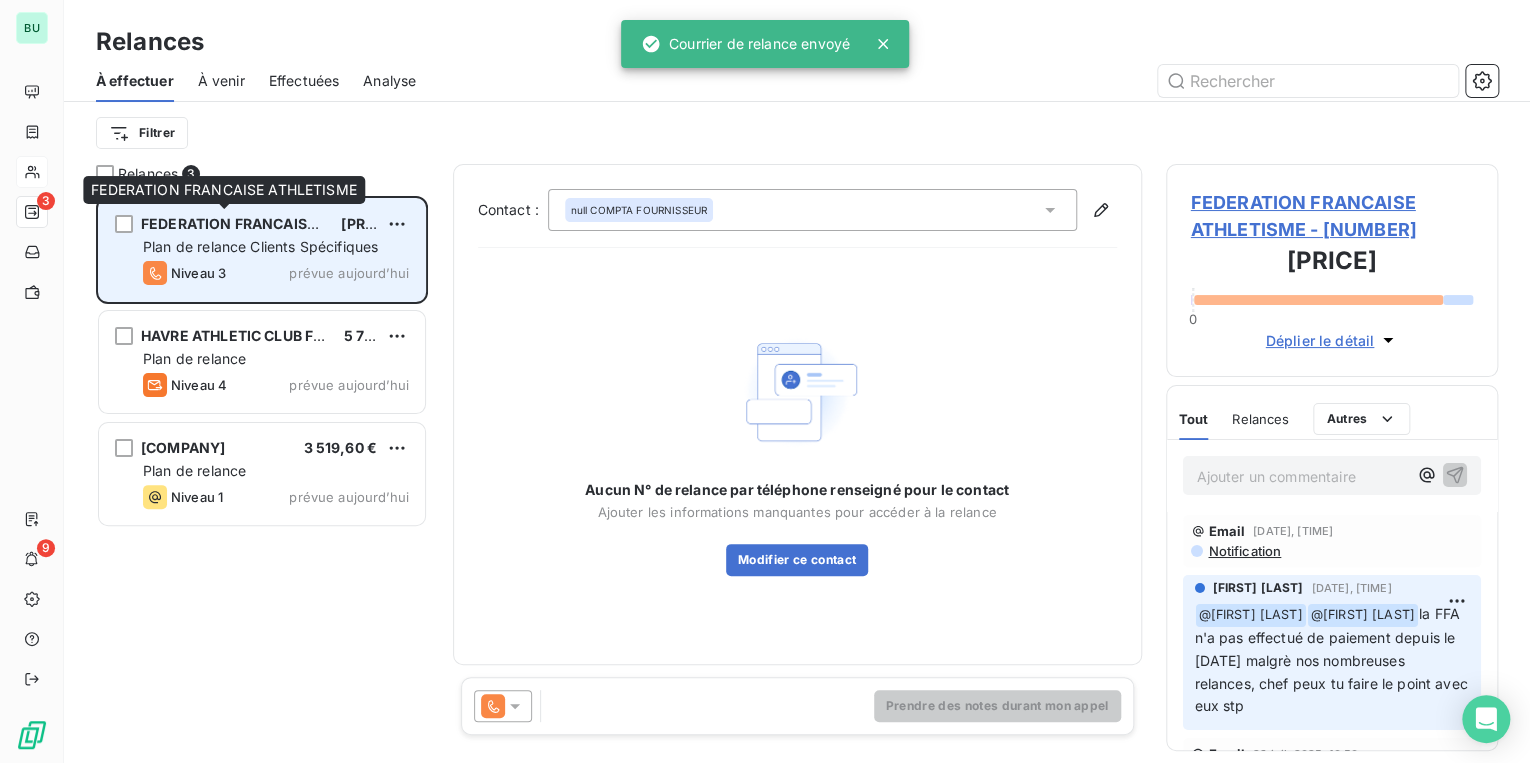 click on "FEDERATION FRANCAISE ATHLETISME" at bounding box center [275, 223] 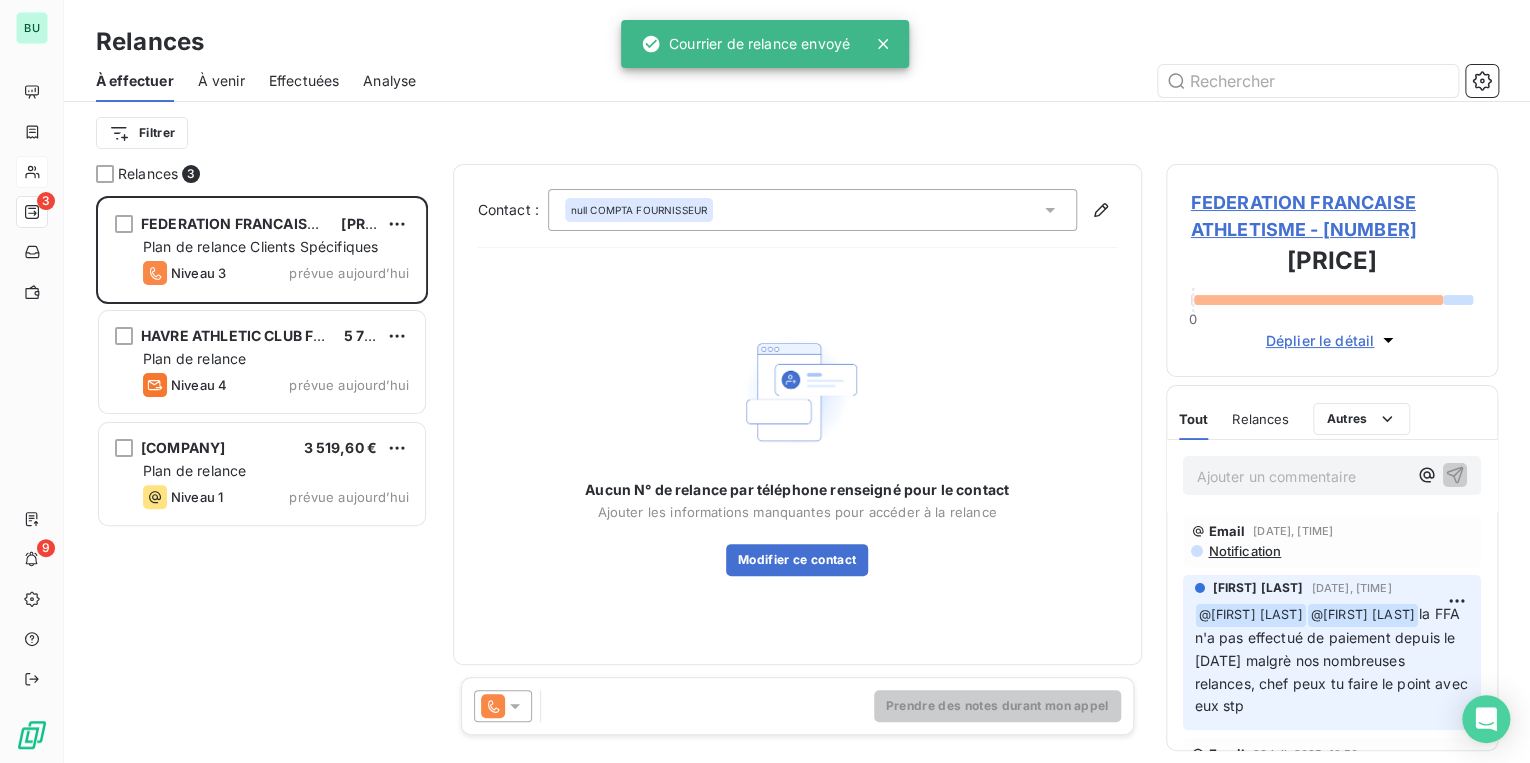 click on "Aucun N° de relance par téléphone renseigné pour le contact Ajouter les informations manquantes pour accéder à la relance Modifier ce contact" at bounding box center [797, 452] 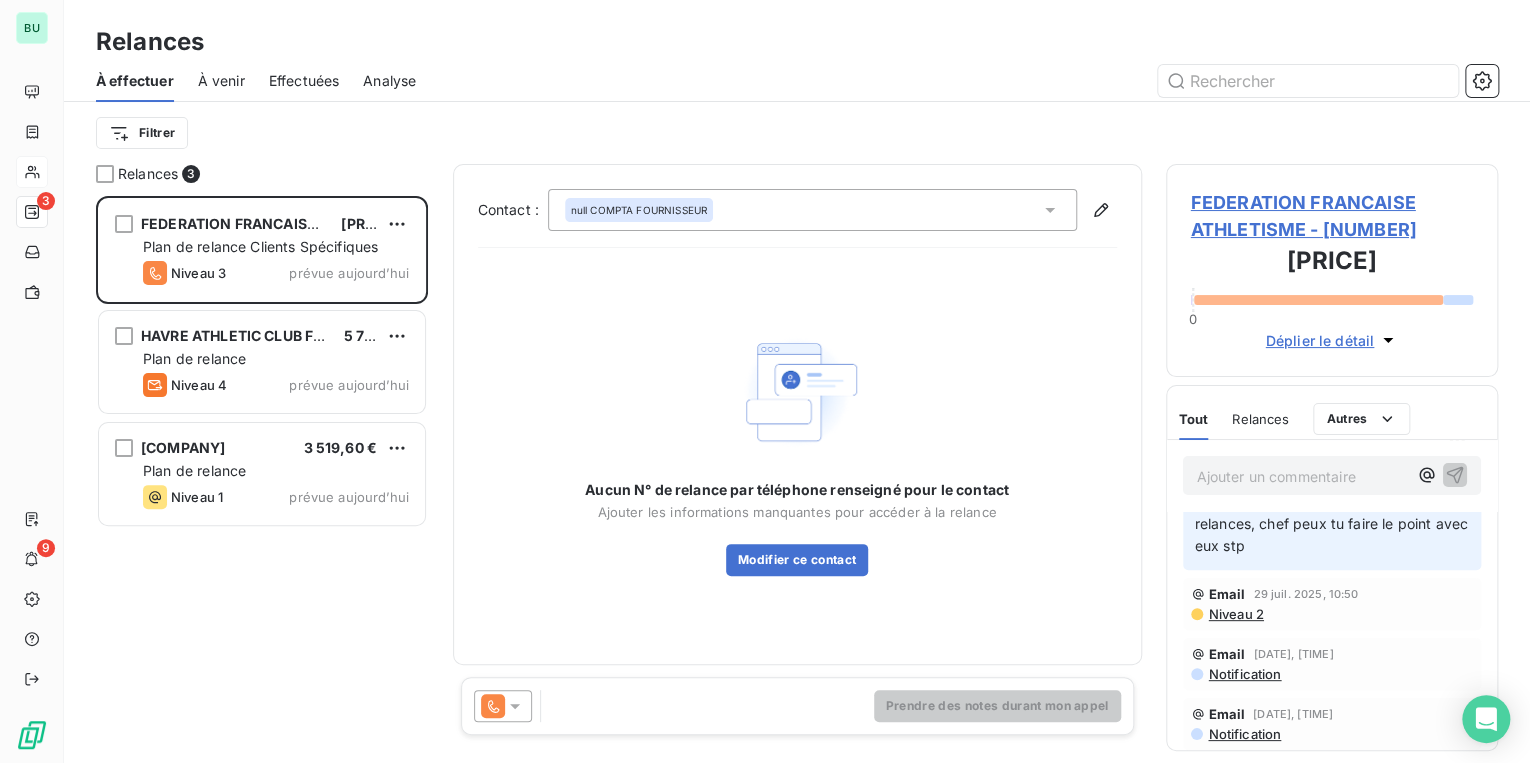 scroll, scrollTop: 0, scrollLeft: 0, axis: both 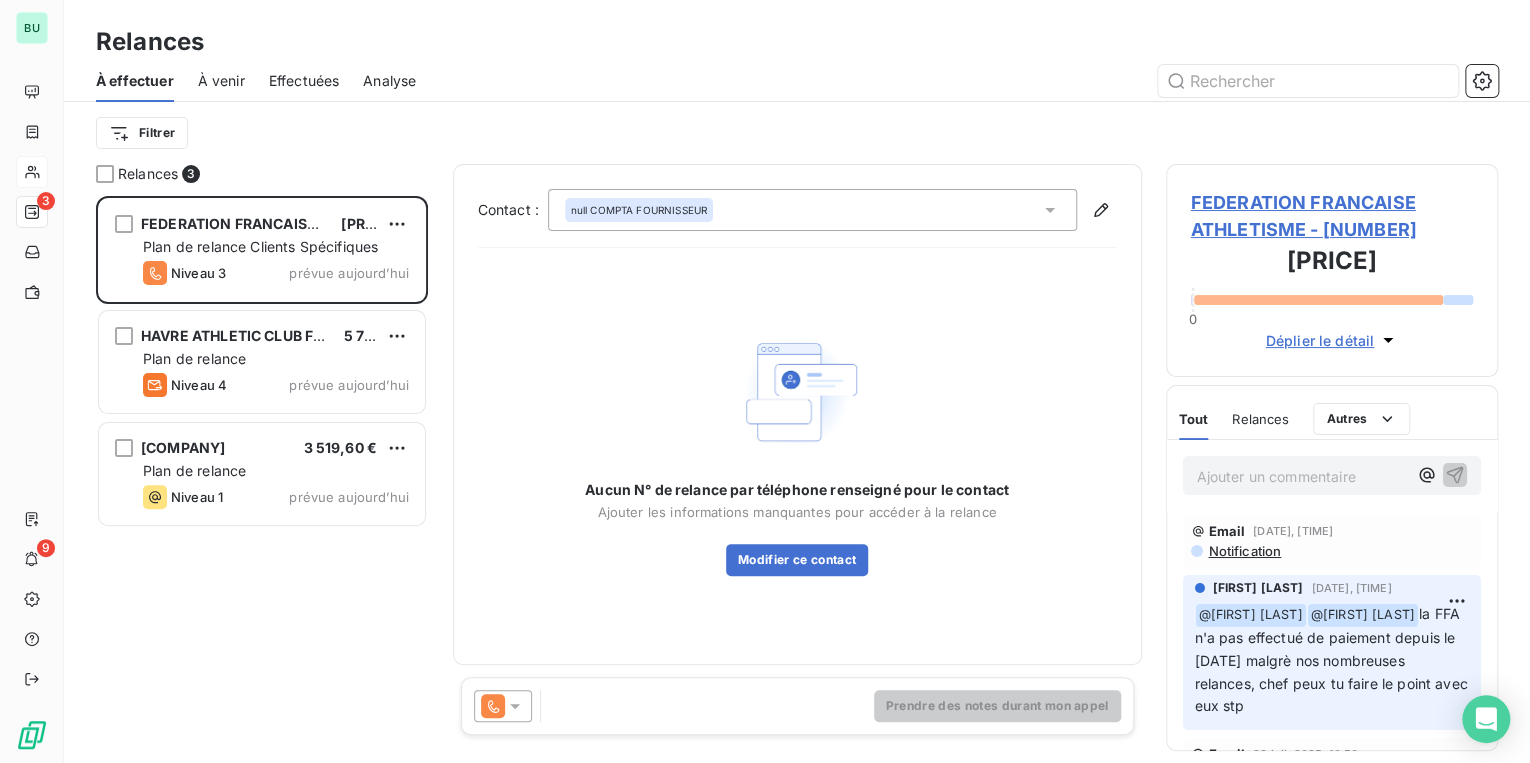 click on "FEDERATION FRANCAISE ATHLETISME - [NUMBER]" at bounding box center [1332, 216] 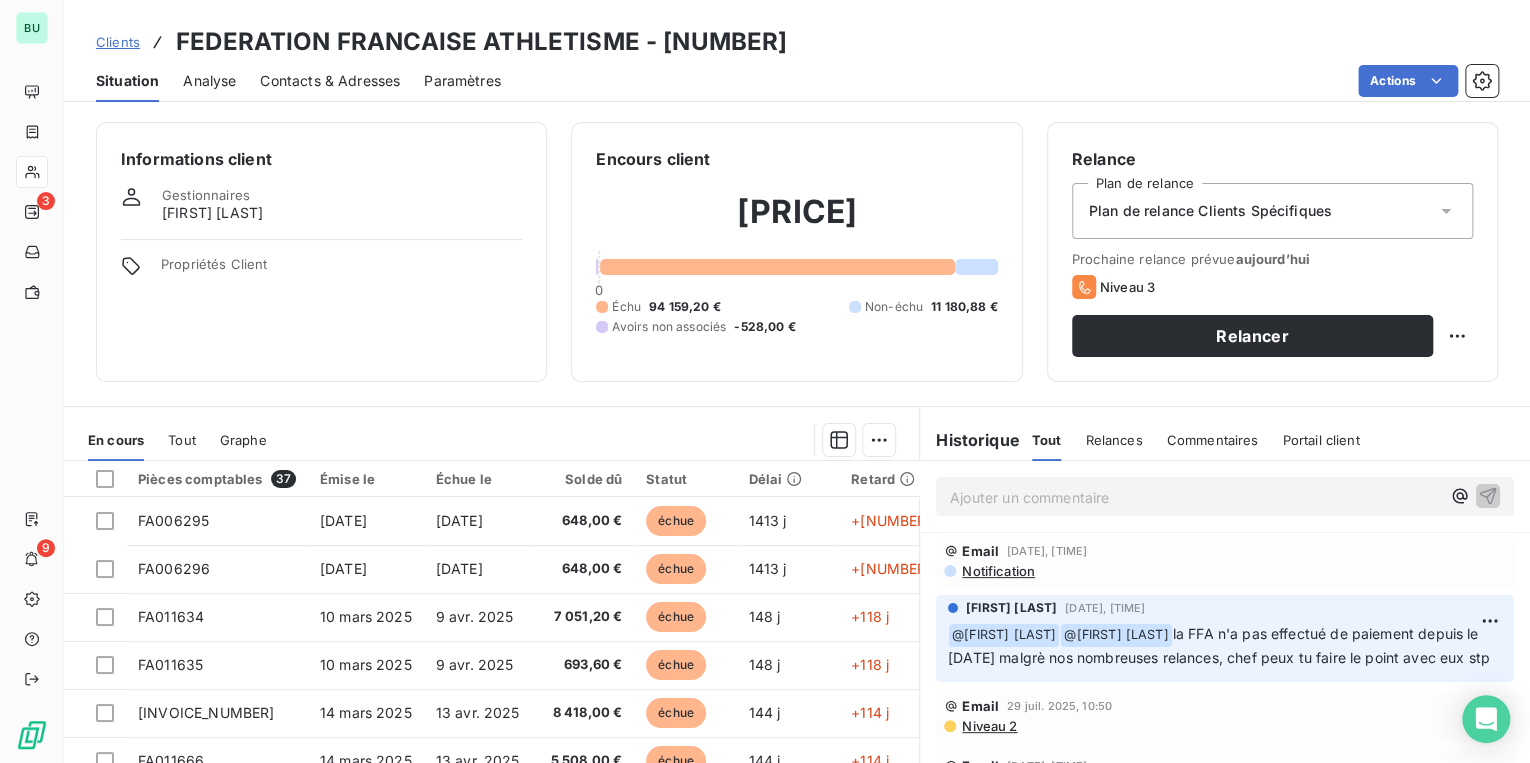 scroll, scrollTop: 0, scrollLeft: 0, axis: both 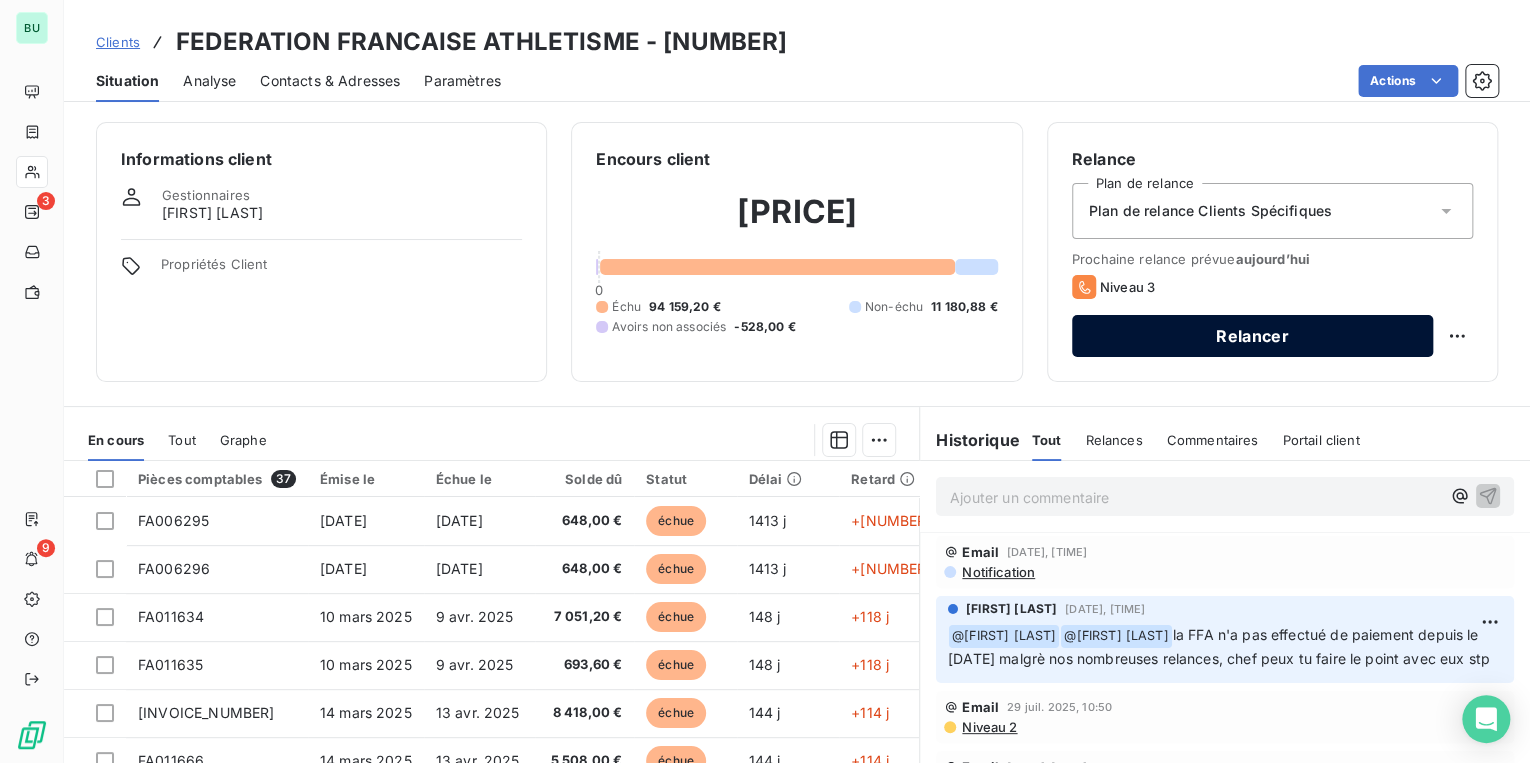 click on "Relancer" at bounding box center (1252, 336) 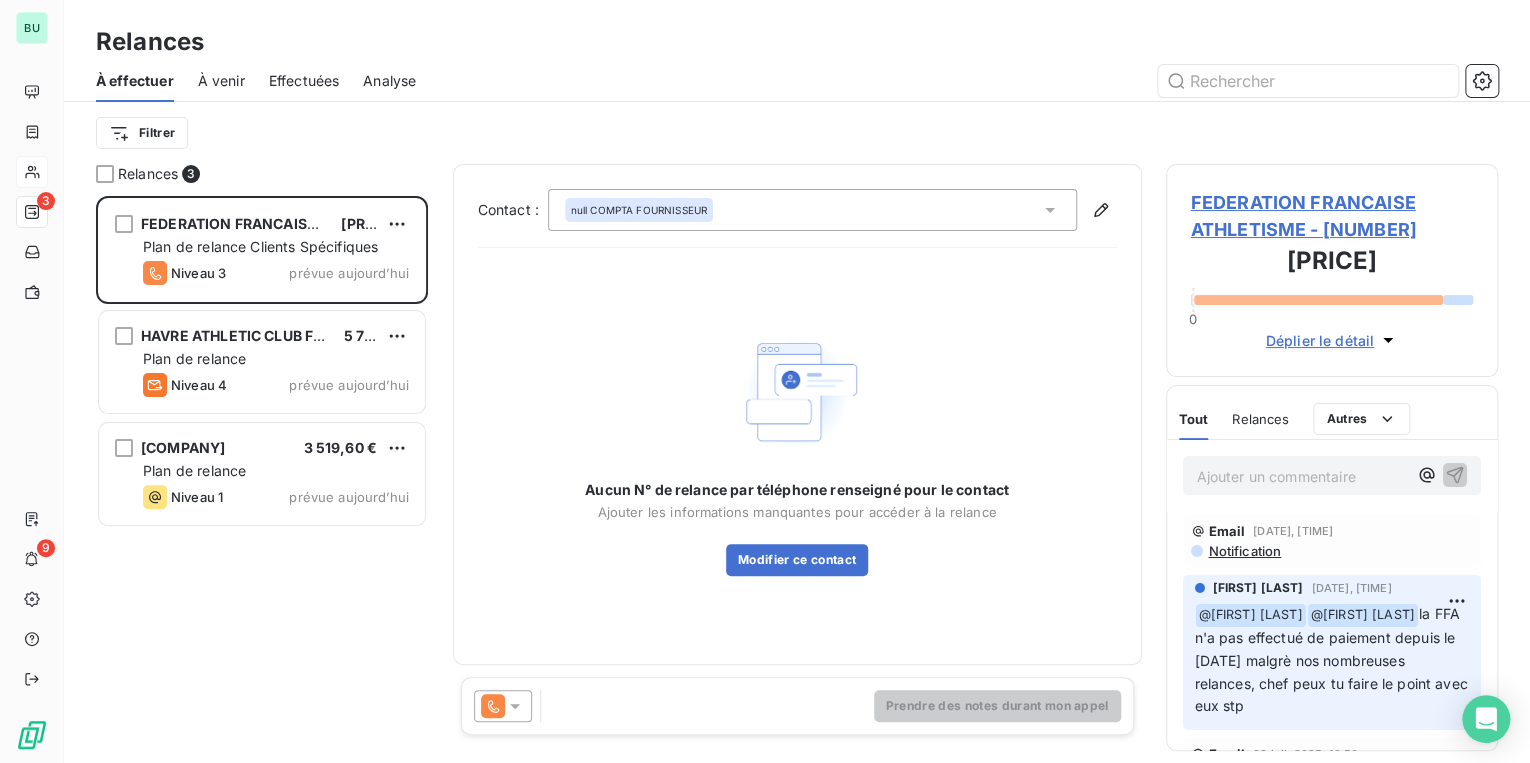 scroll, scrollTop: 12, scrollLeft: 12, axis: both 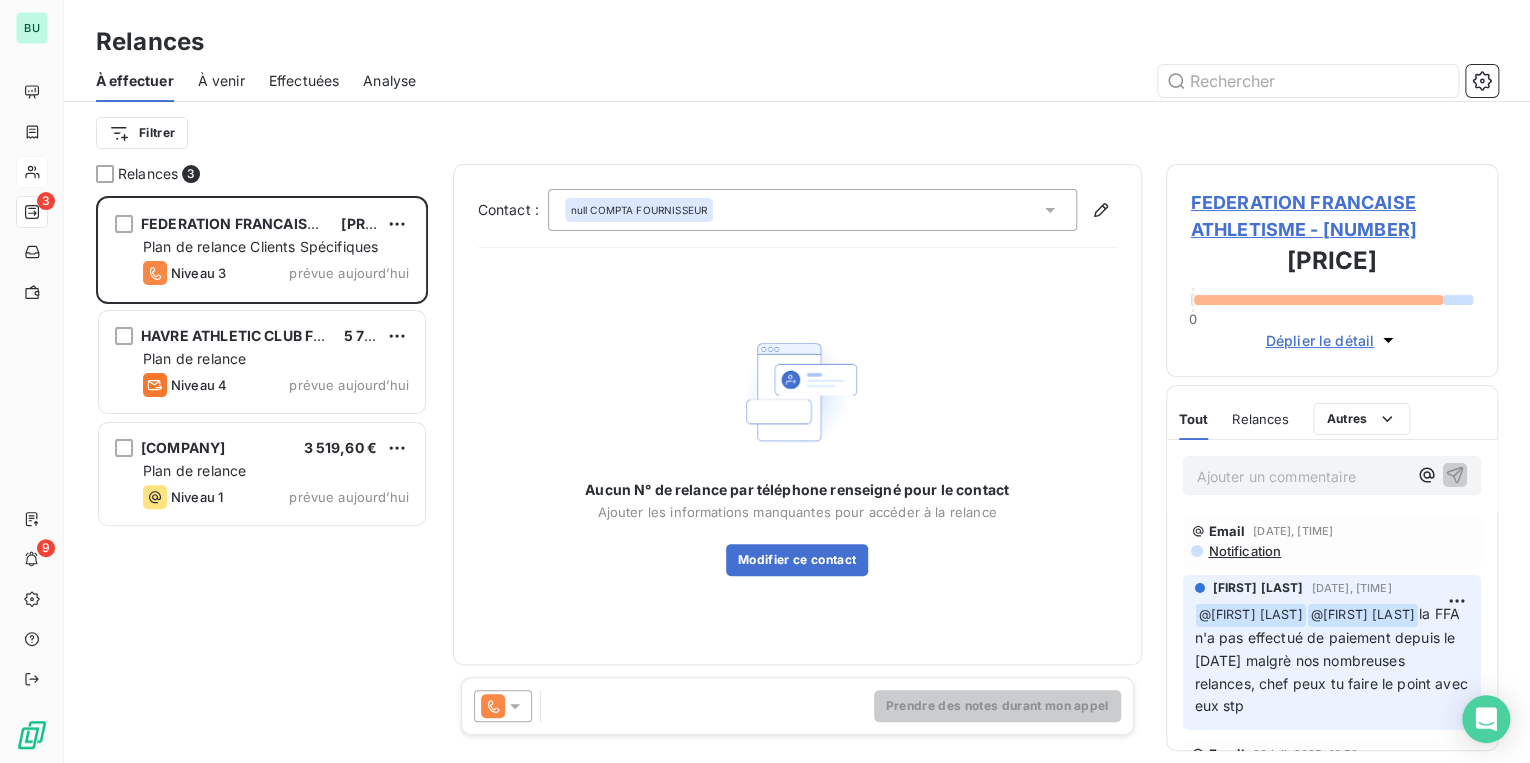 click 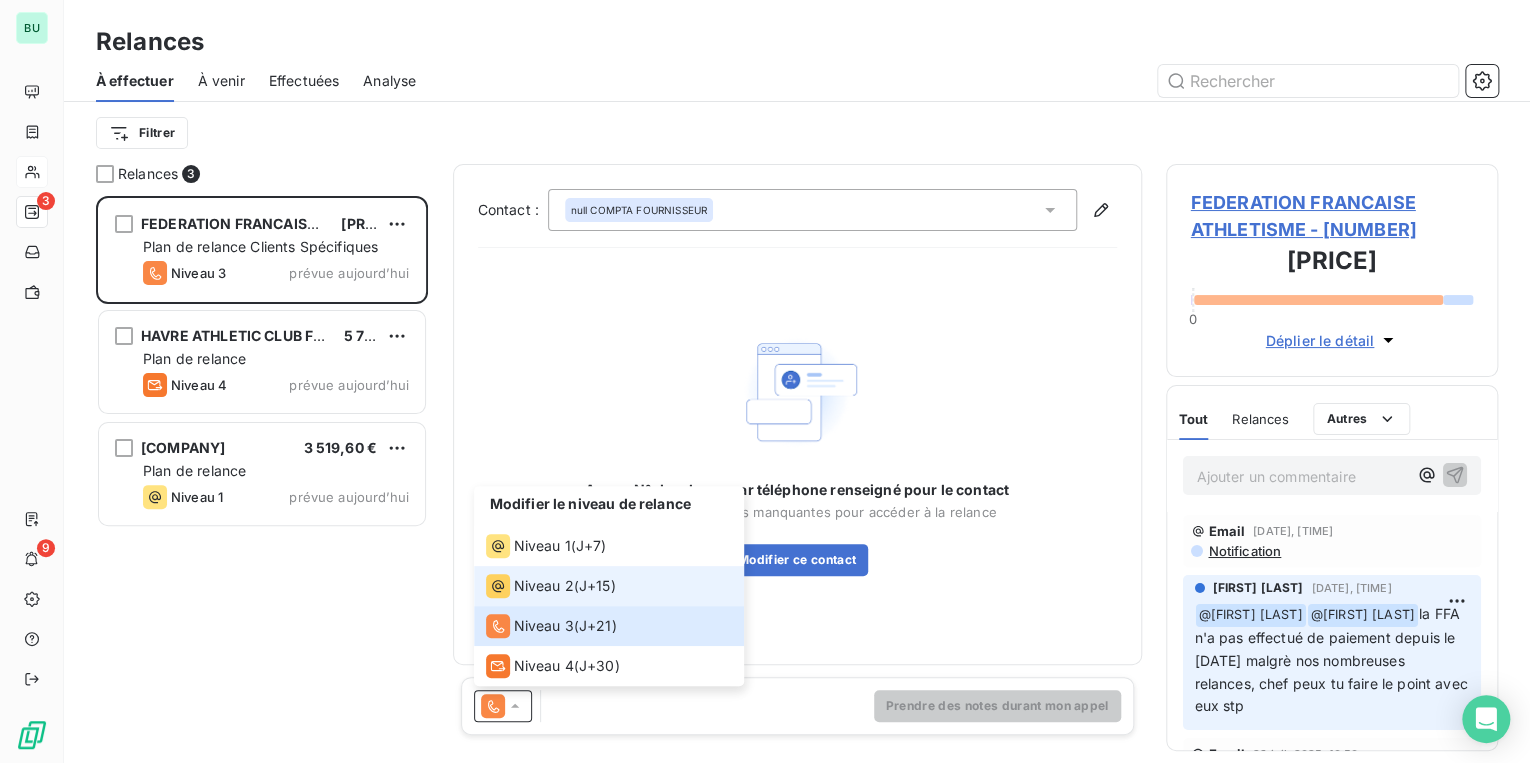 click on "Niveau 2" at bounding box center [544, 586] 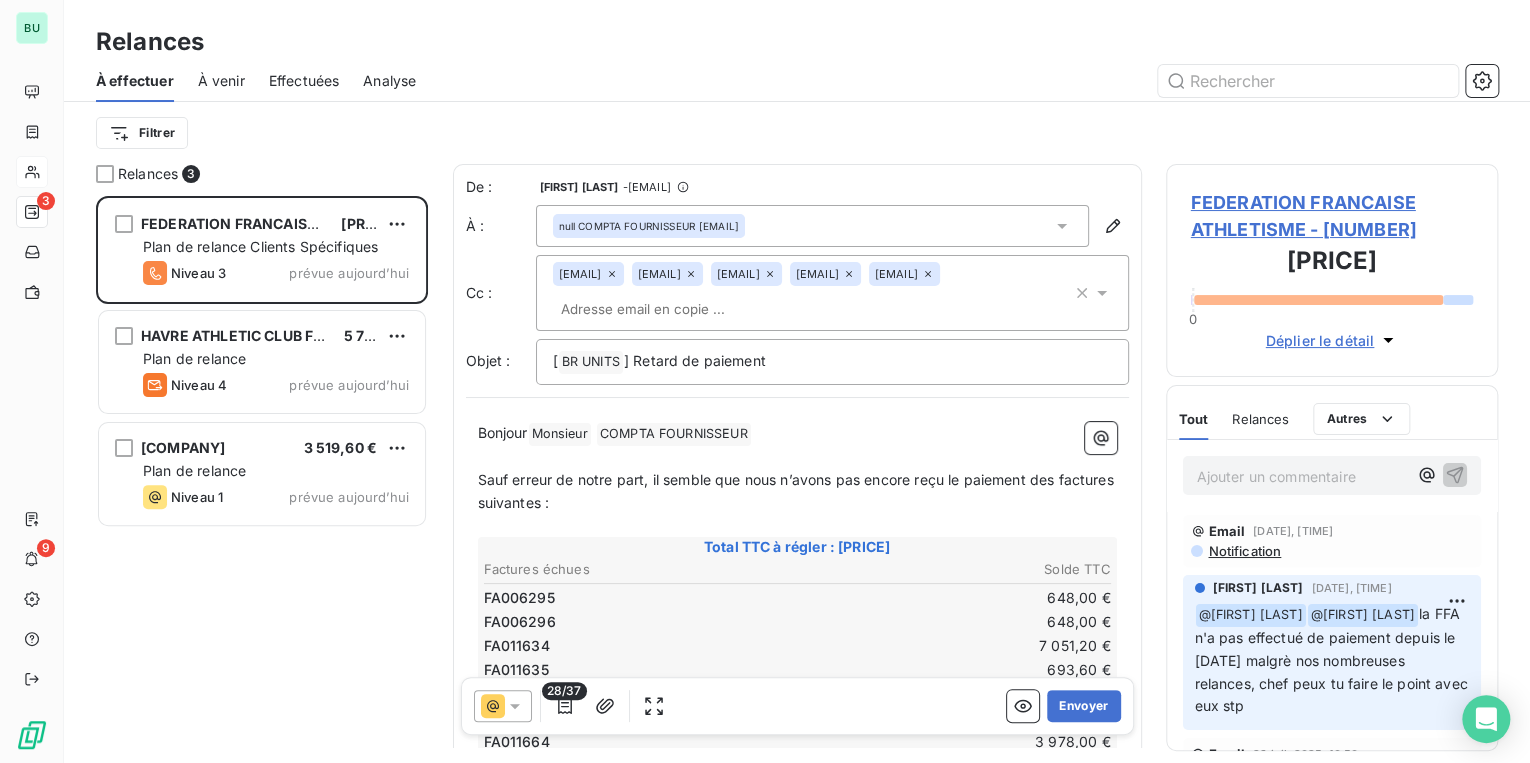 click on "COMPTA FOURNISSEUR ﻿" at bounding box center [674, 434] 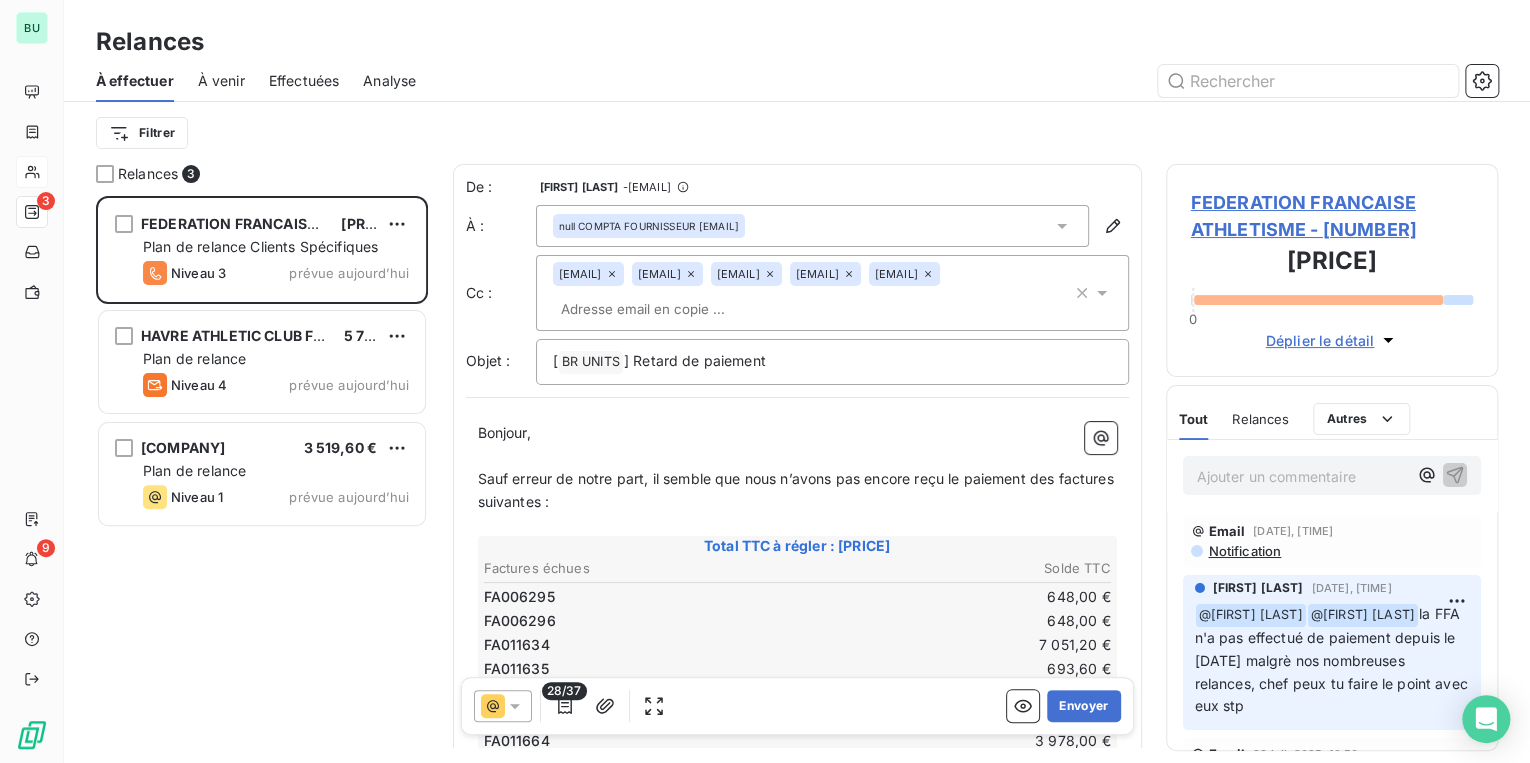 click 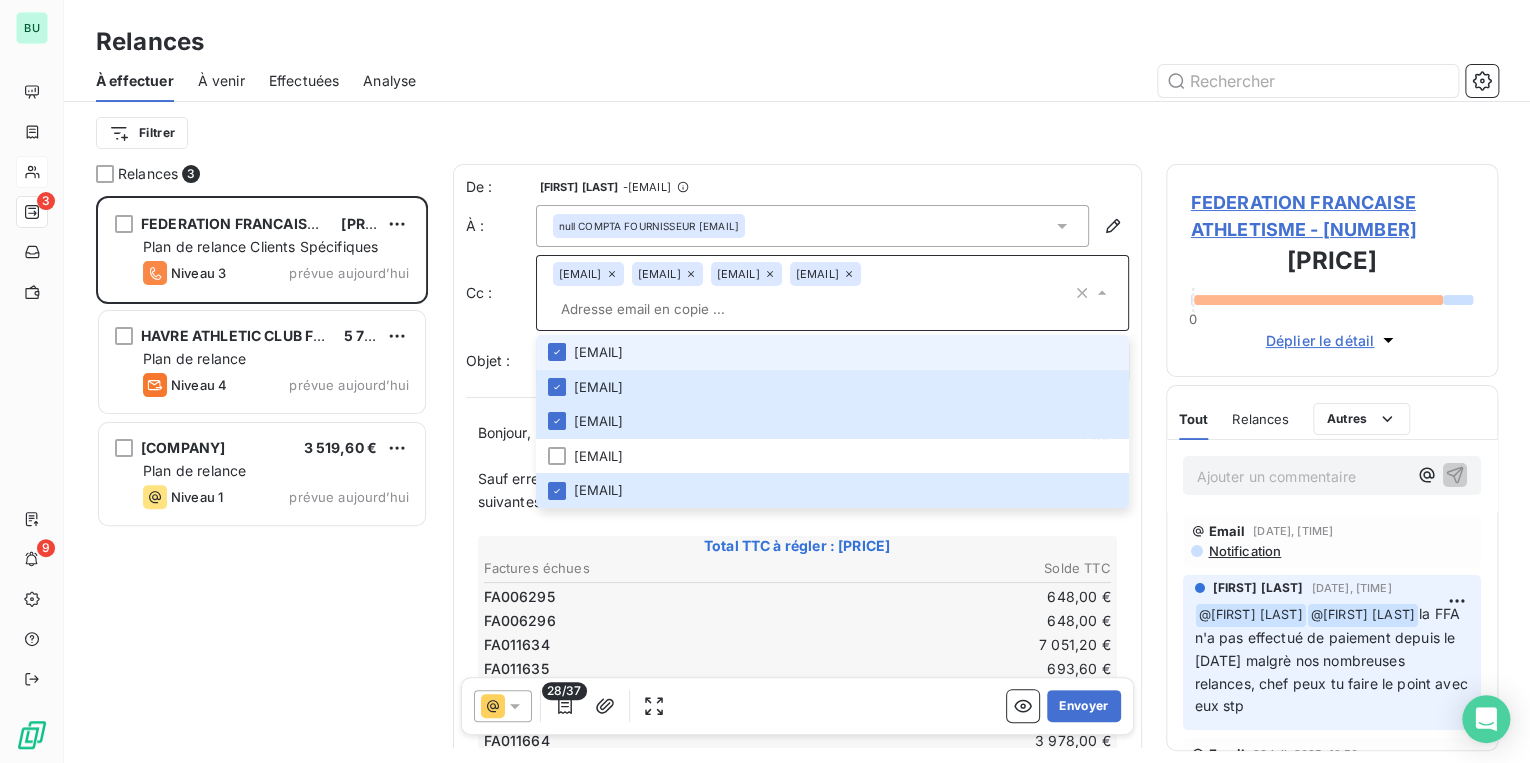click 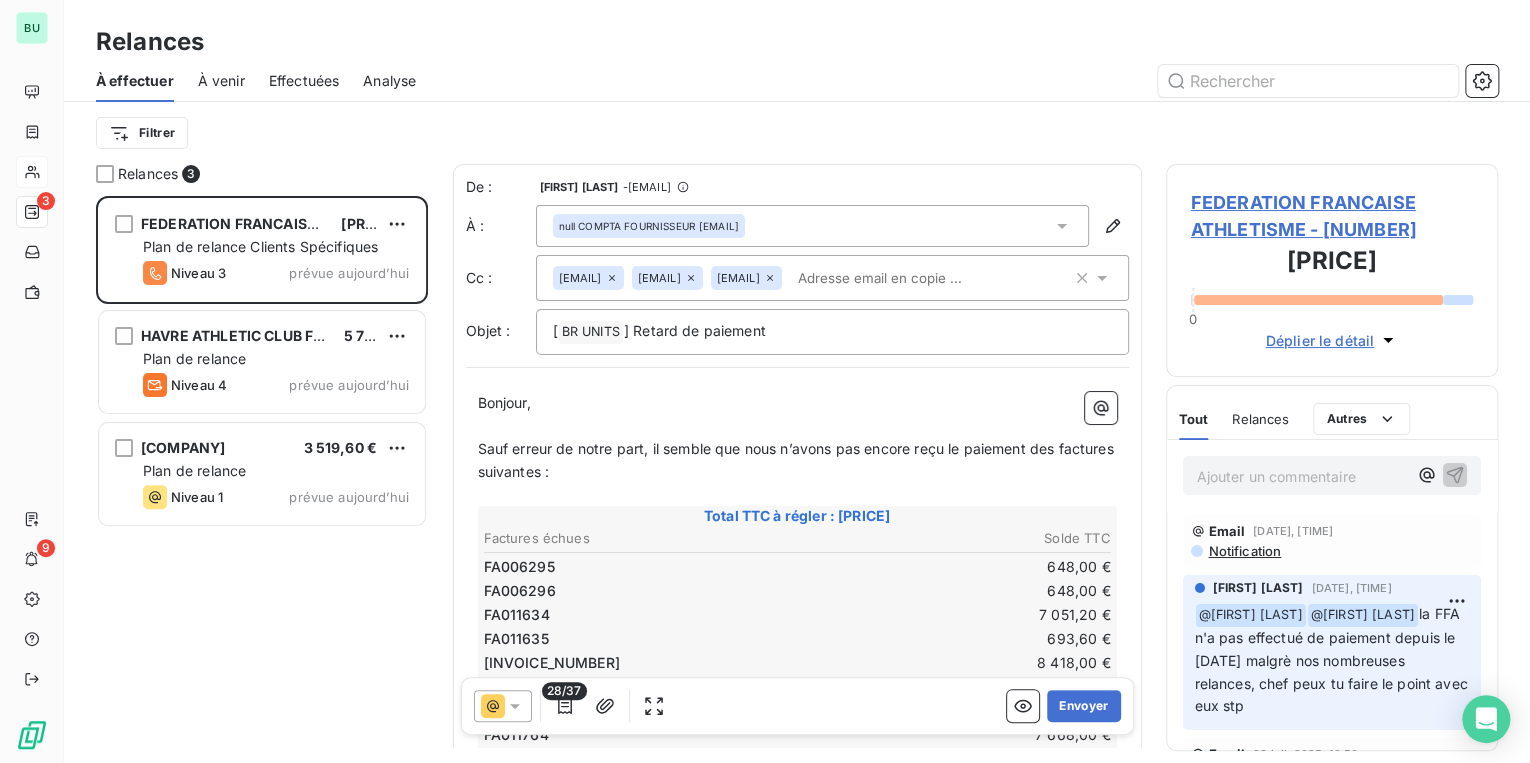 click 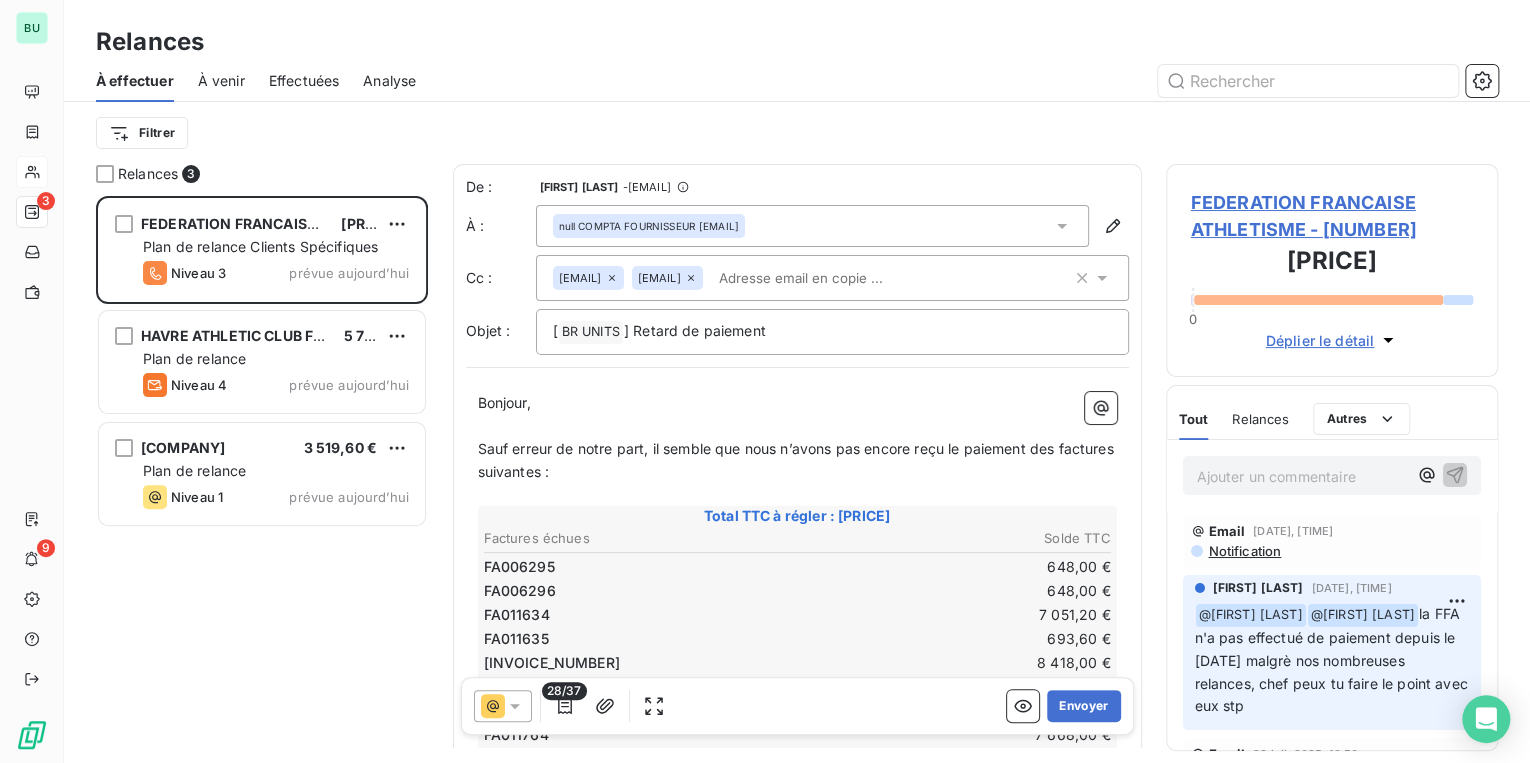 click on "Filtrer" at bounding box center [797, 133] 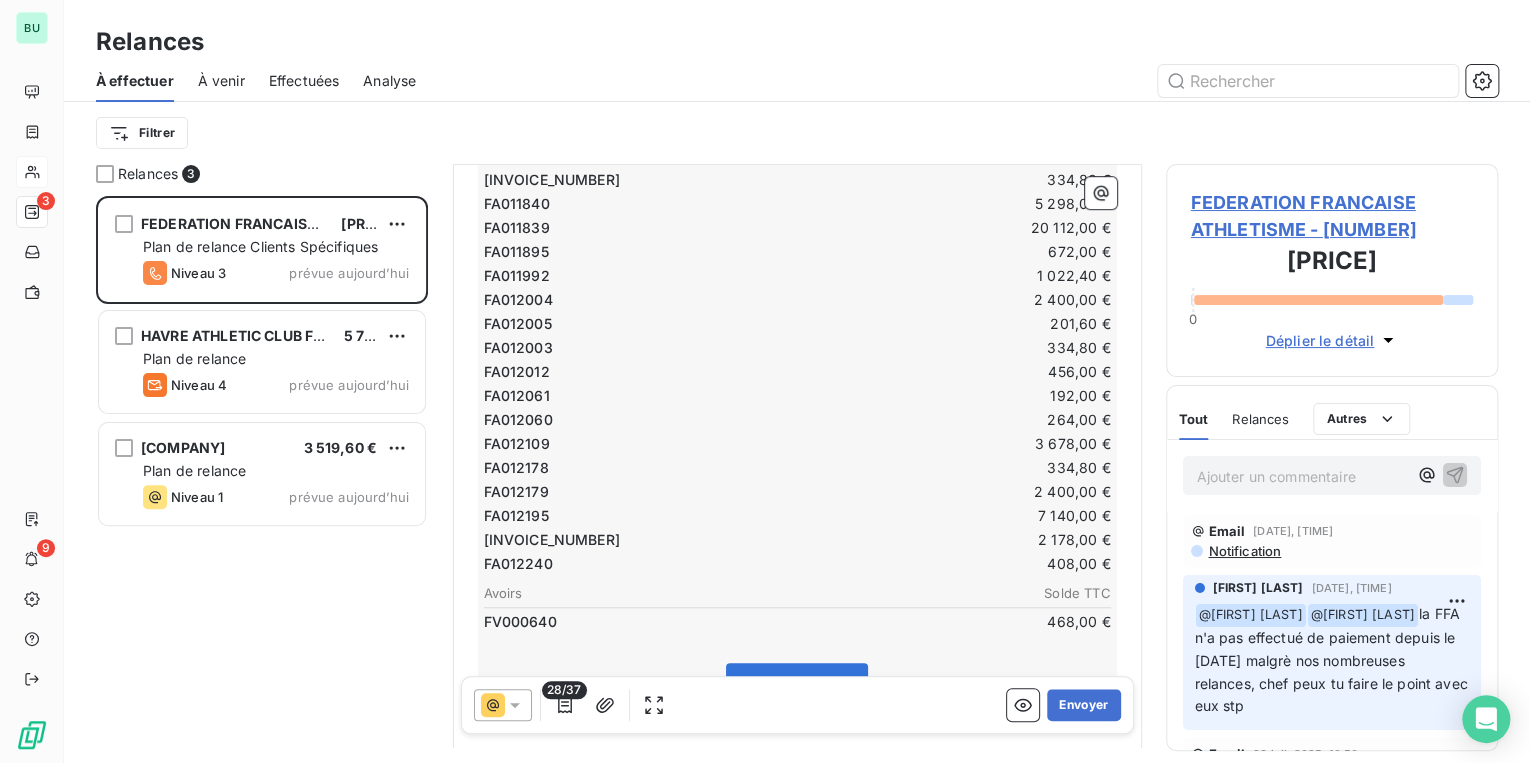 scroll, scrollTop: 640, scrollLeft: 0, axis: vertical 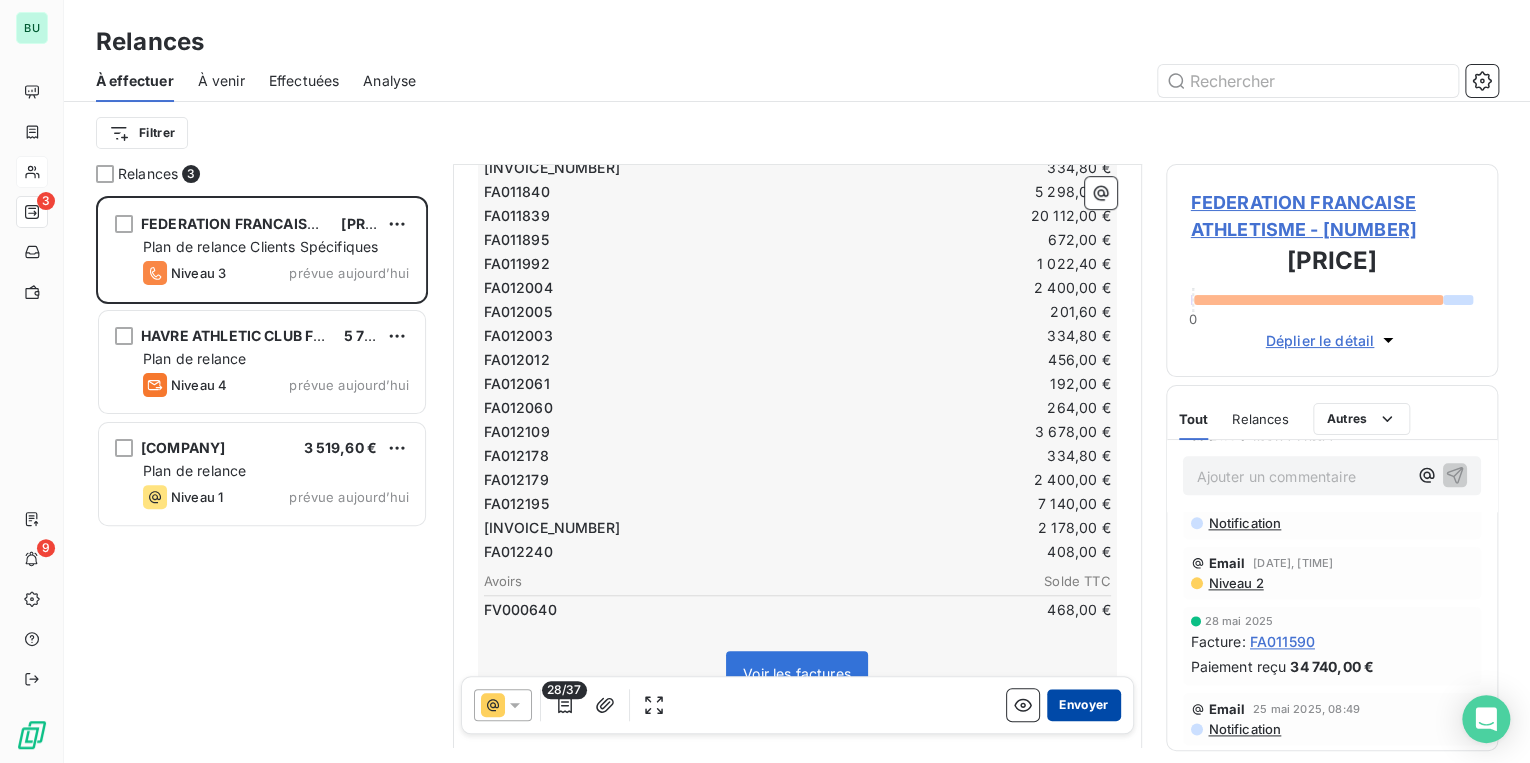 click on "Envoyer" at bounding box center (1083, 706) 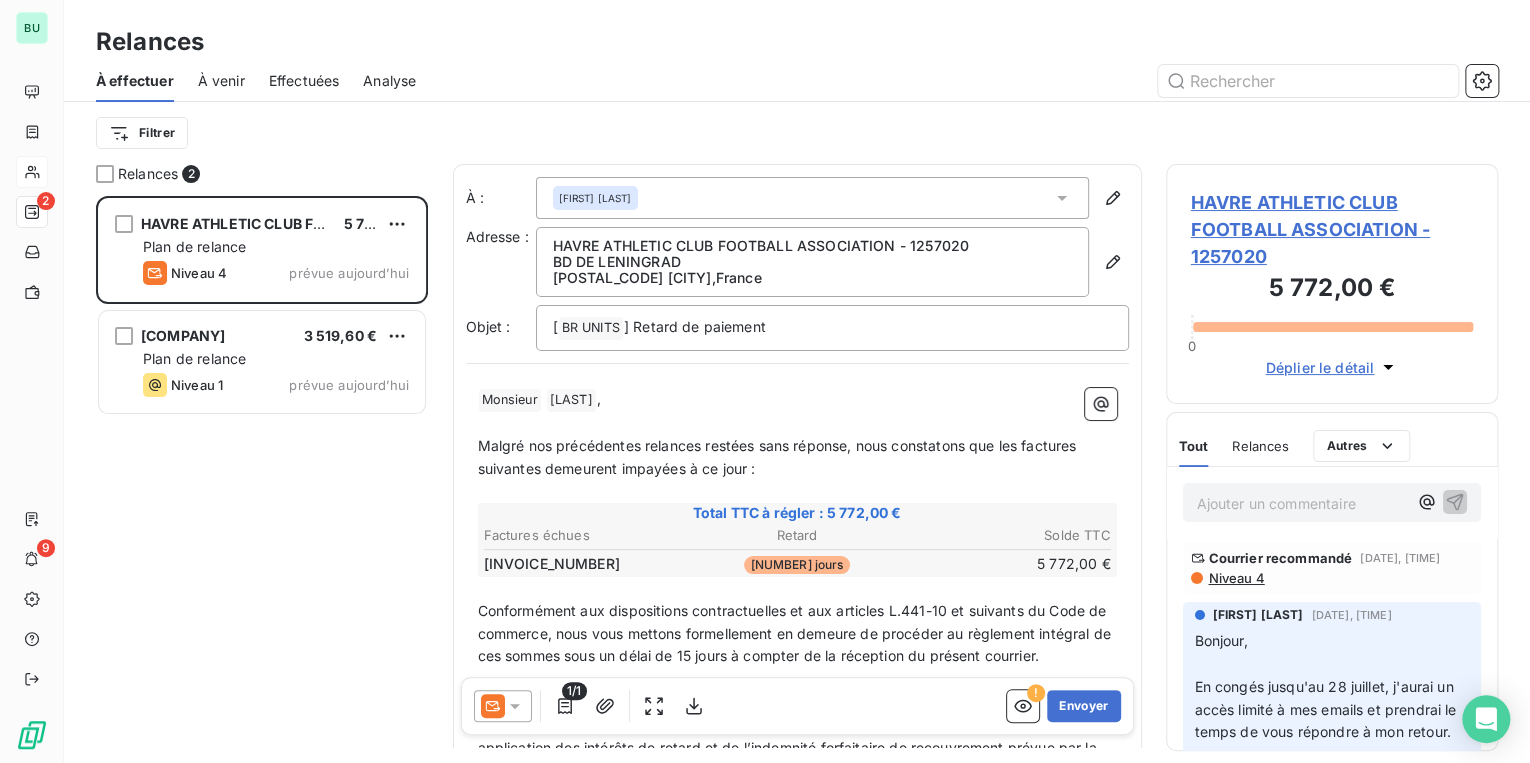 click on "[COMPANY] [AMOUNT] Plan de relance Niveau 4 prévue aujourd’hui PASS [AMOUNT] Plan de relance Niveau 1 prévue aujourd’hui" at bounding box center (262, 479) 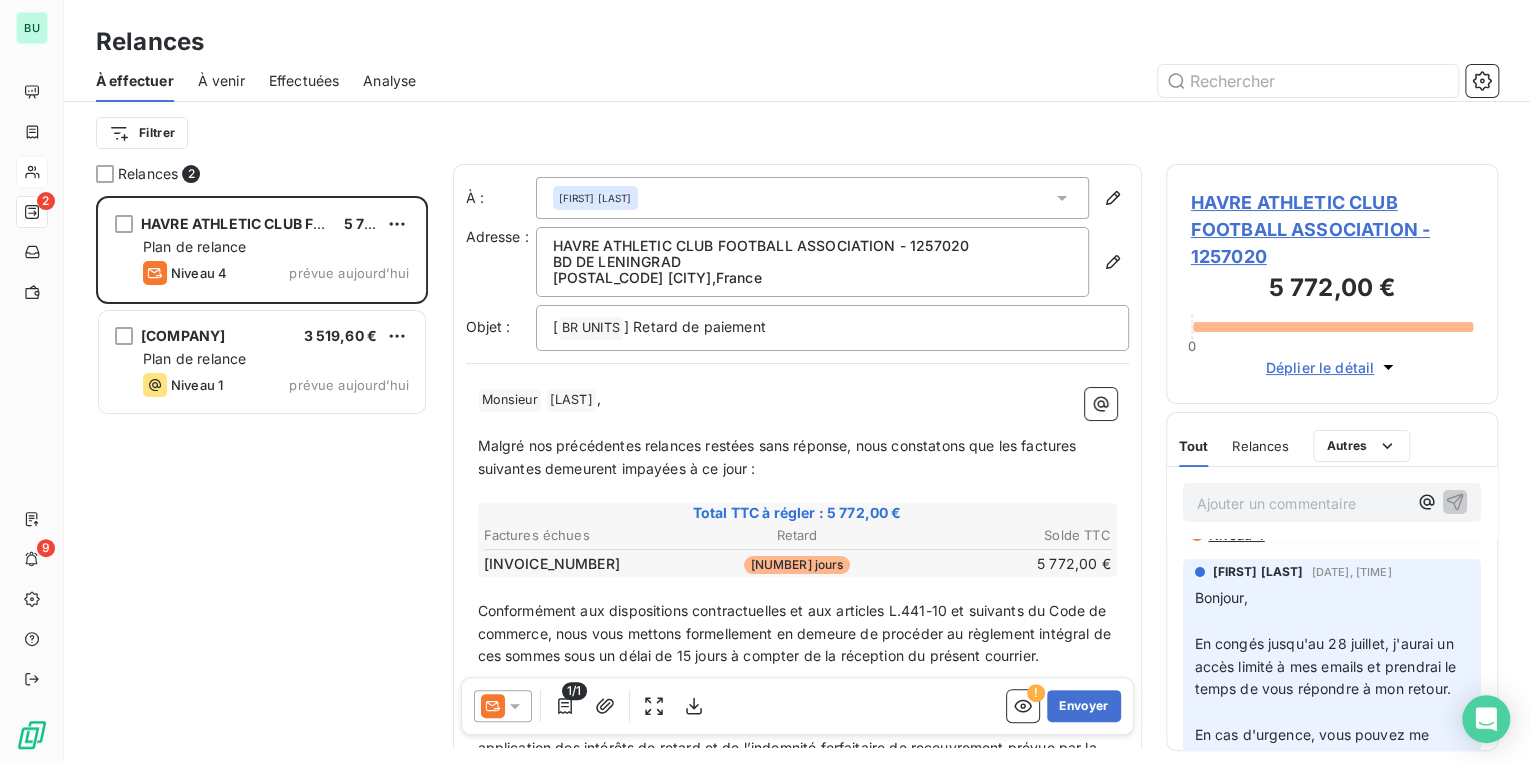 scroll, scrollTop: 0, scrollLeft: 0, axis: both 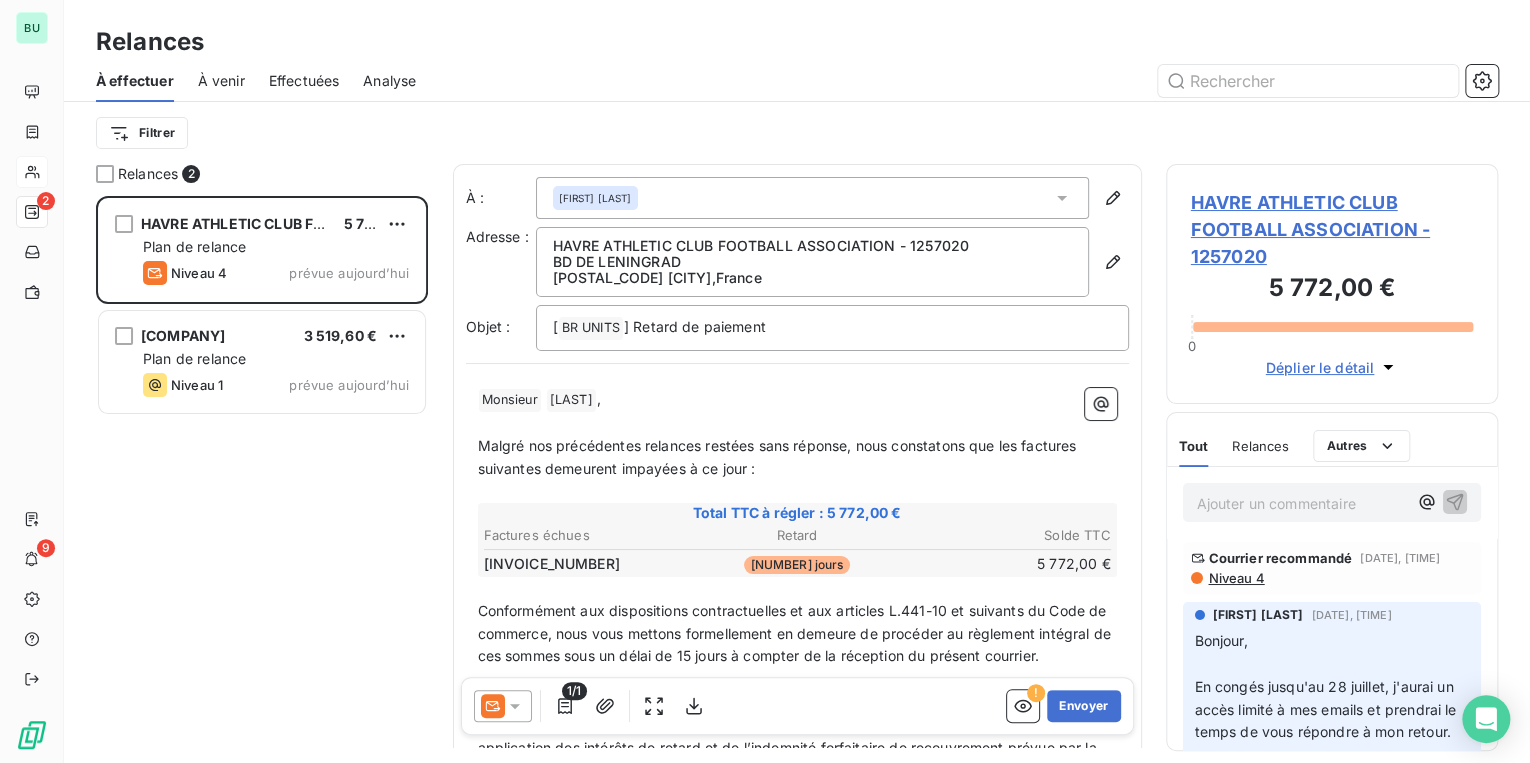 click on "HAVRE ATHLETIC CLUB FOOTBALL ASSOCIATION - 1257020" at bounding box center [1332, 229] 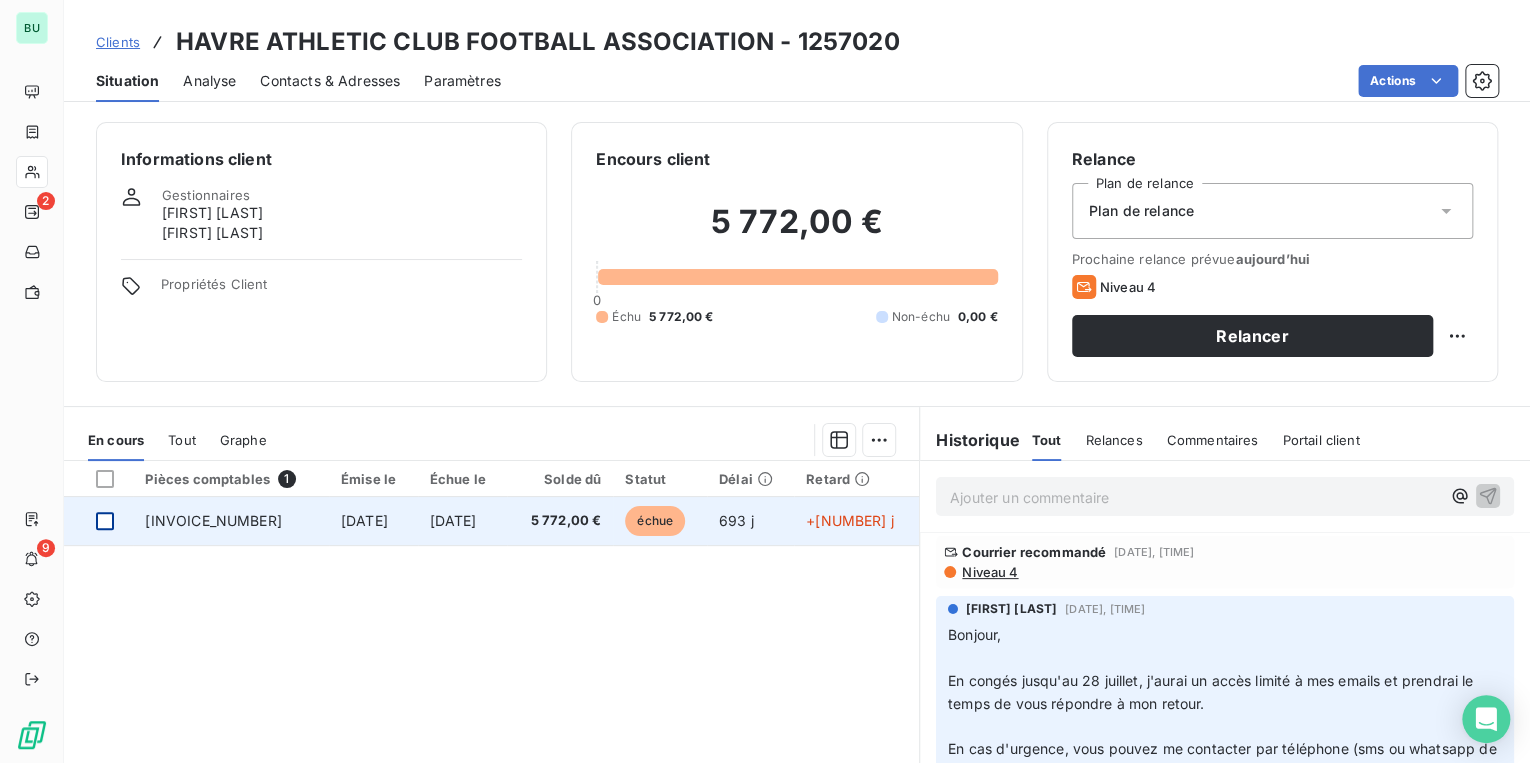 click at bounding box center (105, 521) 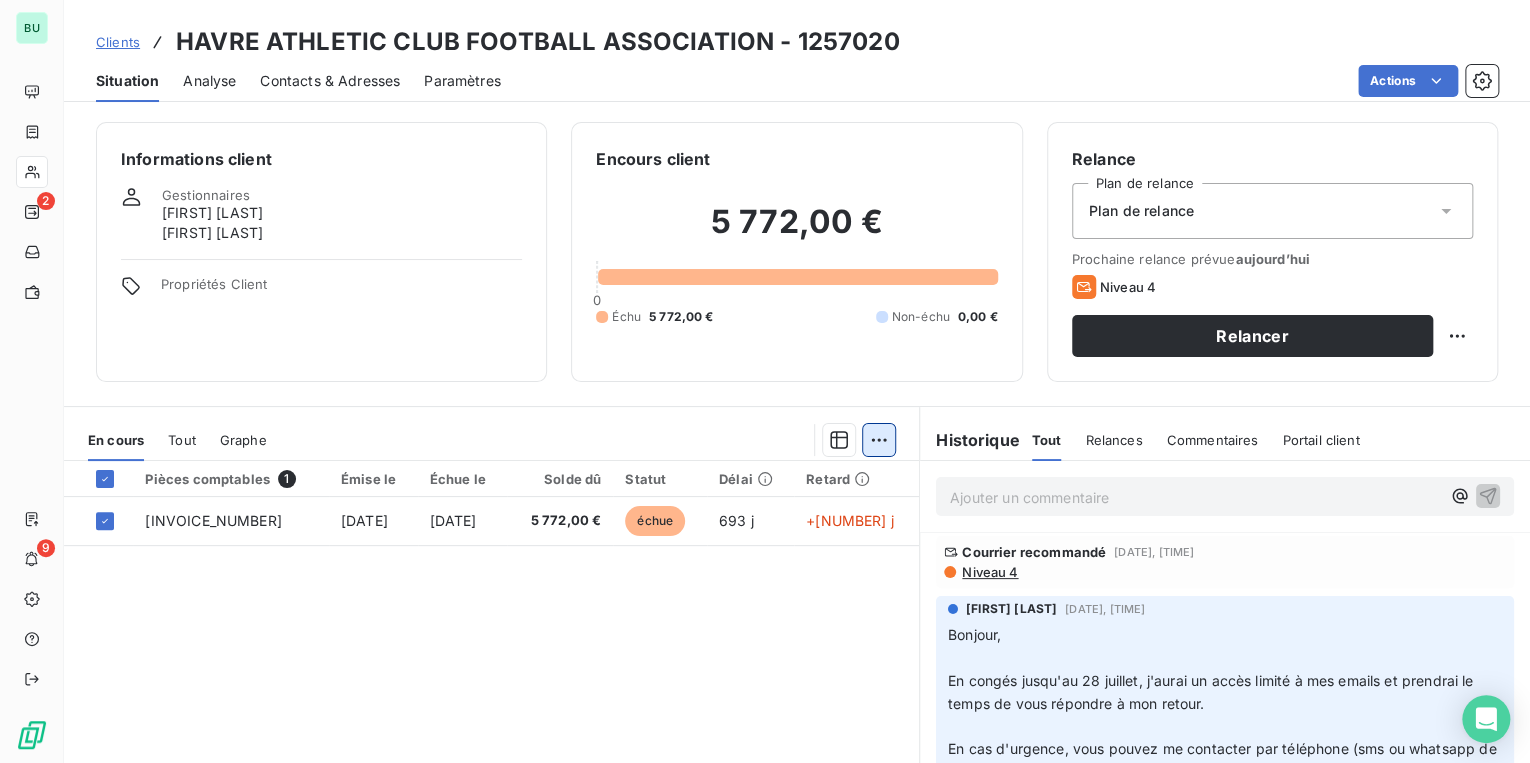 click on "BU 2 9 Clients HAVRE ATHLETIC CLUB FOOTBALL ASSOCIATION - [NUMBER] Situation Analyse Contacts & Adresses Paramètres Actions Informations client Gestionnaires [FIRST] [LAST] [FIRST] [LAST] Propriétés Client Encours client   [PRICE] 0 Échu [PRICE] Non-échu [PRICE]   Relance Plan de relance Plan de relance Prochaine relance prévue  aujourd’hui Niveau 4 Relancer En cours Tout Graphe Pièces comptables 1 Émise le Échue le Solde dû Statut Délai   Retard   FA[INVOICE_NUMBER] [DATE] [DATE] [PRICE] échue [DAYS] +[DAYS] Lignes par page 25 Précédent 1 Suivant Historique Tout Relances Commentaires Portail client Tout Relances Commentaires Portail client Ajouter un commentaire ﻿ Courrier recommandé [DATE], [TIME] Niveau 4 [FIRST] [LAST] [DATE] Bonjour,
﻿
En congés jusqu'au [DATE], j'aurai un accès limité à mes emails et prendrai le temps de vous répondre à mon retour.
﻿
﻿
Cordialement,
﻿
[FIRST] [LAST]
@" at bounding box center [765, 381] 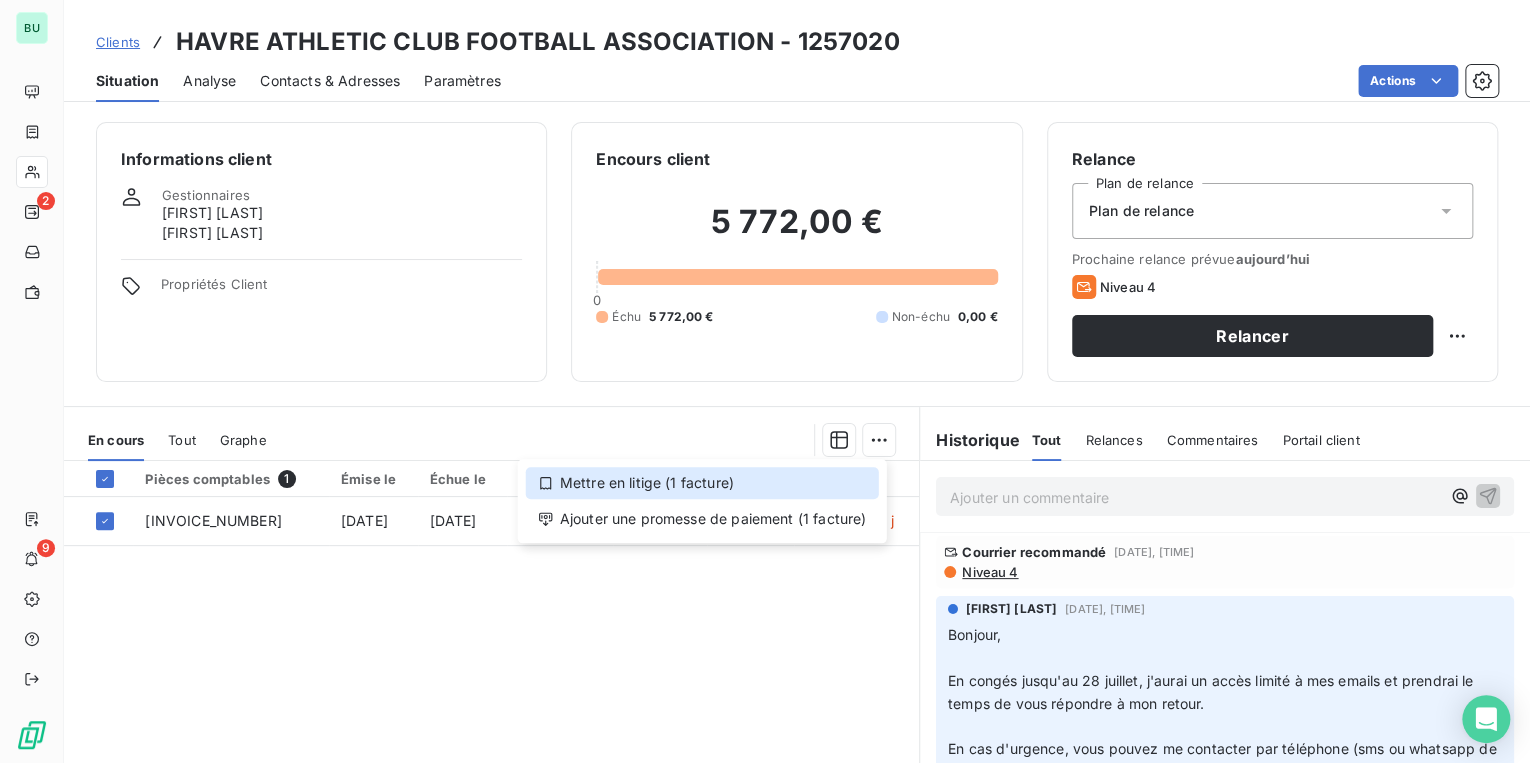 click on "Mettre en litige (1 facture)" at bounding box center [702, 483] 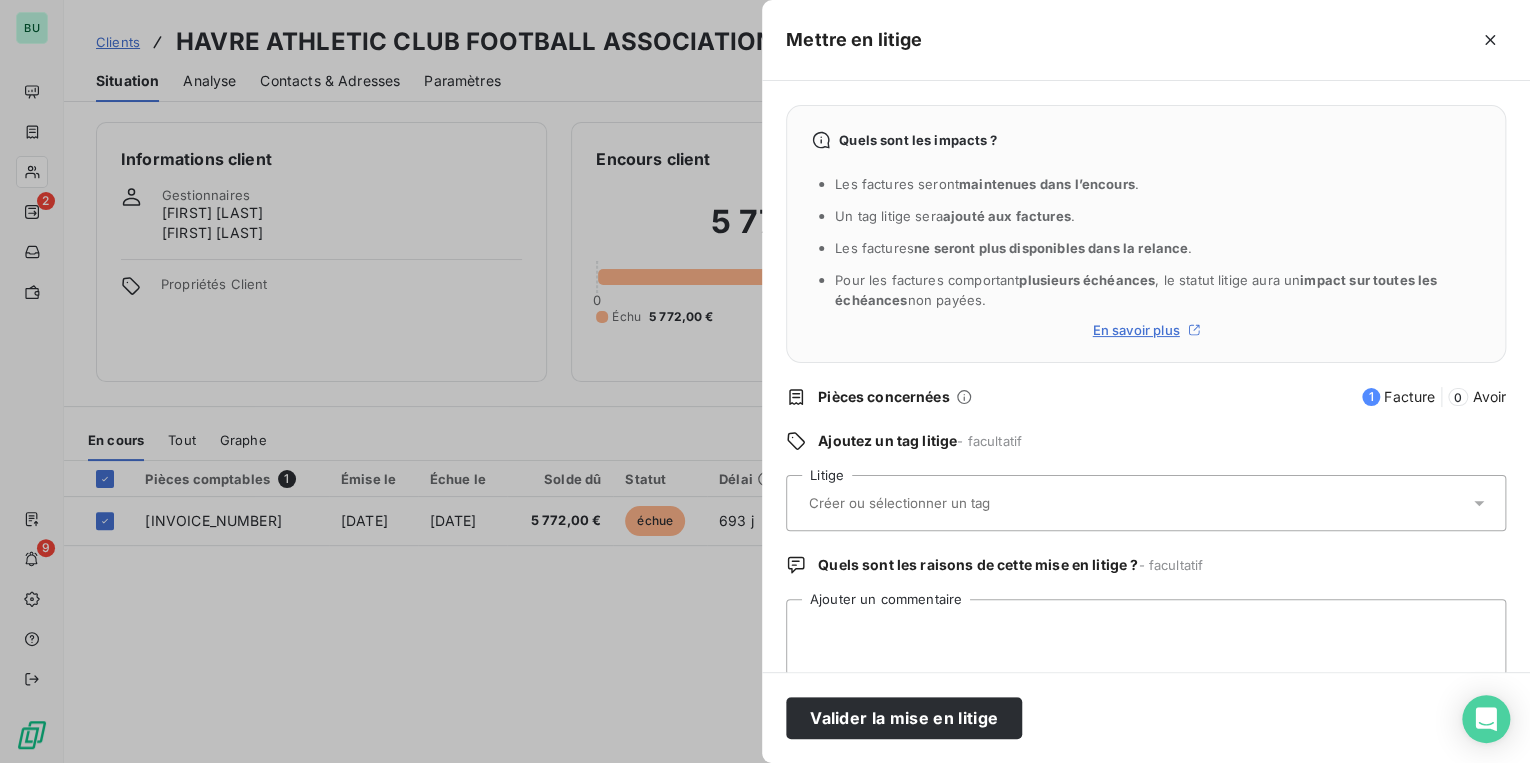 click at bounding box center [952, 503] 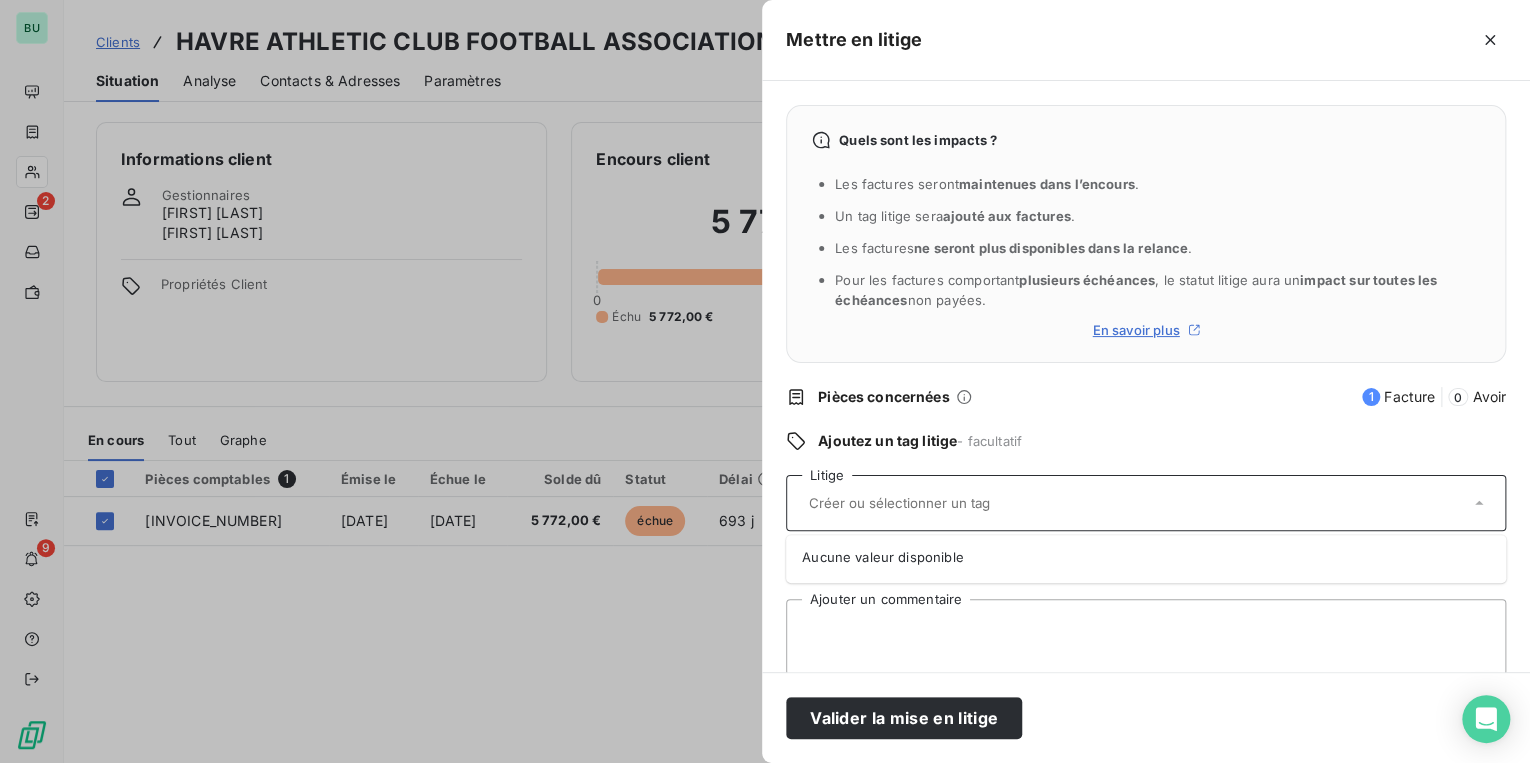 click on "Ajouter un commentaire" at bounding box center (1146, 637) 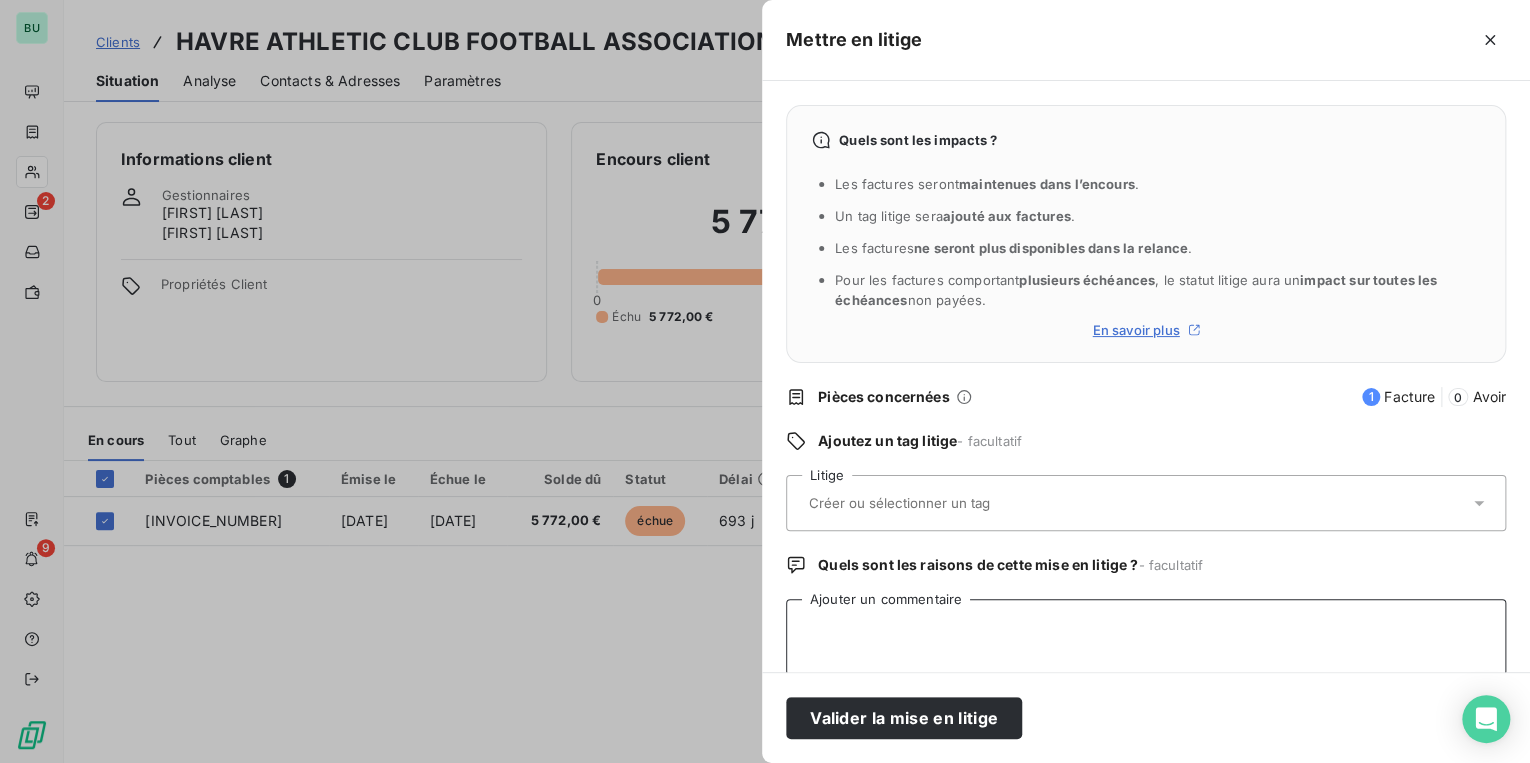 click on "Ajouter un commentaire" at bounding box center (1146, 637) 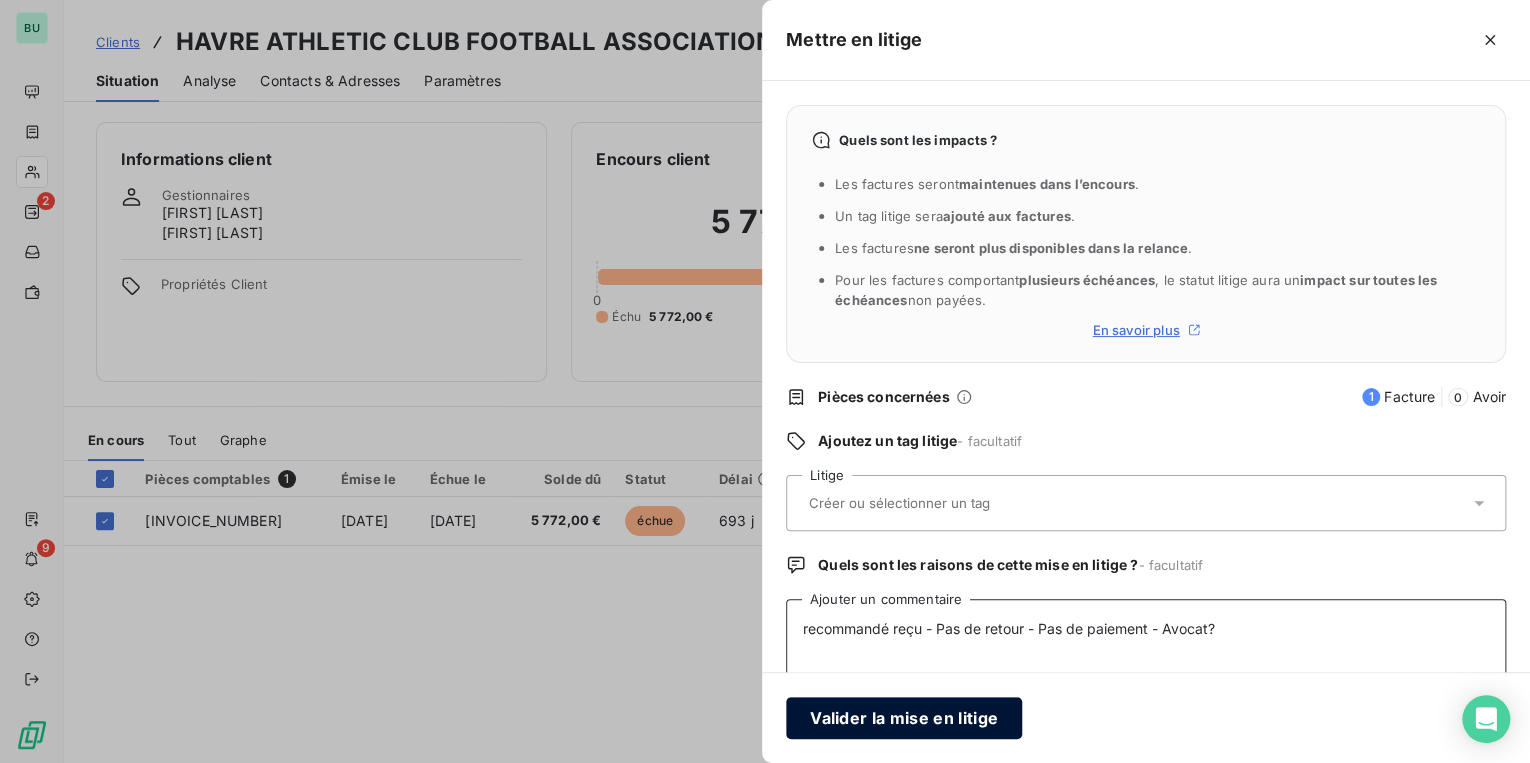 type on "recommandé reçu - Pas de retour - Pas de paiement - Avocat?" 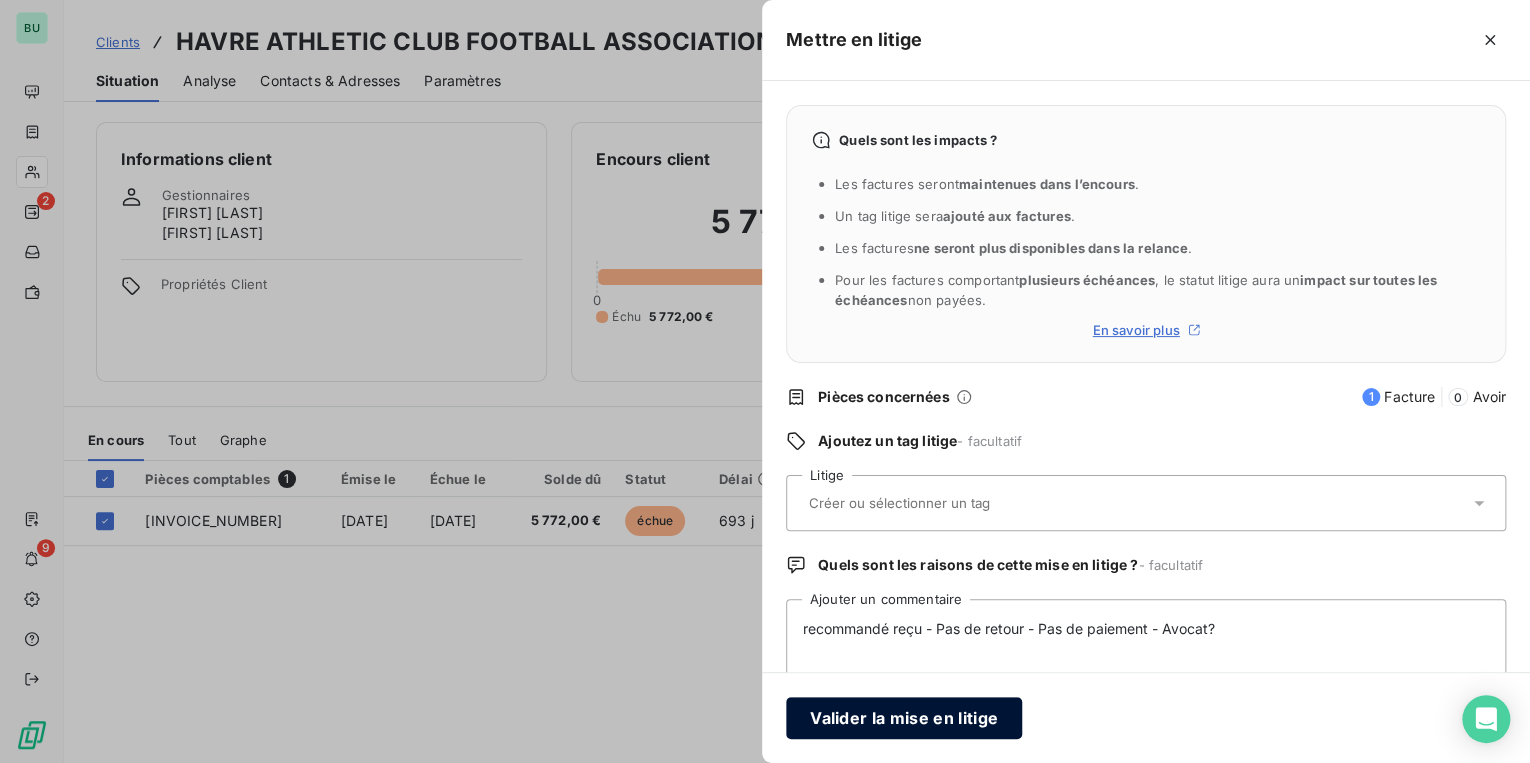 click on "Valider la mise en litige" at bounding box center [904, 718] 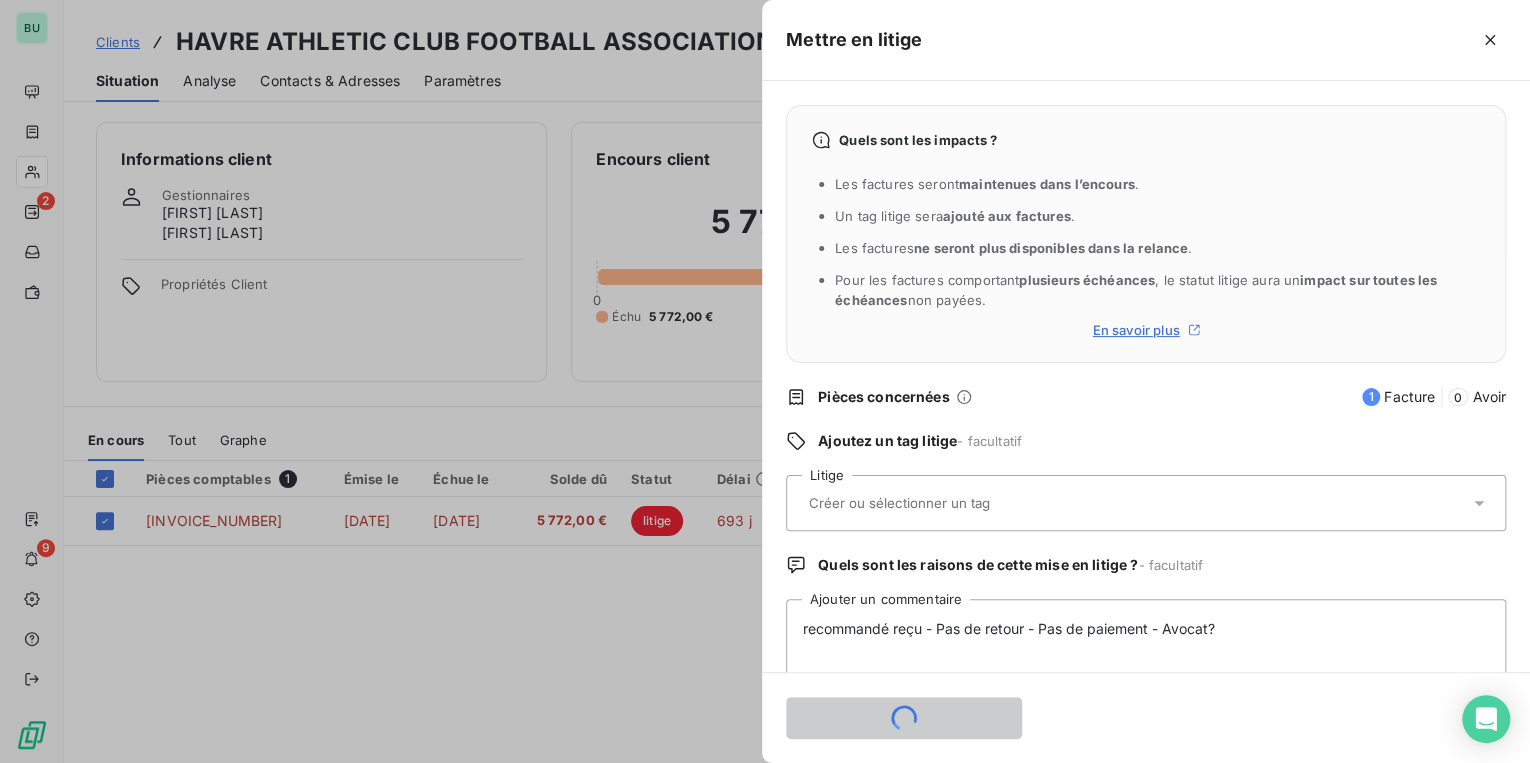 type 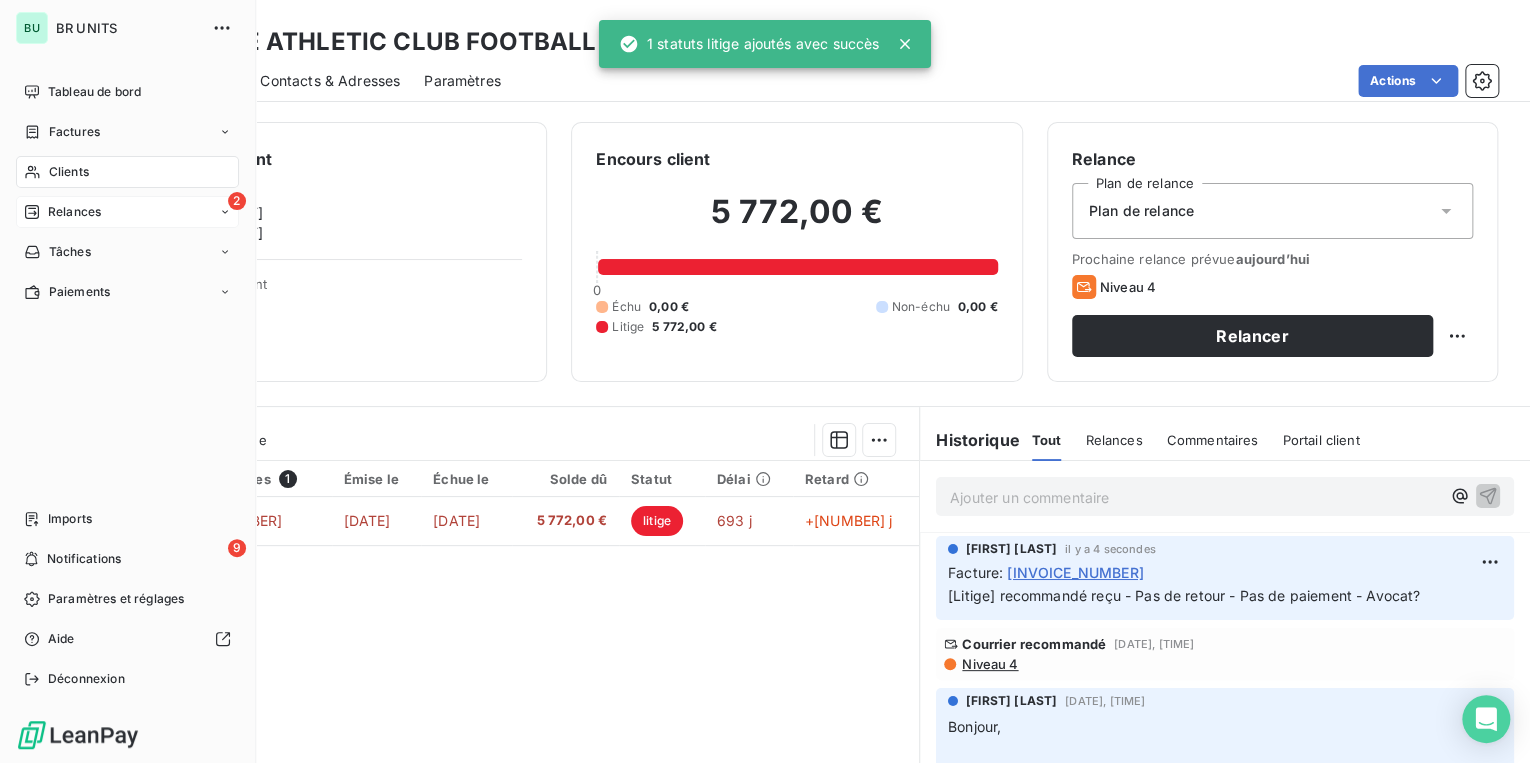click on "Relances" at bounding box center (74, 212) 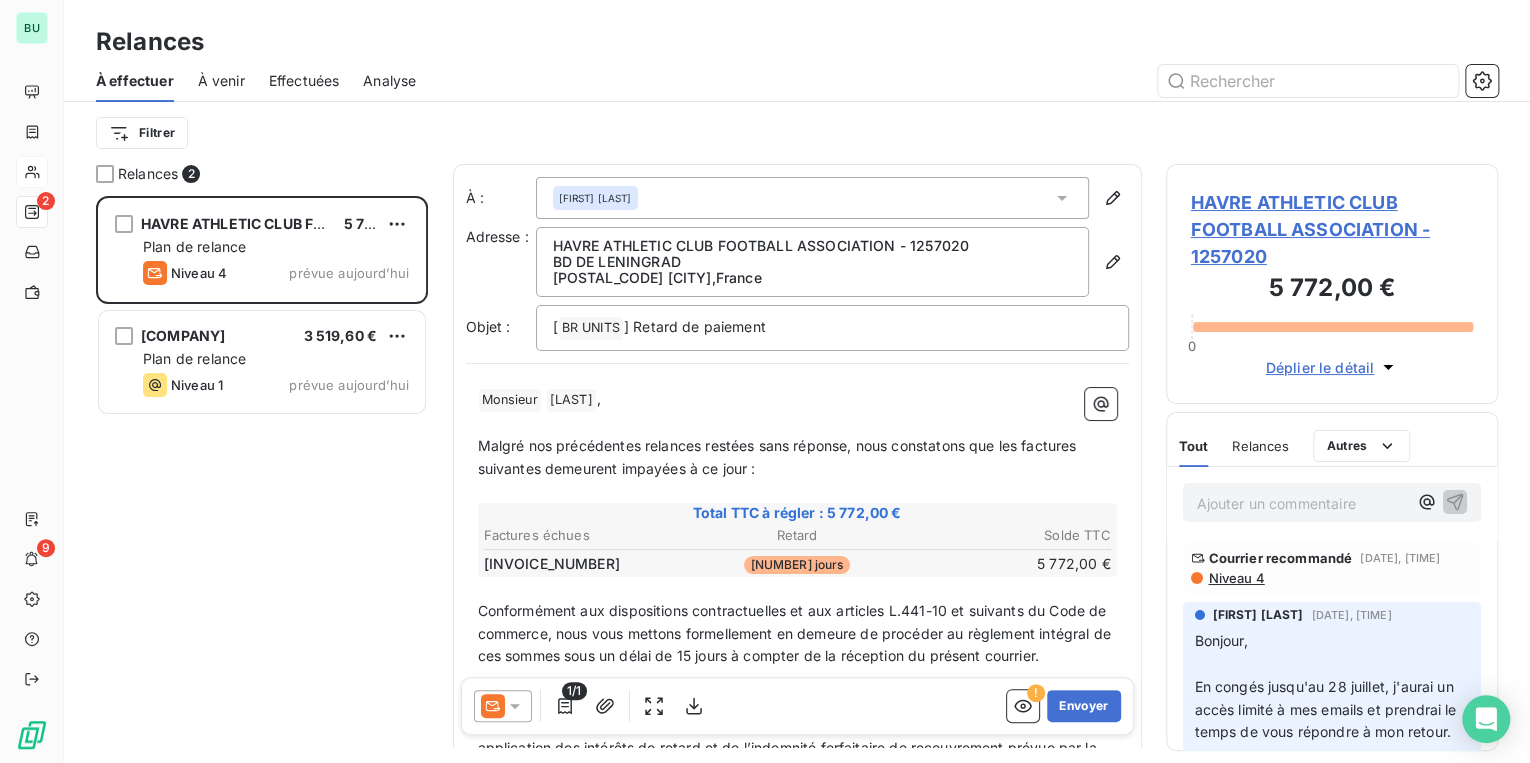 scroll, scrollTop: 12, scrollLeft: 12, axis: both 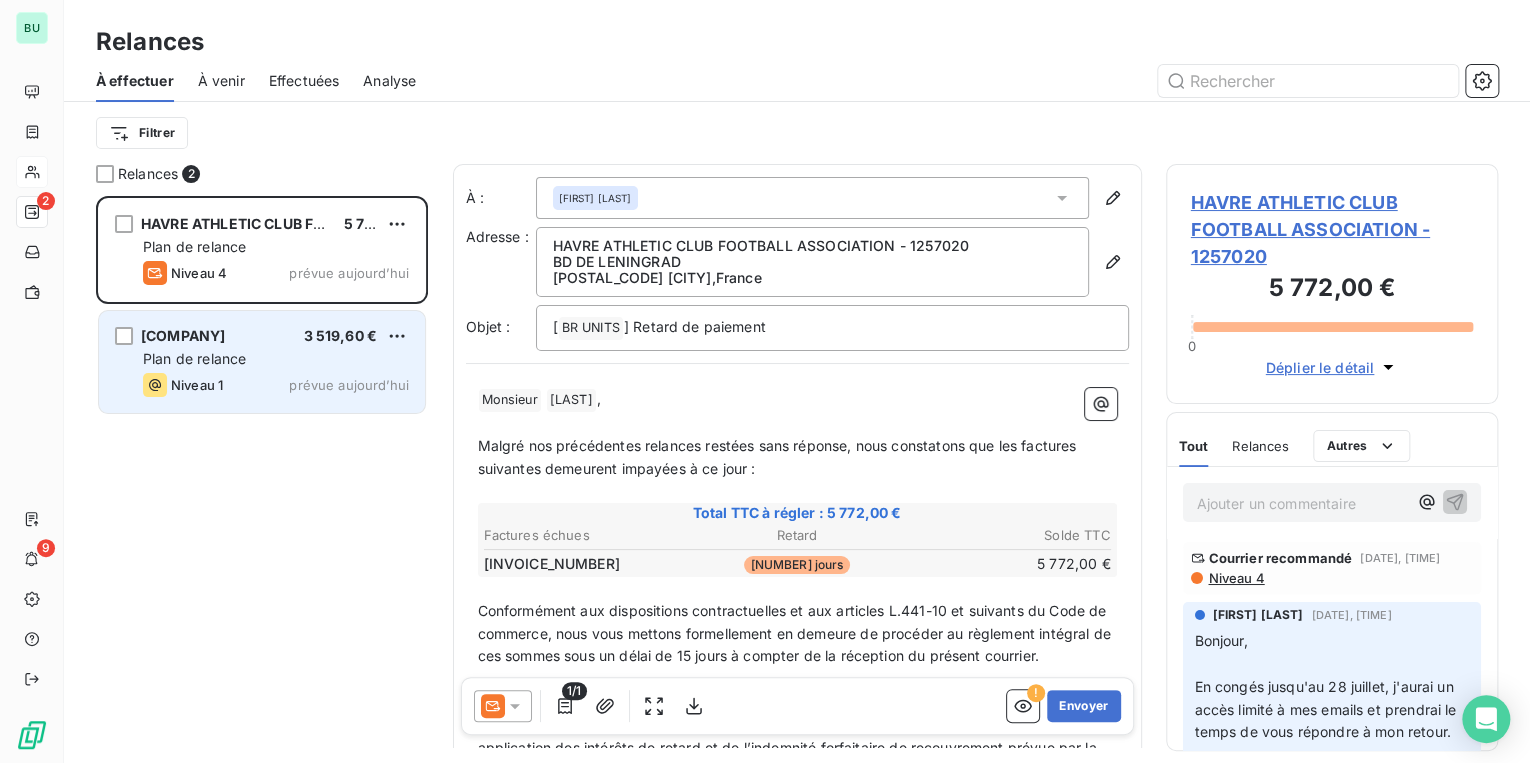 click on "Plan de relance" at bounding box center (194, 358) 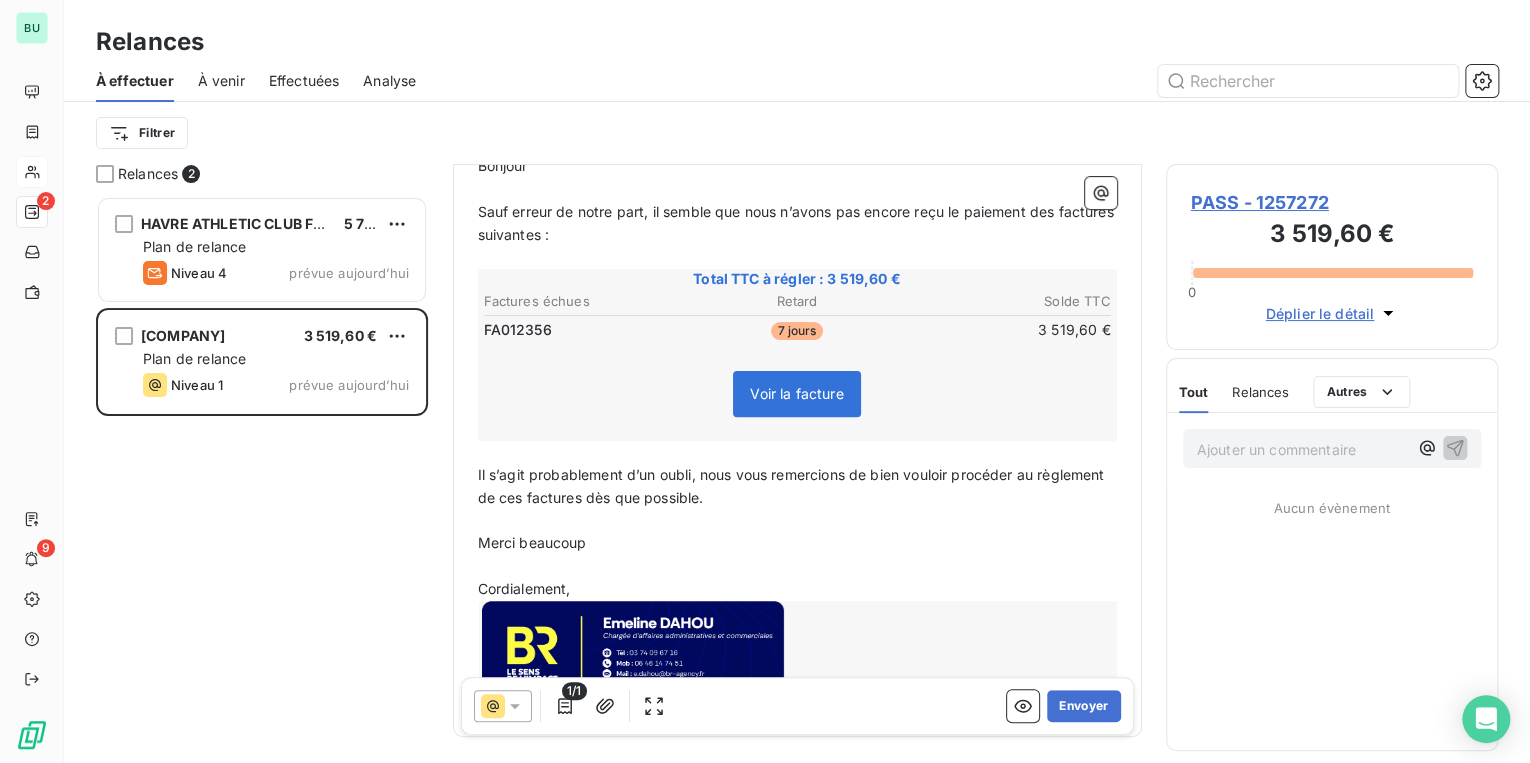 scroll, scrollTop: 0, scrollLeft: 0, axis: both 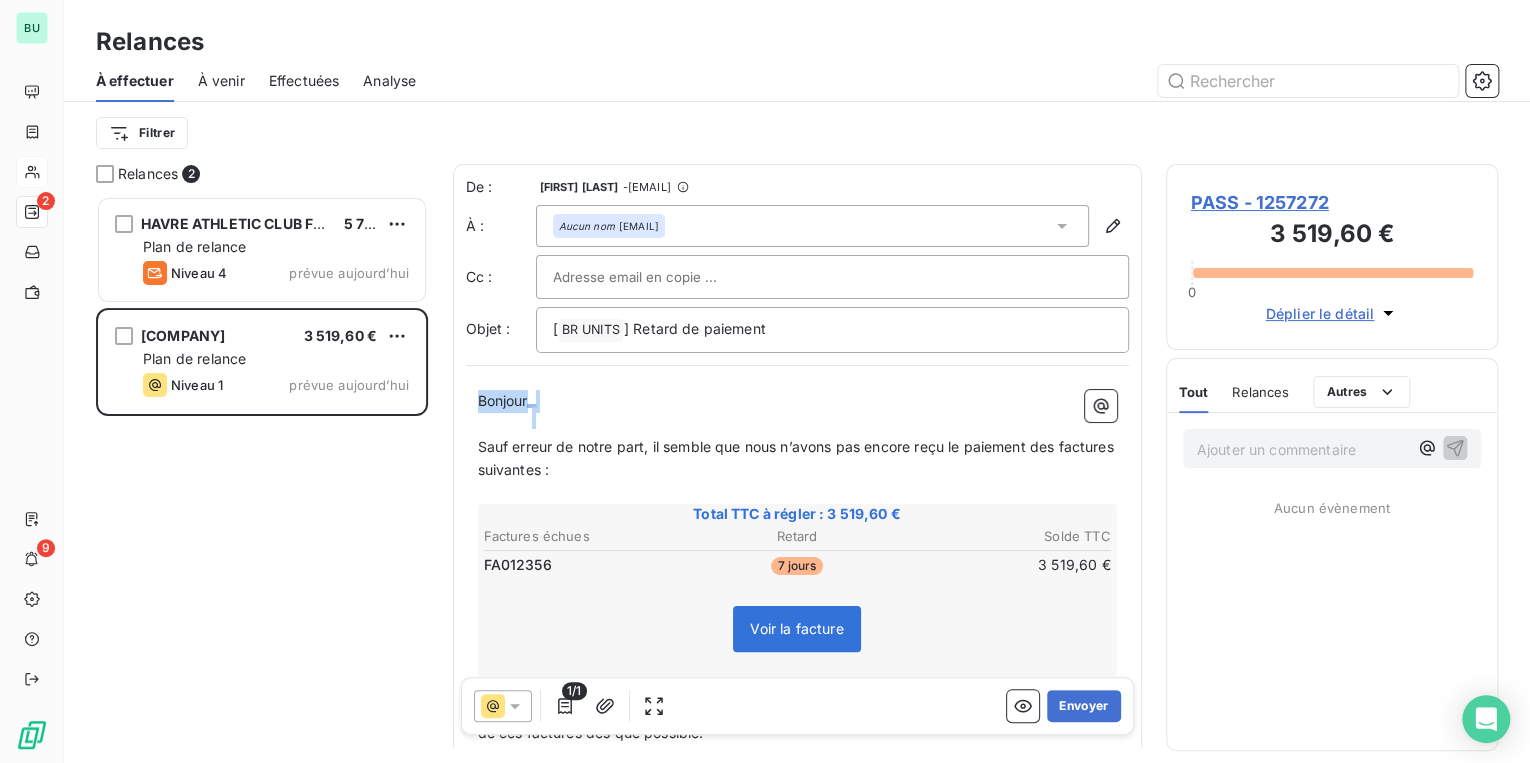 drag, startPoint x: 544, startPoint y: 405, endPoint x: 434, endPoint y: 401, distance: 110.0727 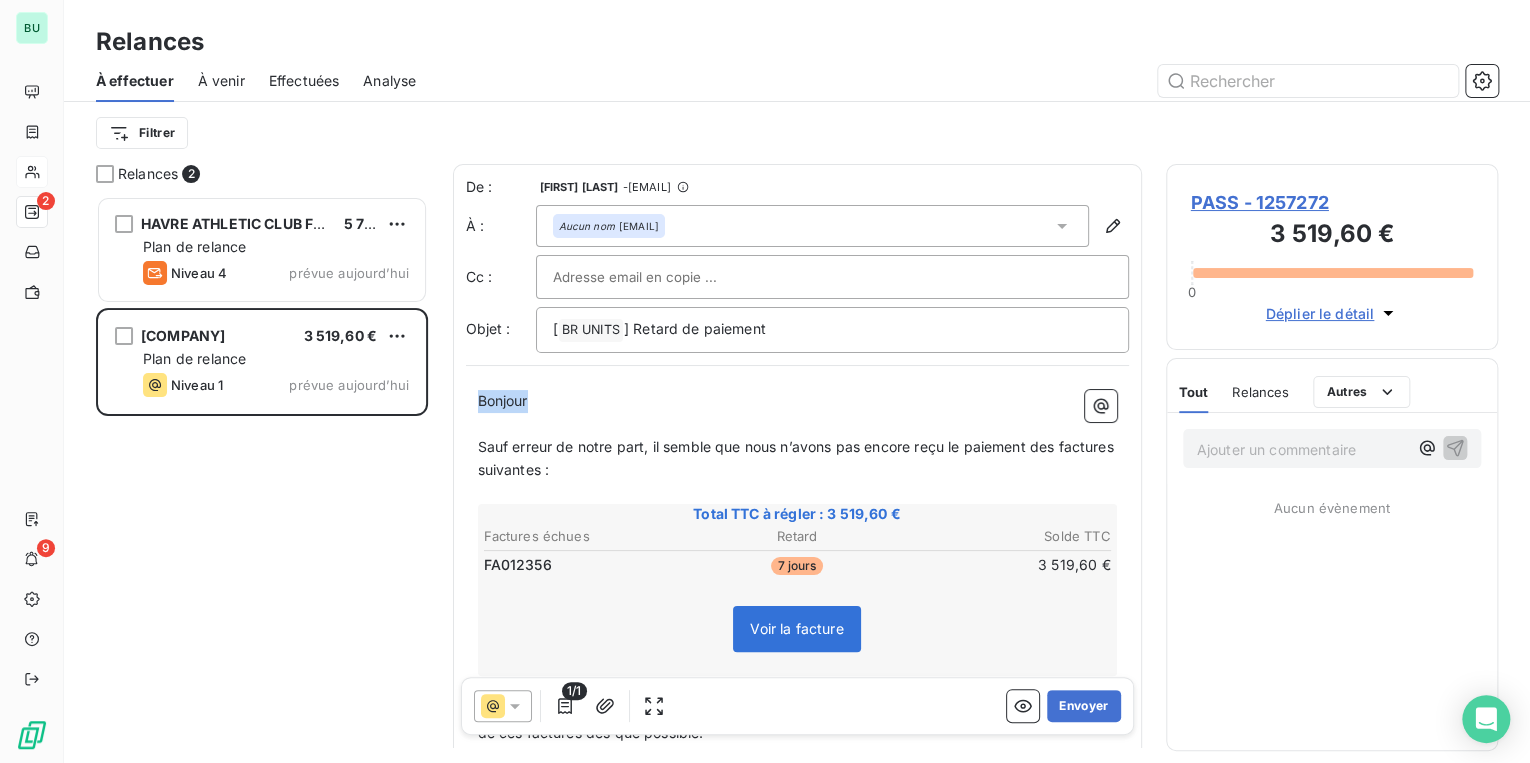drag, startPoint x: 531, startPoint y: 400, endPoint x: 463, endPoint y: 399, distance: 68.007355 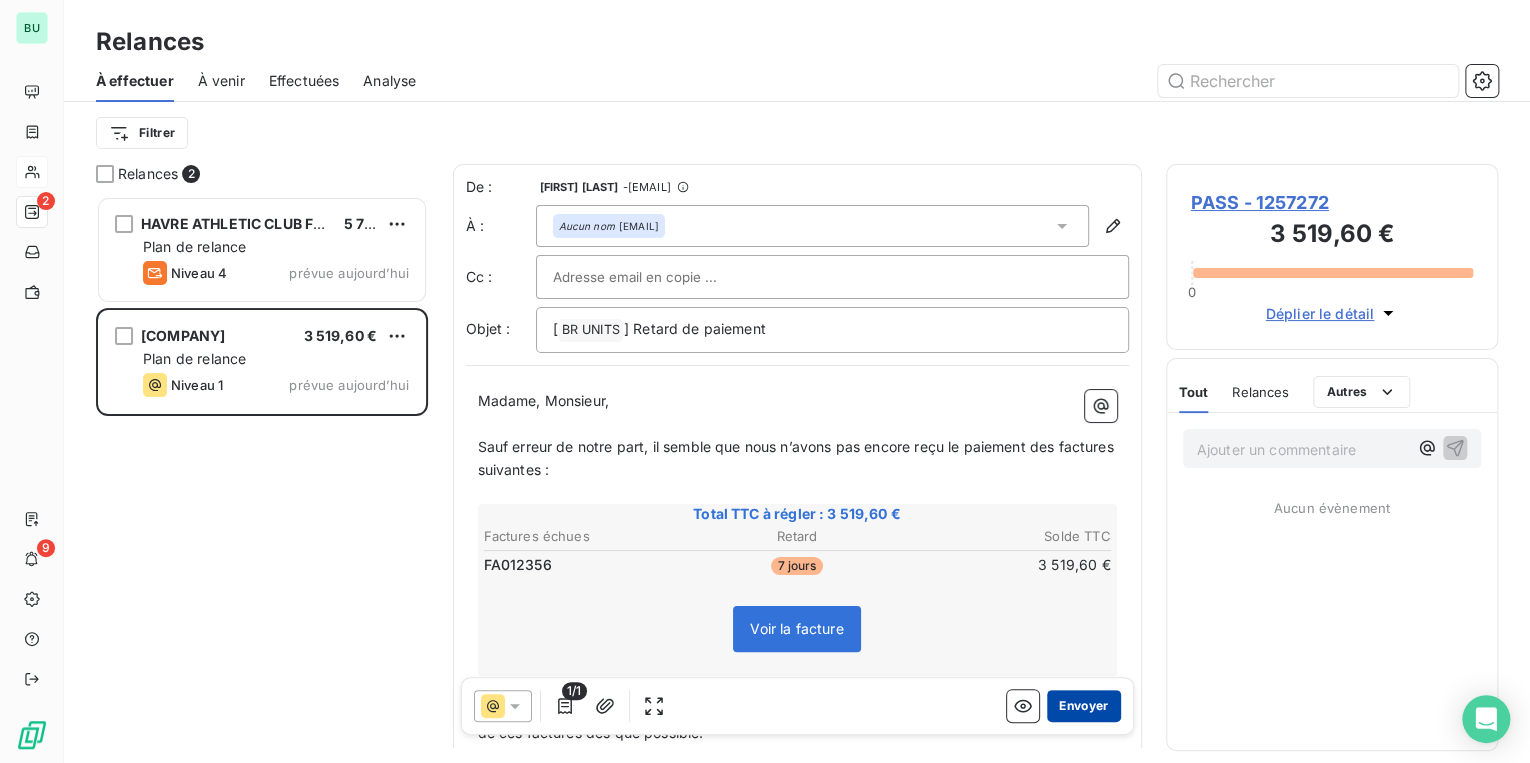click on "Envoyer" at bounding box center [1083, 706] 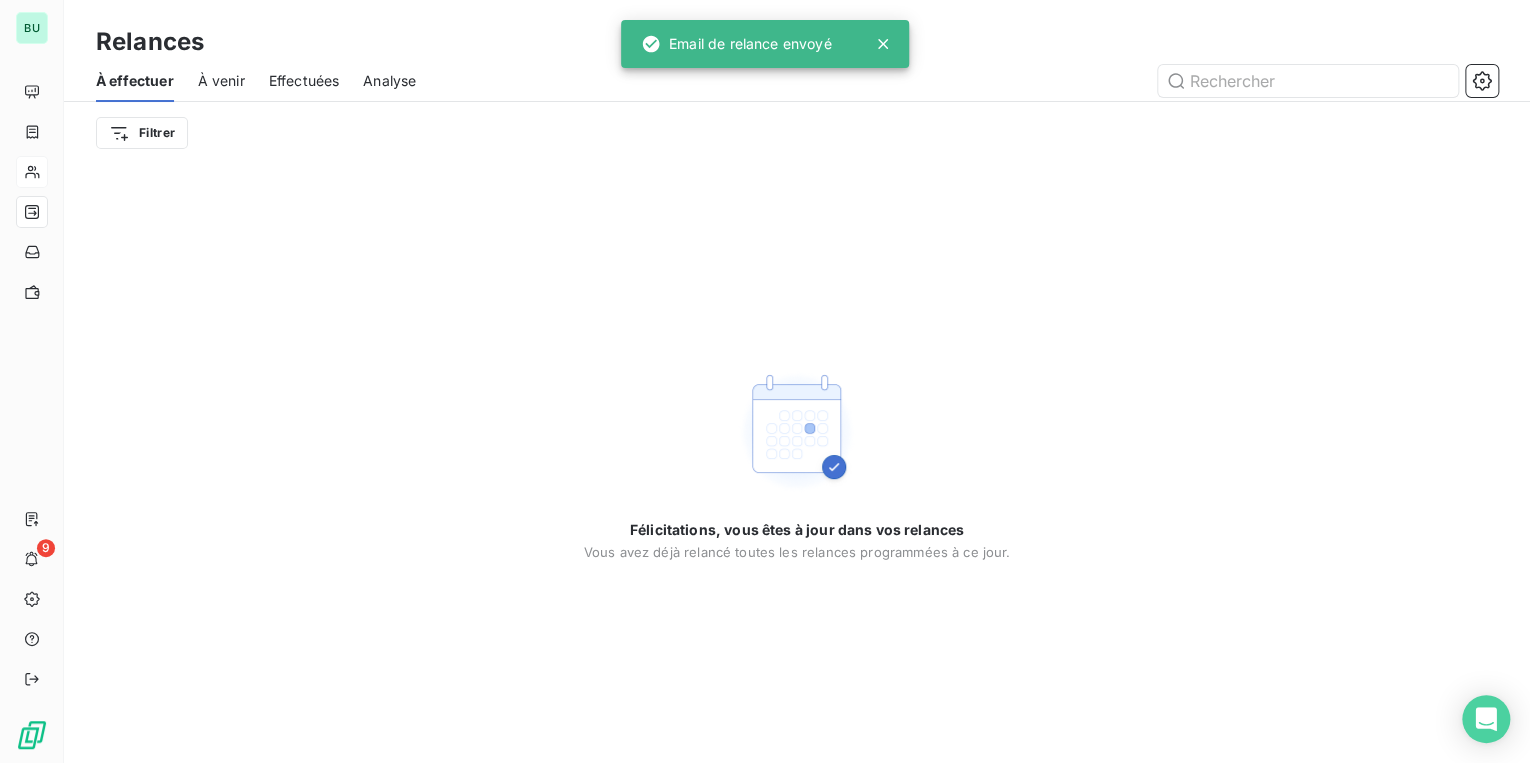 click on "Félicitations, vous êtes à jour dans vos relances Vous avez déjà relancé toutes les relances programmées à ce jour." at bounding box center [797, 463] 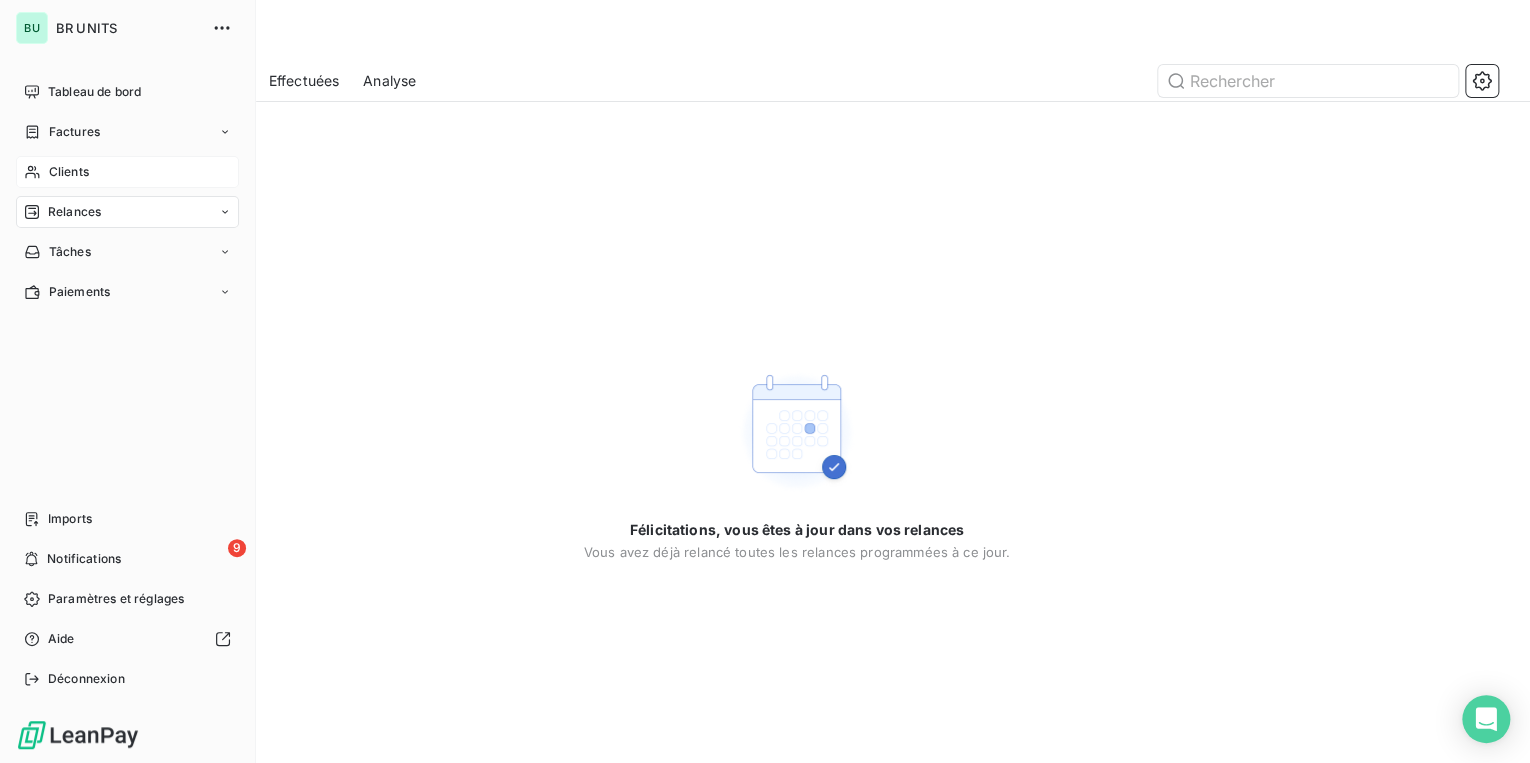 click on "Relances" at bounding box center [74, 212] 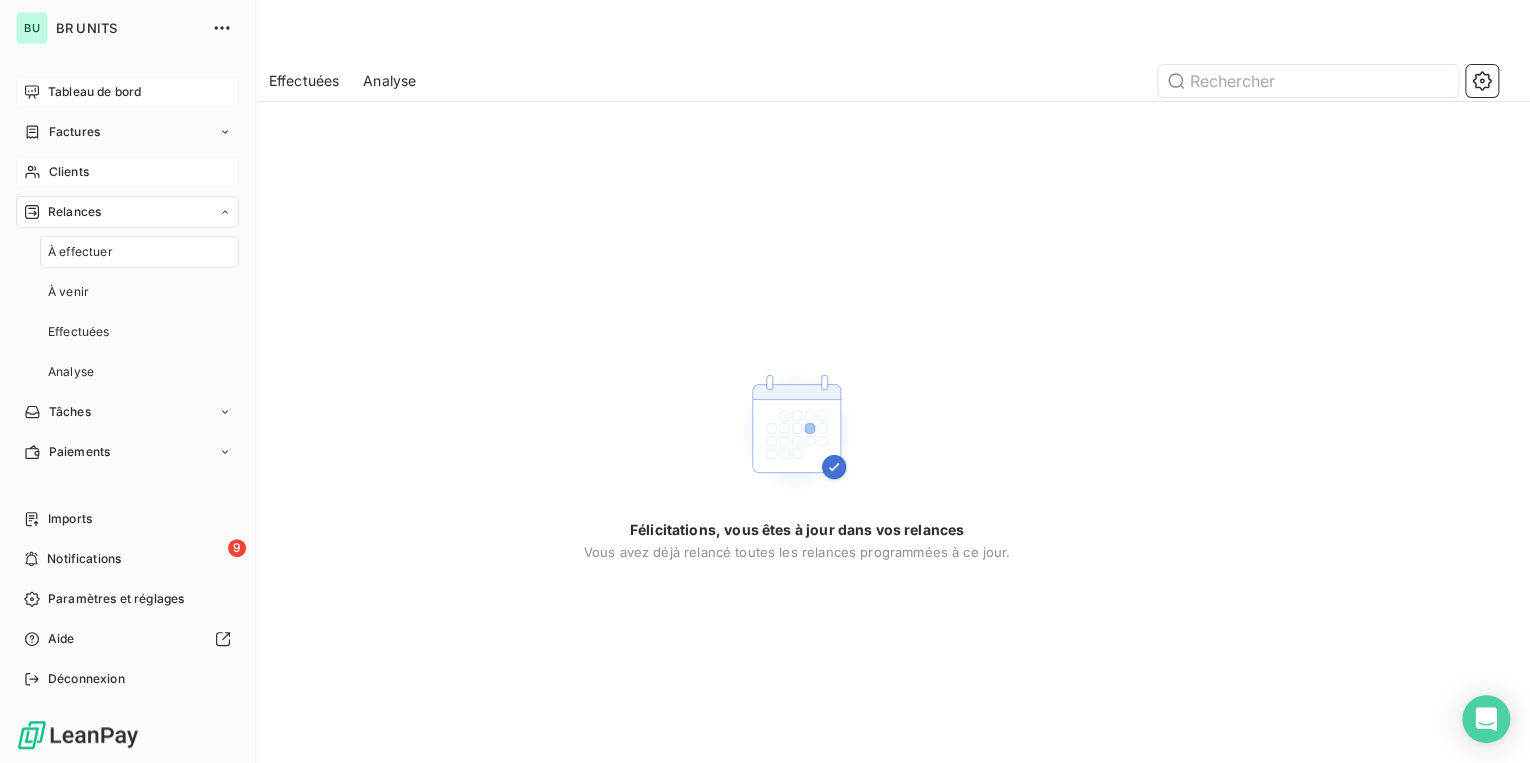 click on "Tableau de bord" at bounding box center [94, 92] 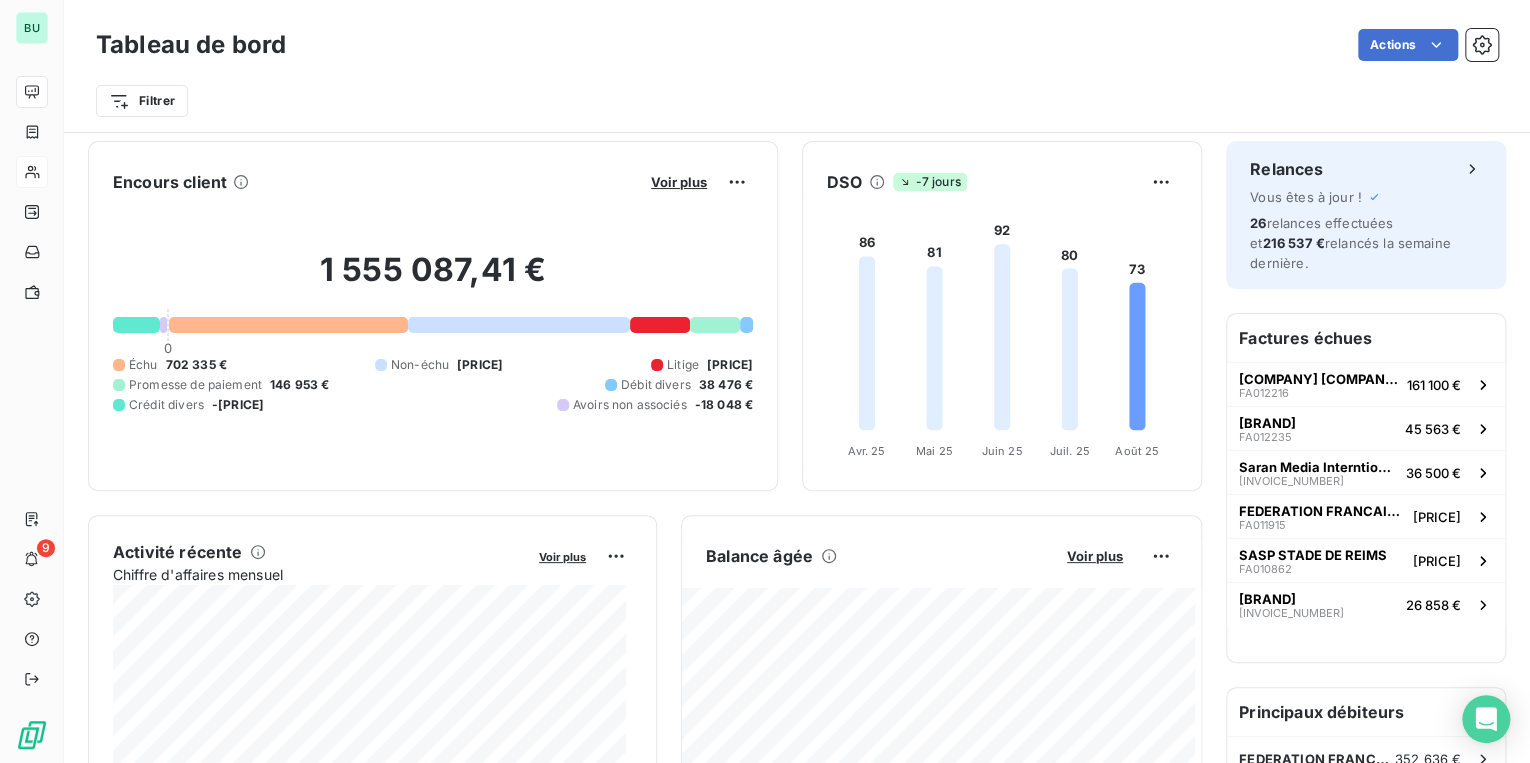 scroll, scrollTop: 0, scrollLeft: 0, axis: both 